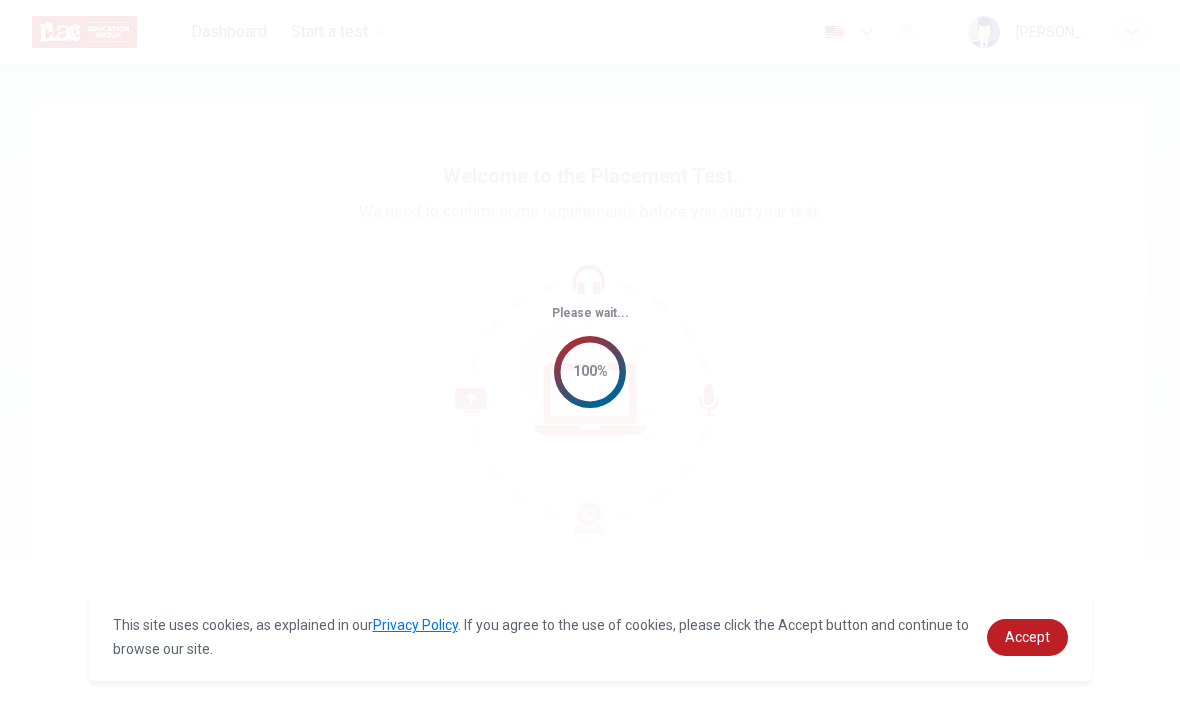 scroll, scrollTop: 0, scrollLeft: 0, axis: both 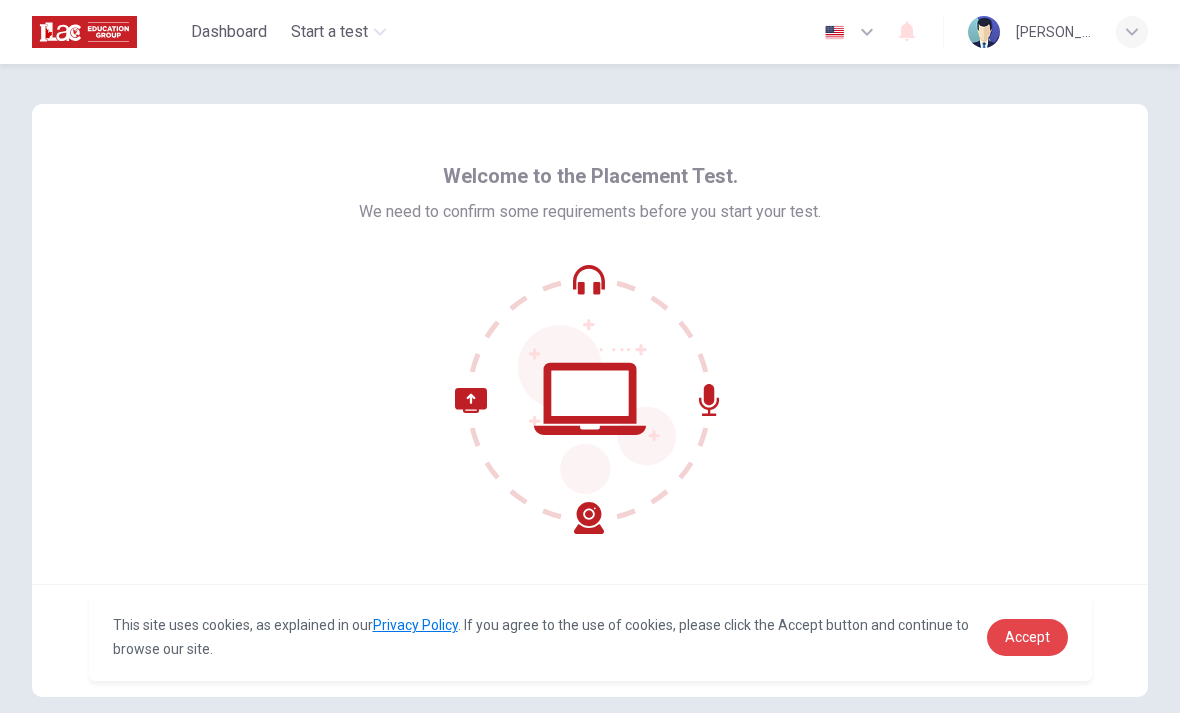 click on "Accept" at bounding box center (1027, 637) 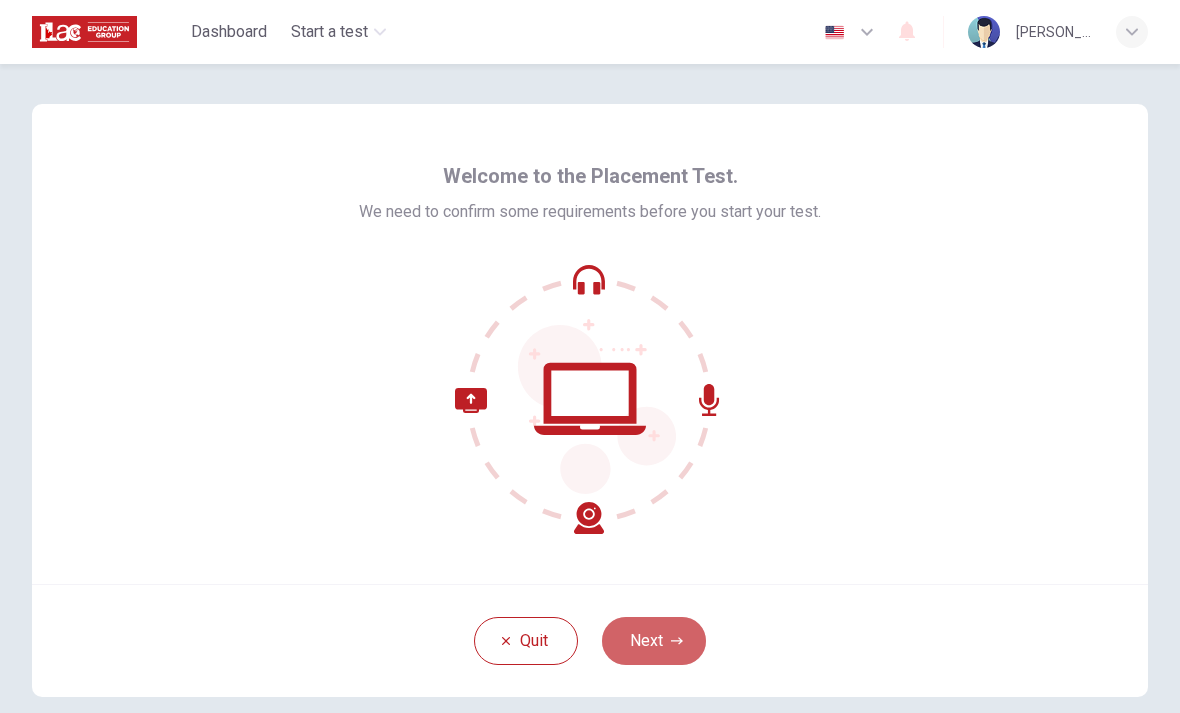 click 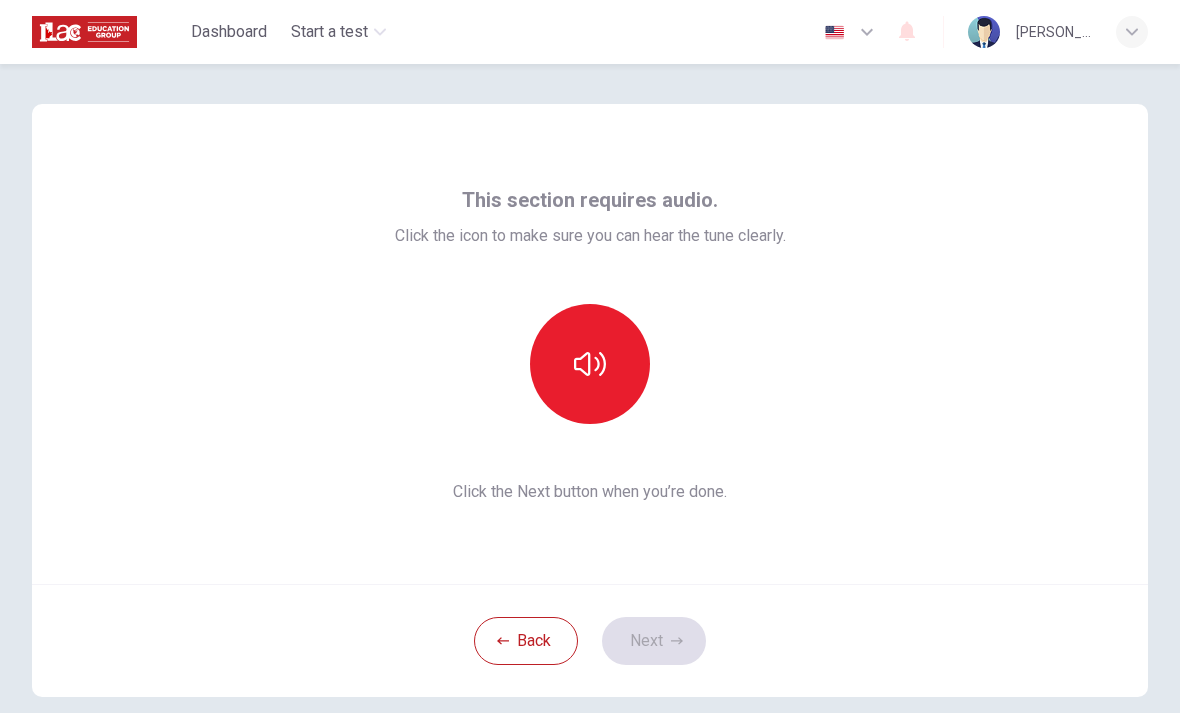 click at bounding box center [590, 364] 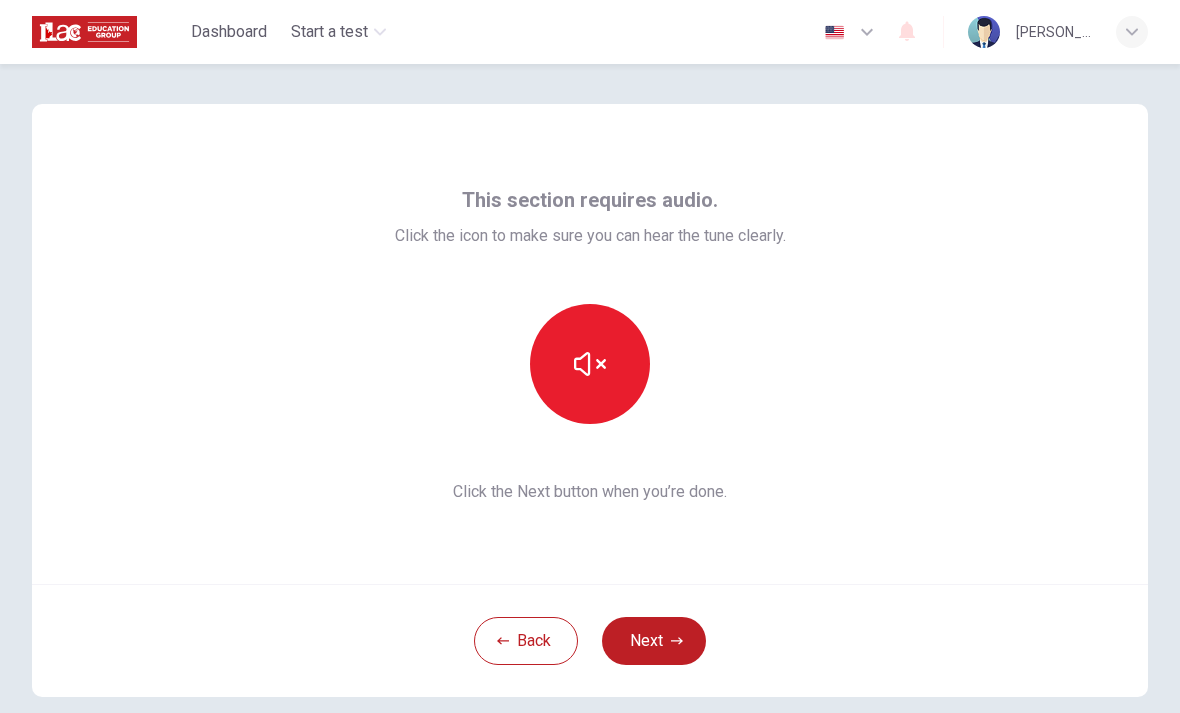 click at bounding box center [590, 364] 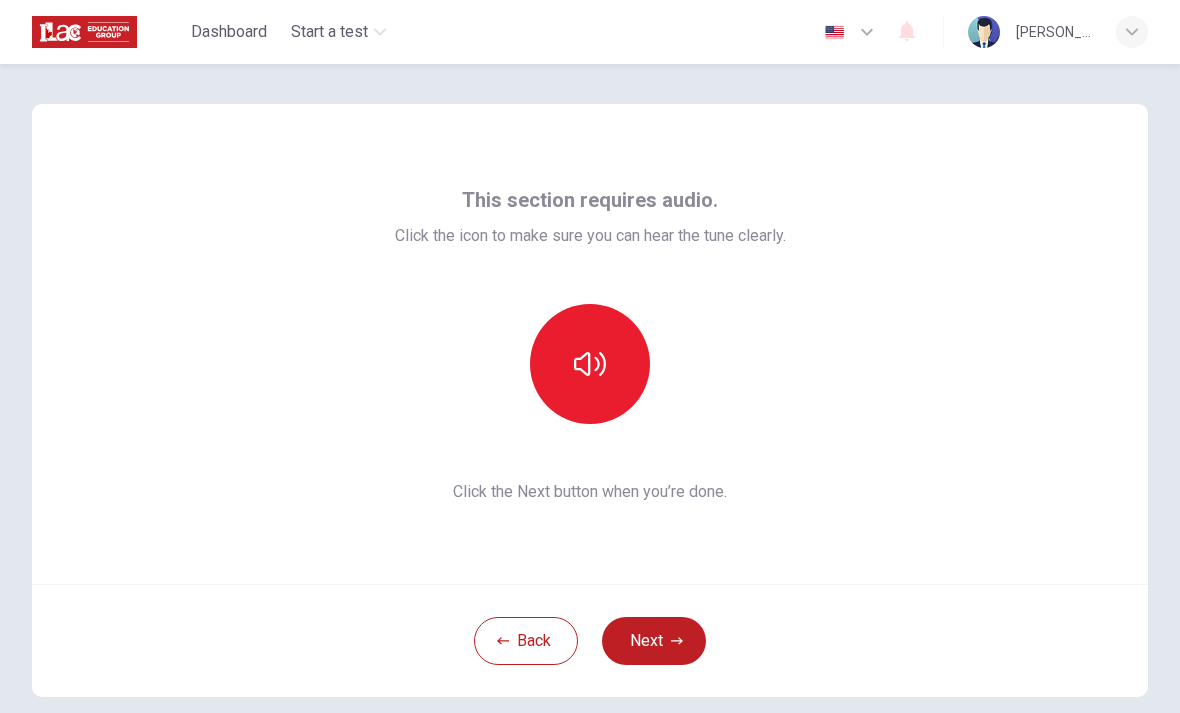 click at bounding box center [590, 364] 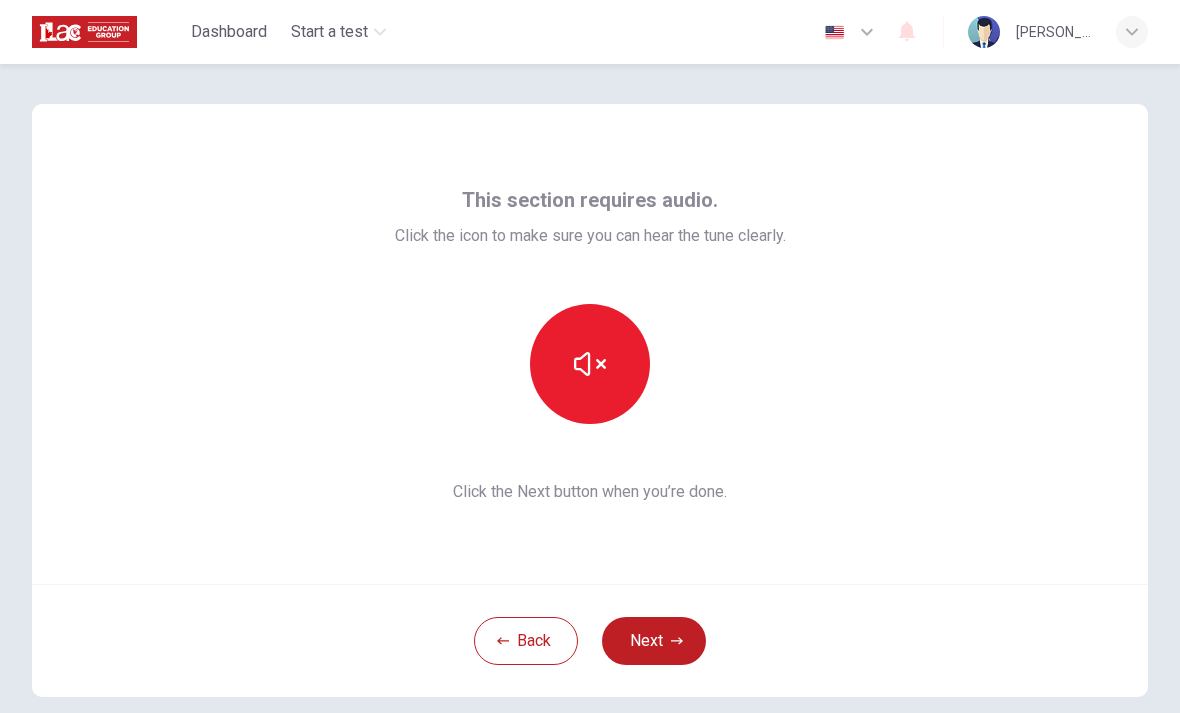 click at bounding box center (590, 364) 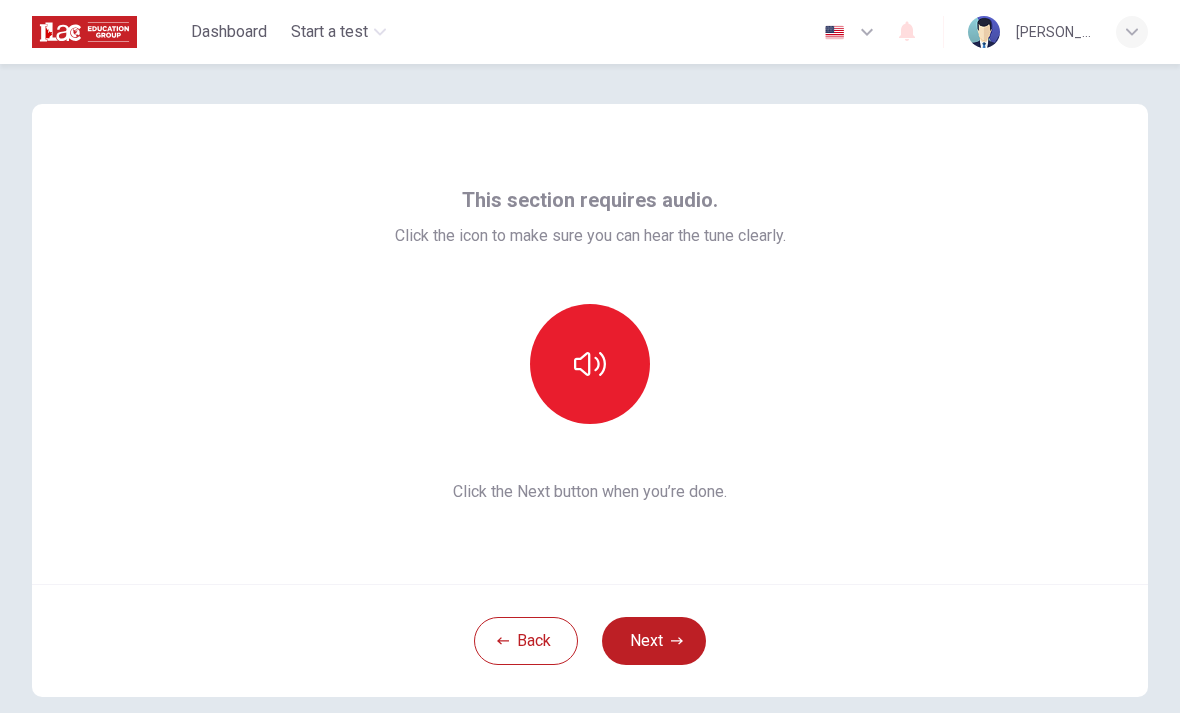 click on "Next" at bounding box center [654, 641] 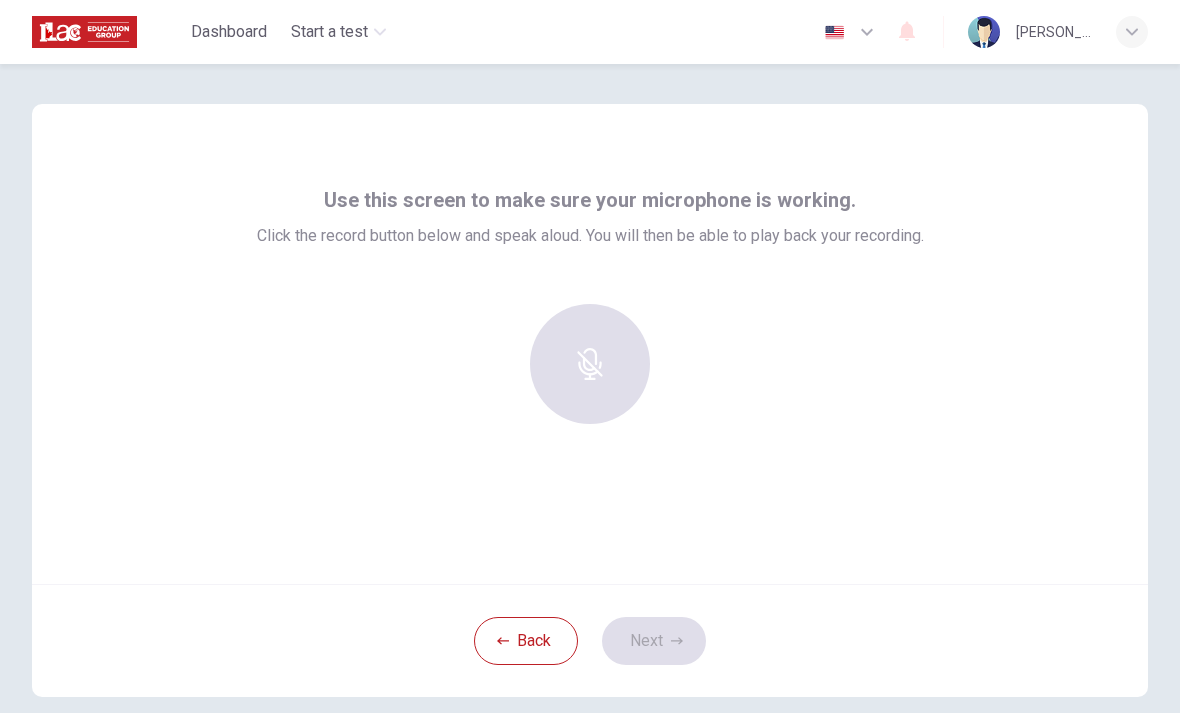 click 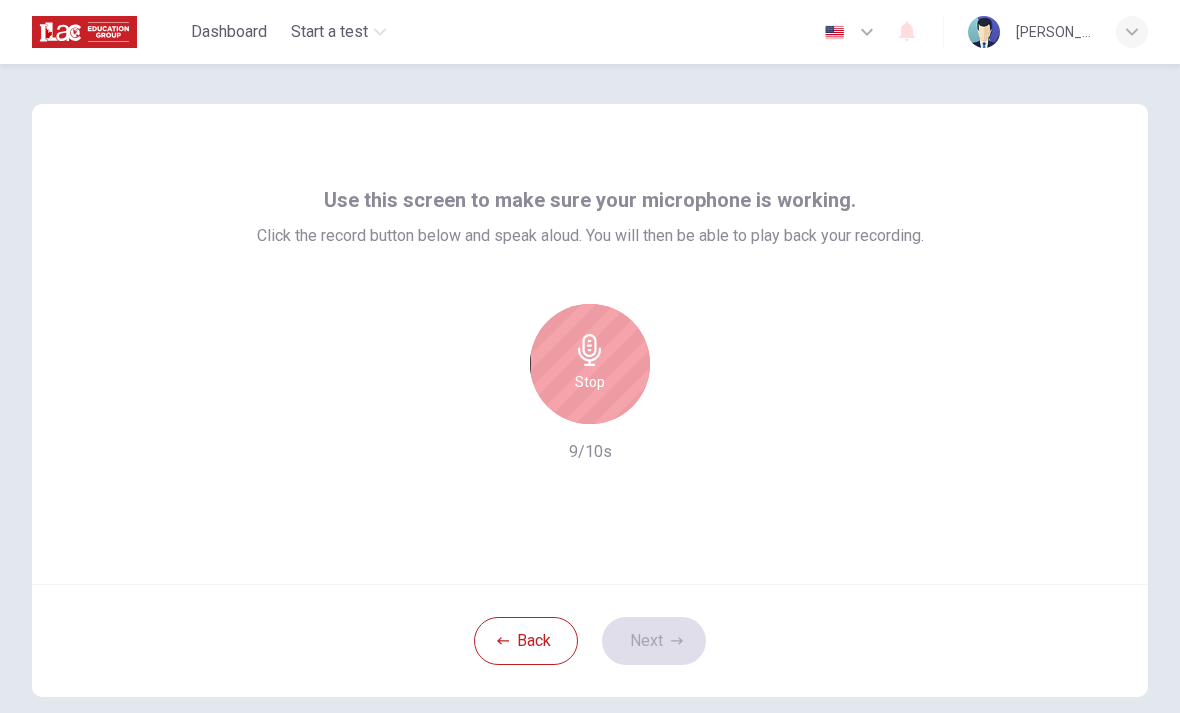click on "Stop" at bounding box center (590, 382) 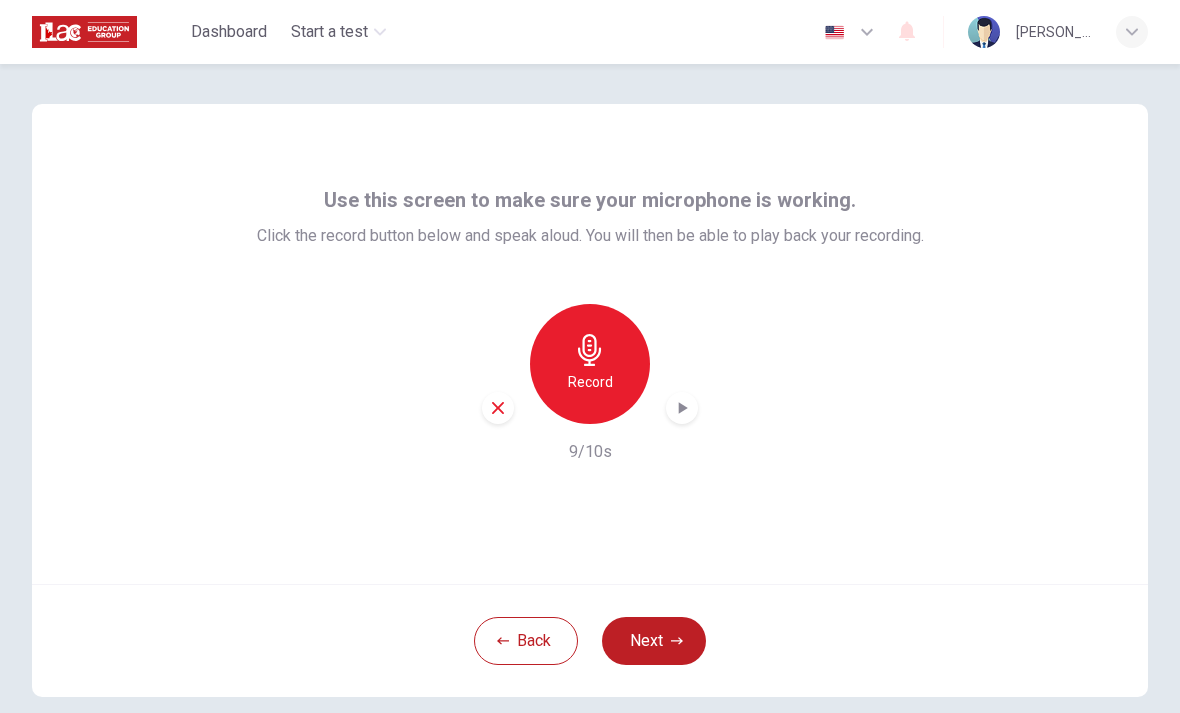 click on "Next" at bounding box center (654, 641) 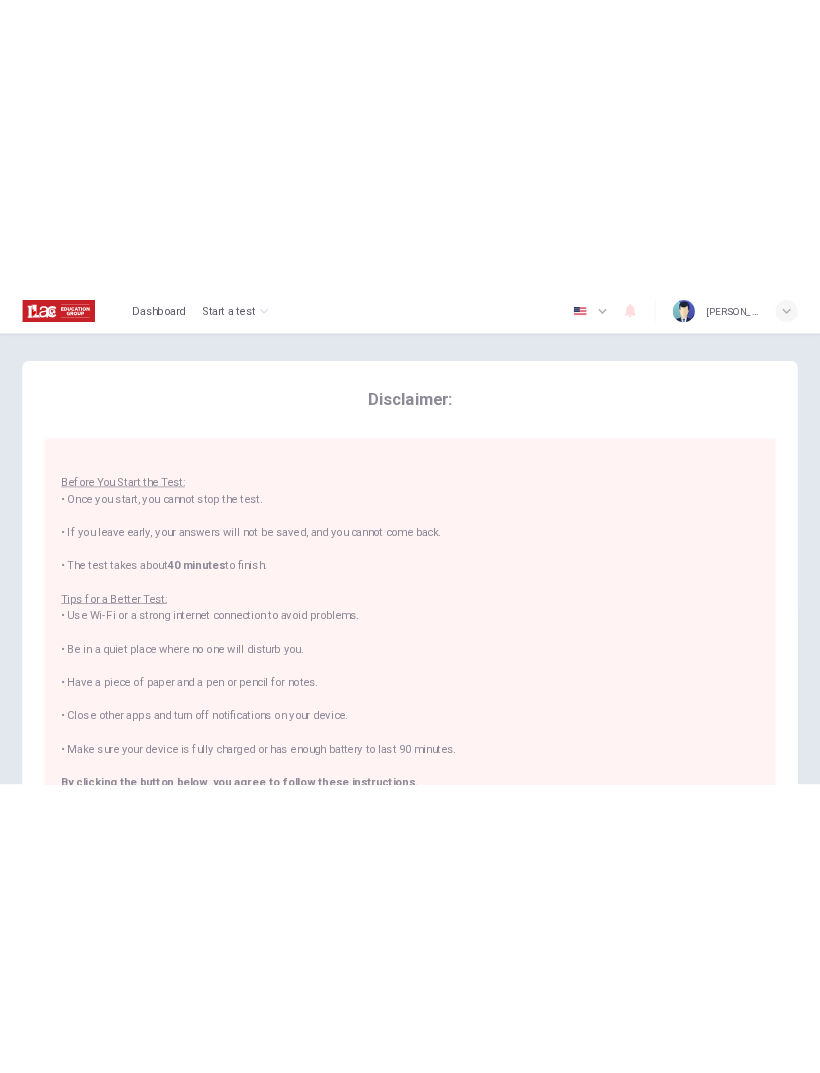 scroll, scrollTop: 0, scrollLeft: 0, axis: both 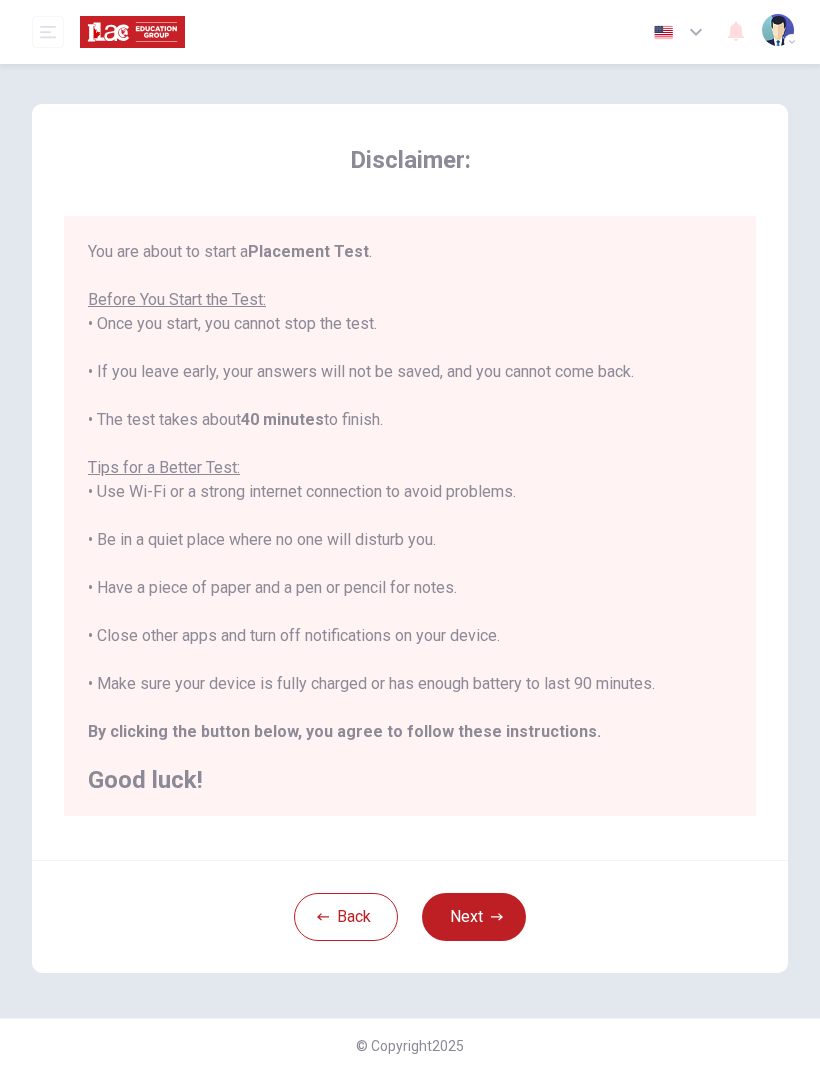 click on "Next" at bounding box center [474, 917] 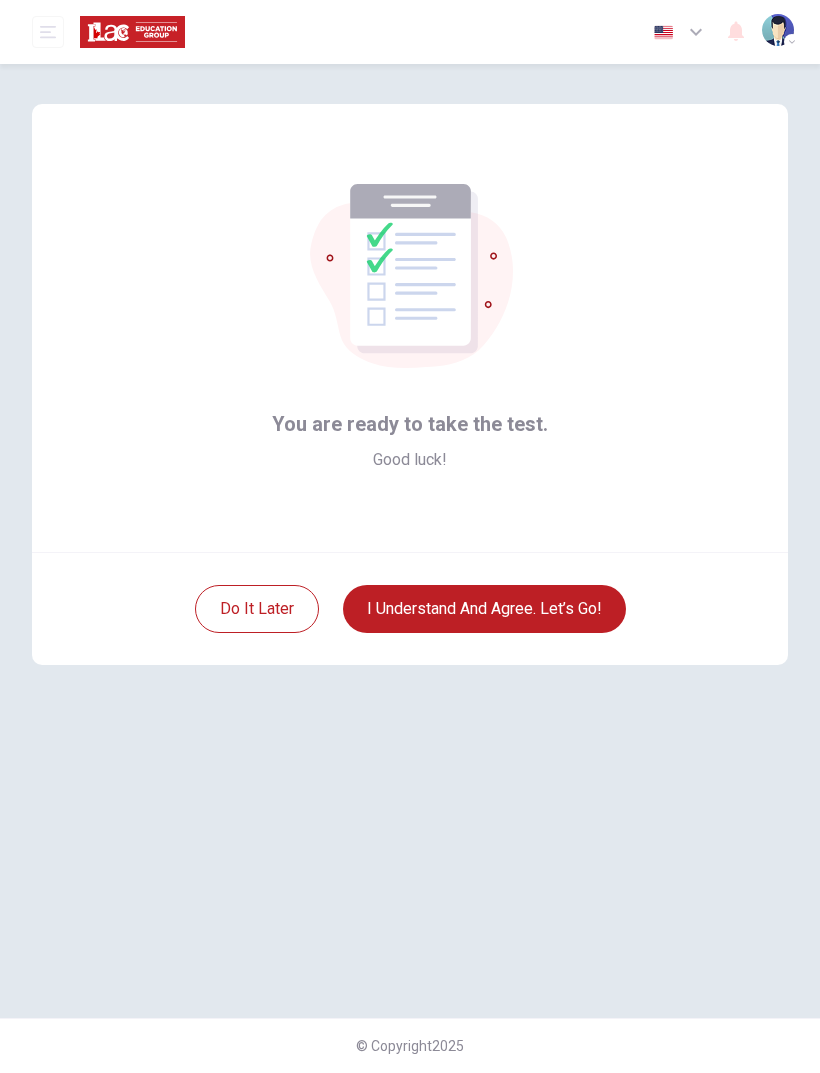 click on "I understand and agree. Let’s go!" at bounding box center [484, 609] 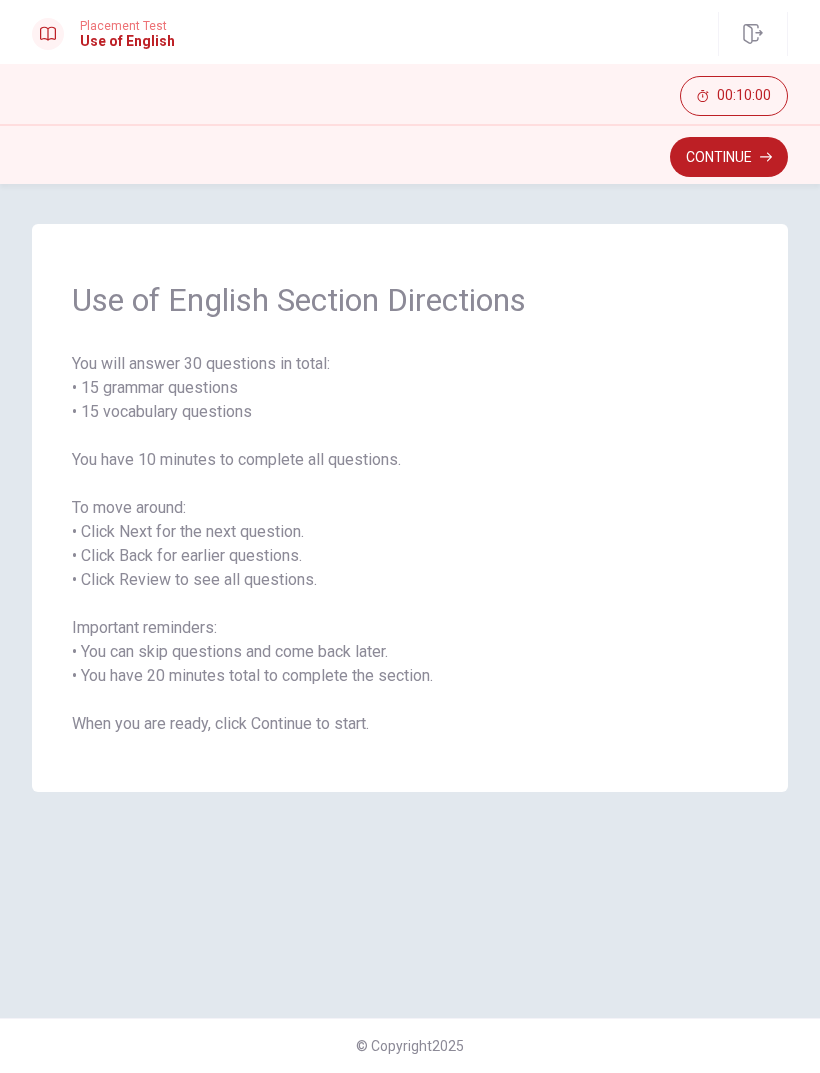 click on "Continue" at bounding box center (729, 157) 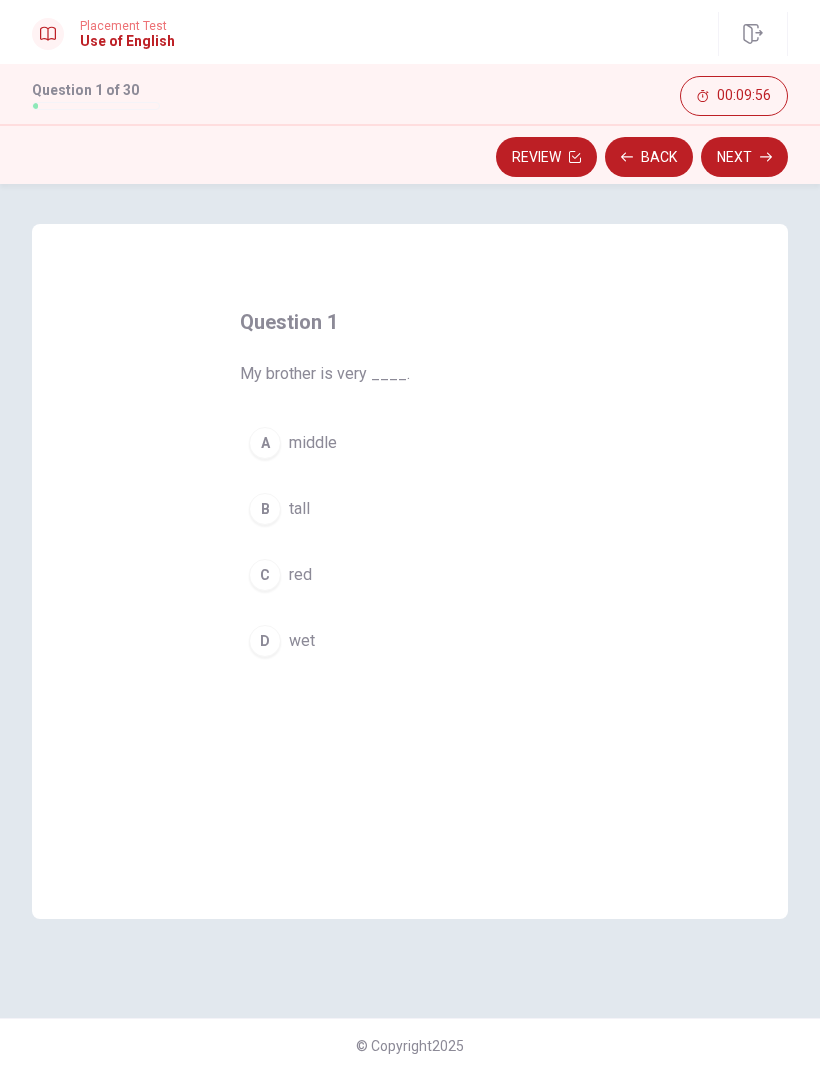 click on "B" at bounding box center (265, 509) 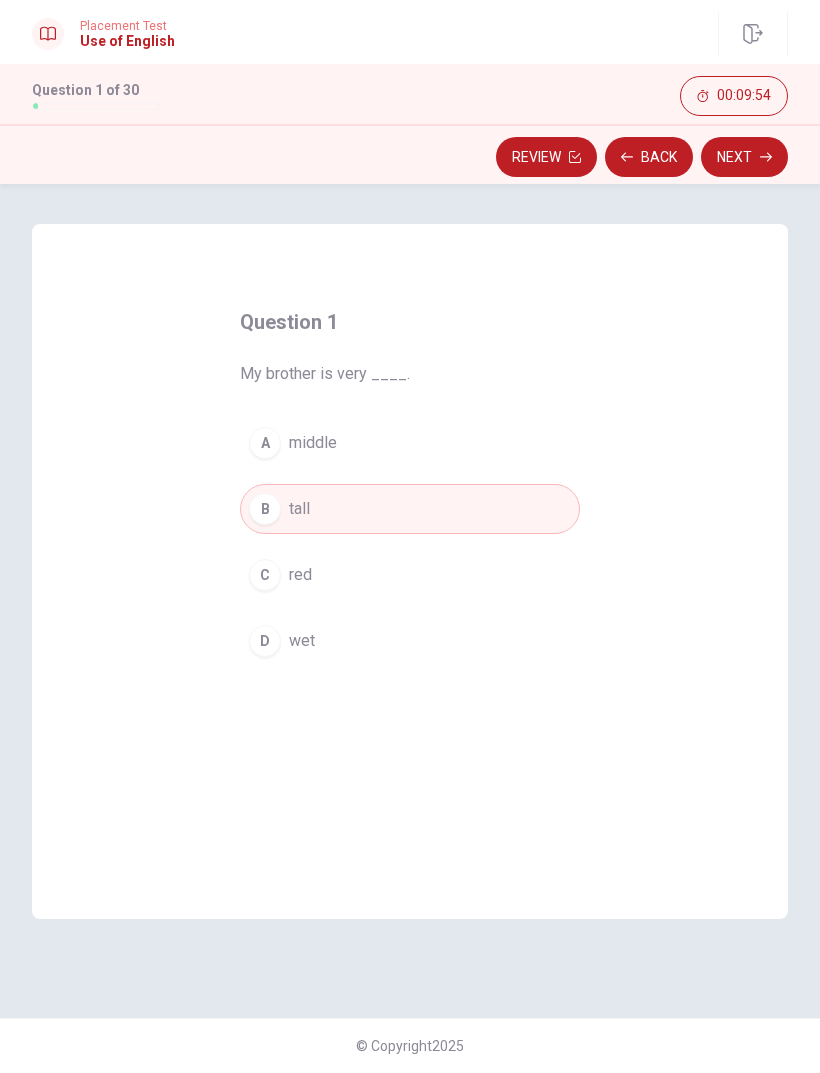 click on "Next" at bounding box center [744, 157] 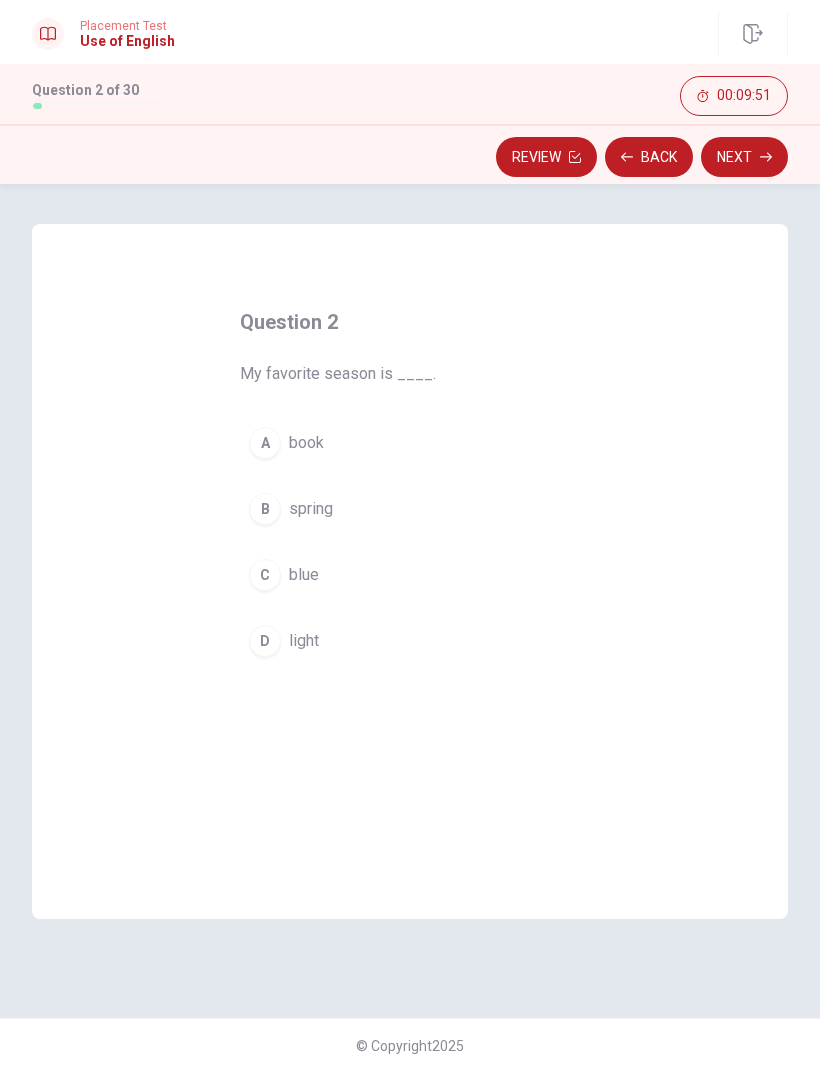 click on "spring" at bounding box center (311, 509) 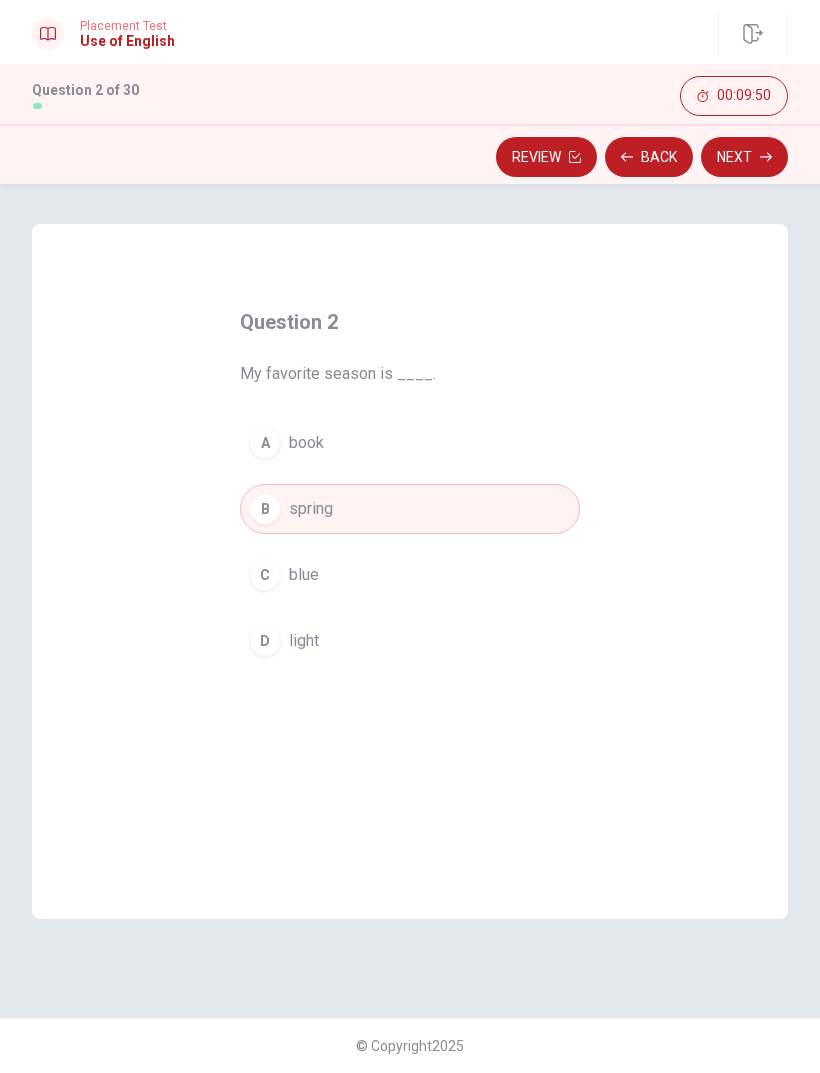 click on "Next" at bounding box center (744, 157) 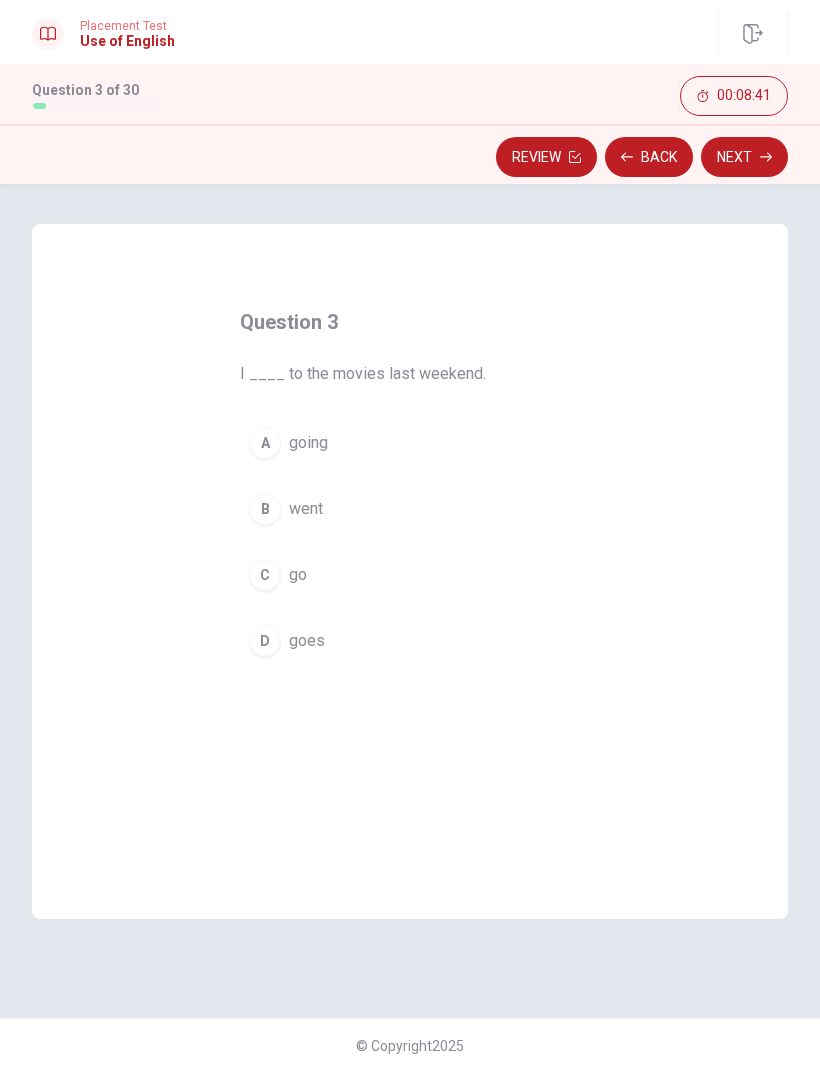 click on "went" at bounding box center [306, 509] 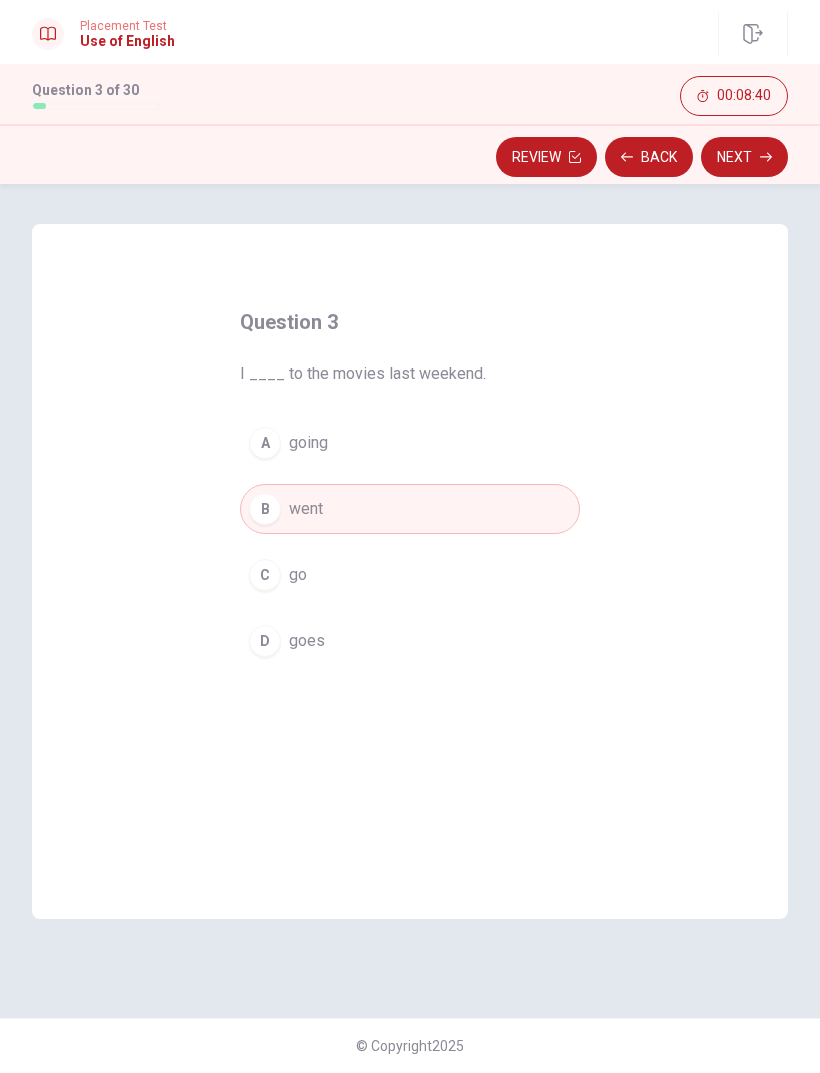 click on "Next" at bounding box center (744, 157) 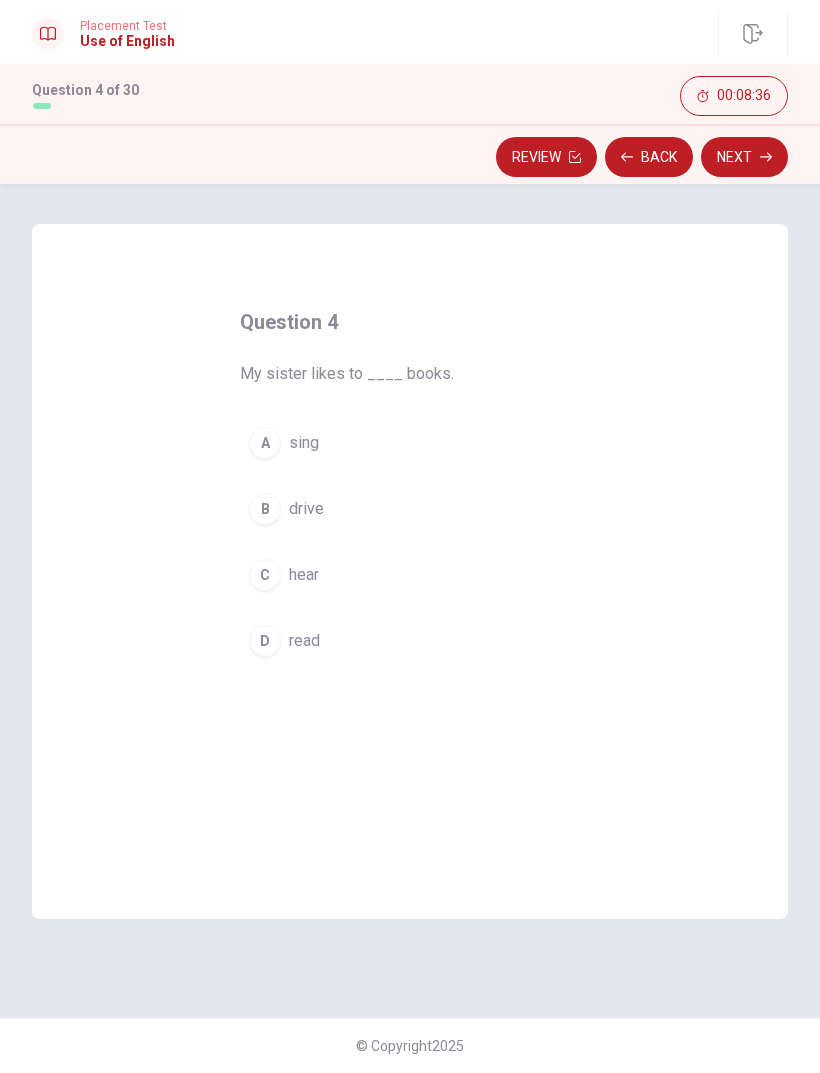 click on "D read" at bounding box center (410, 641) 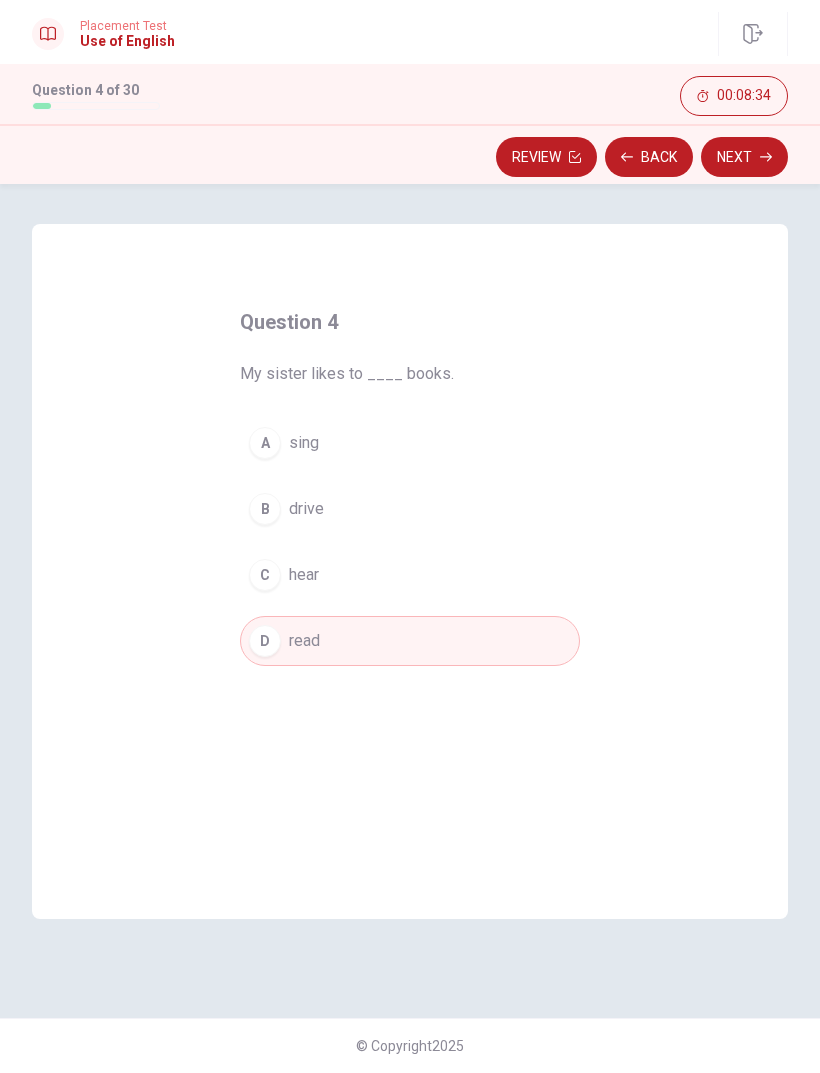 click 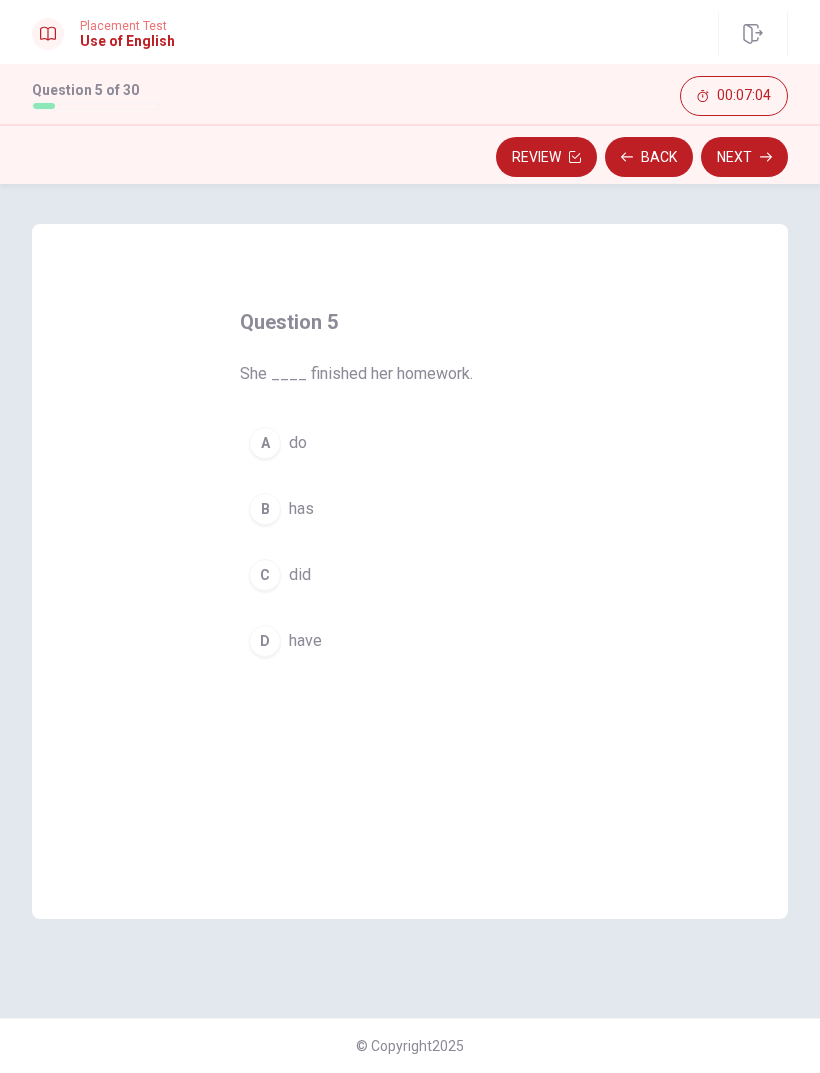 click on "has" at bounding box center [301, 509] 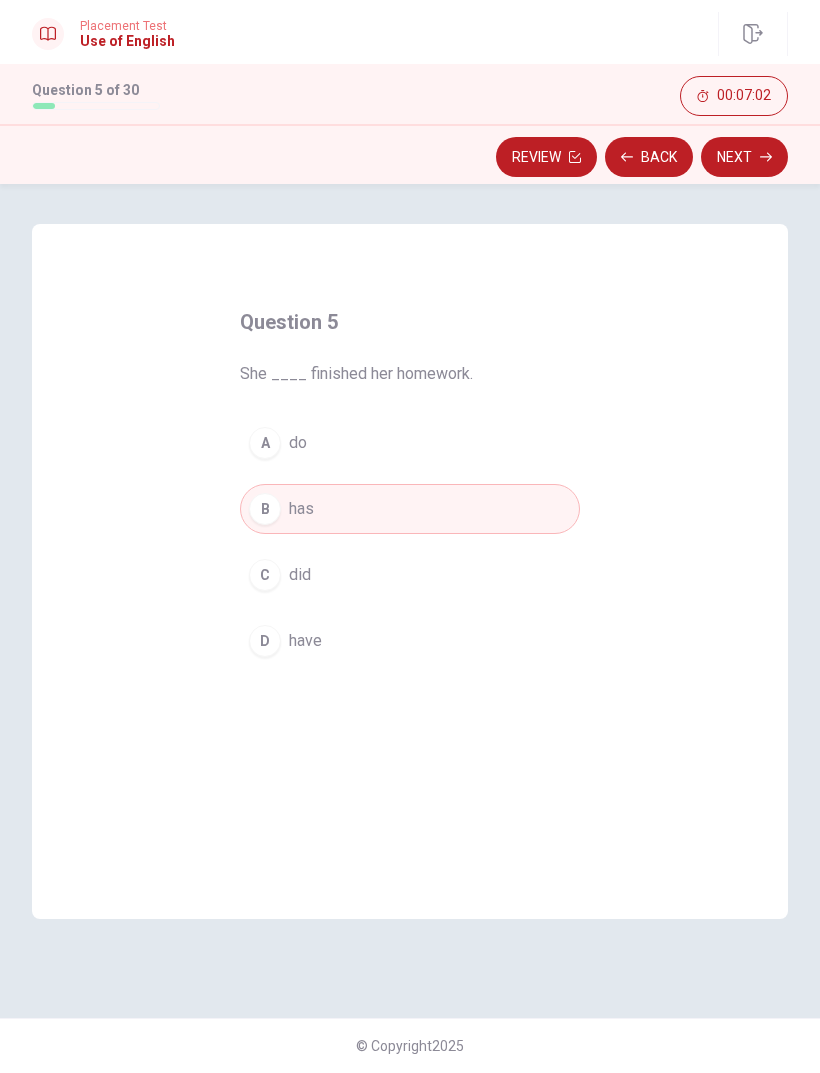 click on "Next" at bounding box center (744, 157) 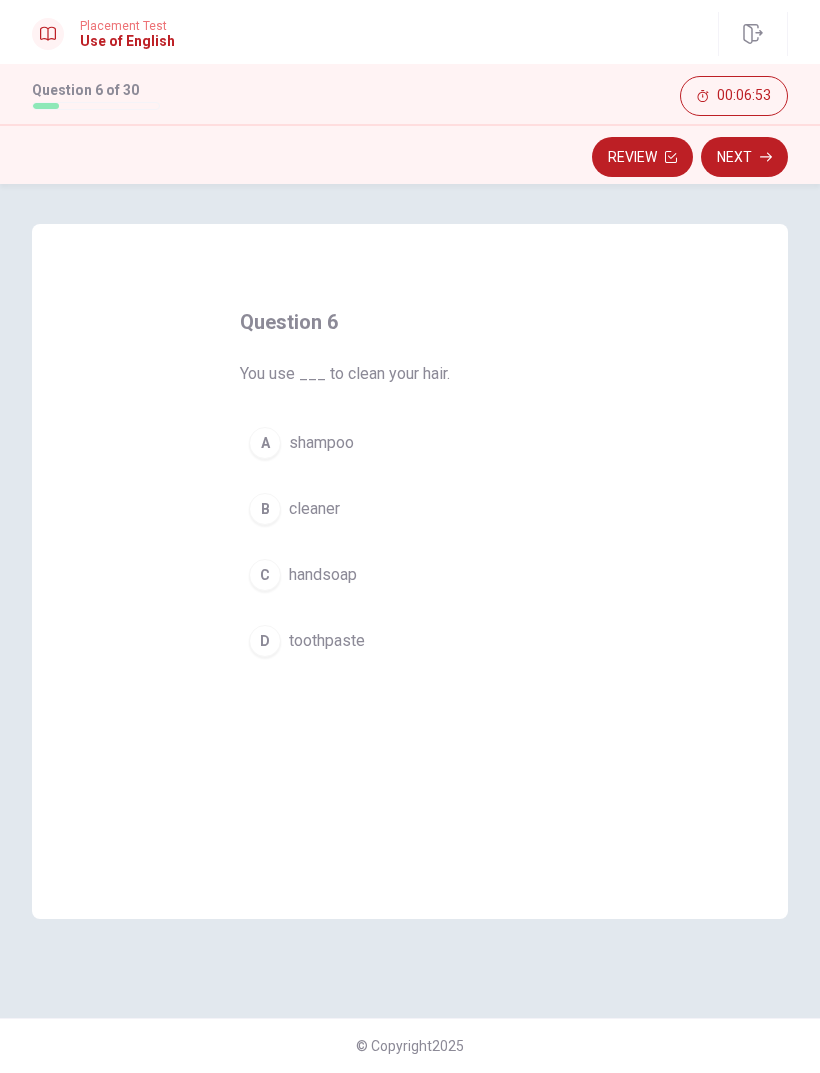 click on "shampoo" at bounding box center [321, 443] 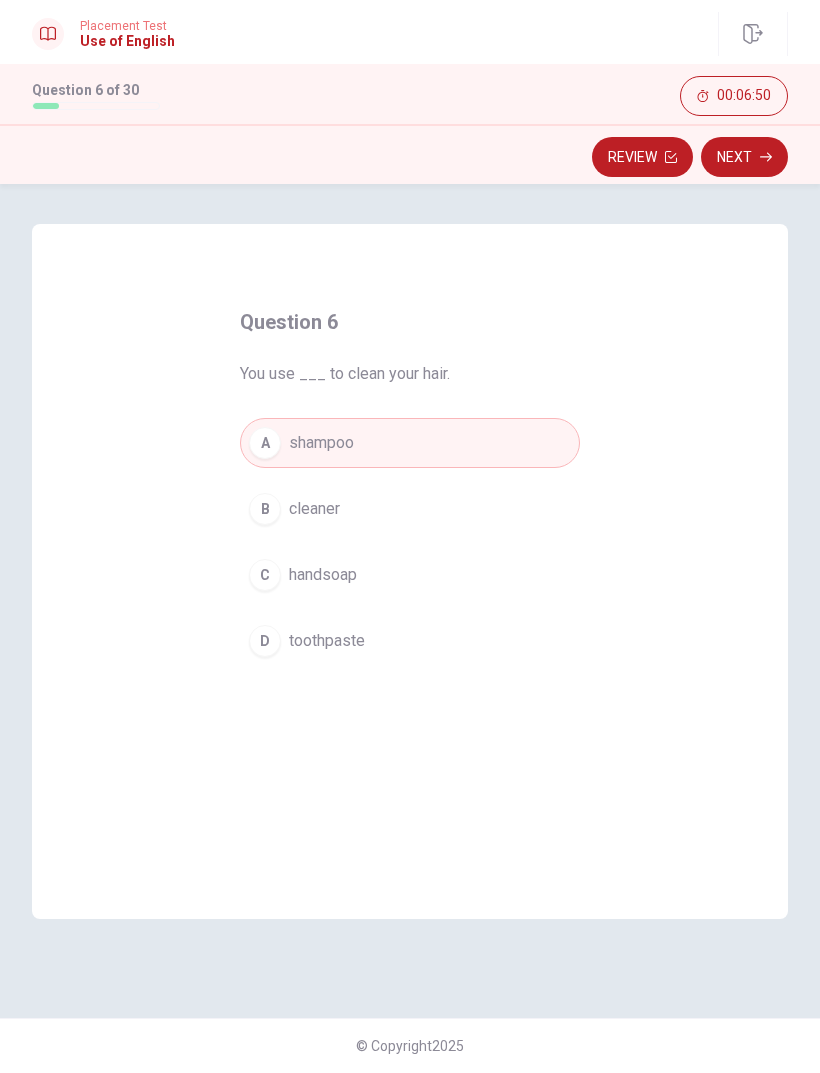 click on "Next" at bounding box center [744, 157] 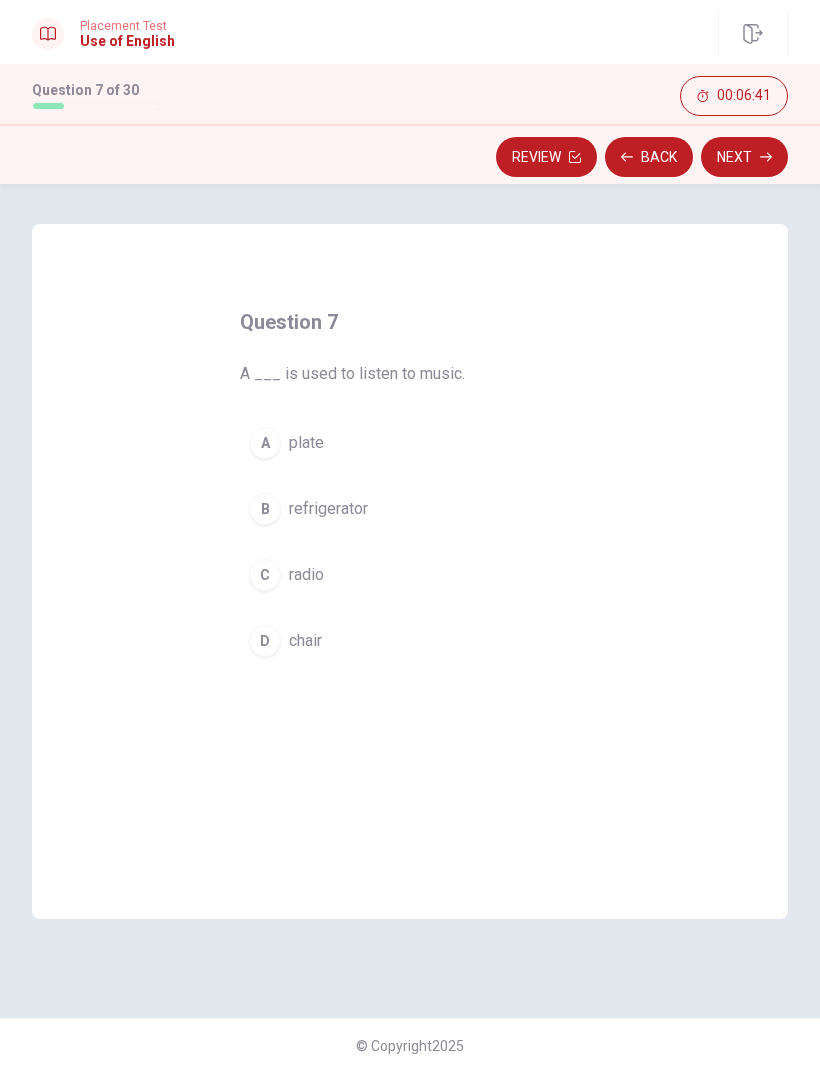 click on "radio" at bounding box center [306, 575] 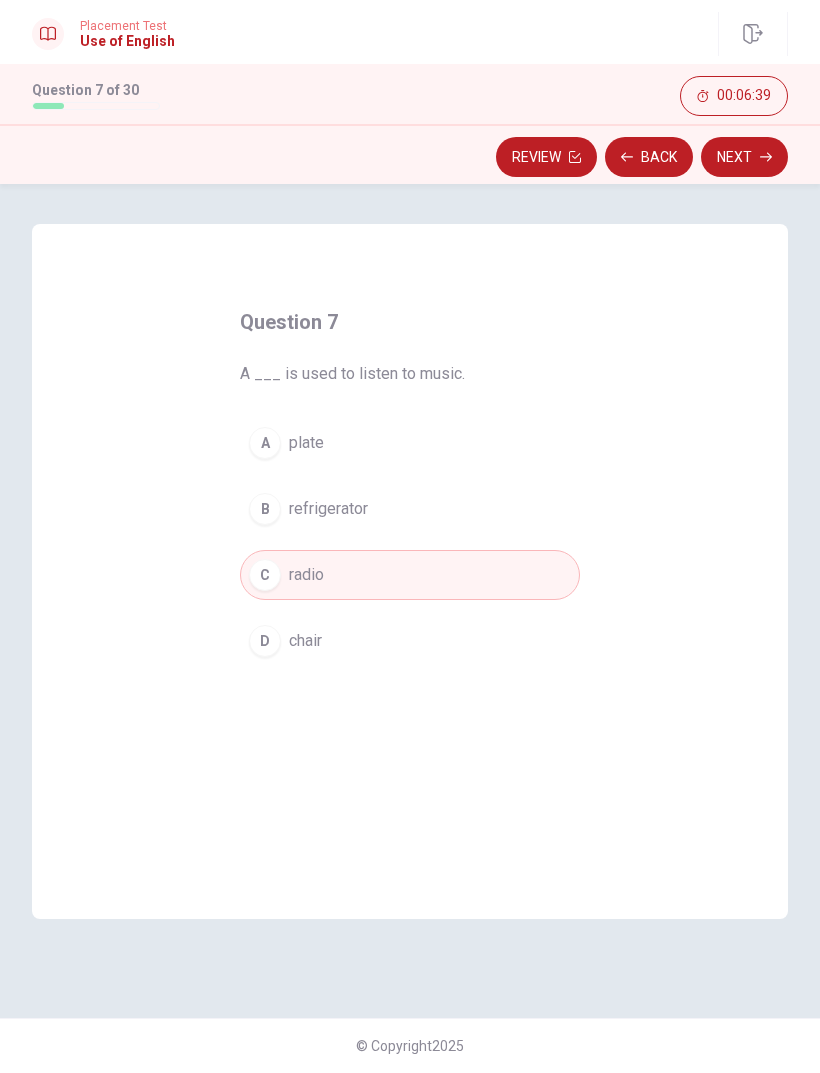 click on "Next" at bounding box center (744, 157) 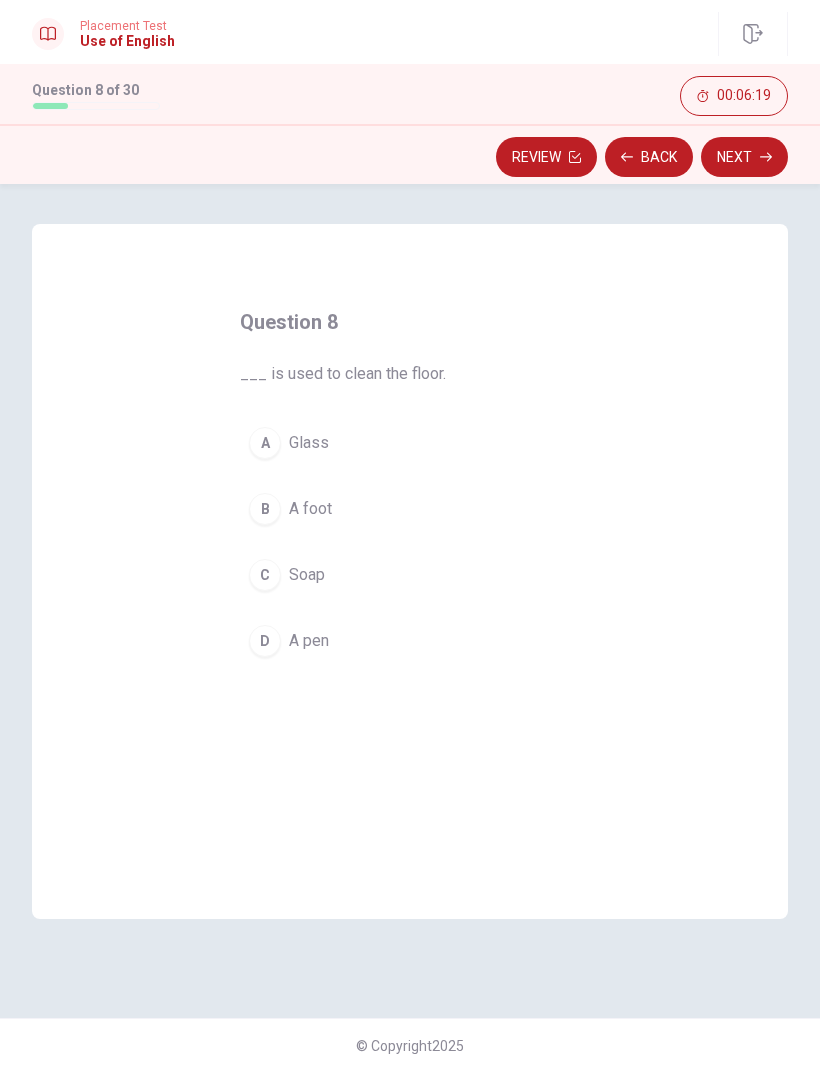 click on "C Soap" at bounding box center [410, 575] 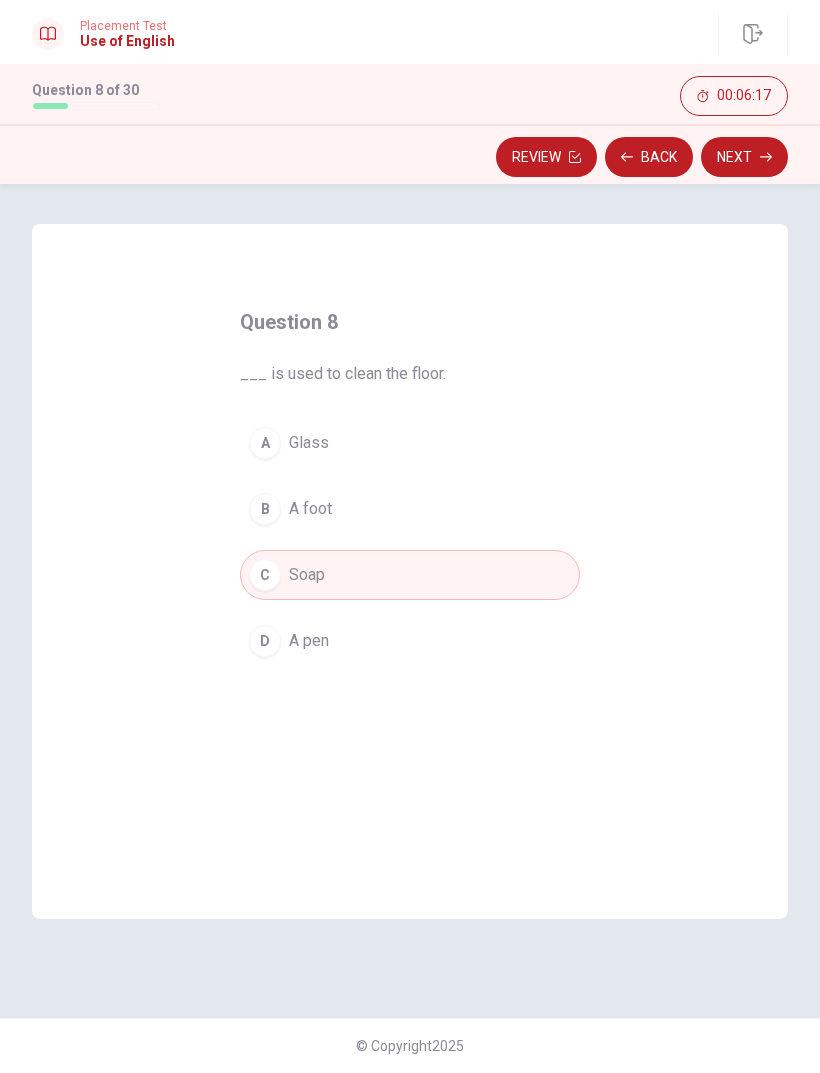 click on "Next" at bounding box center (744, 157) 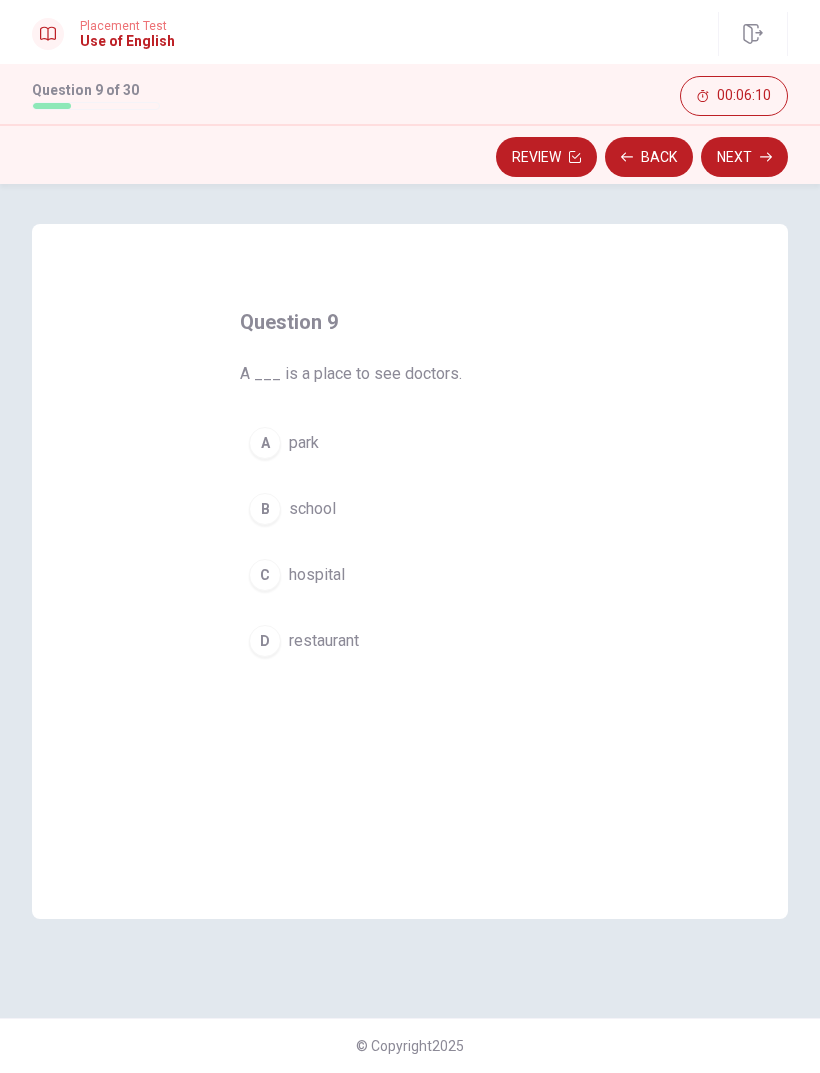 click on "hospital" at bounding box center (317, 575) 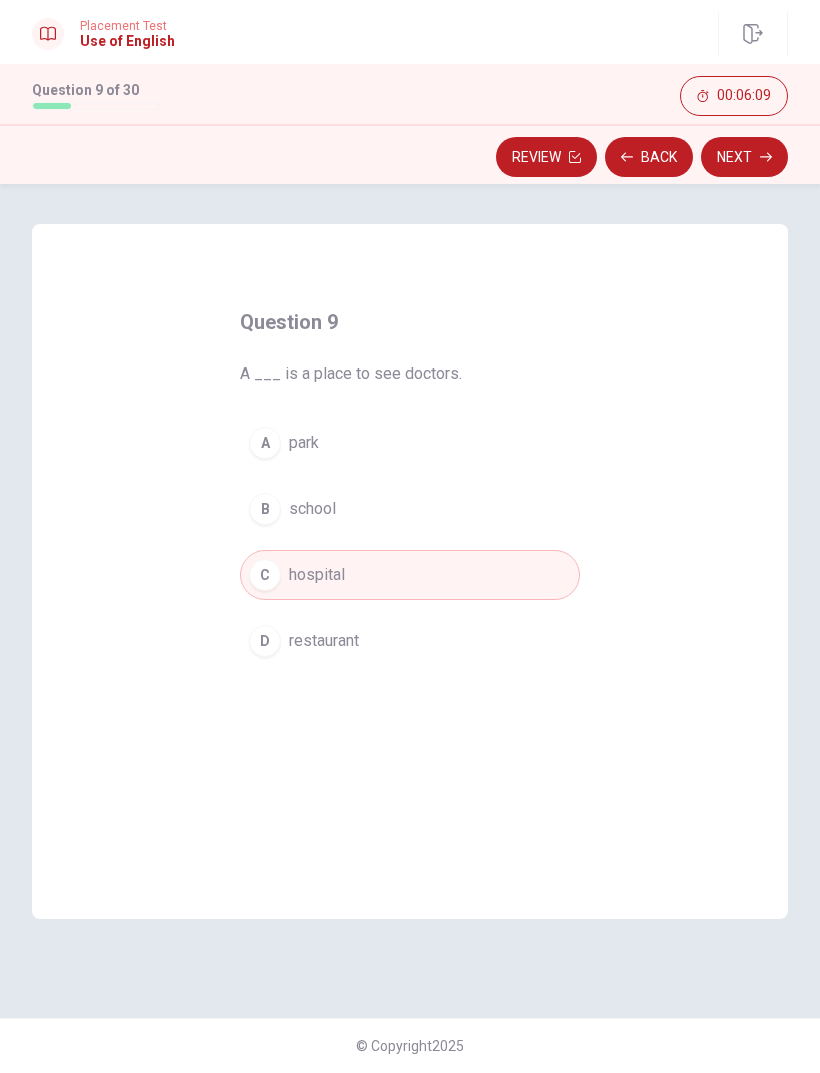 click on "Next" at bounding box center [744, 157] 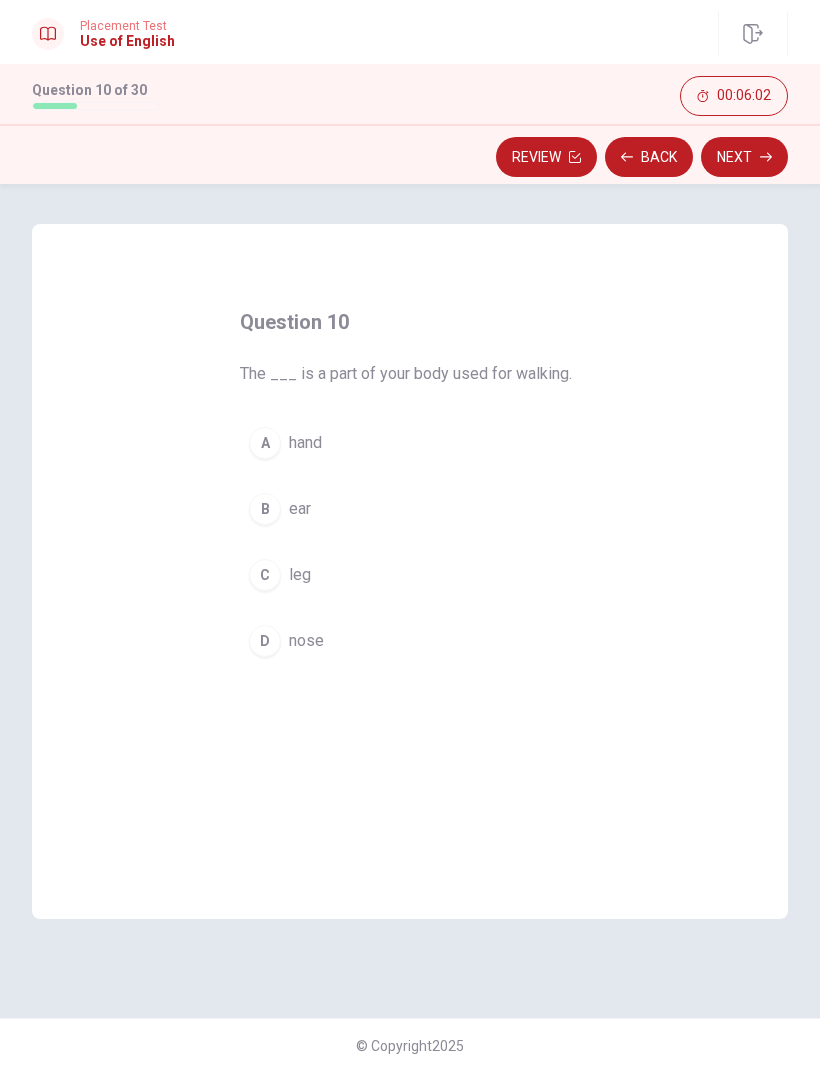 click on "leg" at bounding box center (300, 575) 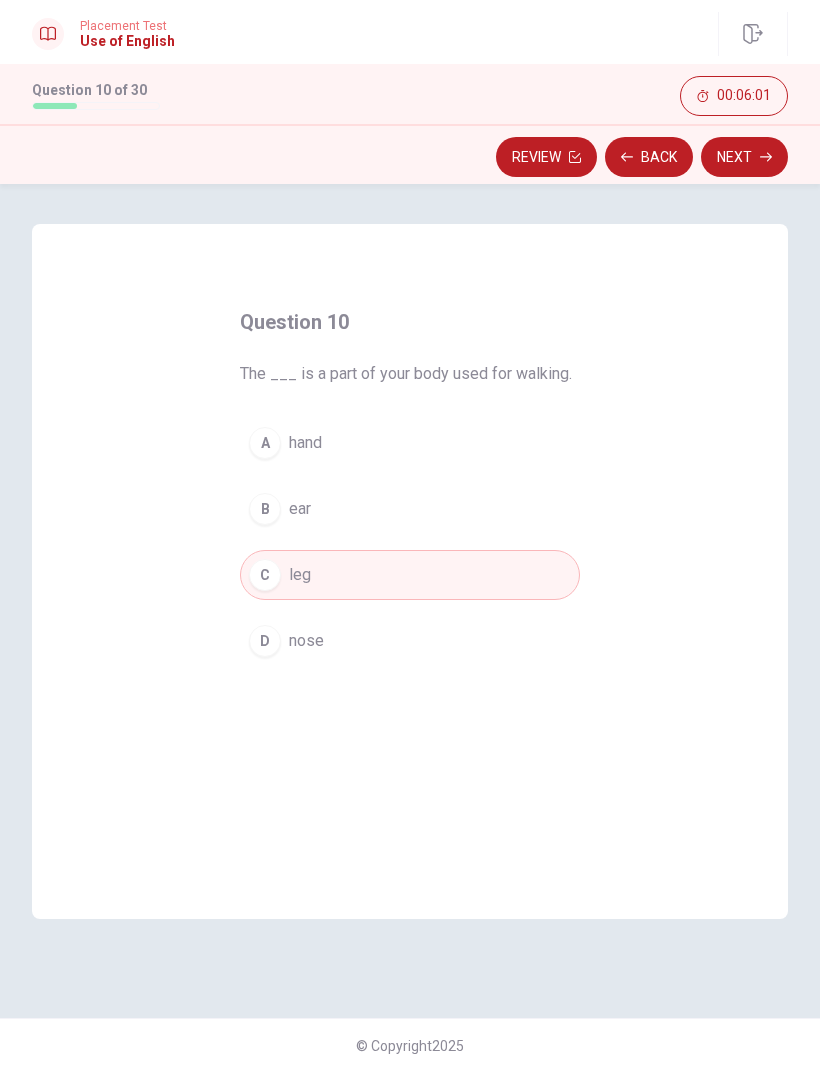 click on "Next" at bounding box center [744, 157] 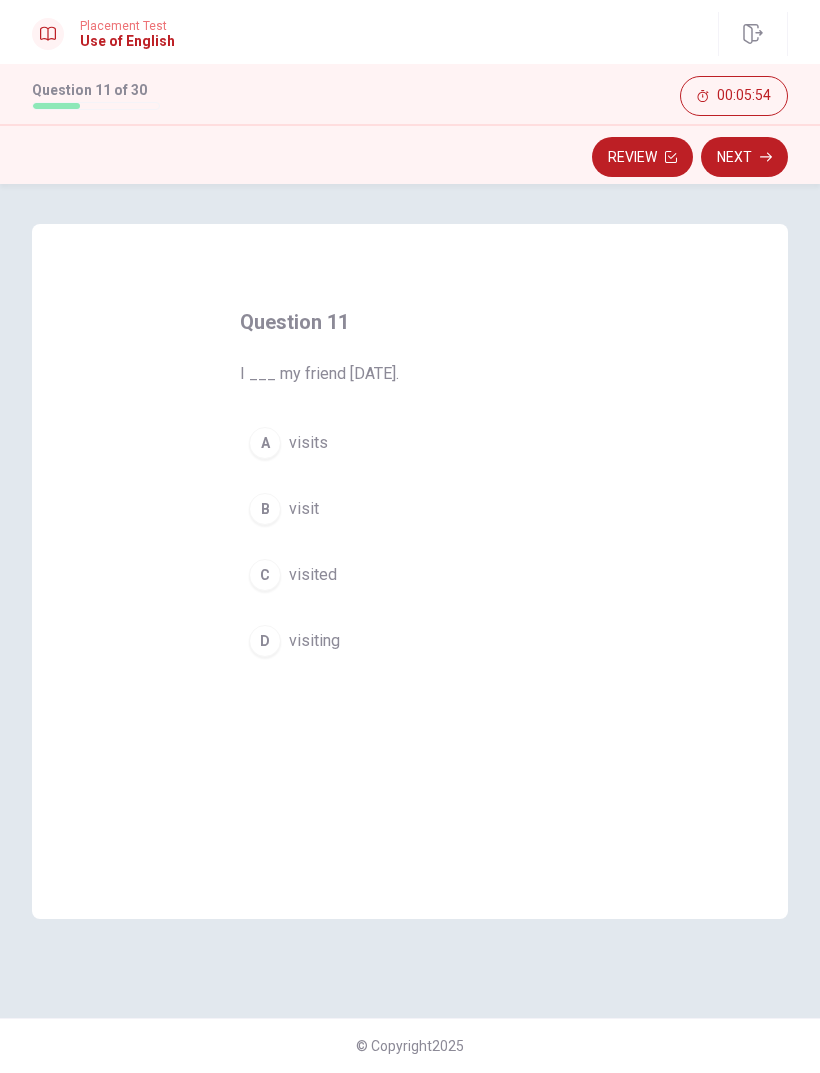click on "C visited" at bounding box center [410, 575] 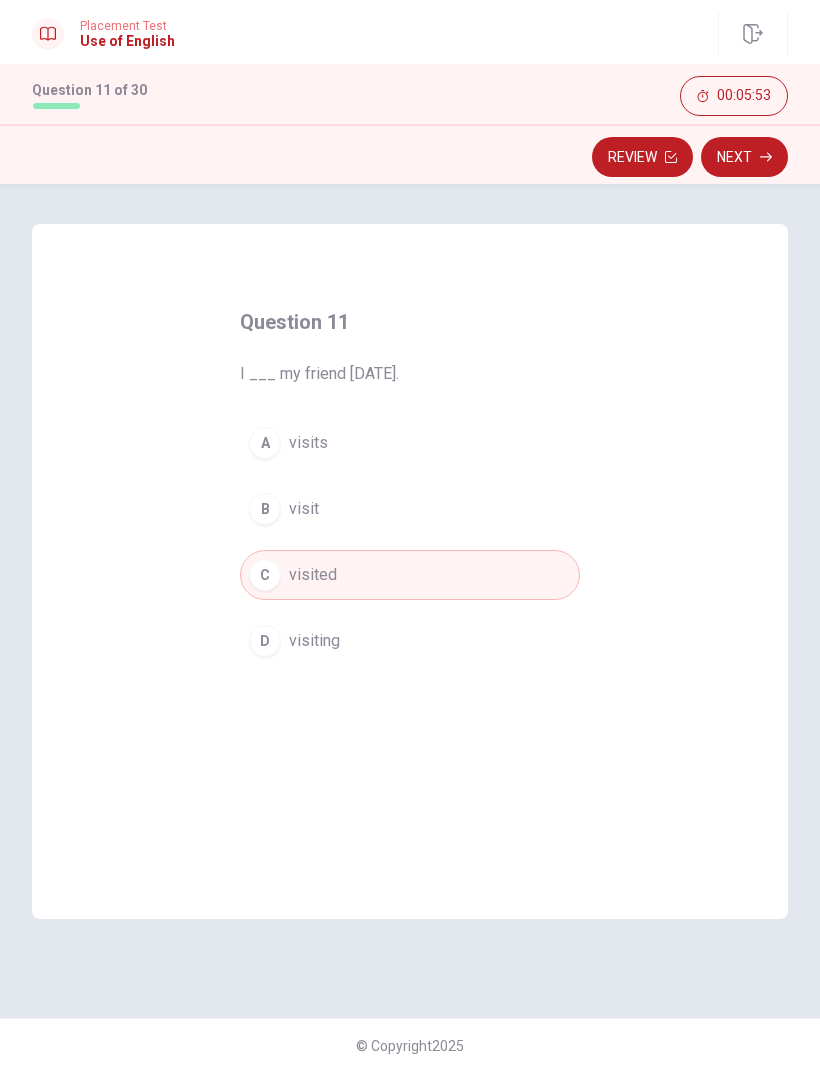 click on "Next" at bounding box center [744, 157] 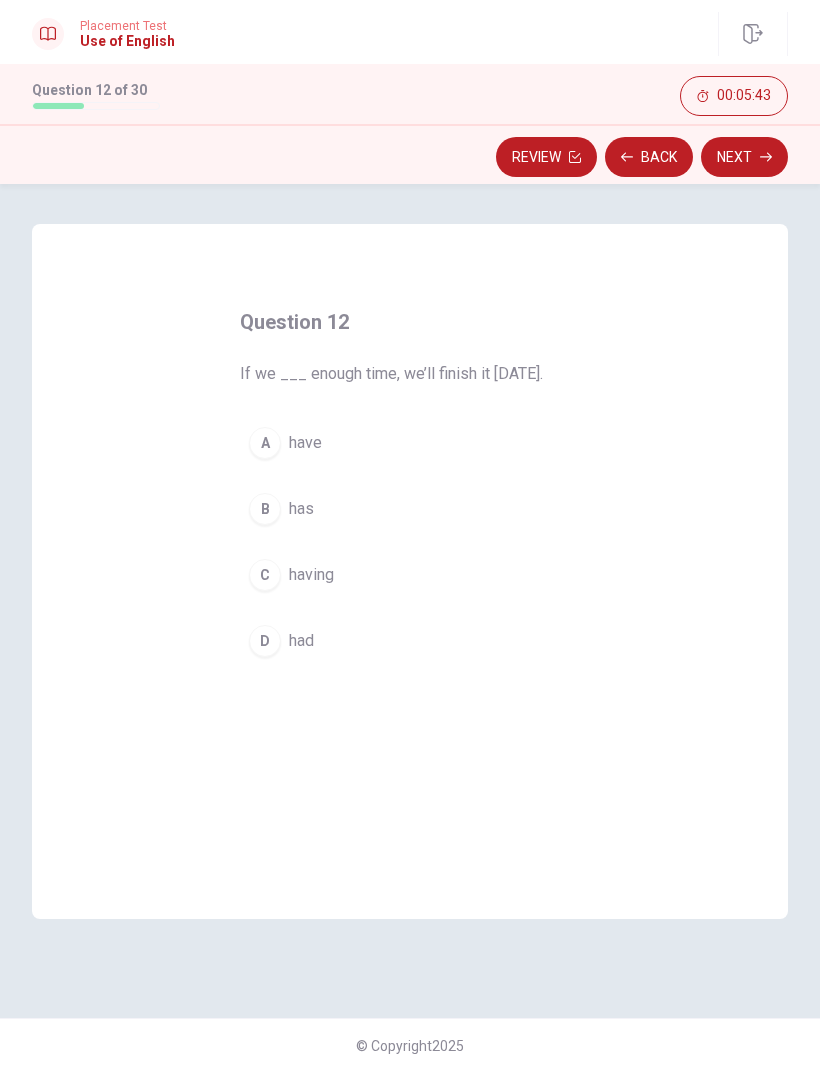 click on "had" at bounding box center [301, 641] 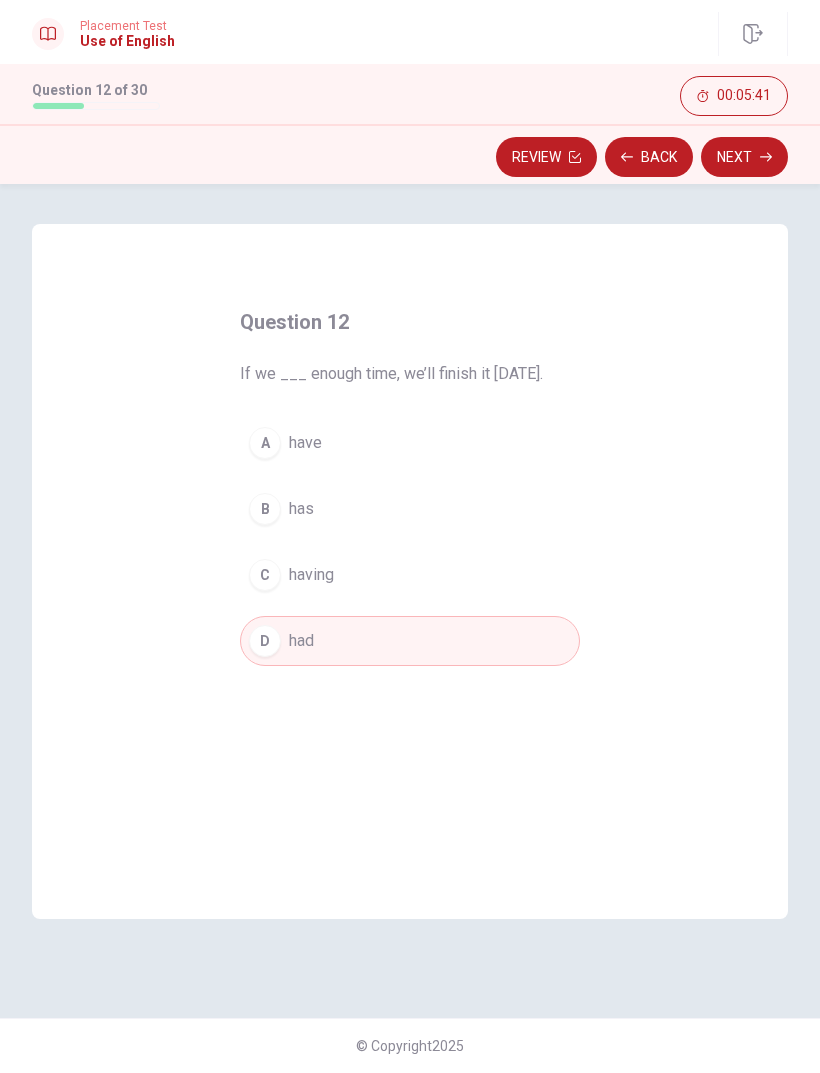 click on "Next" at bounding box center [744, 157] 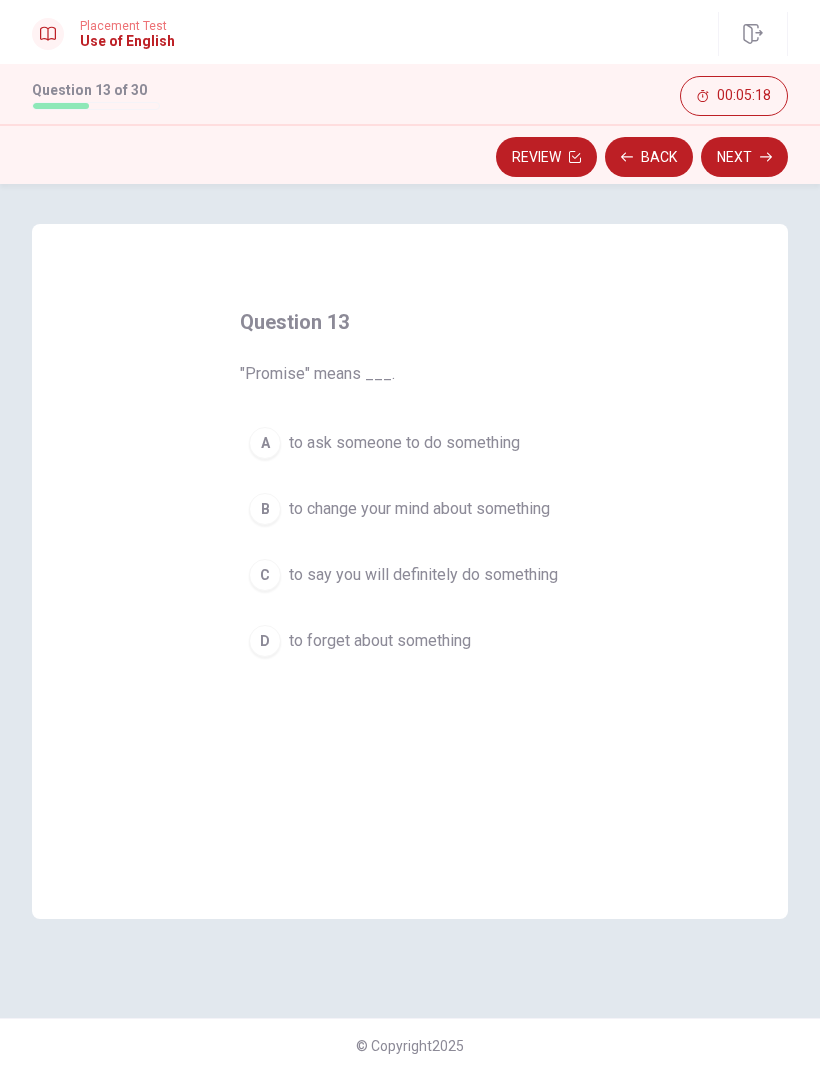click on "to say you will definitely do something" at bounding box center (423, 575) 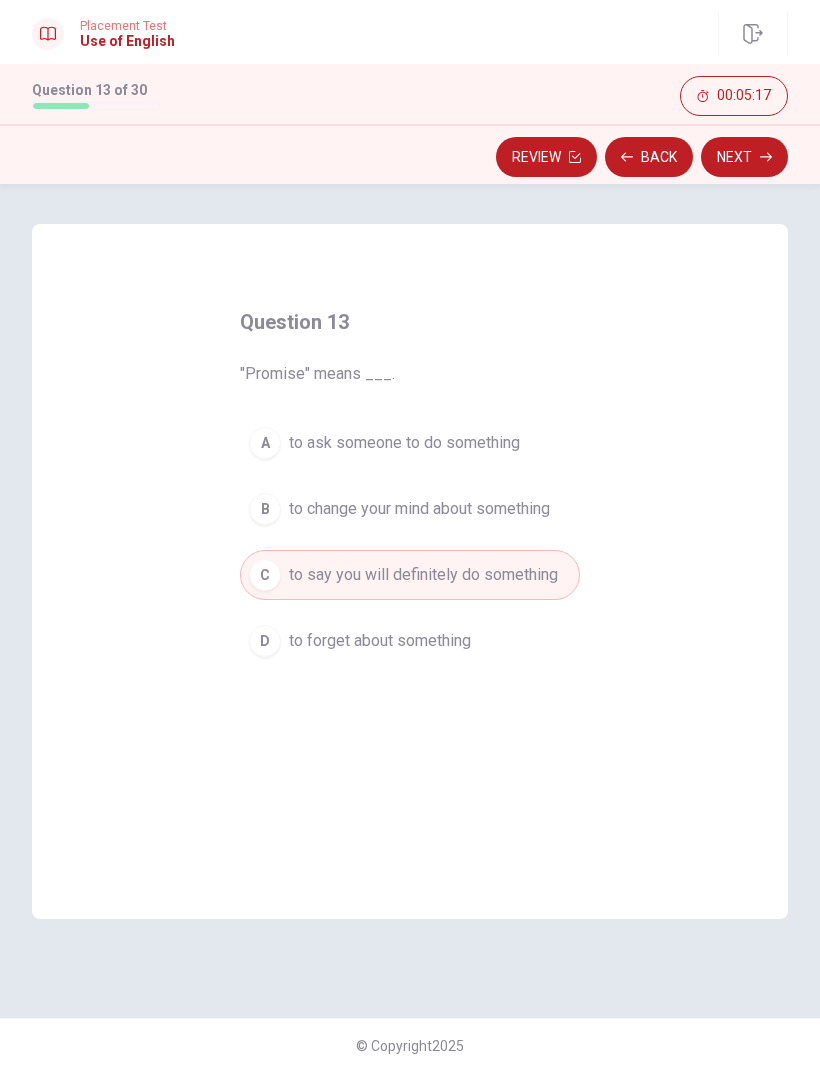 click on "Next" at bounding box center (744, 157) 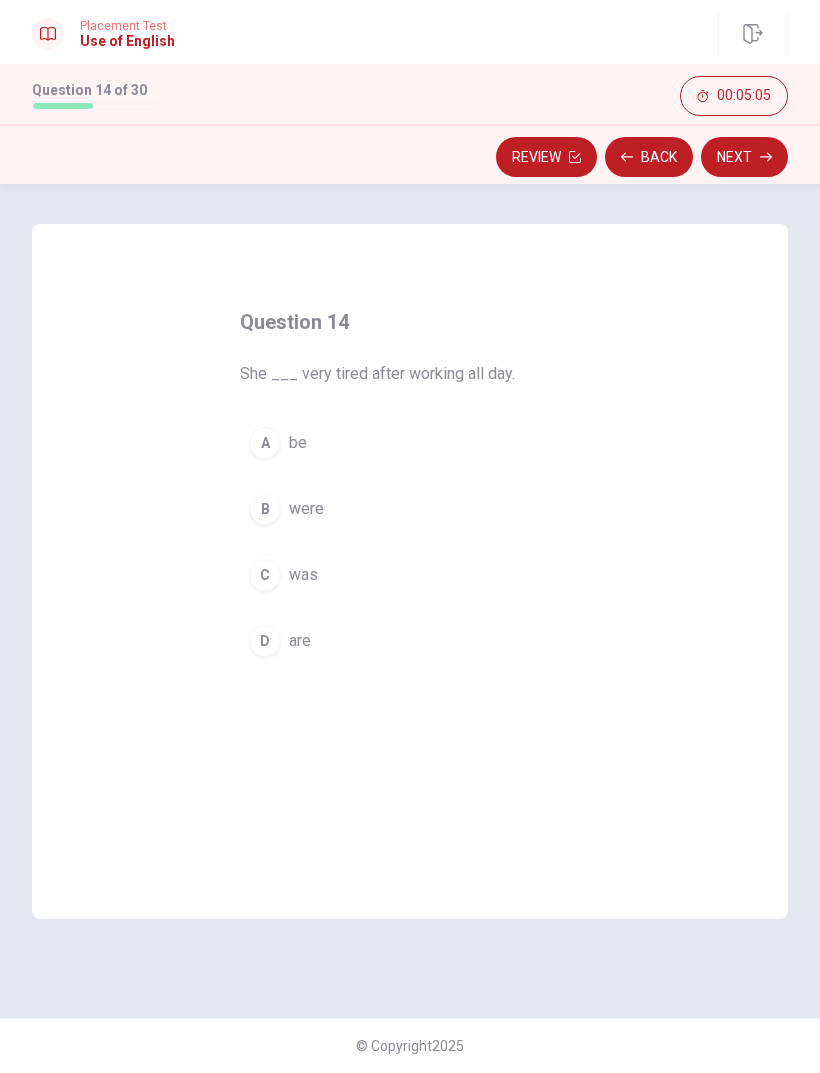 click on "be" at bounding box center (298, 443) 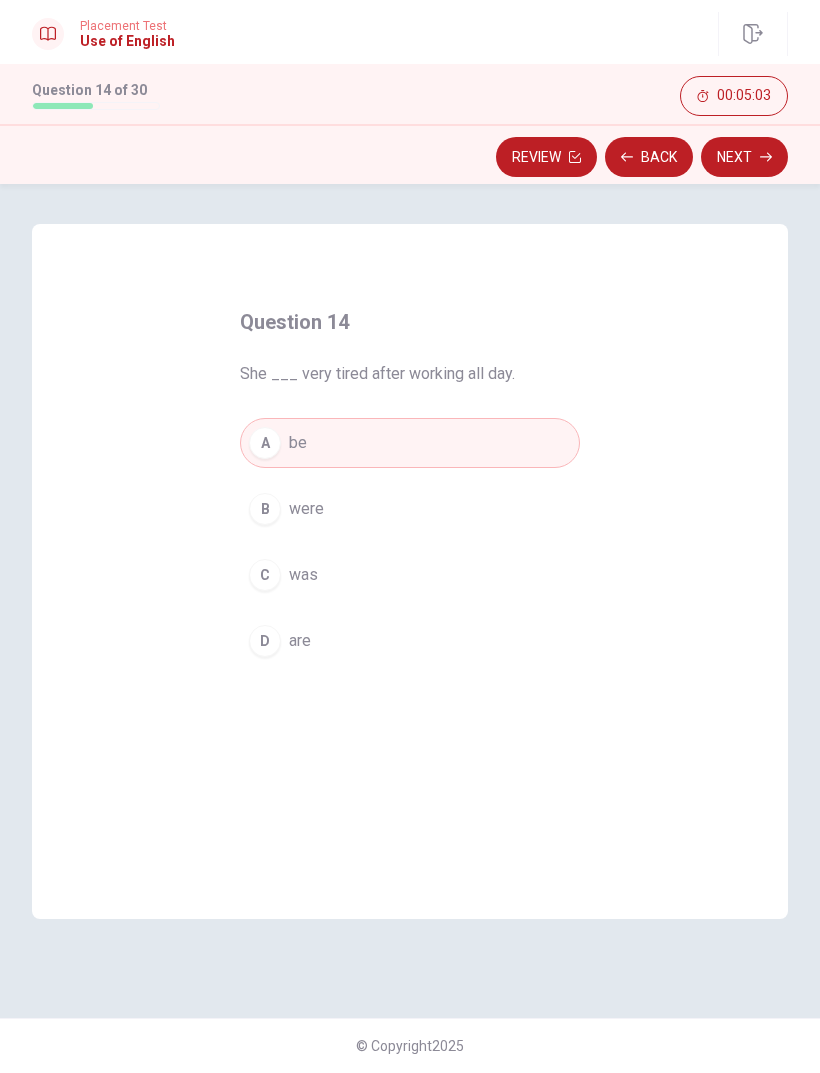 click on "Next" at bounding box center (744, 157) 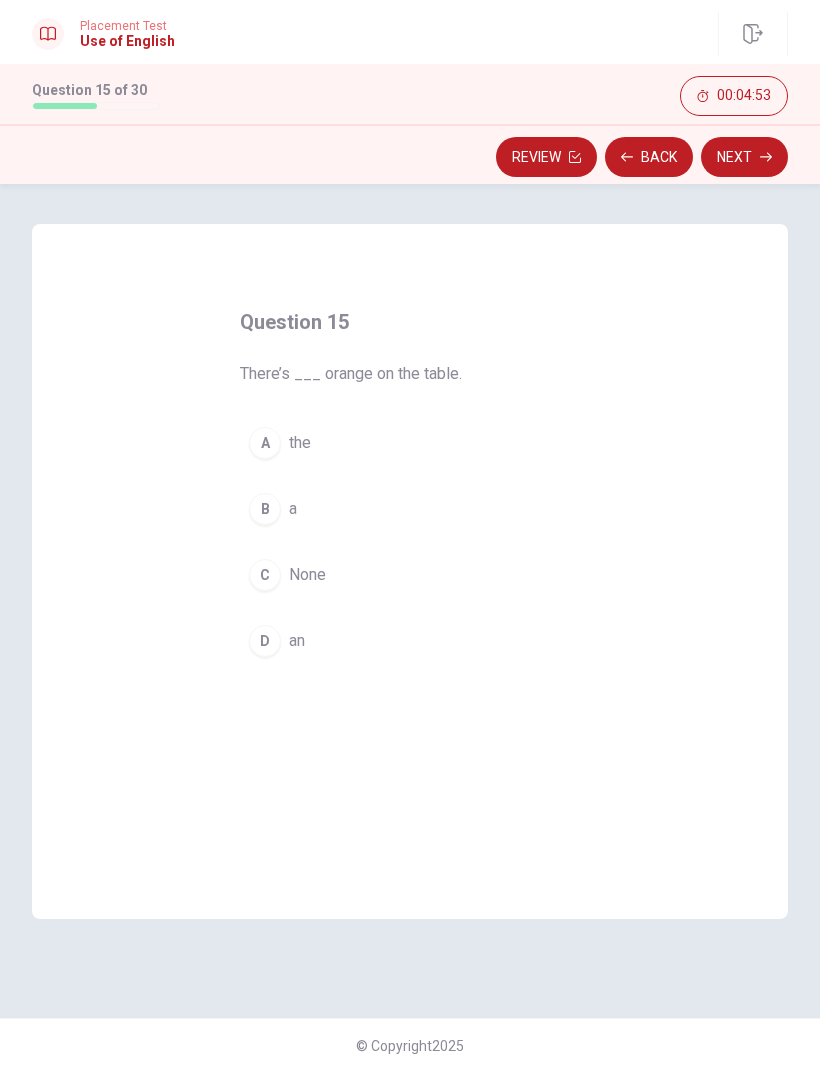 click on "an" at bounding box center (297, 641) 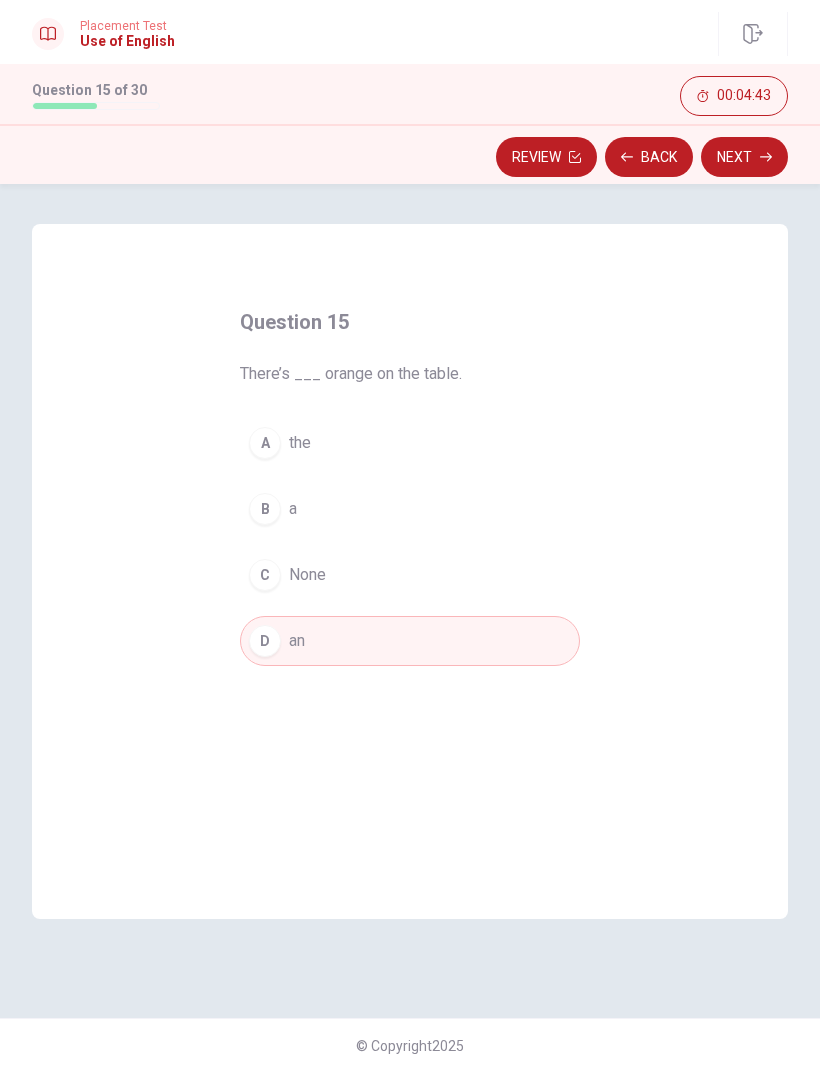 click on "Next" at bounding box center (744, 157) 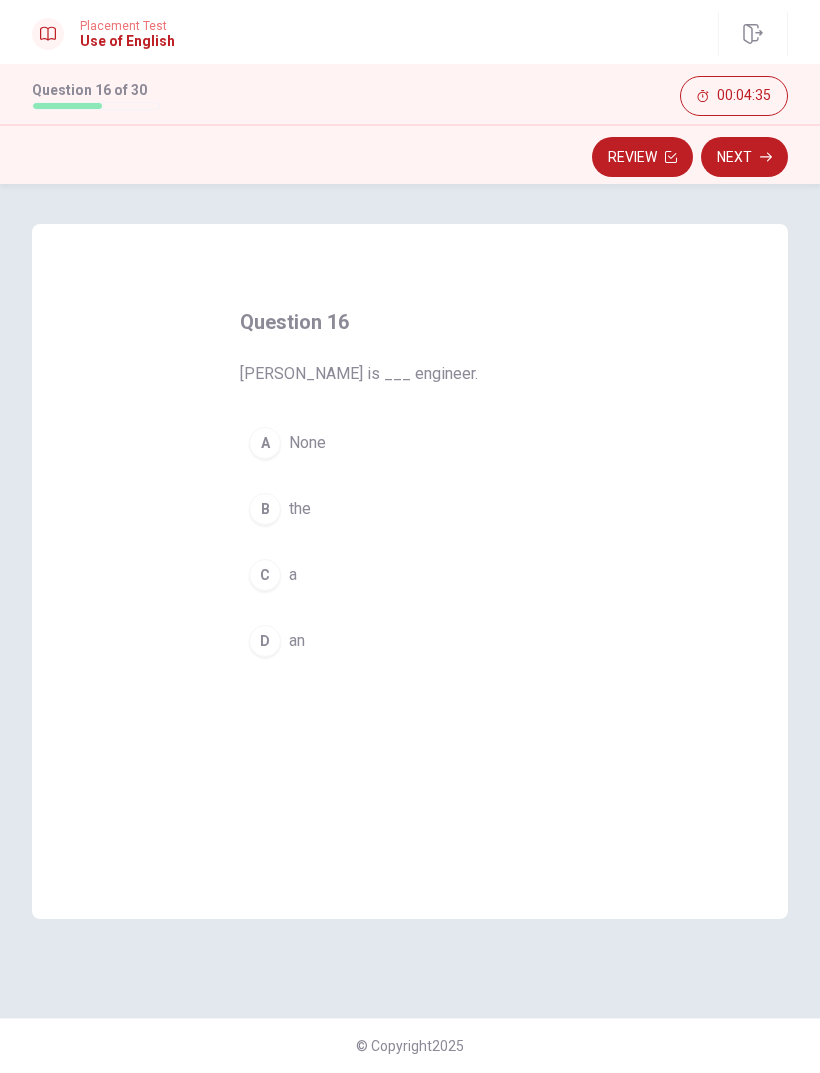 click on "an" at bounding box center [297, 641] 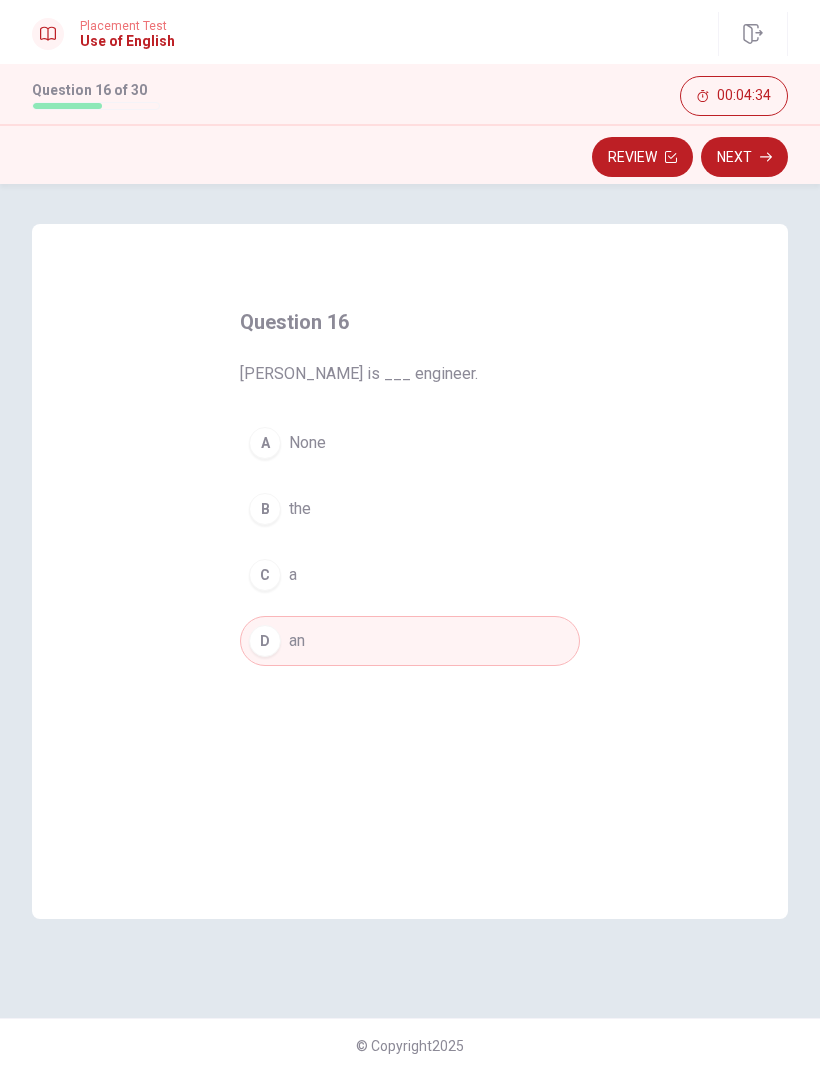 click 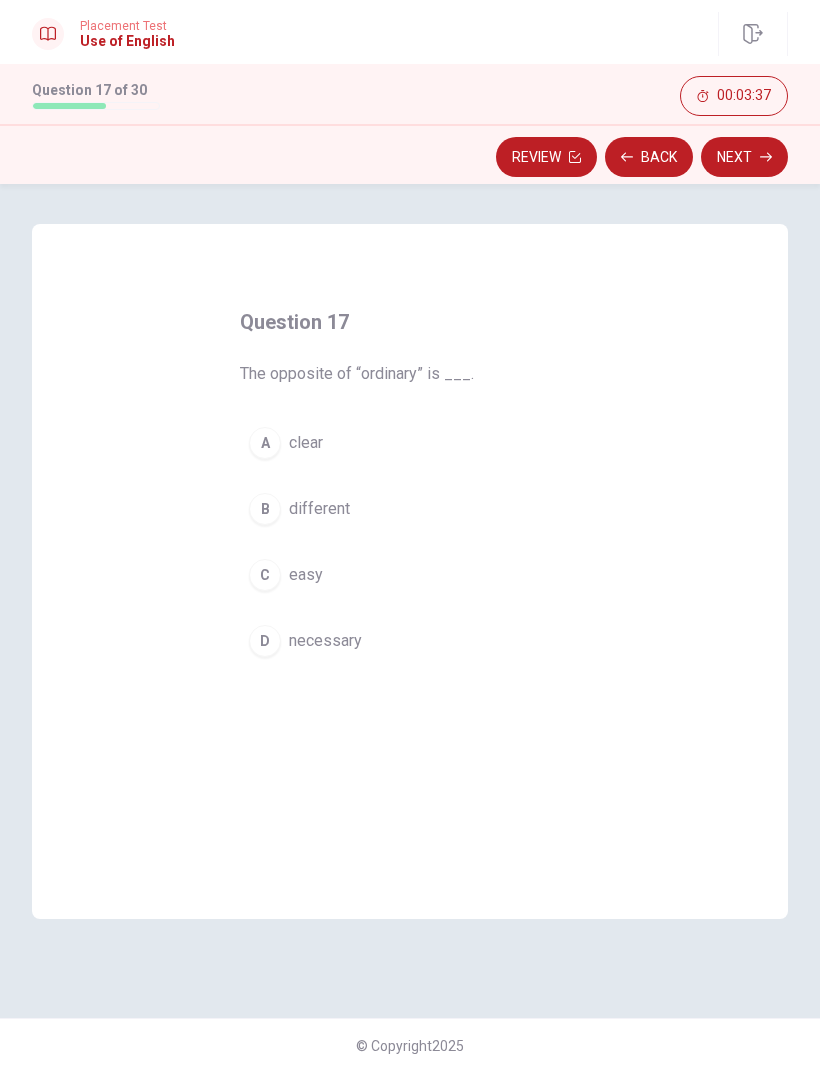 click on "clear" at bounding box center (306, 443) 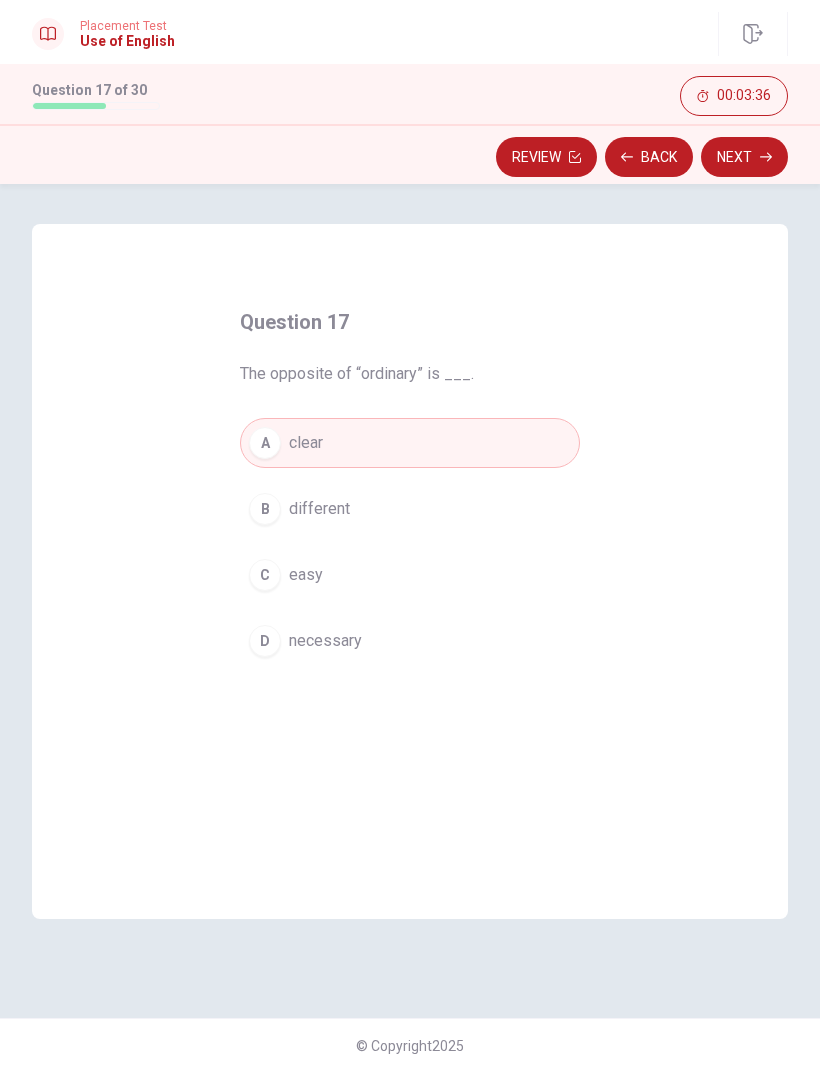 click on "Next" at bounding box center (744, 157) 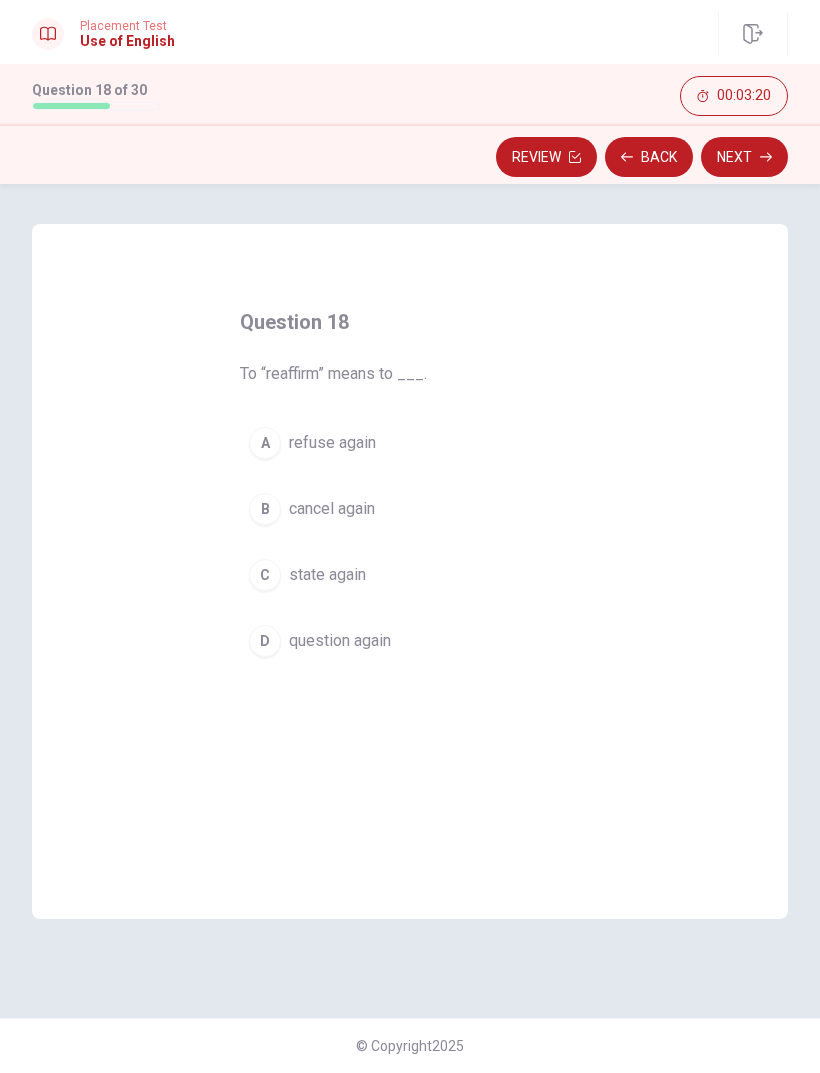 click on "refuse again" at bounding box center [332, 443] 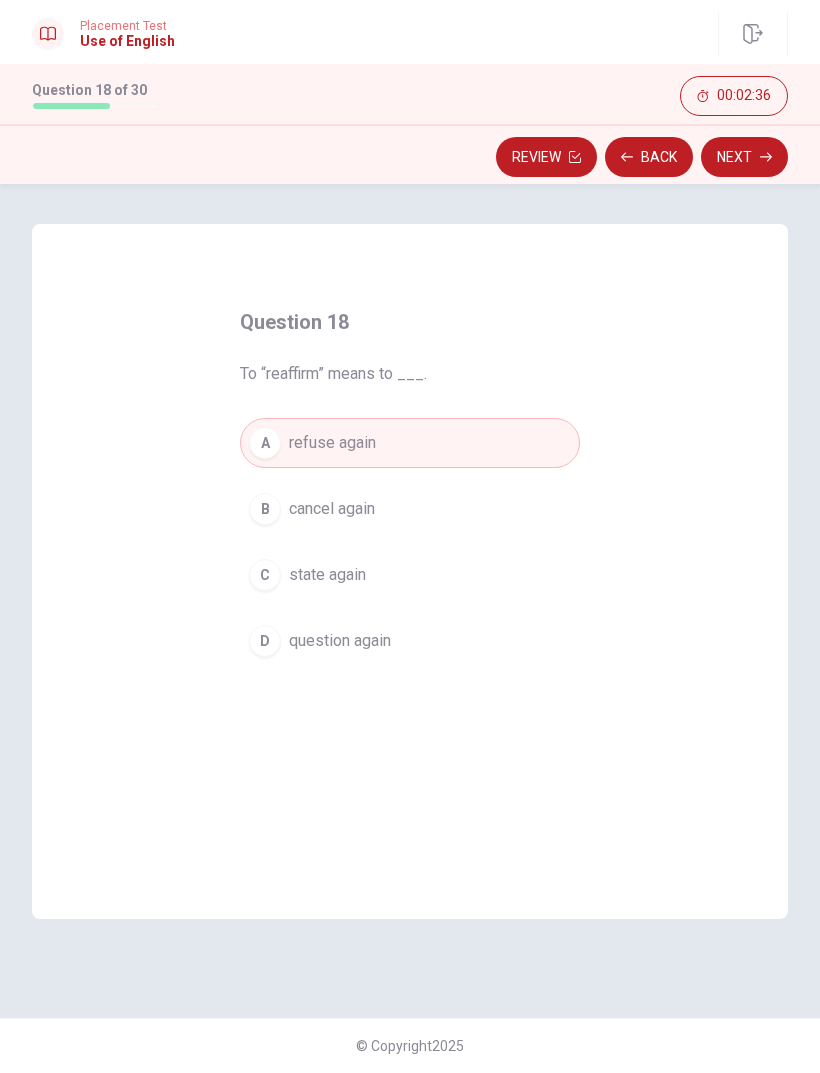 click on "D question again" at bounding box center [410, 641] 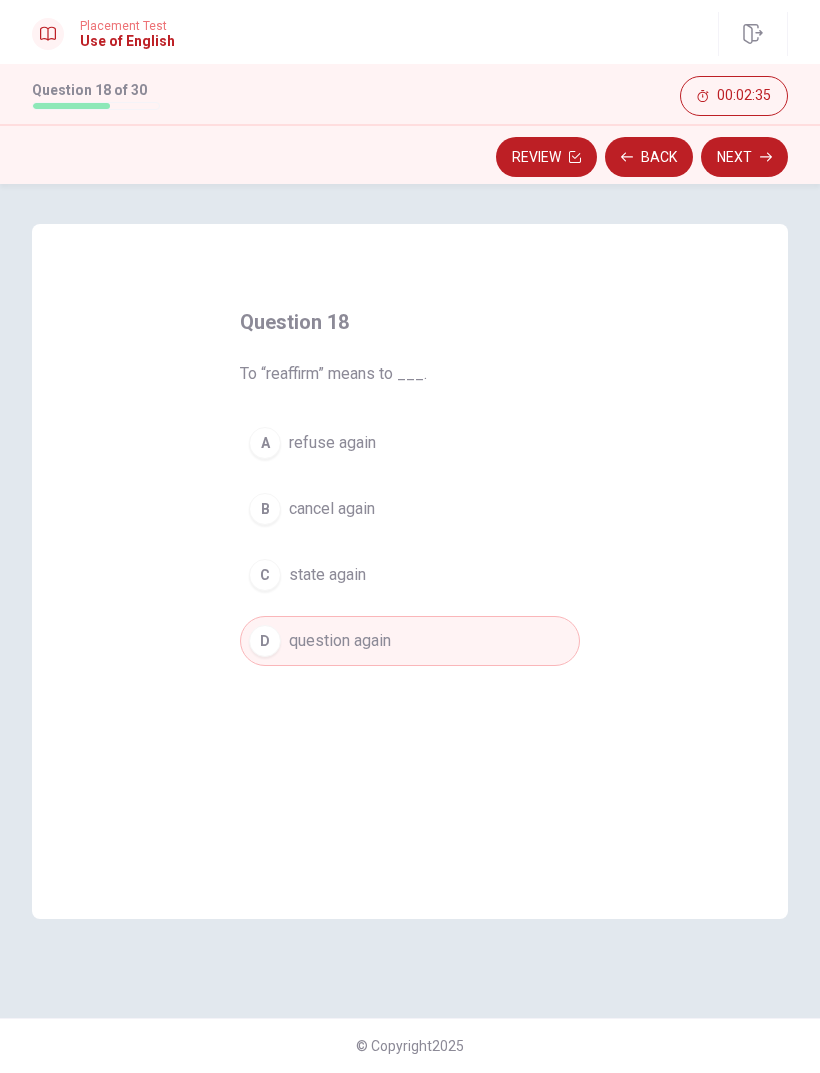 click on "Next" at bounding box center [744, 157] 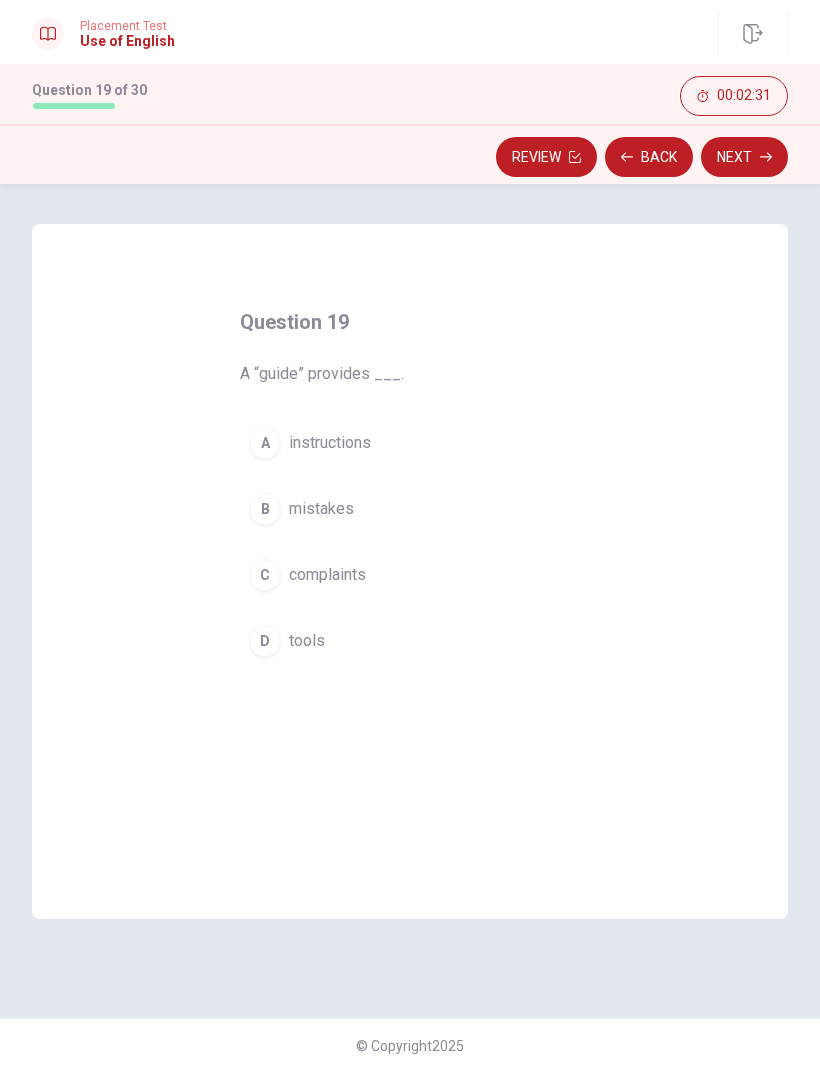 click on "instructions" at bounding box center [330, 443] 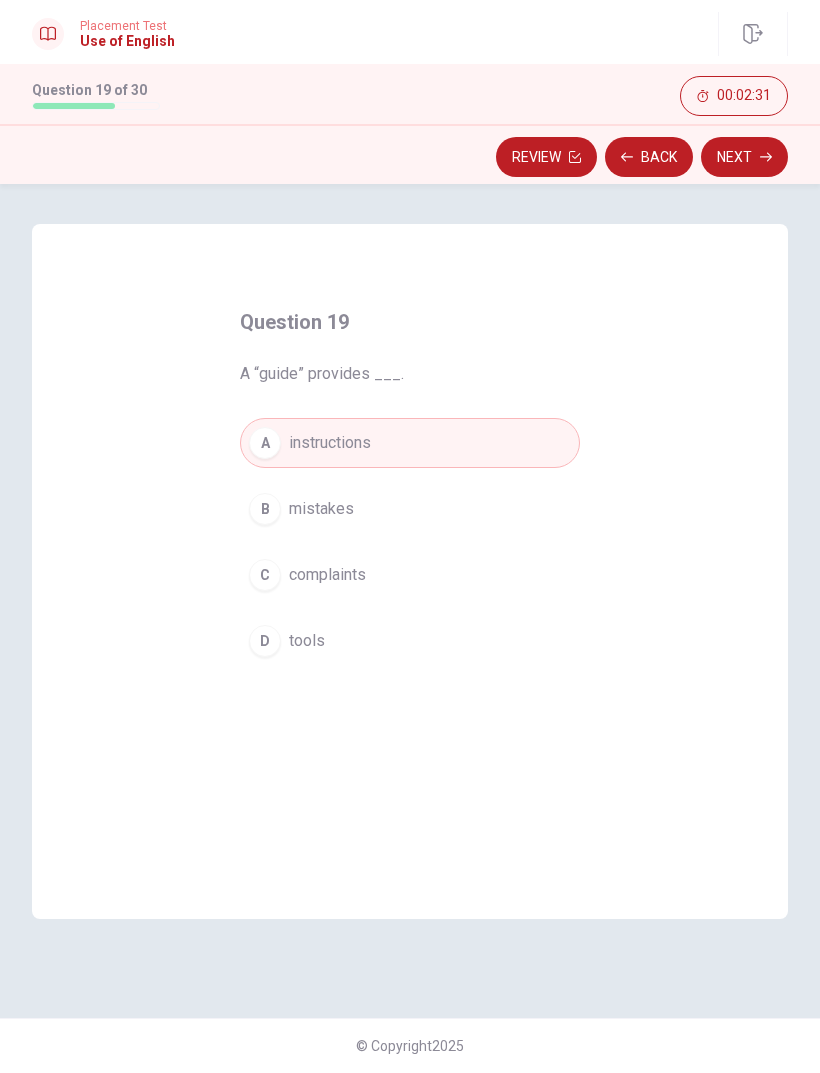 click 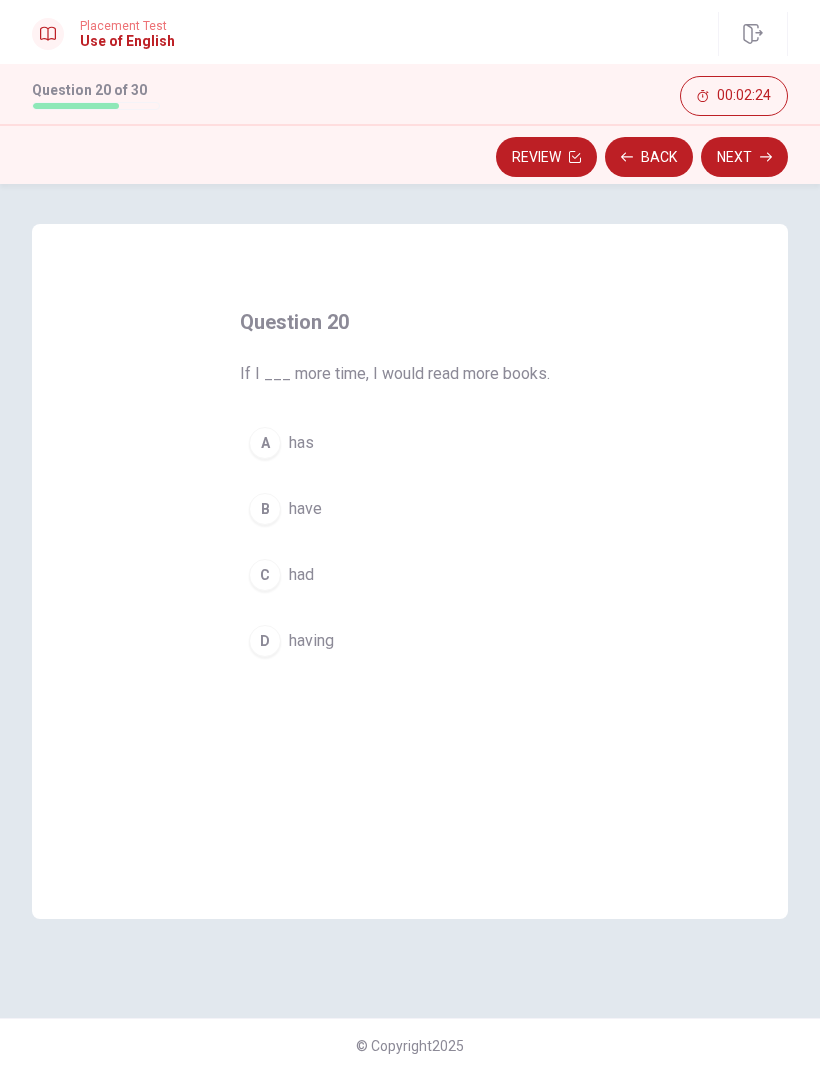 click on "had" at bounding box center [301, 575] 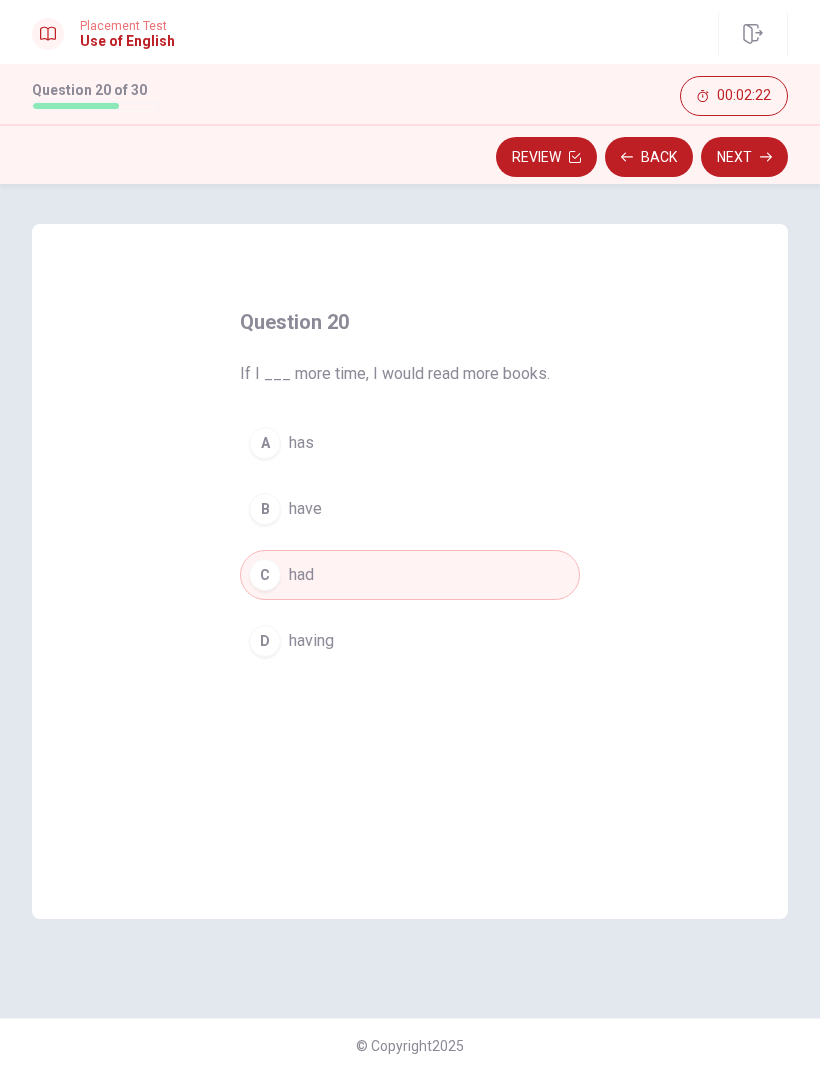 click on "Next" at bounding box center [744, 157] 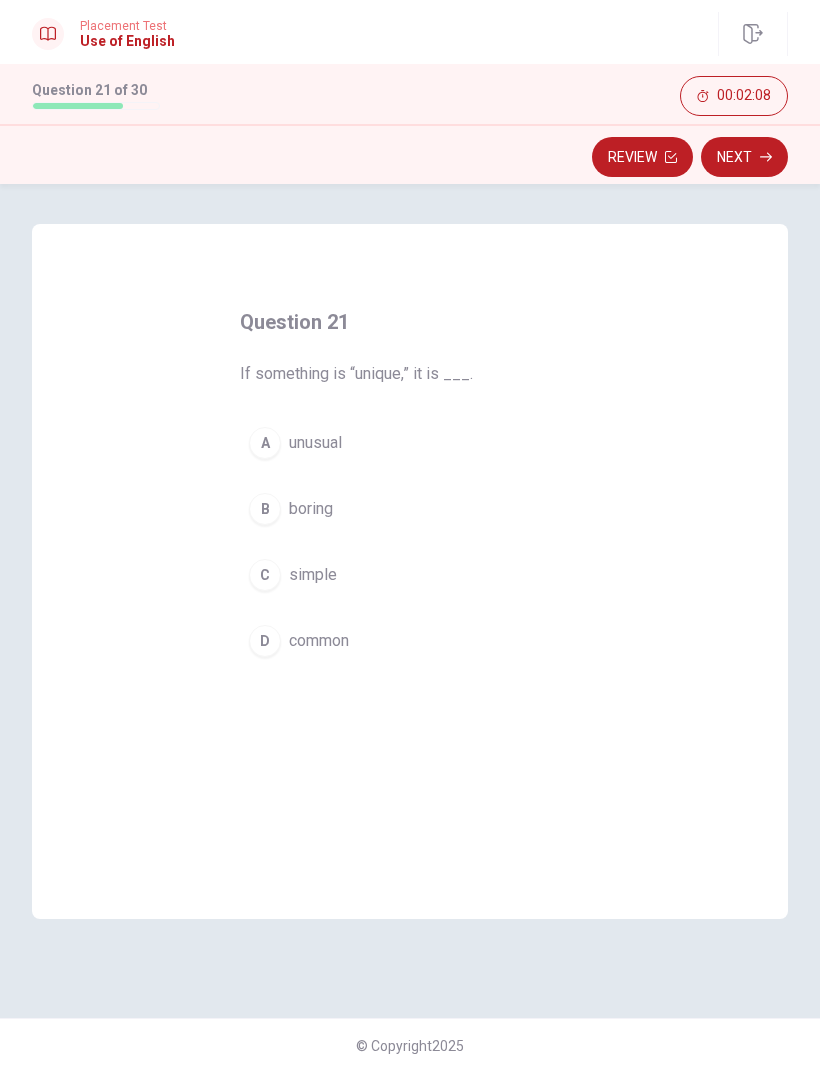 click on "unusual" at bounding box center [315, 443] 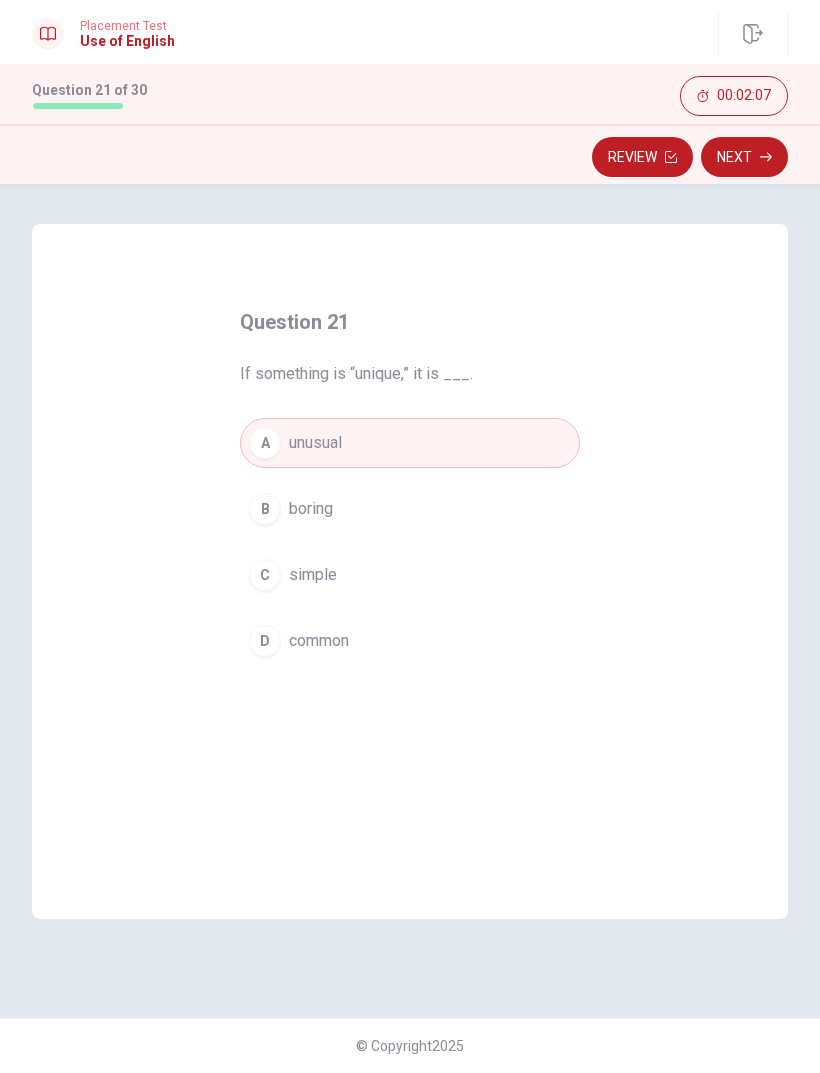 click on "Next" at bounding box center [744, 157] 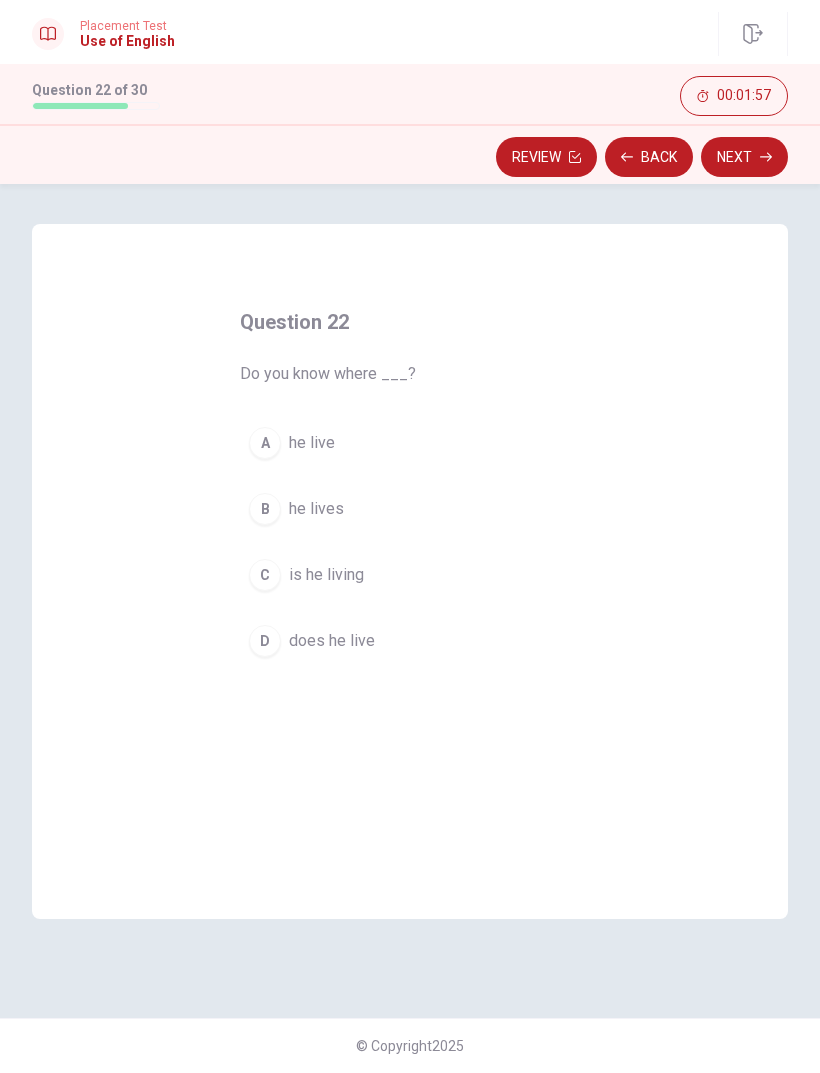 click on "he lives" at bounding box center [316, 509] 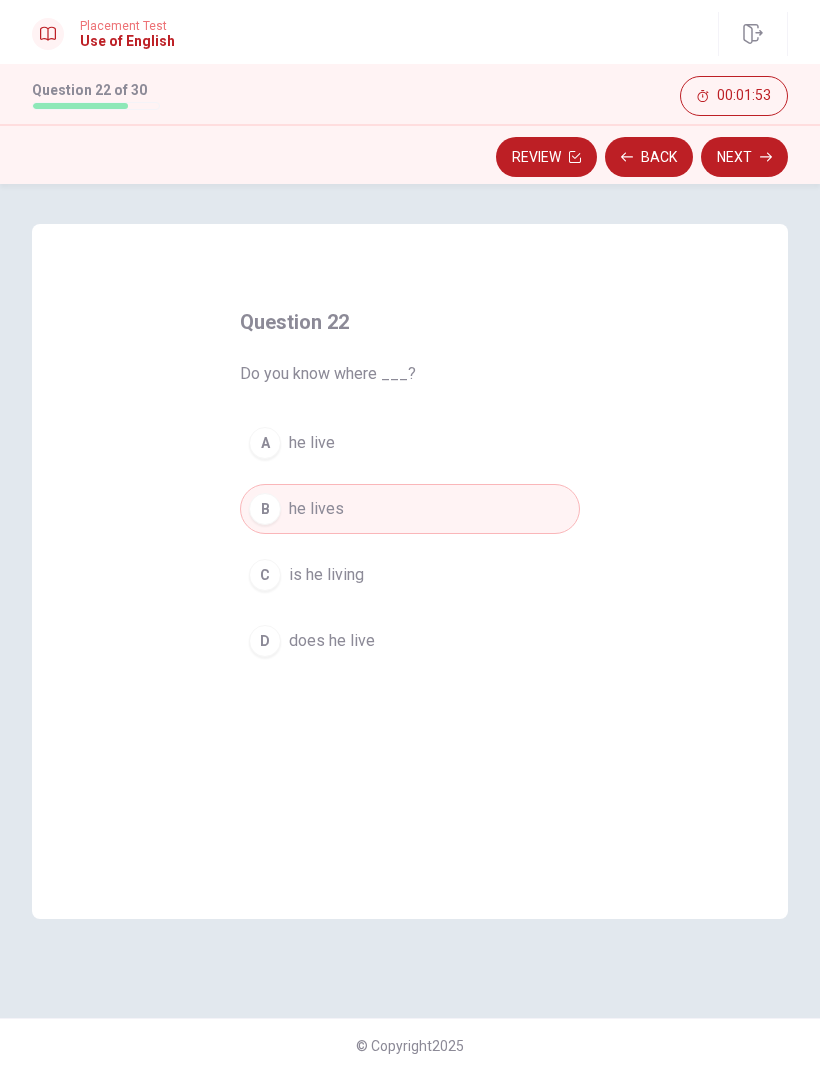 click on "is he living" at bounding box center [326, 575] 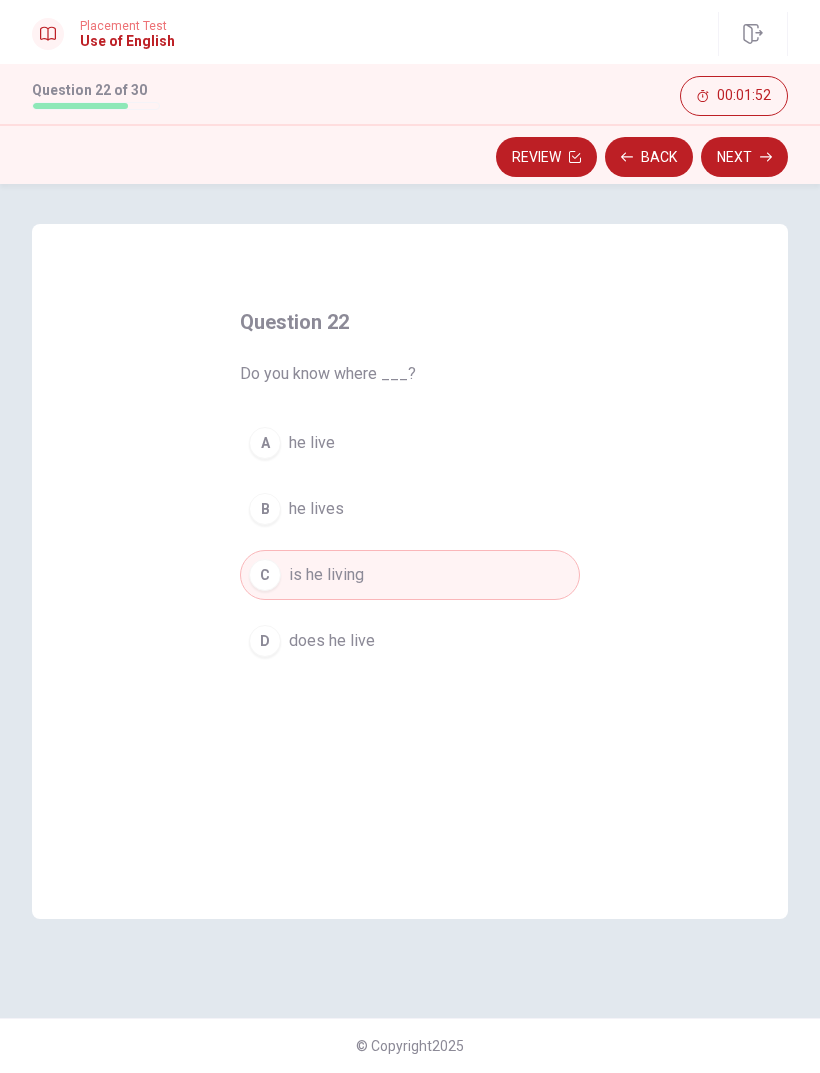 click on "Next" at bounding box center [744, 157] 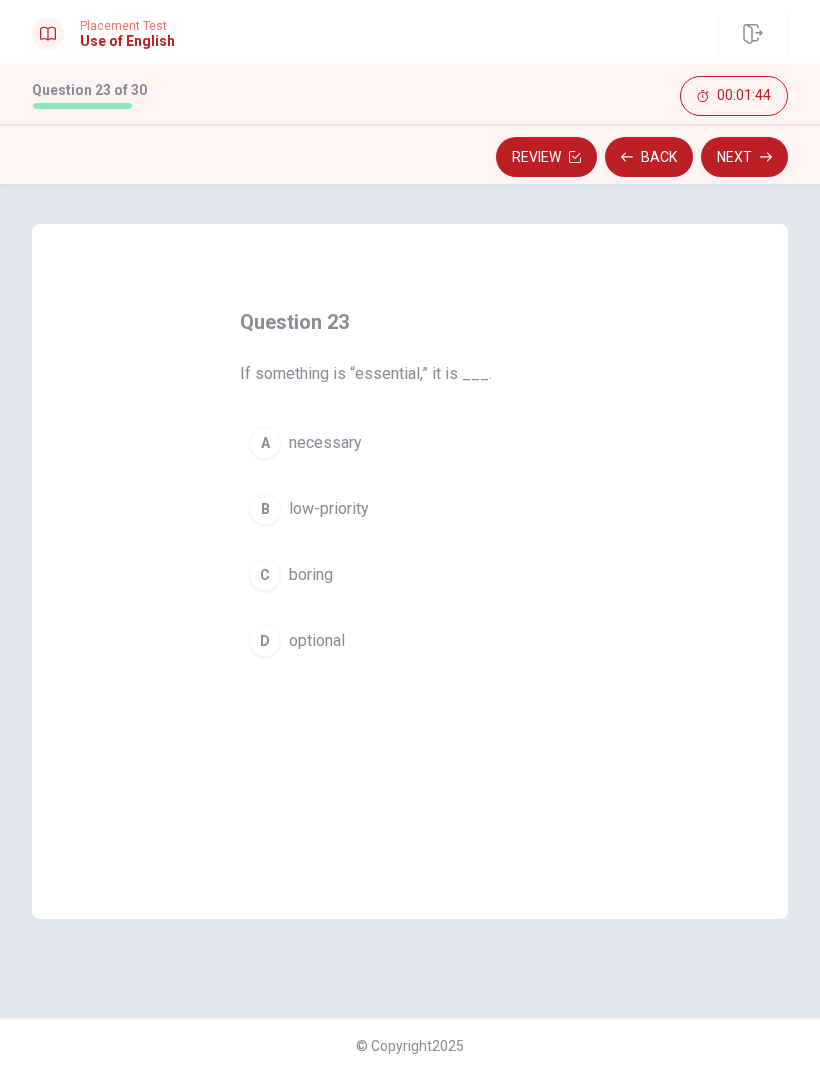 click on "A necessary" at bounding box center (410, 443) 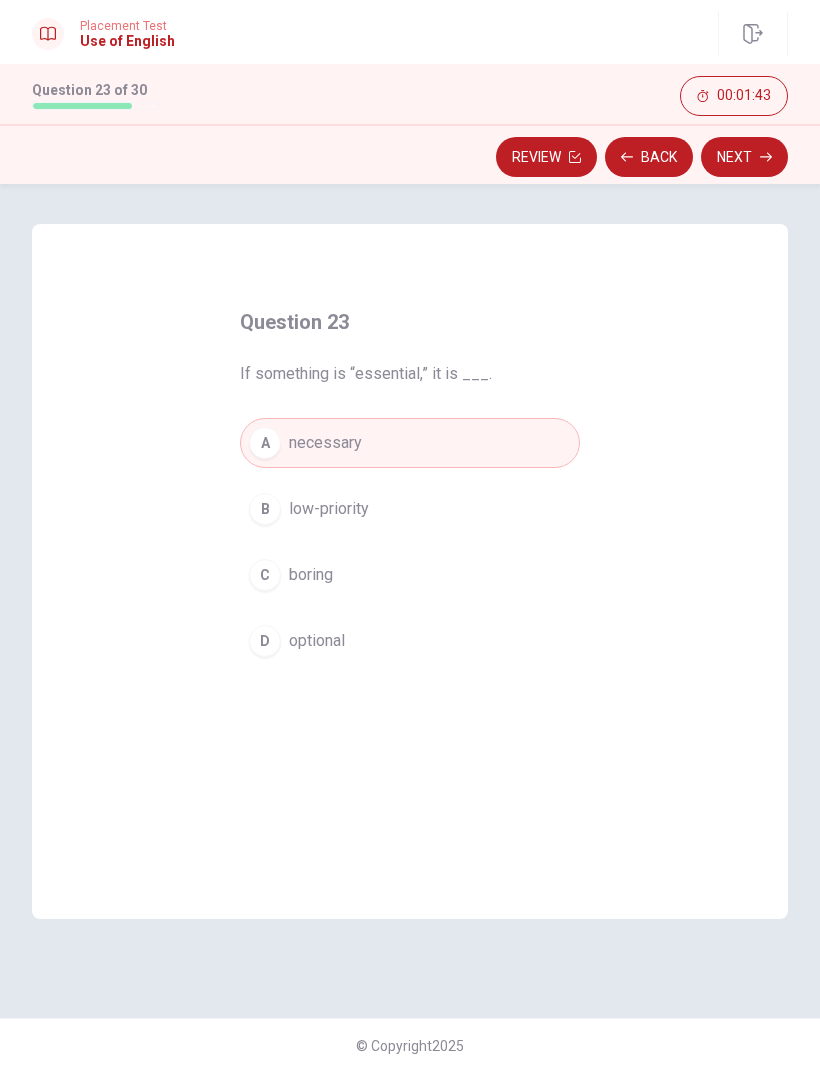 click on "Next" at bounding box center [744, 157] 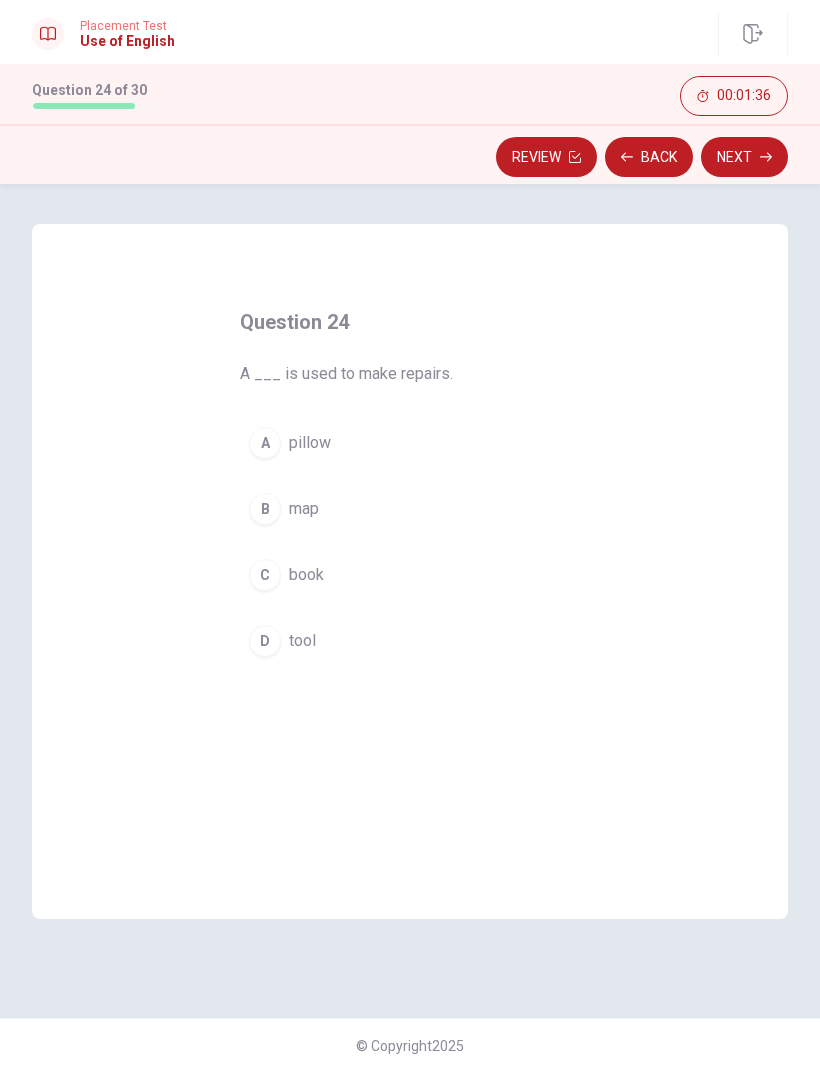 click on "tool" at bounding box center (302, 641) 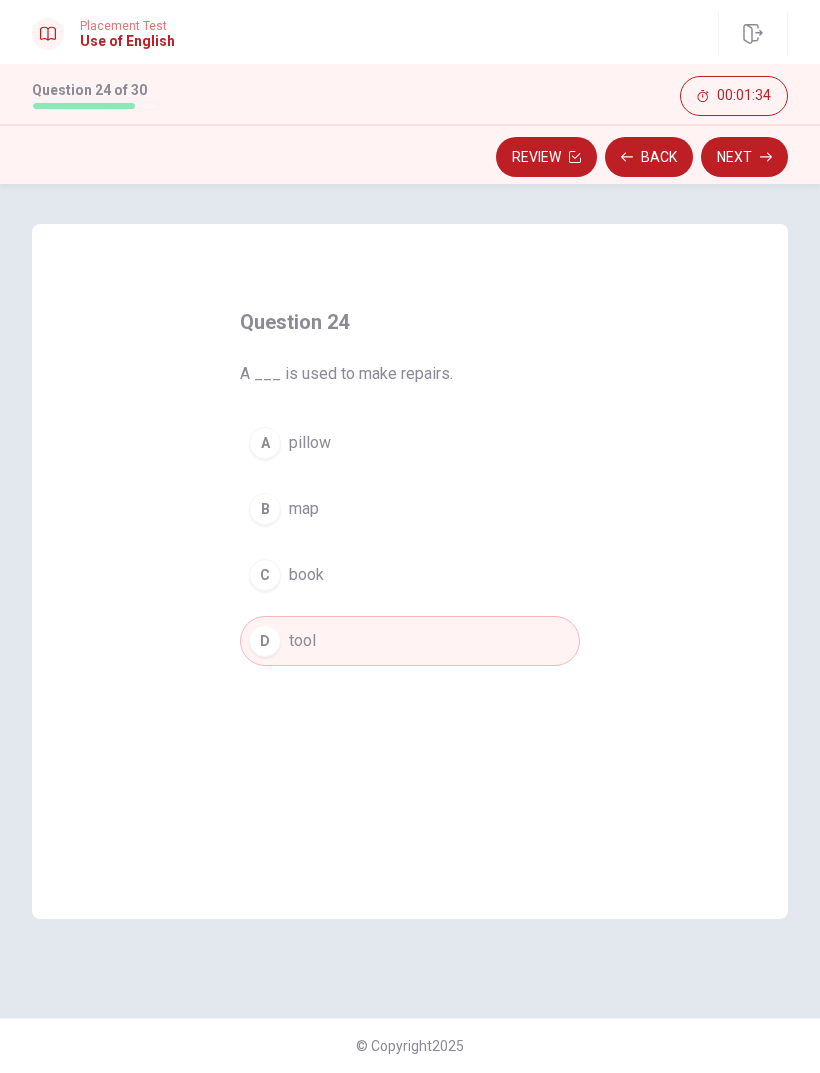 click on "Next" at bounding box center [744, 157] 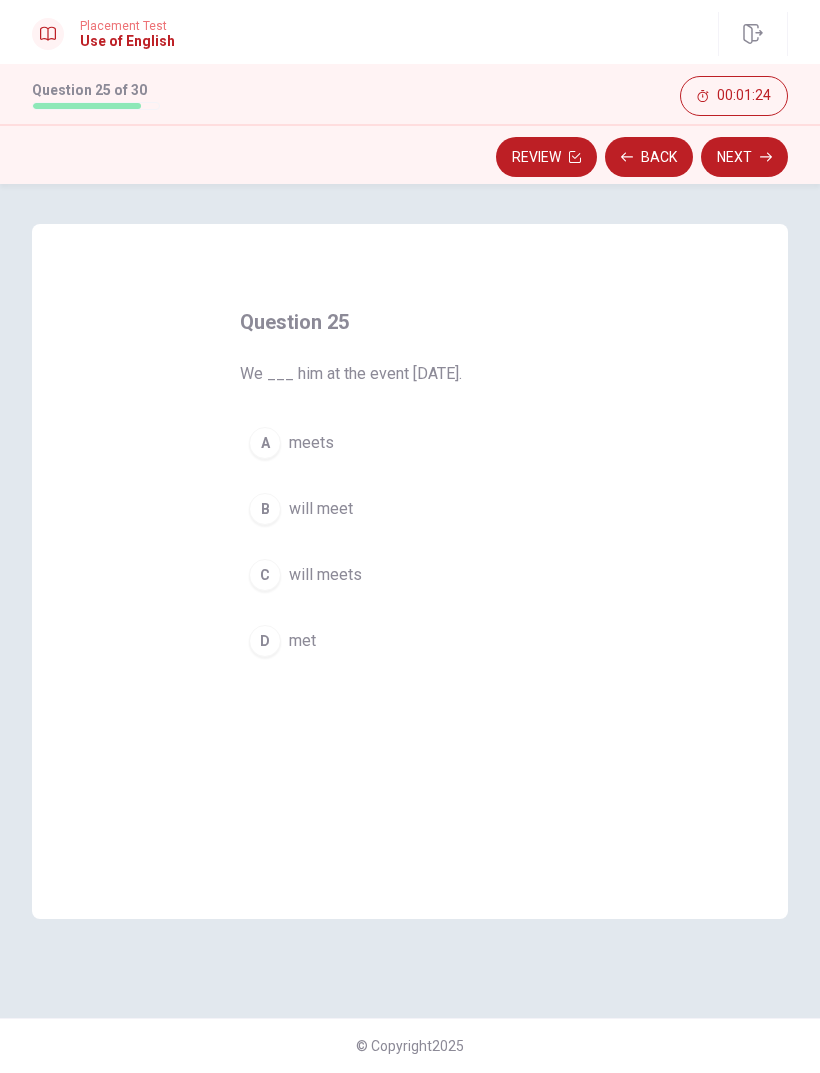 click on "will meet" at bounding box center (321, 509) 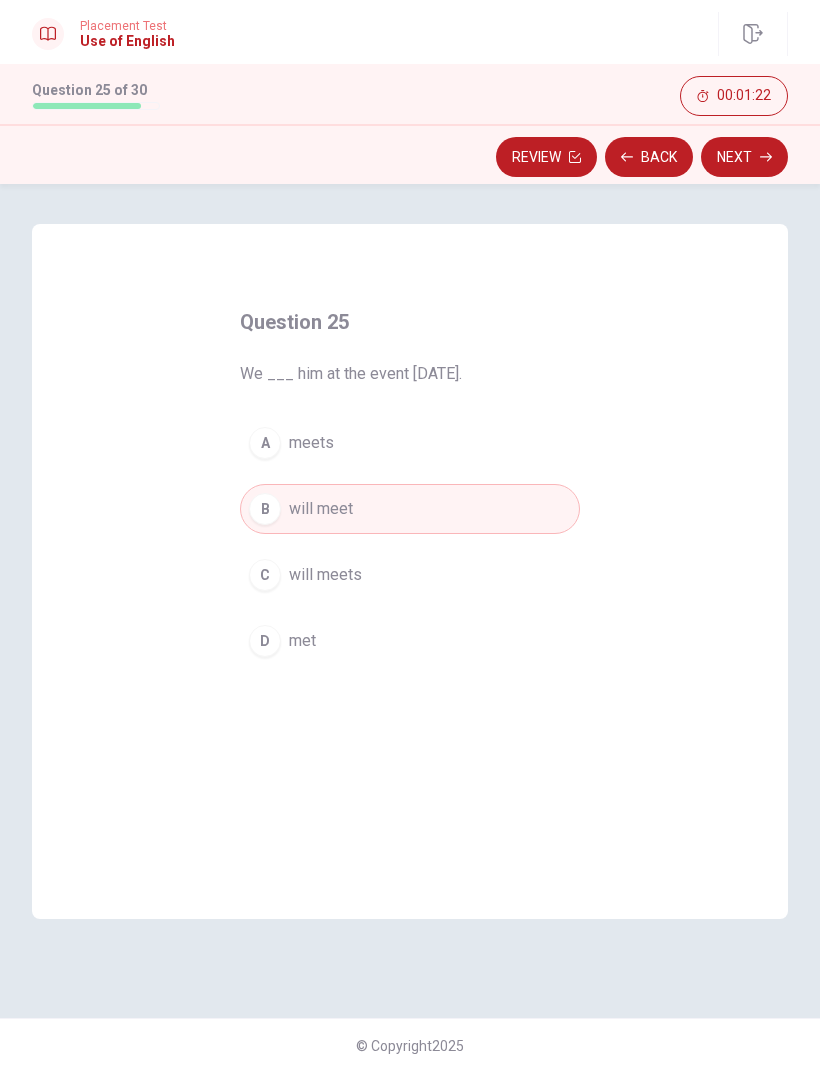 click on "C will meets" at bounding box center (410, 575) 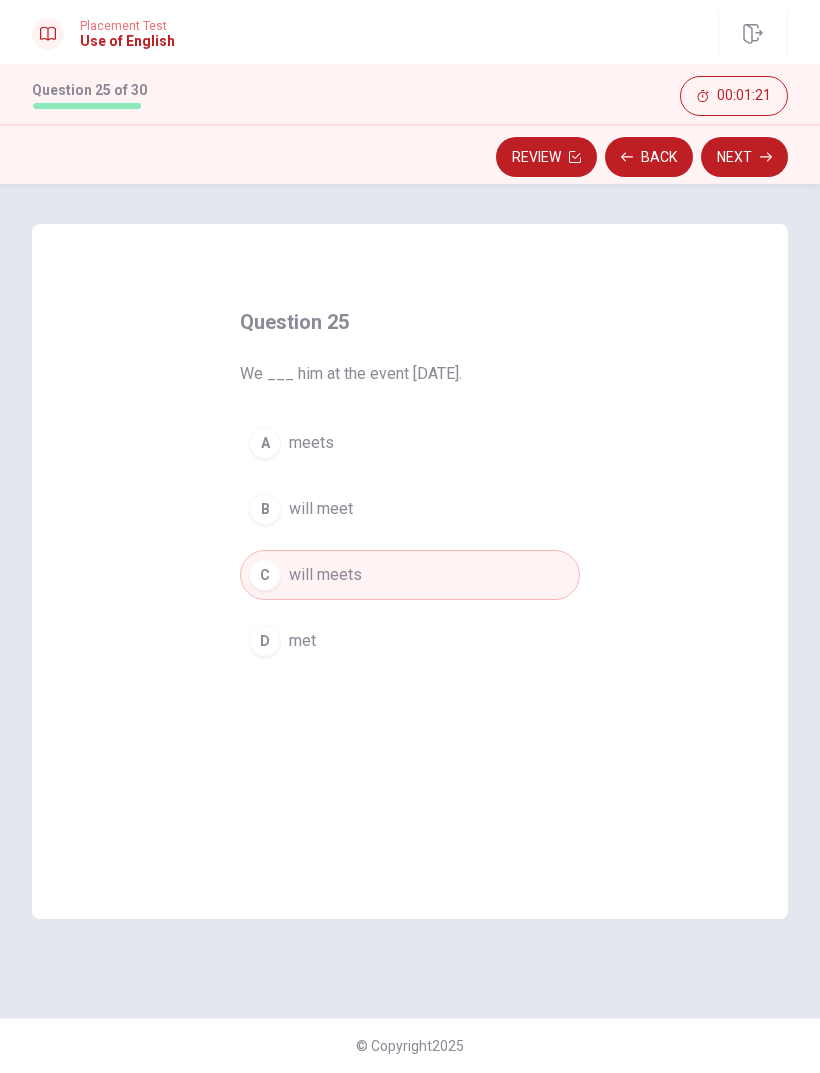 click on "Next" at bounding box center [744, 157] 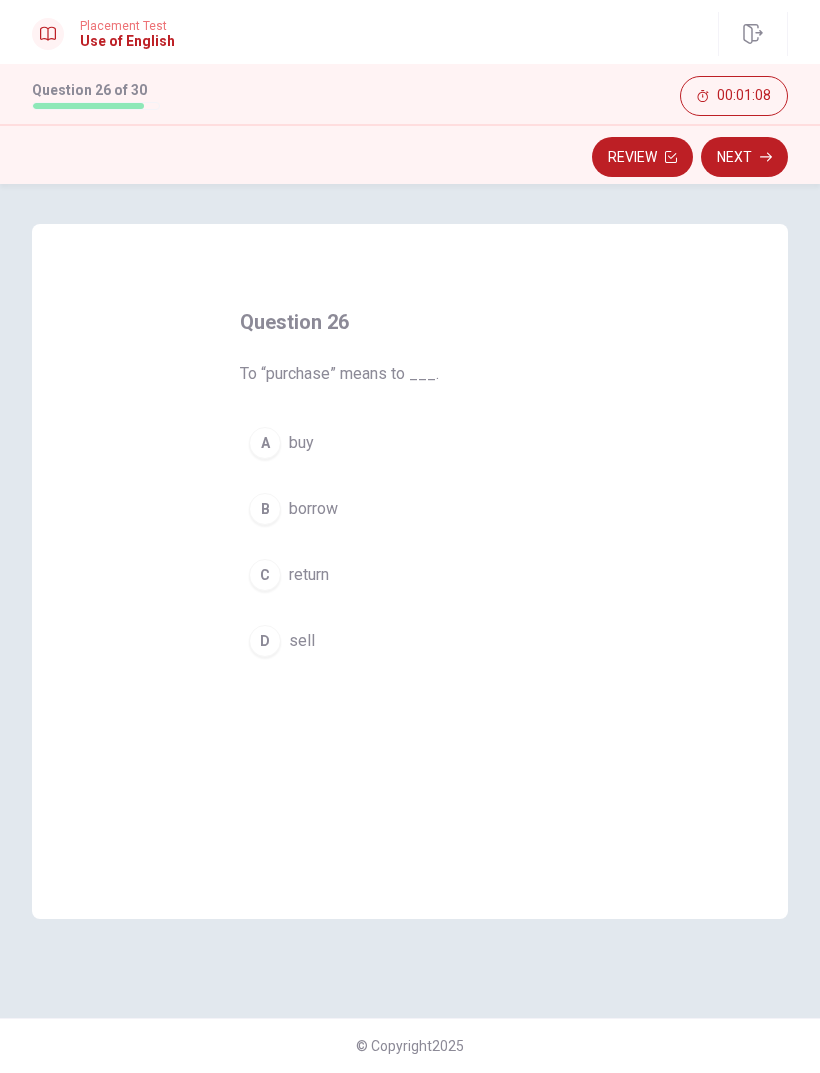 click on "sell" at bounding box center [302, 641] 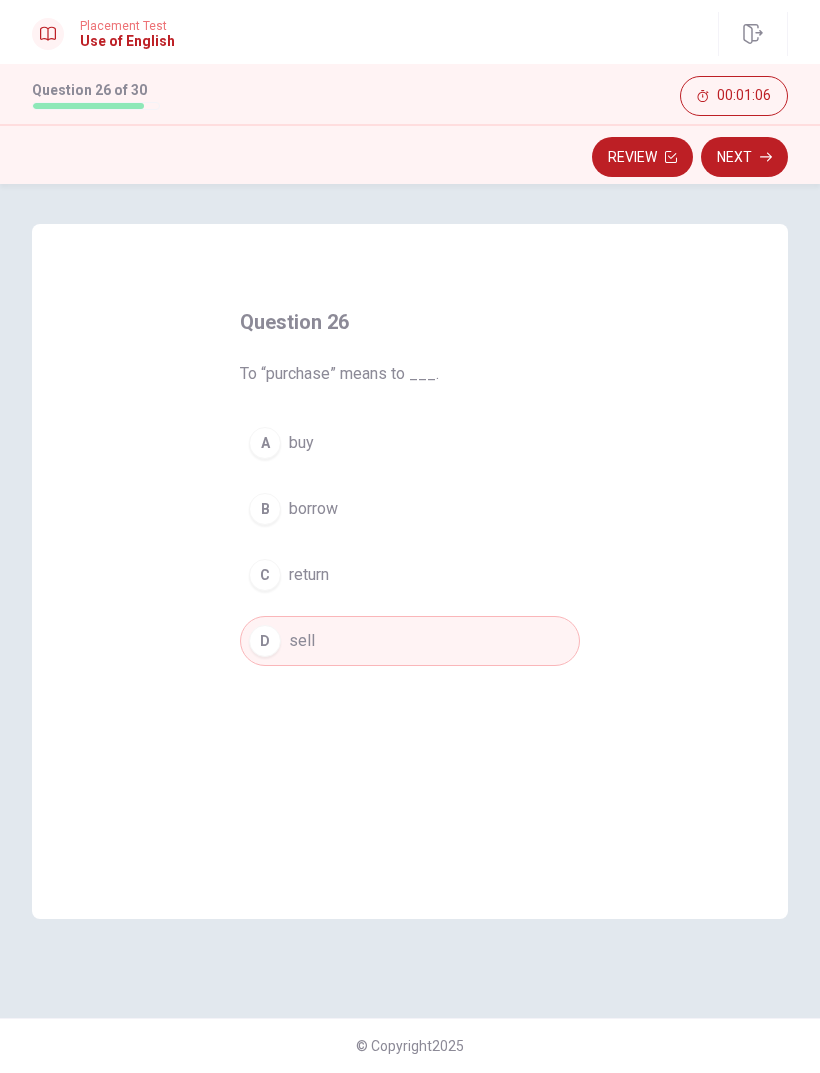 click on "Next" at bounding box center (744, 157) 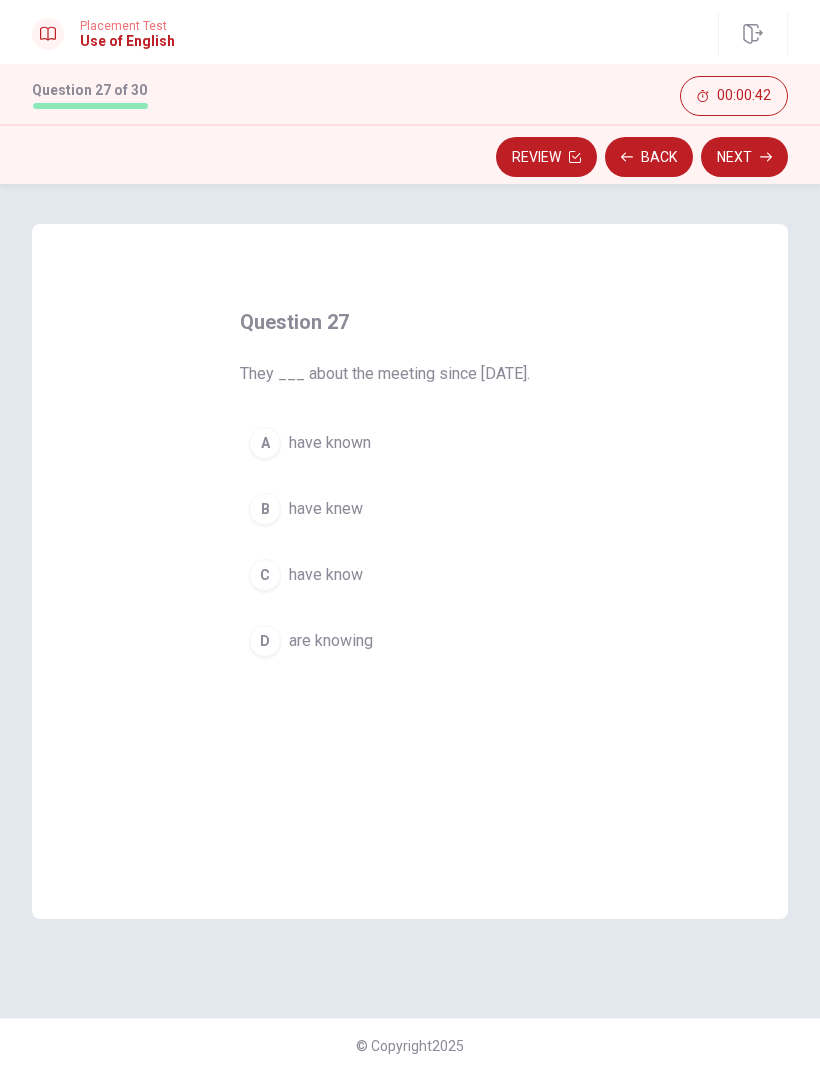 click on "have known" at bounding box center (330, 443) 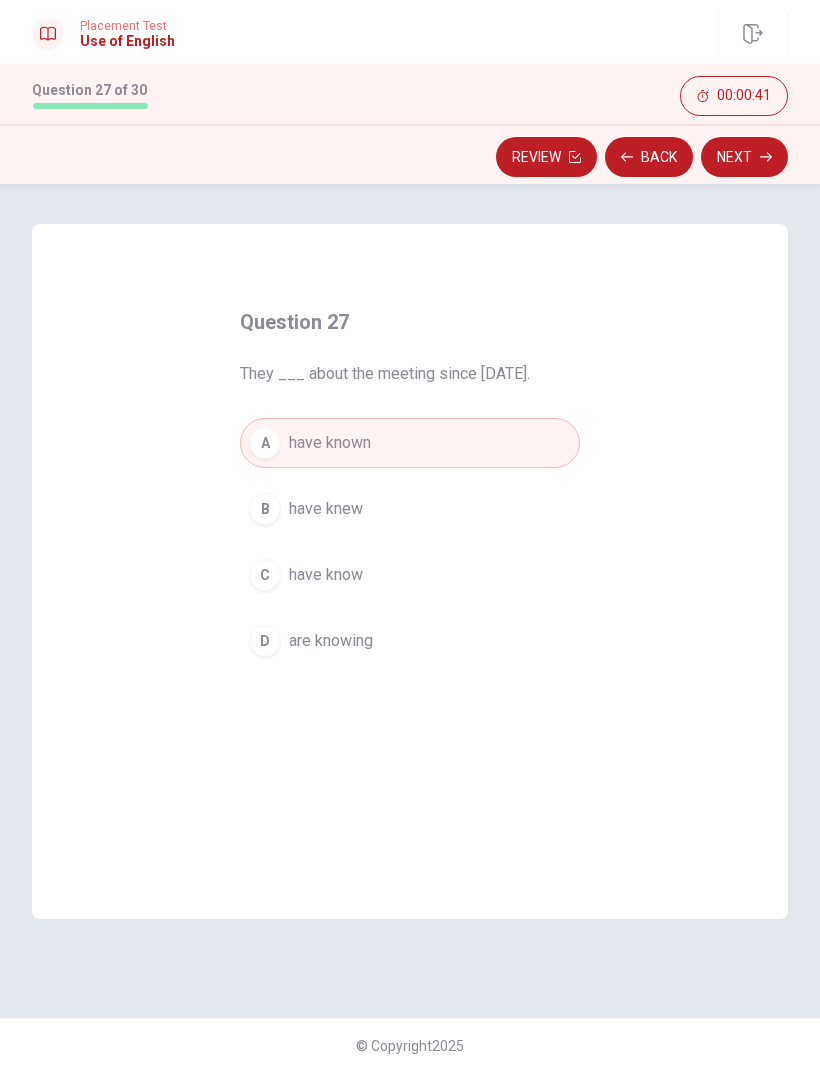 click on "Next" at bounding box center [744, 157] 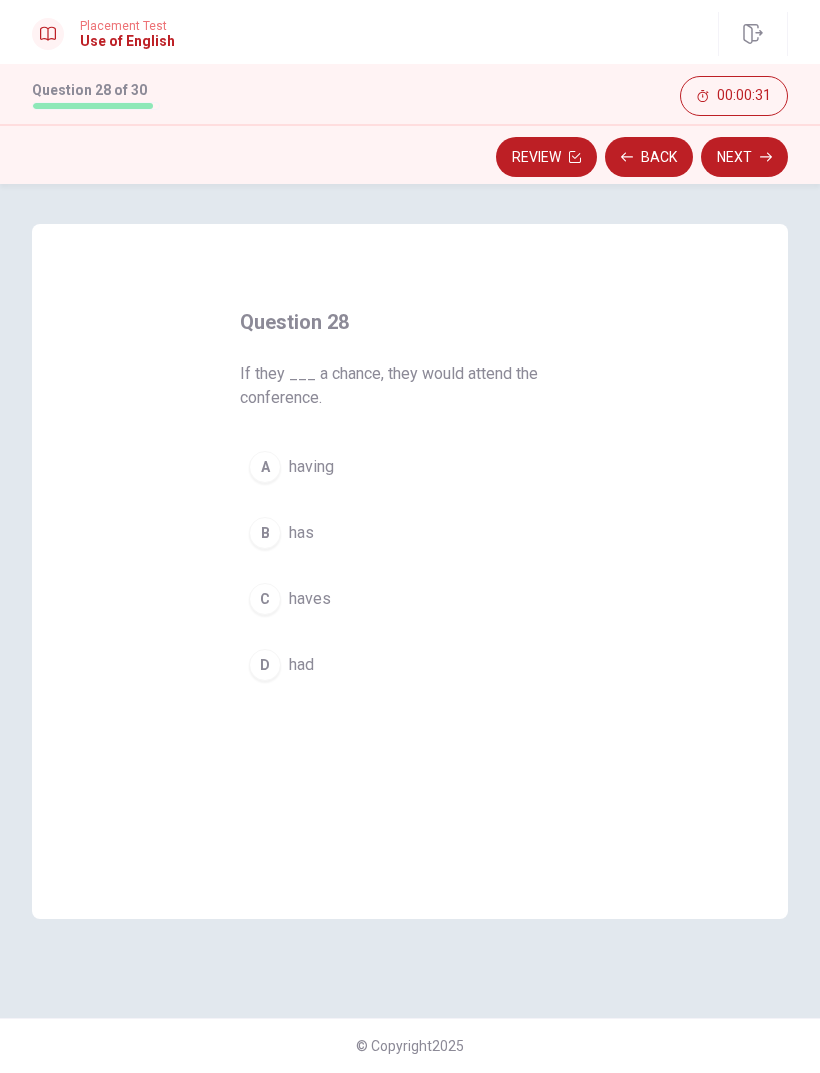 click on "has" at bounding box center (301, 533) 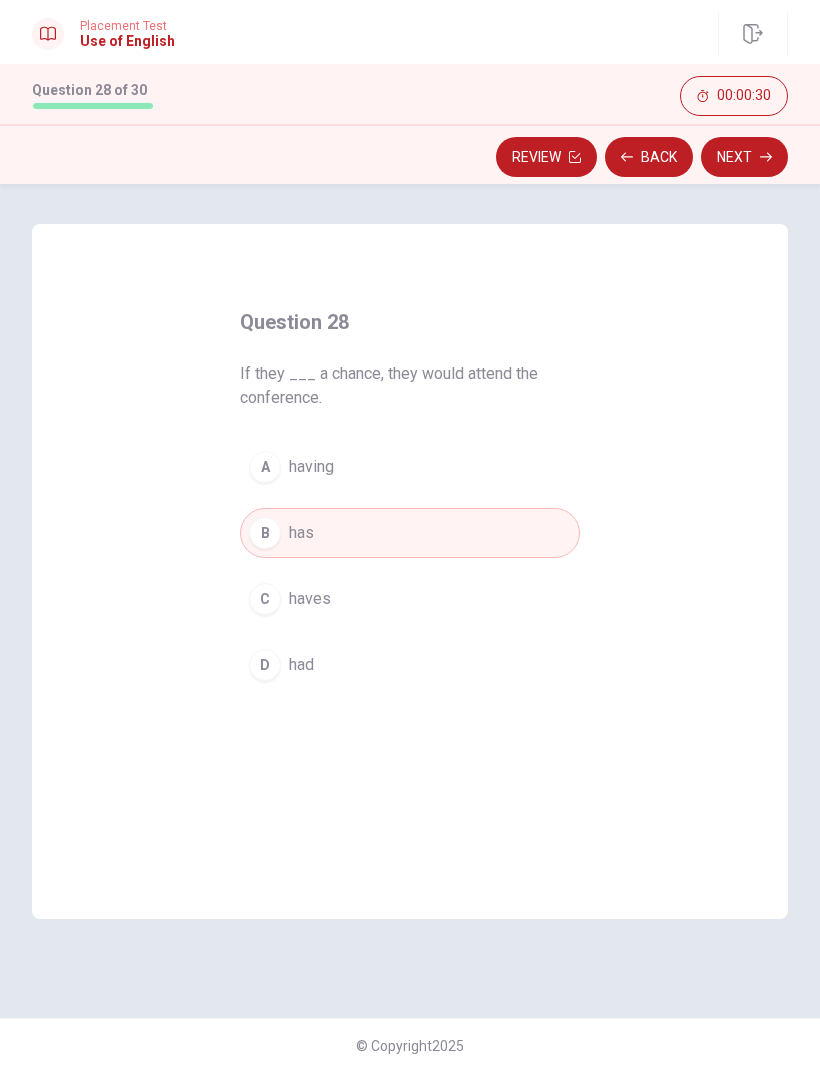 click on "Next" at bounding box center (744, 157) 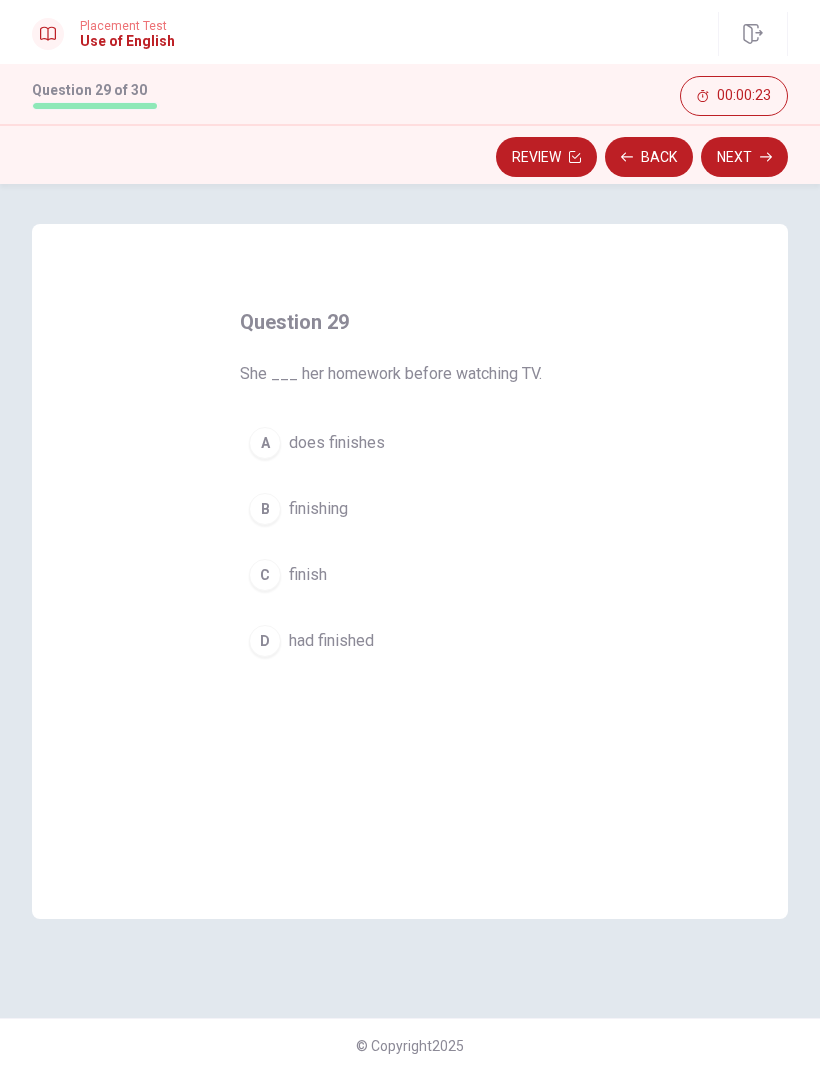 click on "D had finished" at bounding box center (410, 641) 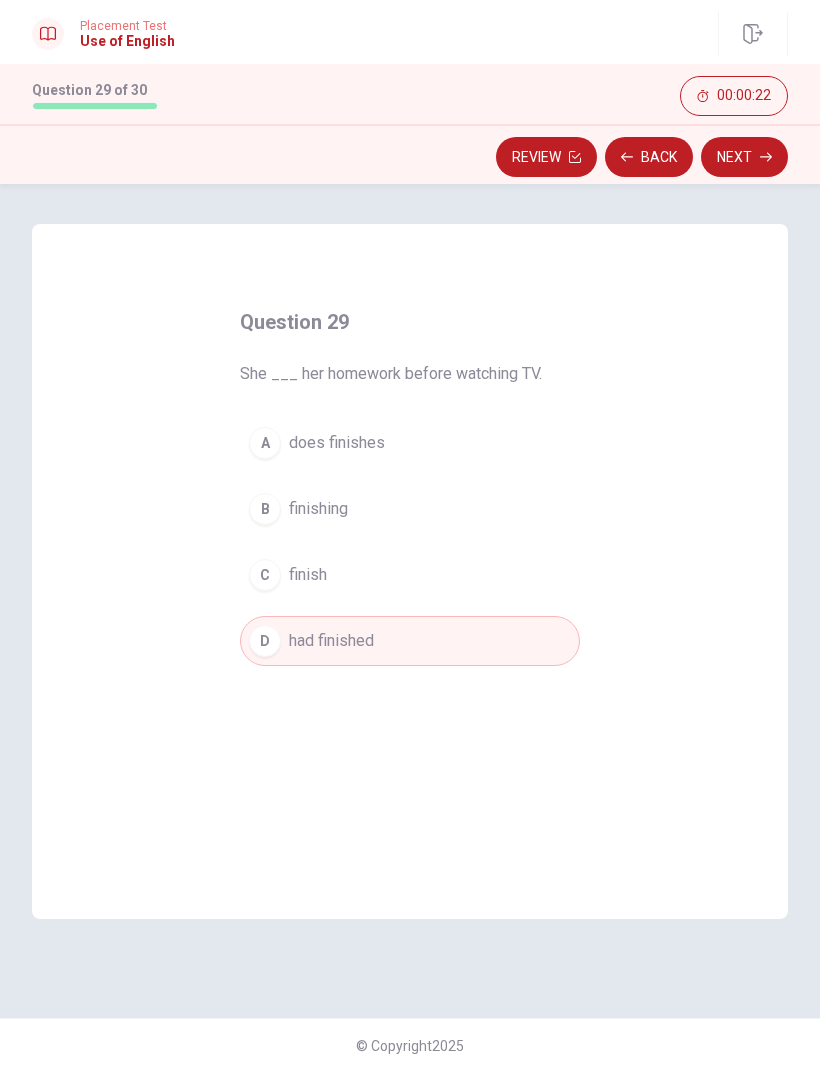 click on "Next" at bounding box center [744, 157] 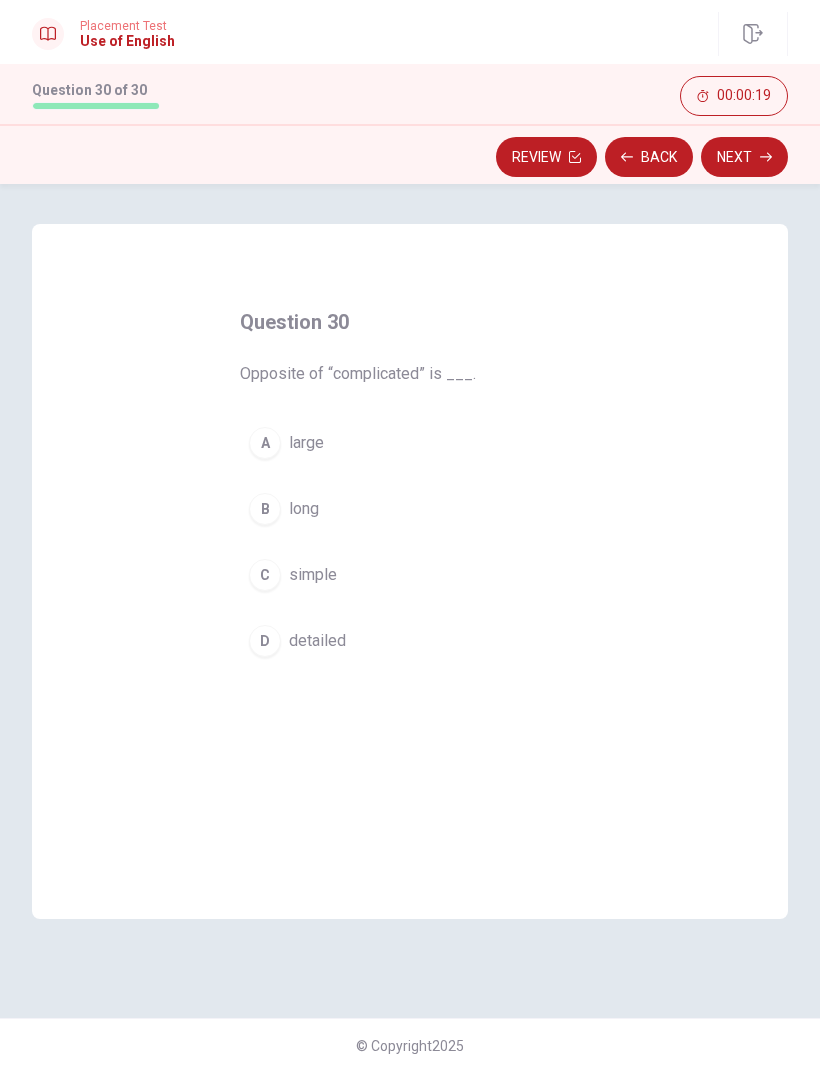 click on "simple" at bounding box center [313, 575] 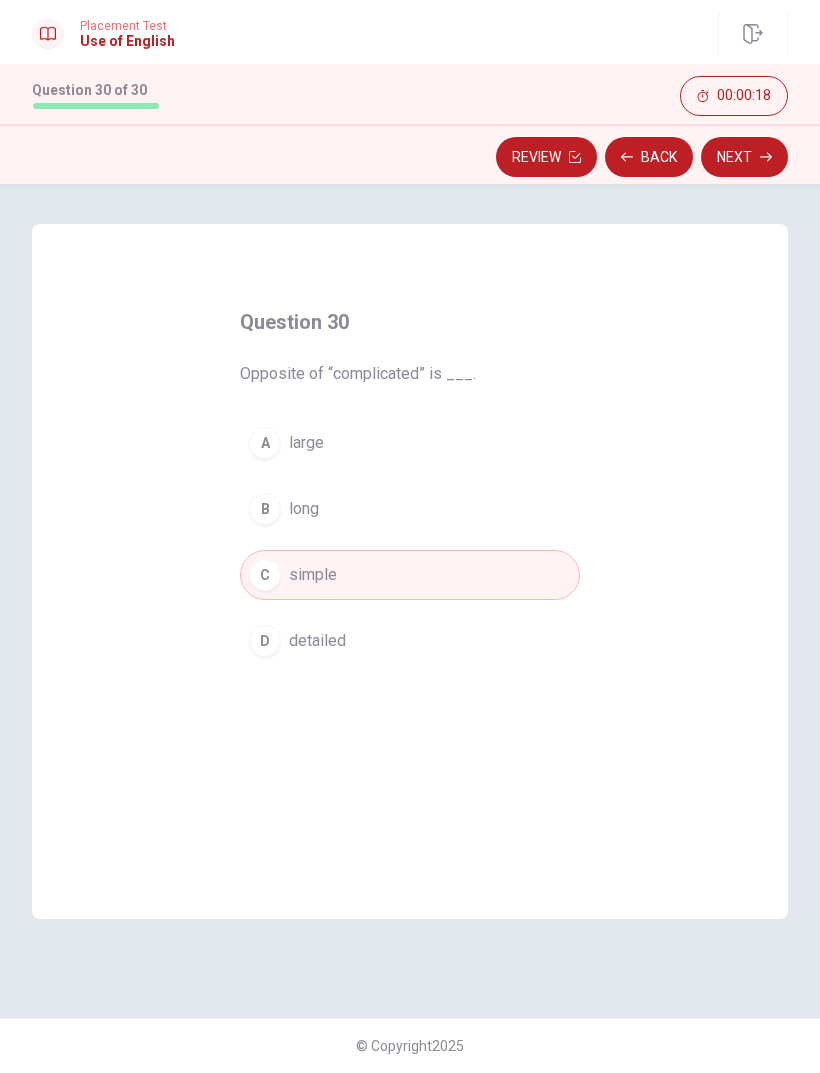 click 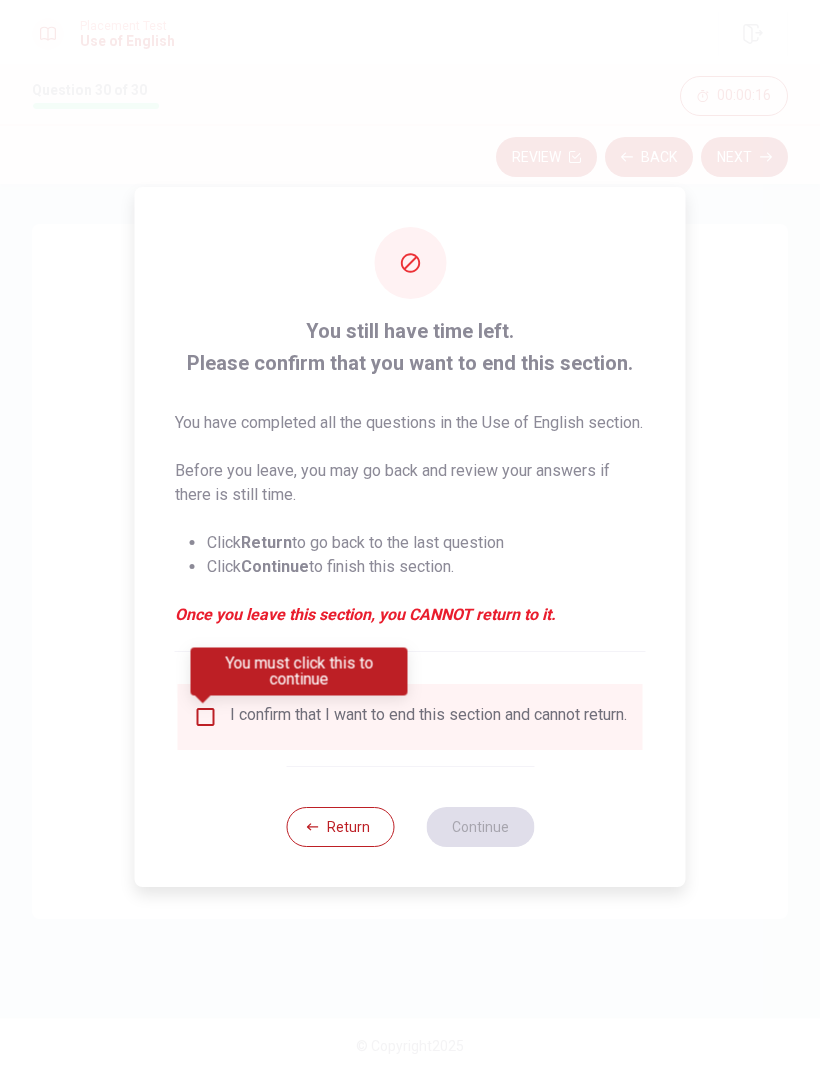 click at bounding box center (206, 717) 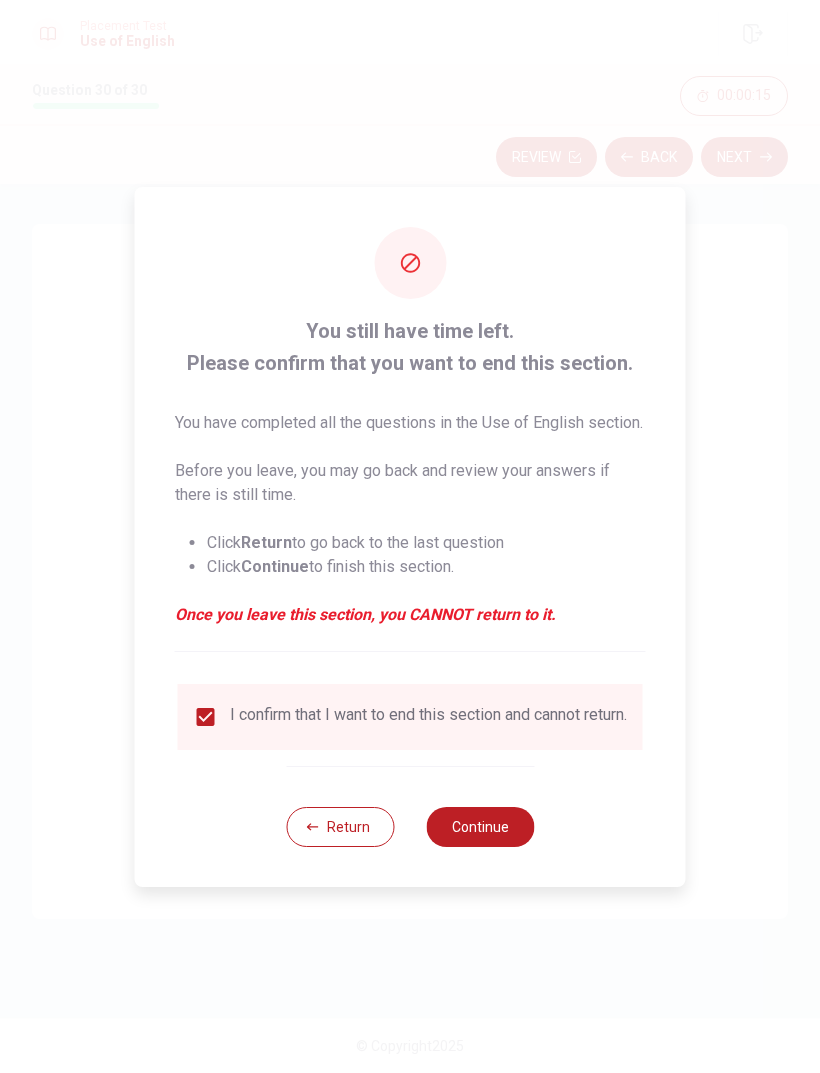 click on "Continue" at bounding box center (480, 827) 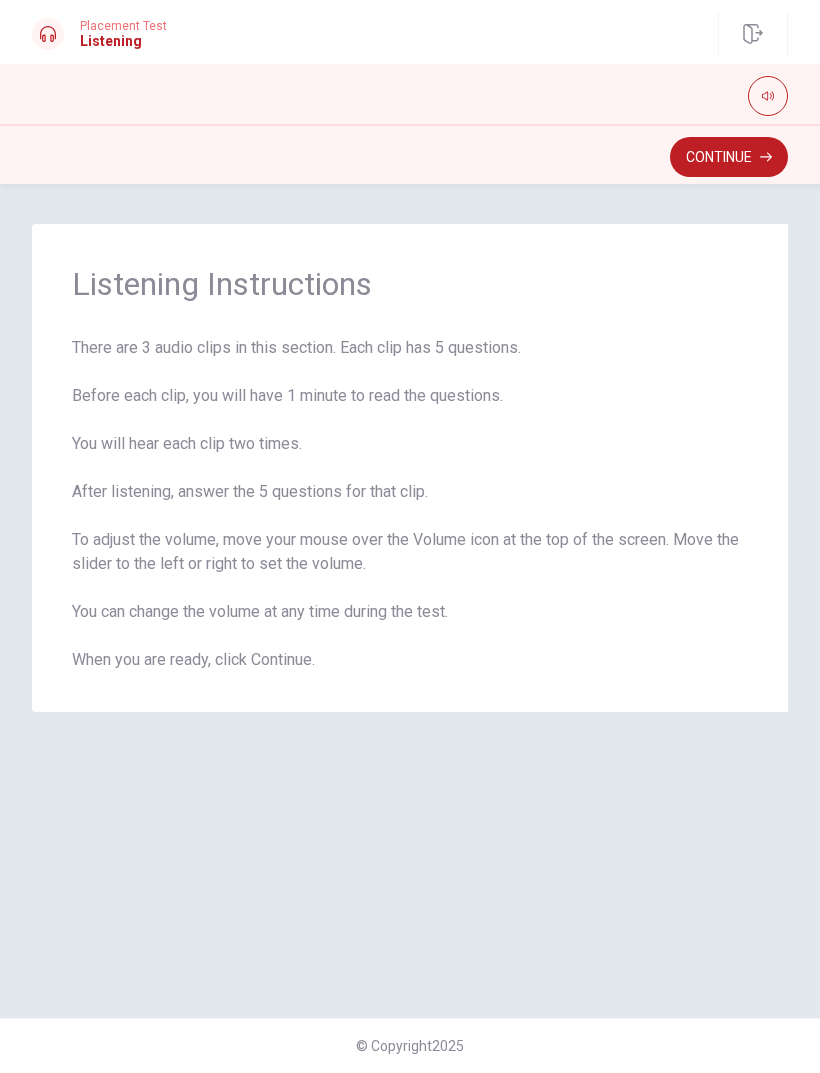 click on "Continue" at bounding box center [729, 157] 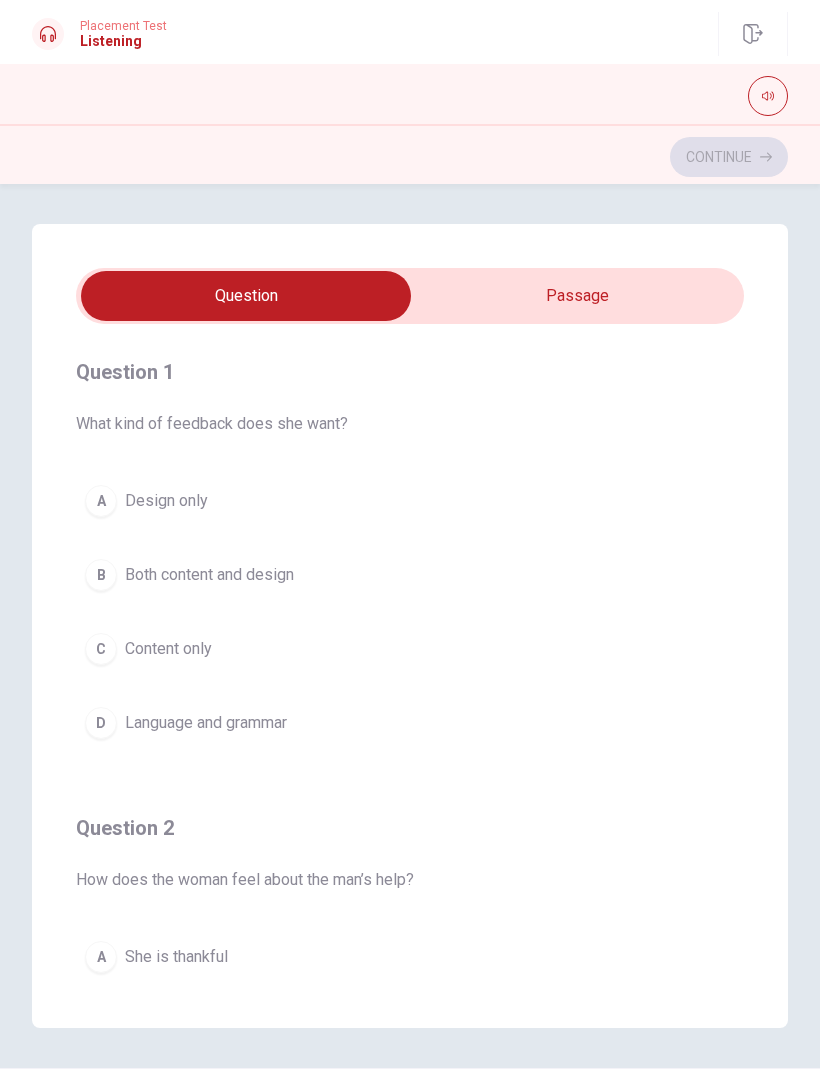 scroll, scrollTop: 0, scrollLeft: 0, axis: both 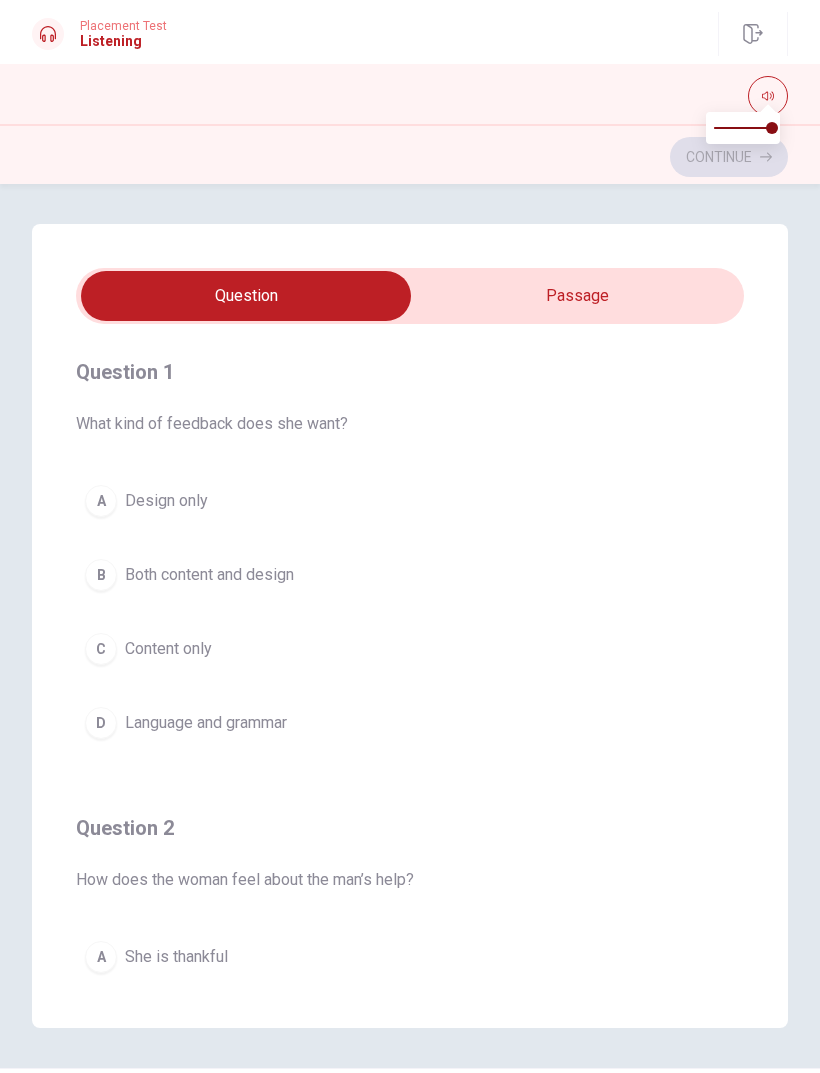 click at bounding box center [768, 96] 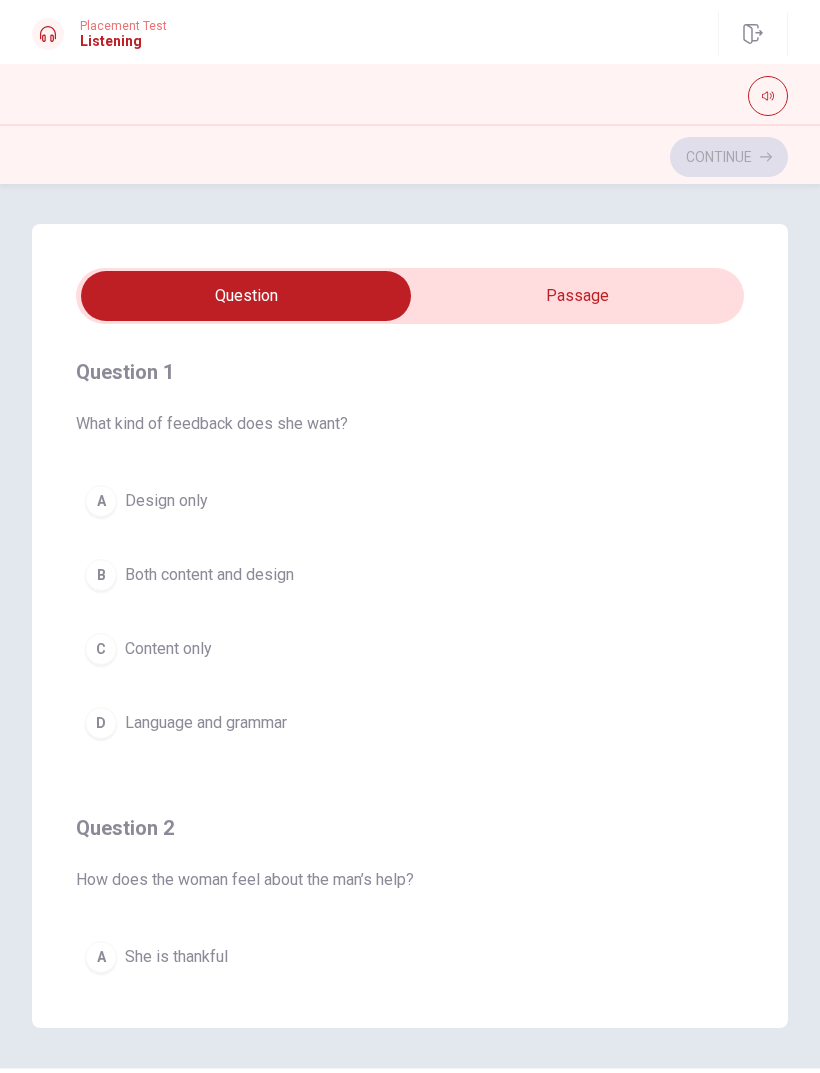 click at bounding box center (246, 296) 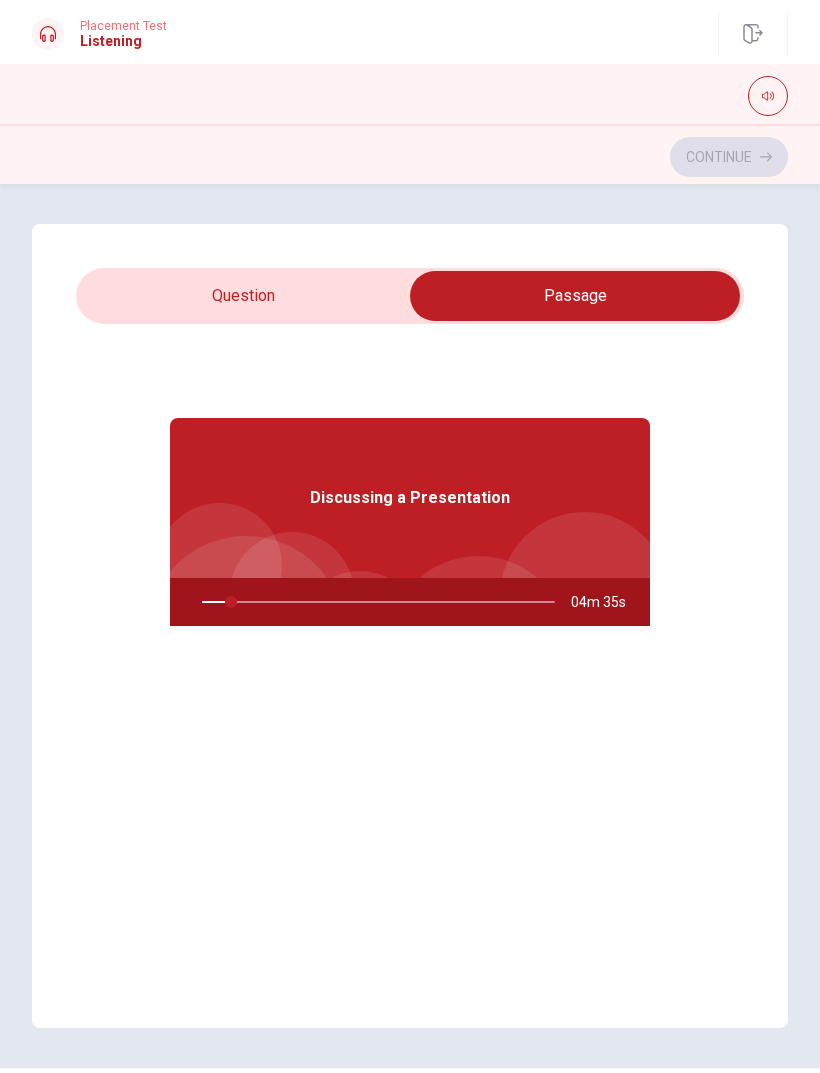 type on "9" 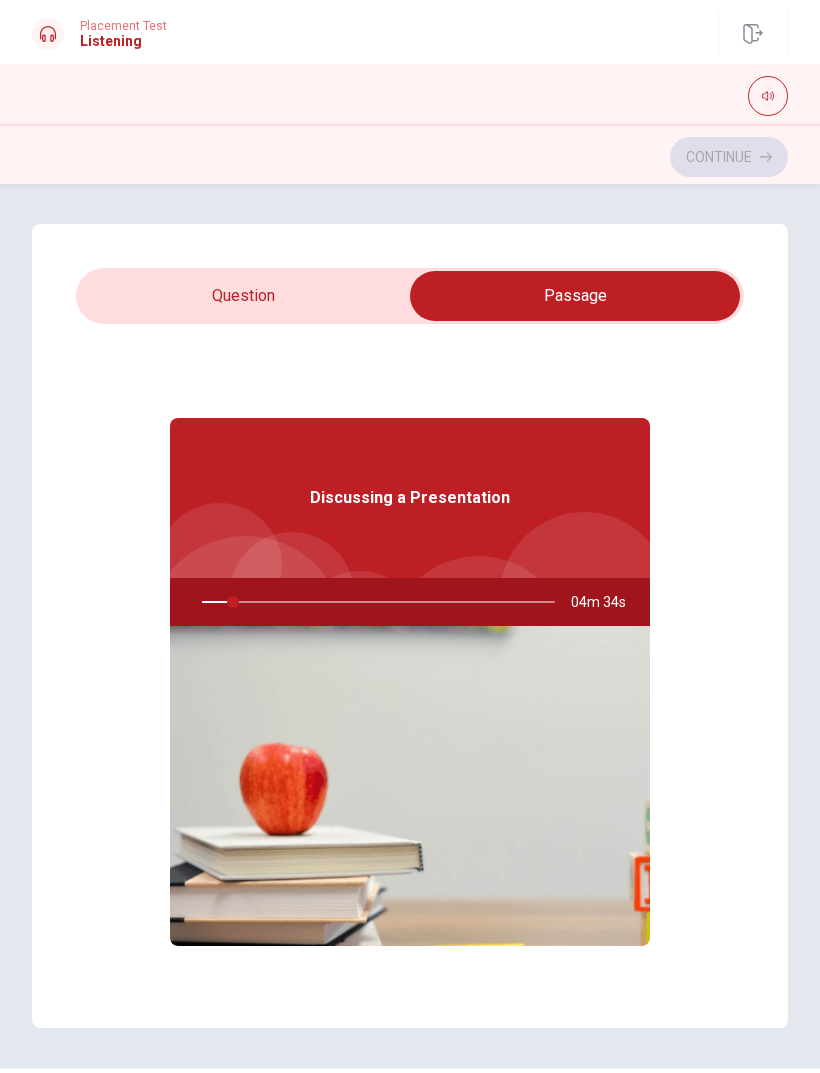 checkbox on "false" 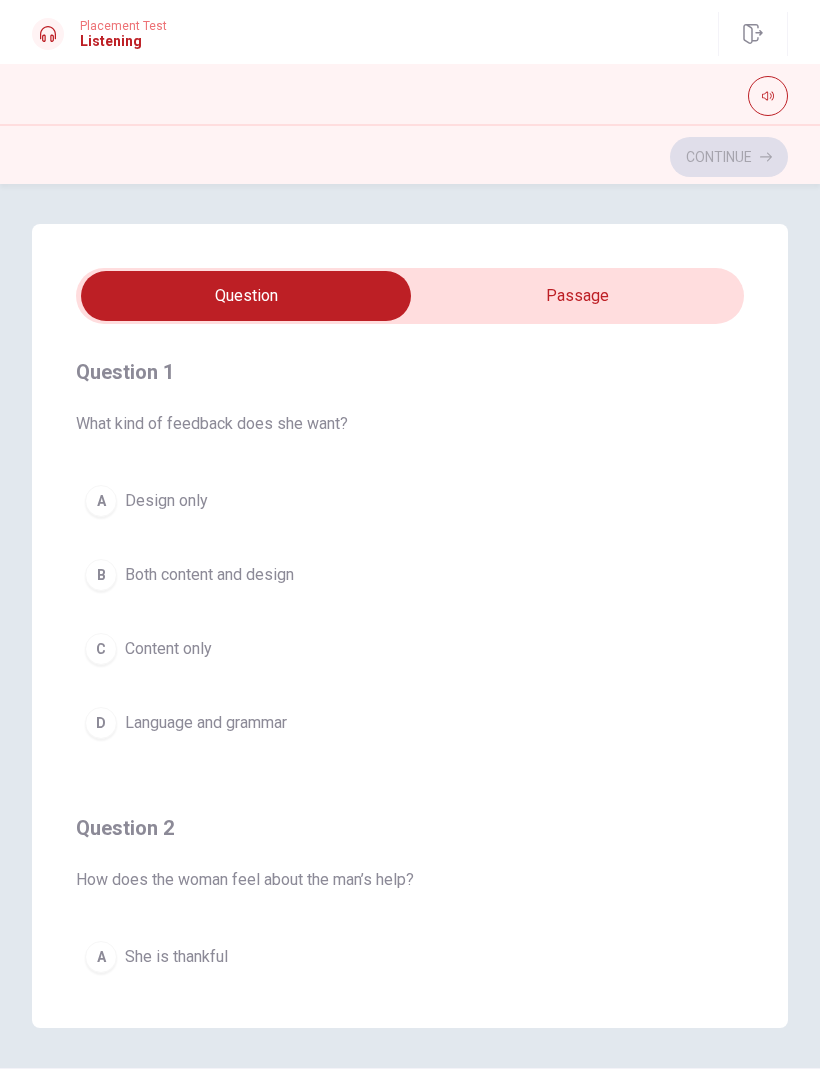 scroll, scrollTop: 0, scrollLeft: 0, axis: both 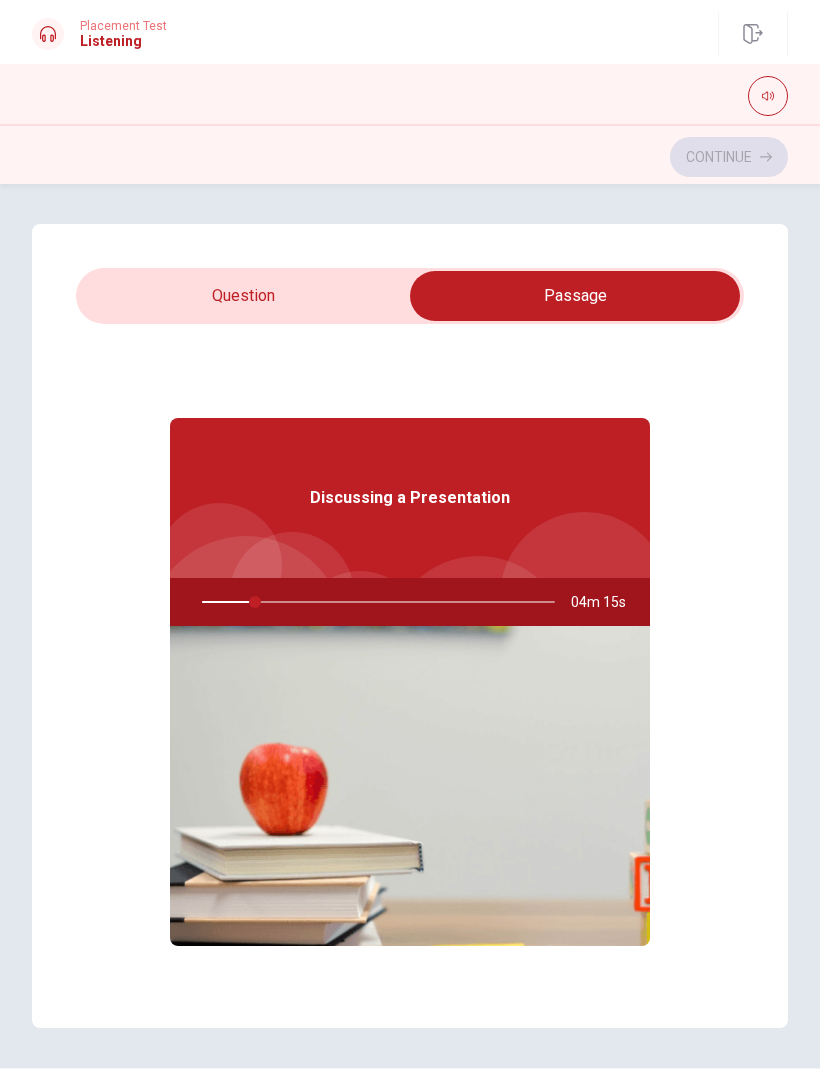click at bounding box center (410, 786) 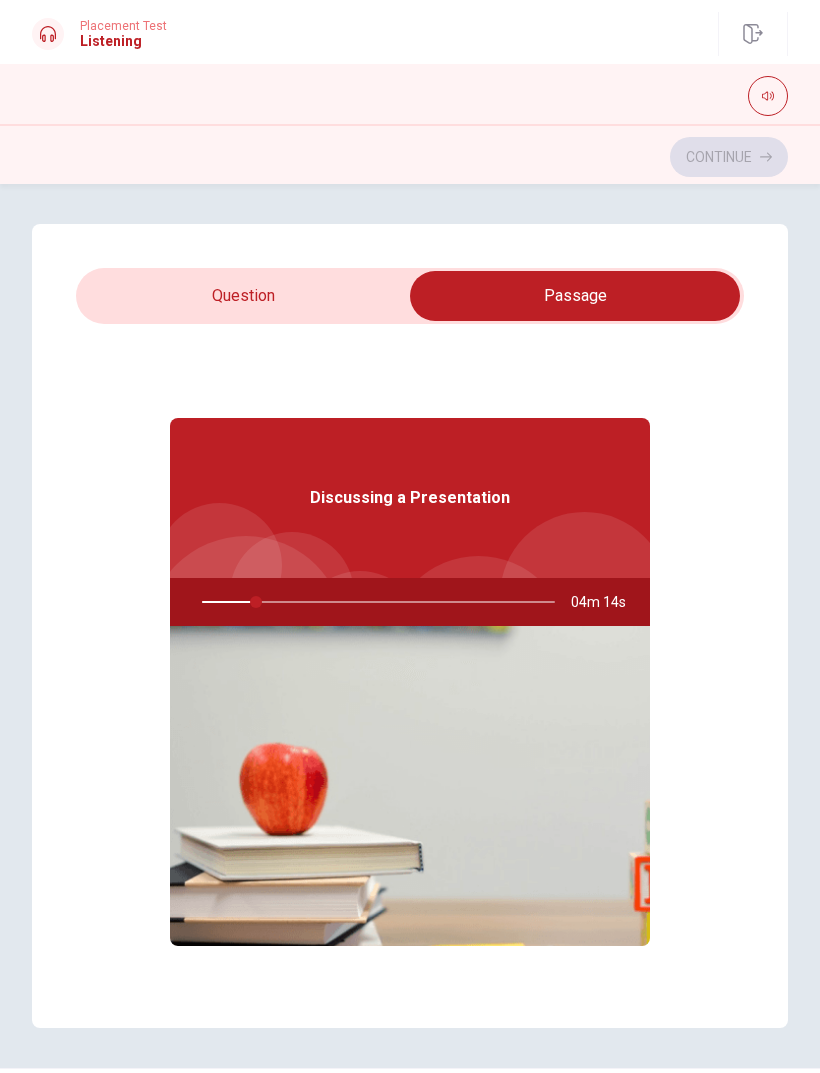 type on "16" 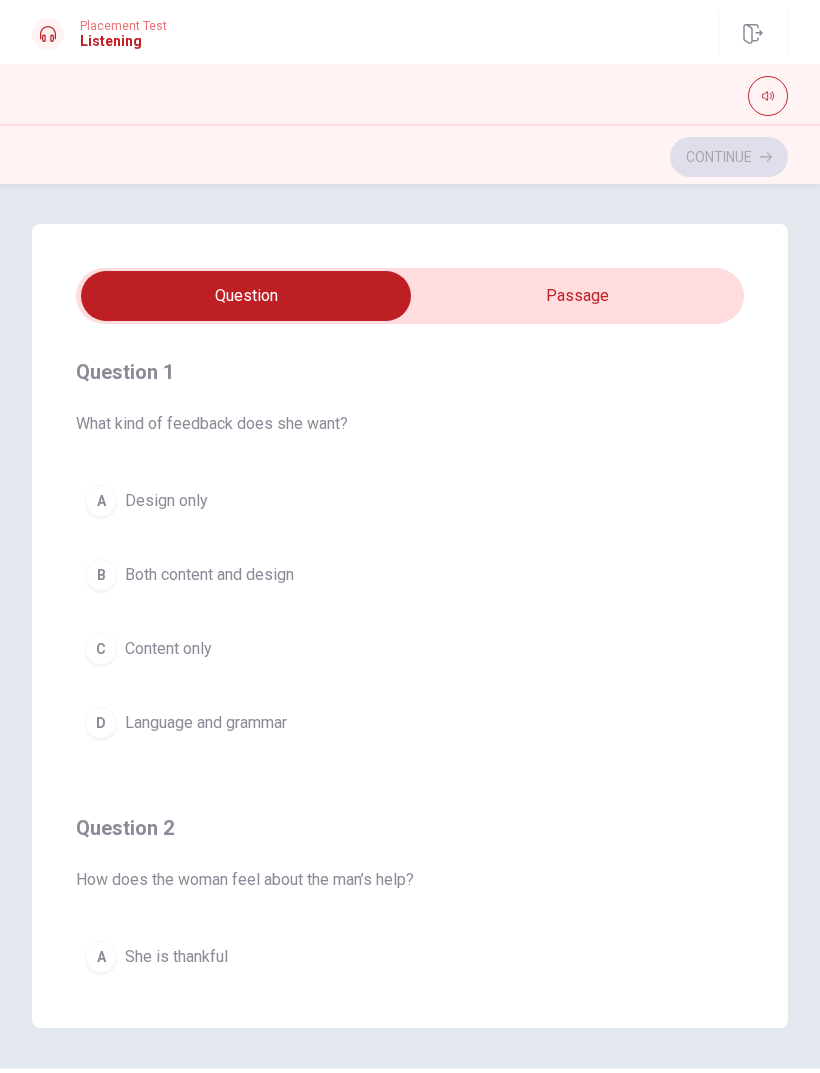 click on "Design only" at bounding box center (166, 501) 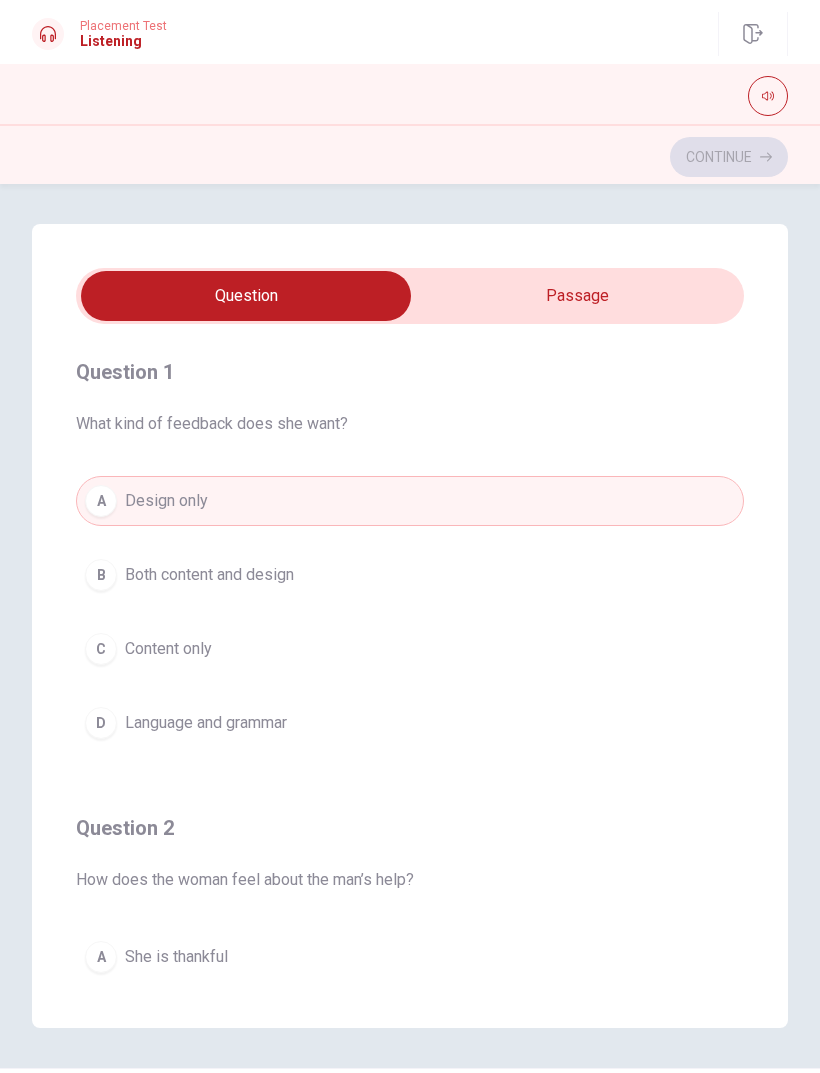 click on "A Design only" at bounding box center (410, 501) 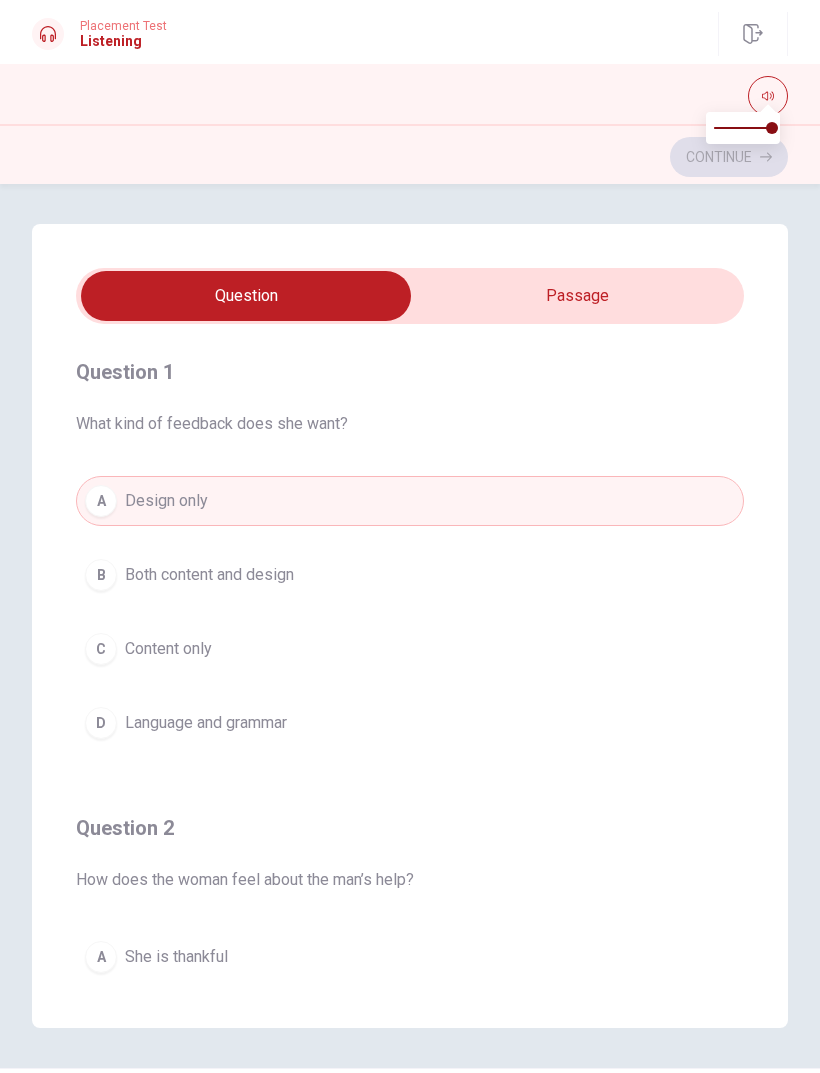 click at bounding box center (246, 296) 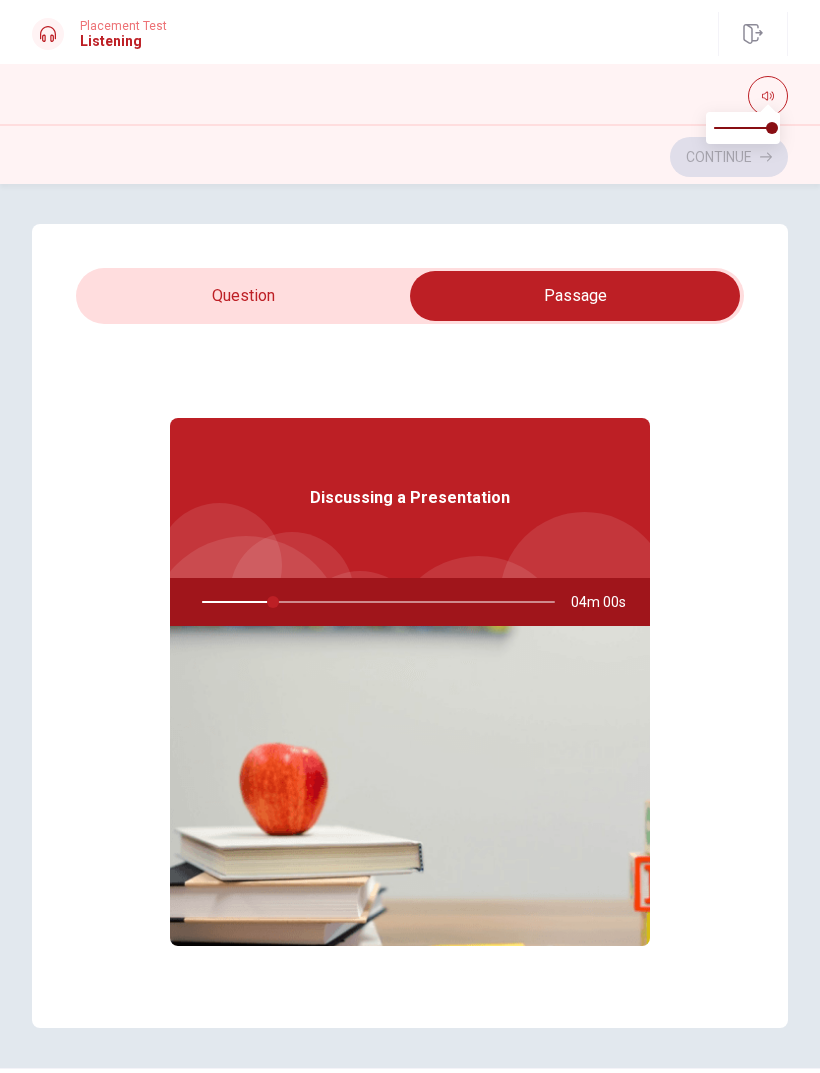 type on "20" 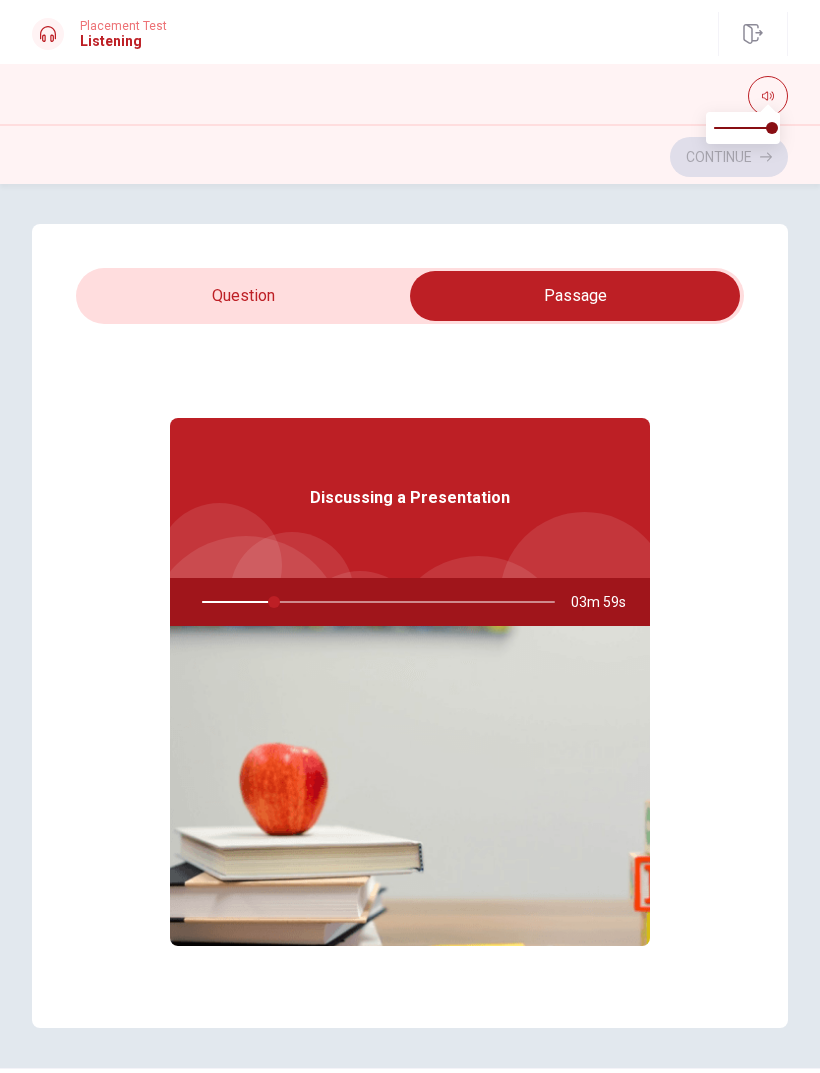 click at bounding box center (575, 296) 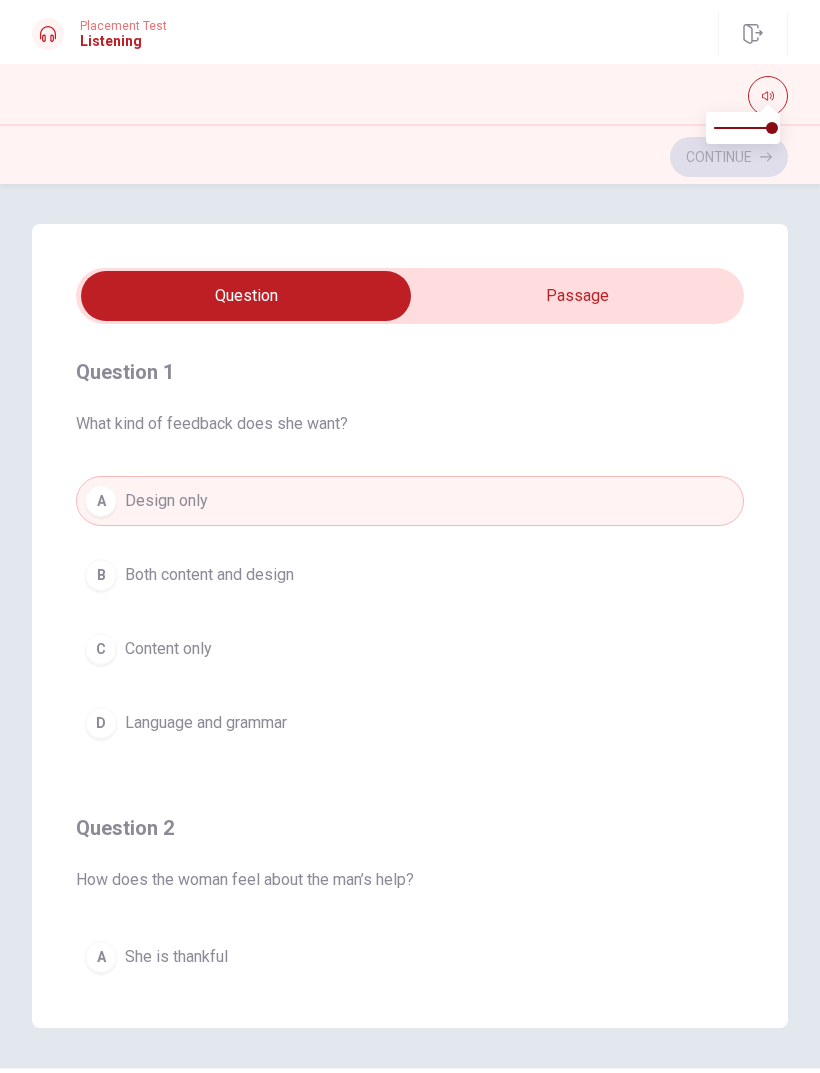 scroll, scrollTop: 0, scrollLeft: 0, axis: both 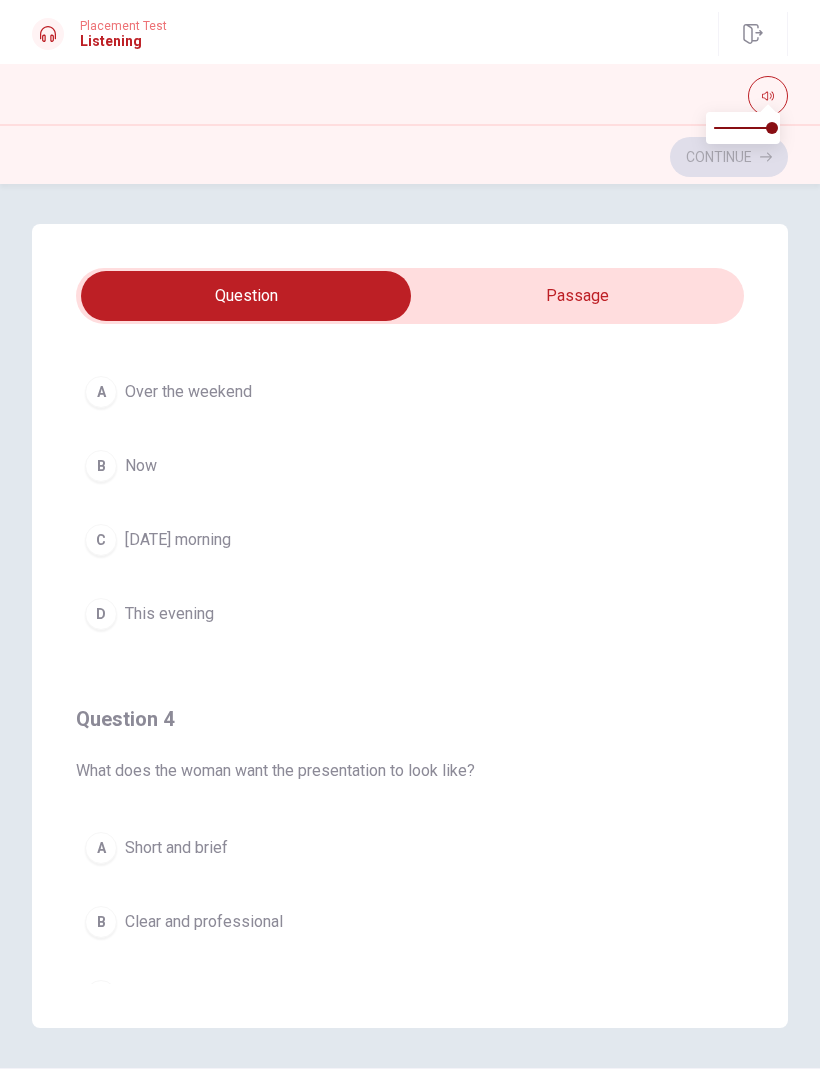 click at bounding box center [410, 96] 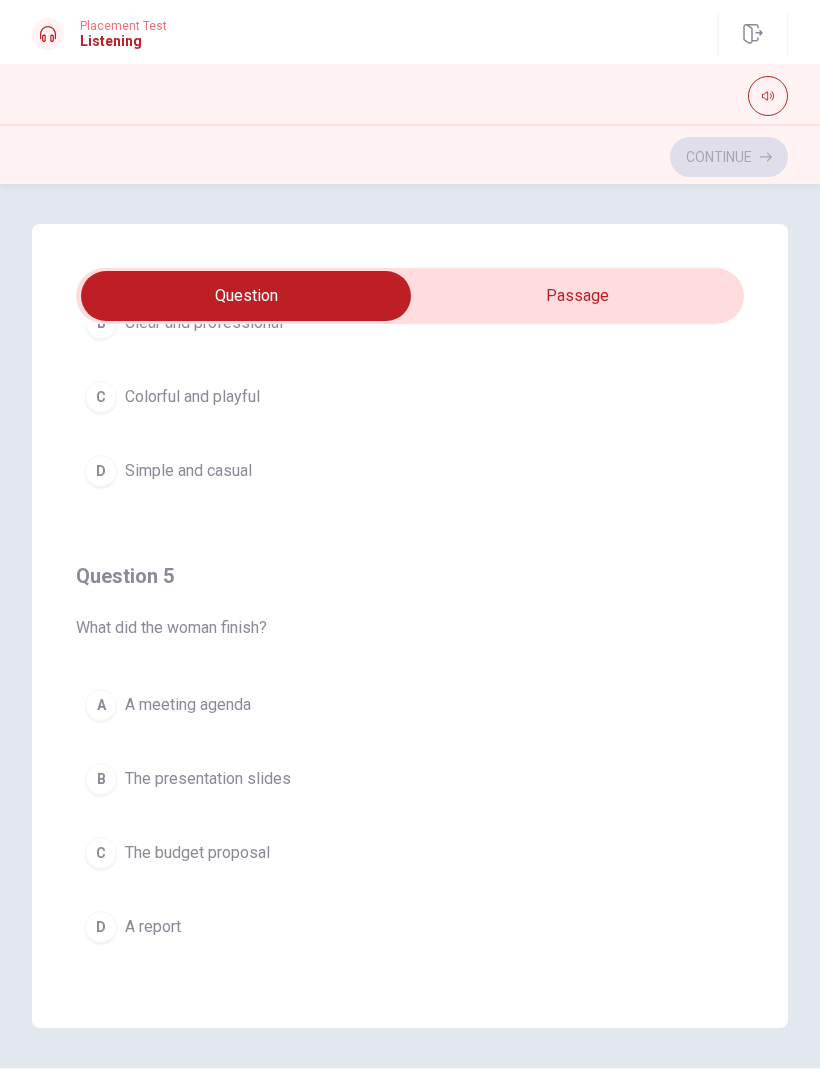 scroll, scrollTop: 1620, scrollLeft: 0, axis: vertical 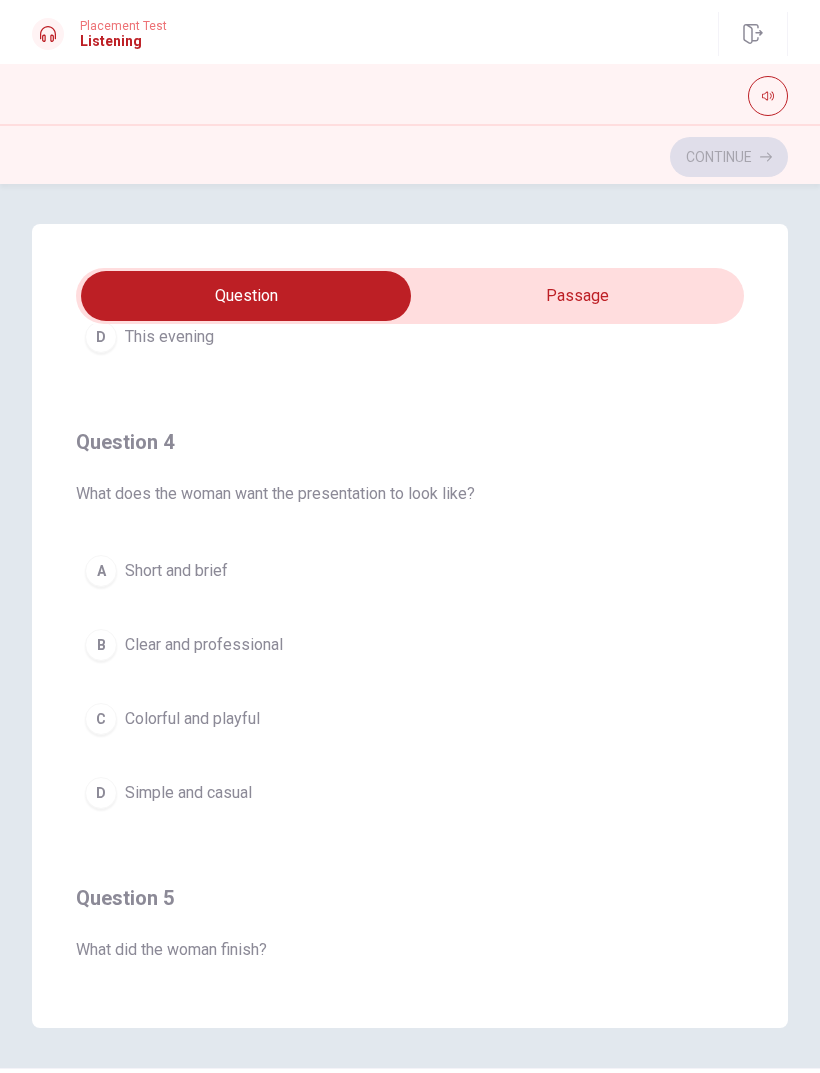 click on "B Clear and professional" at bounding box center (410, 645) 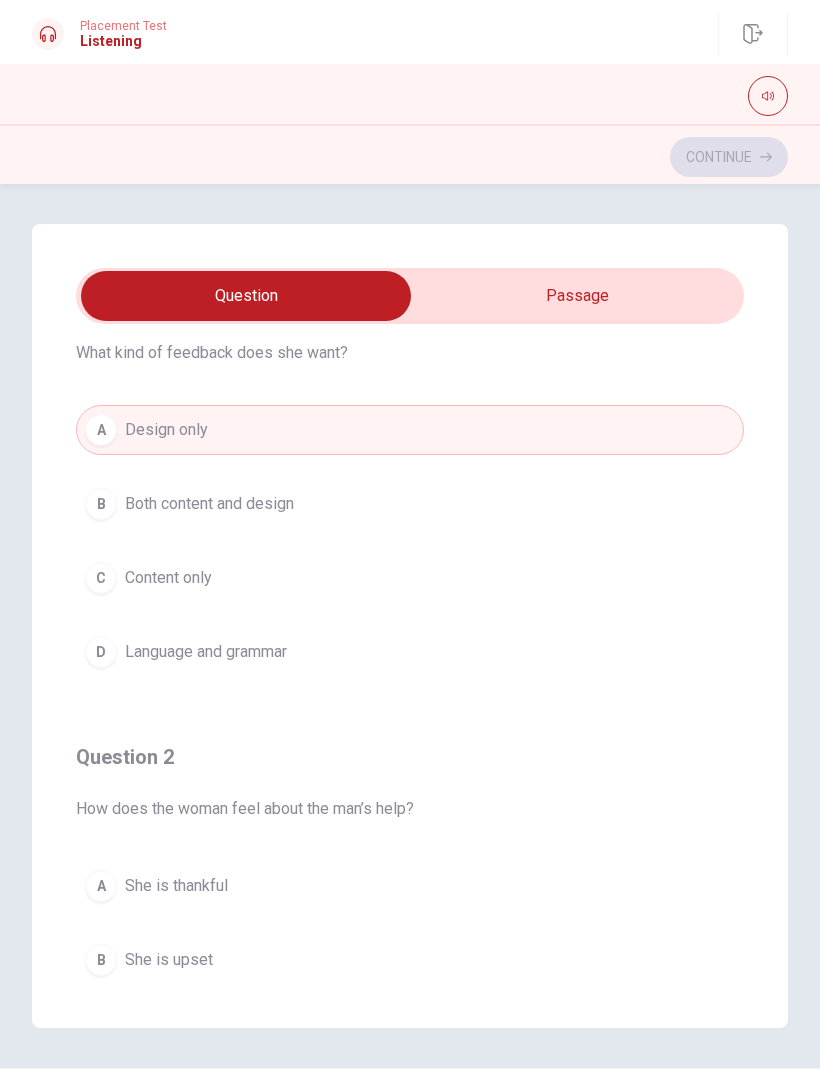 scroll, scrollTop: 73, scrollLeft: 0, axis: vertical 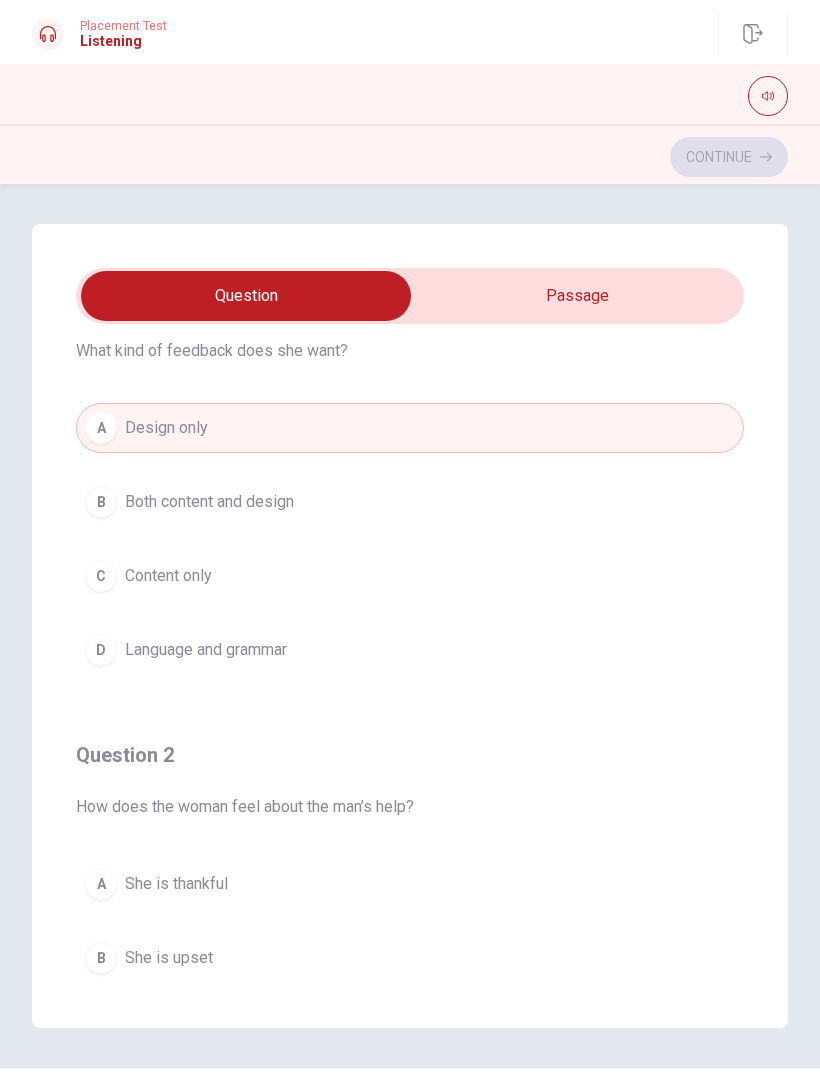 type on "64" 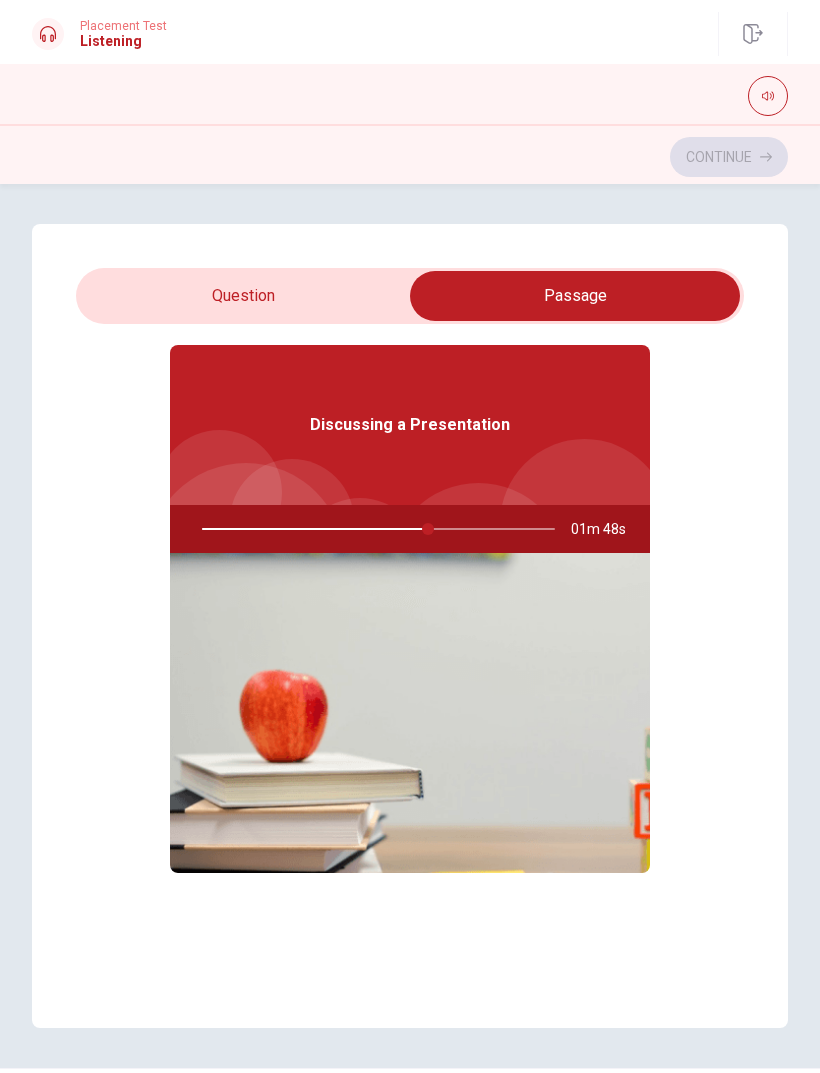 type on "64" 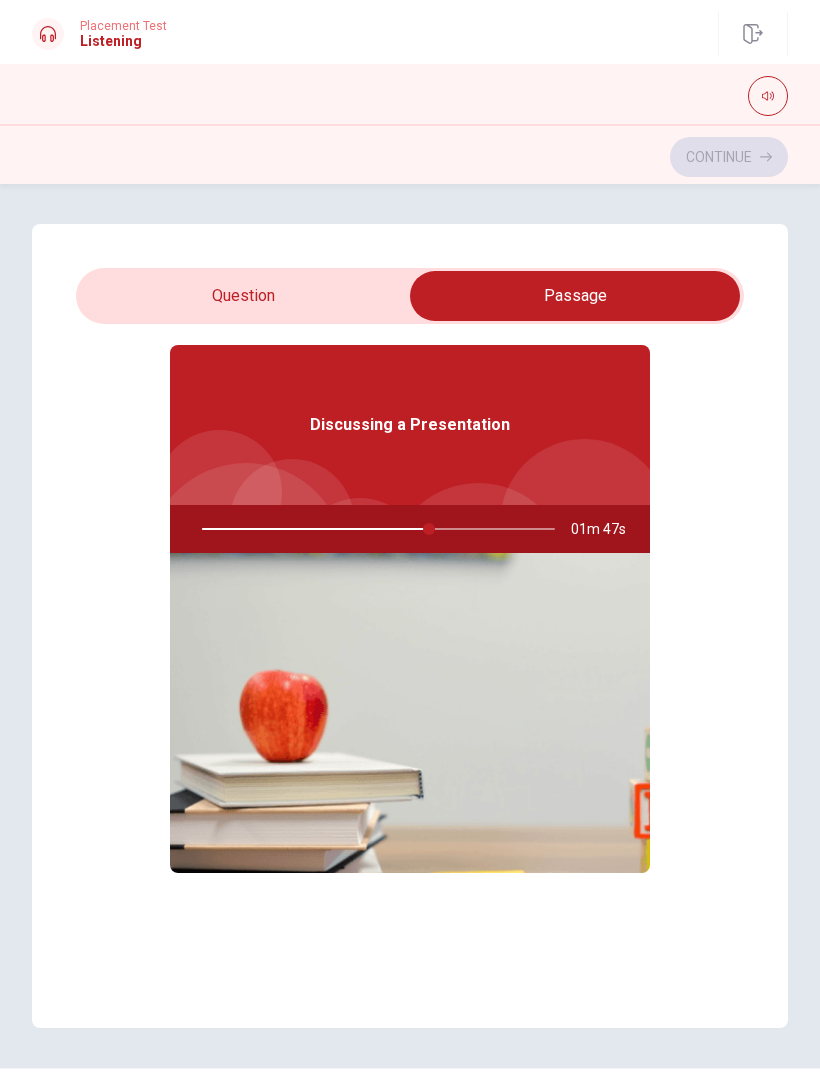 click at bounding box center [575, 296] 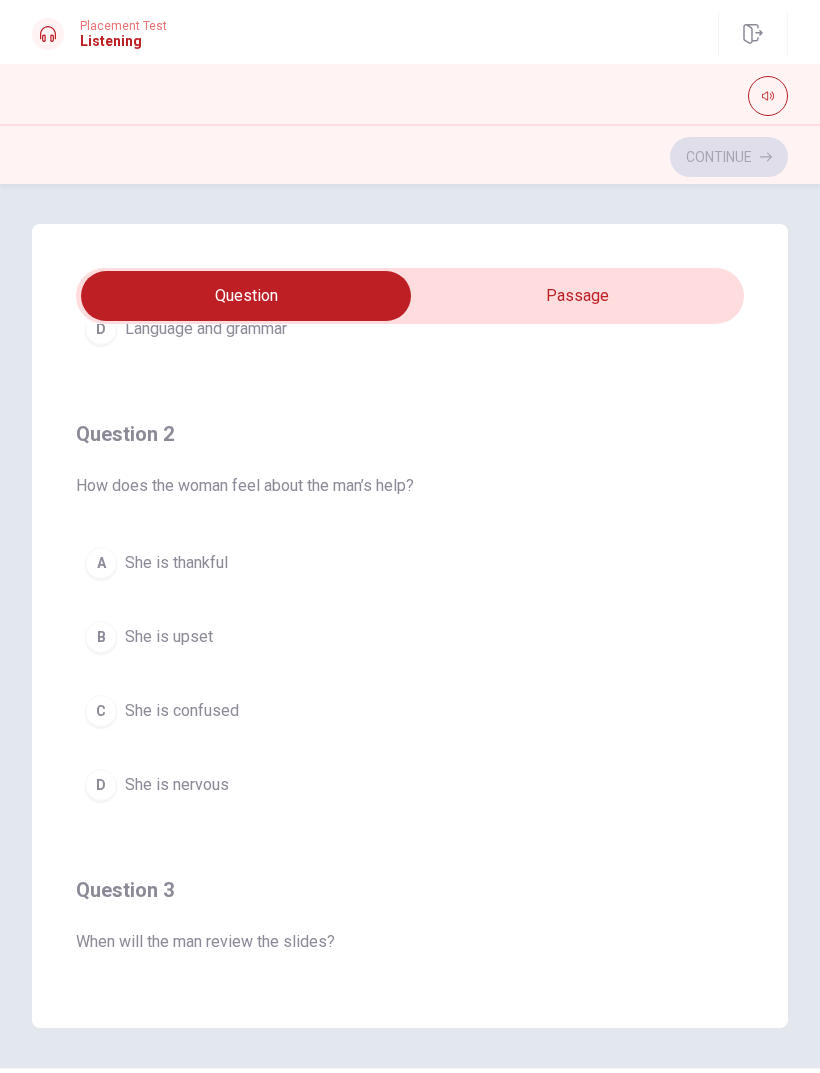 scroll, scrollTop: 400, scrollLeft: 0, axis: vertical 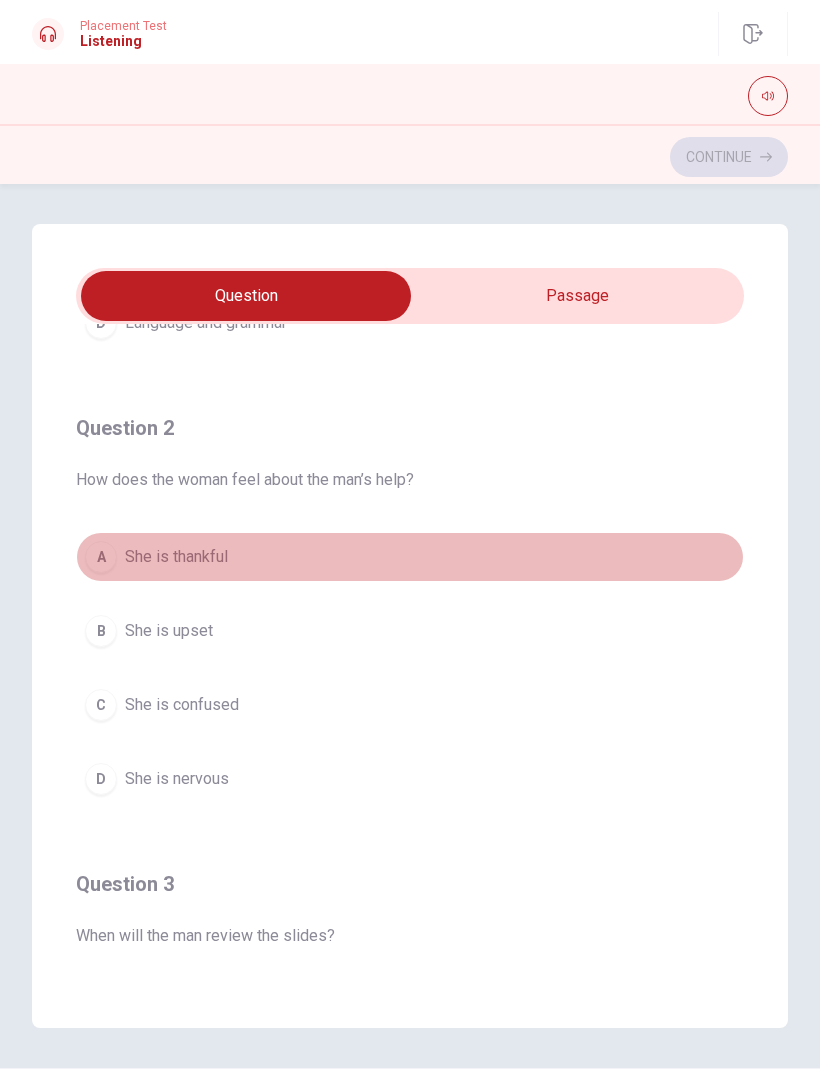 click on "A She is thankful" at bounding box center (410, 557) 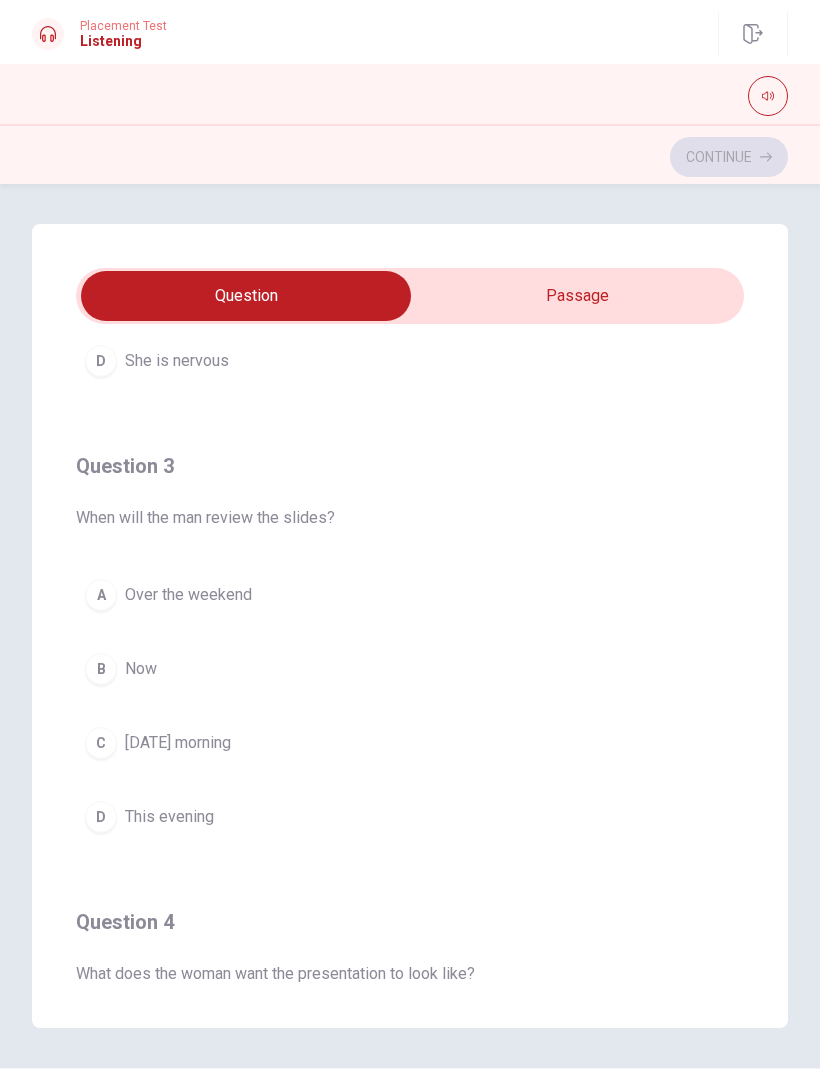 scroll, scrollTop: 823, scrollLeft: 0, axis: vertical 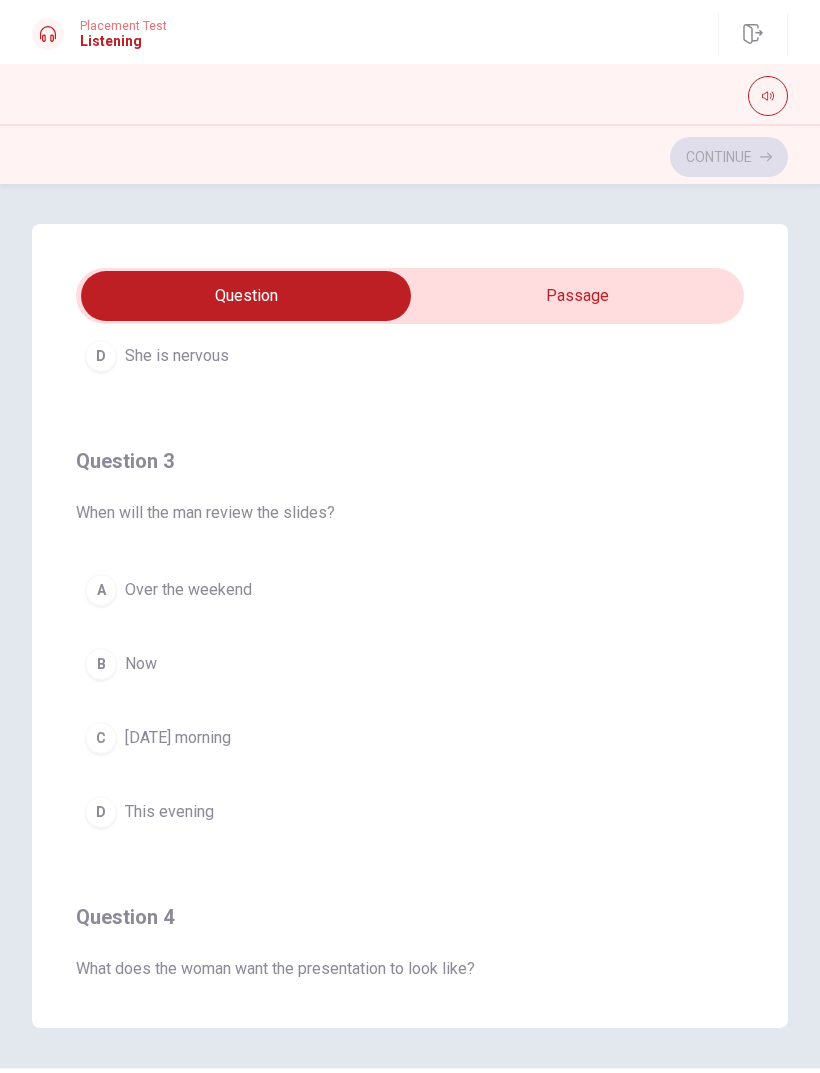 click on "D This evening" at bounding box center (410, 812) 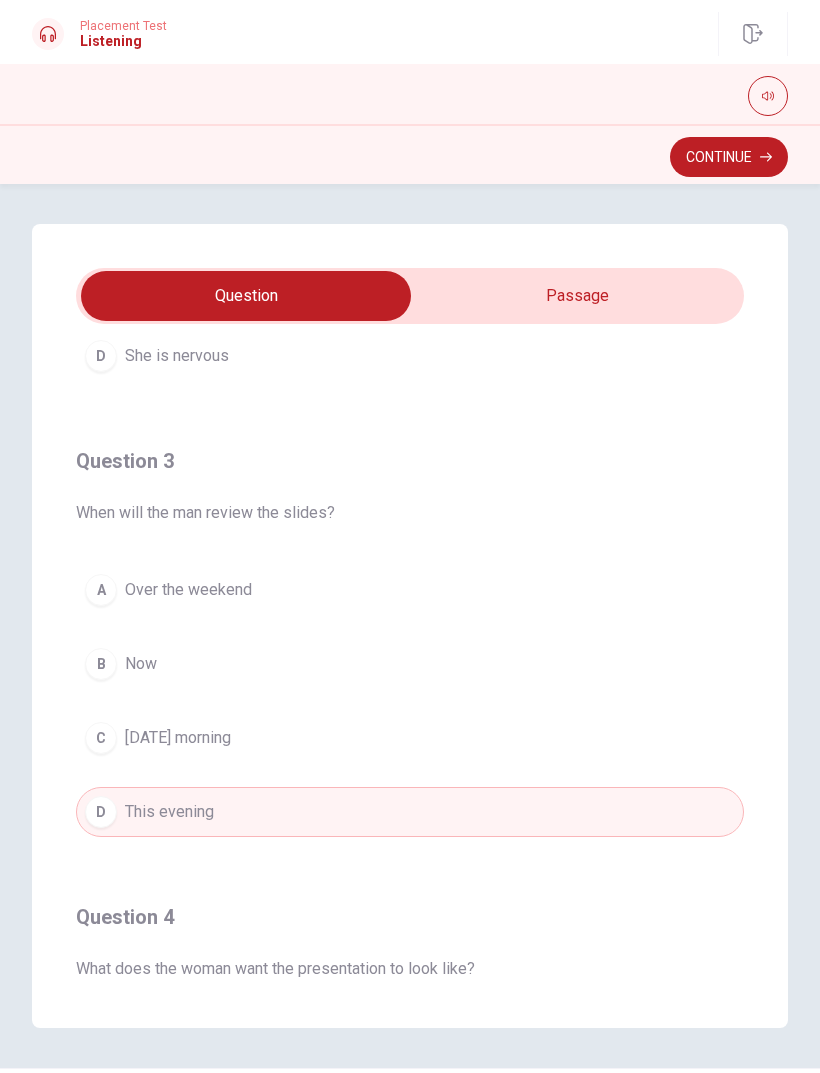 click on "Continue" at bounding box center (729, 157) 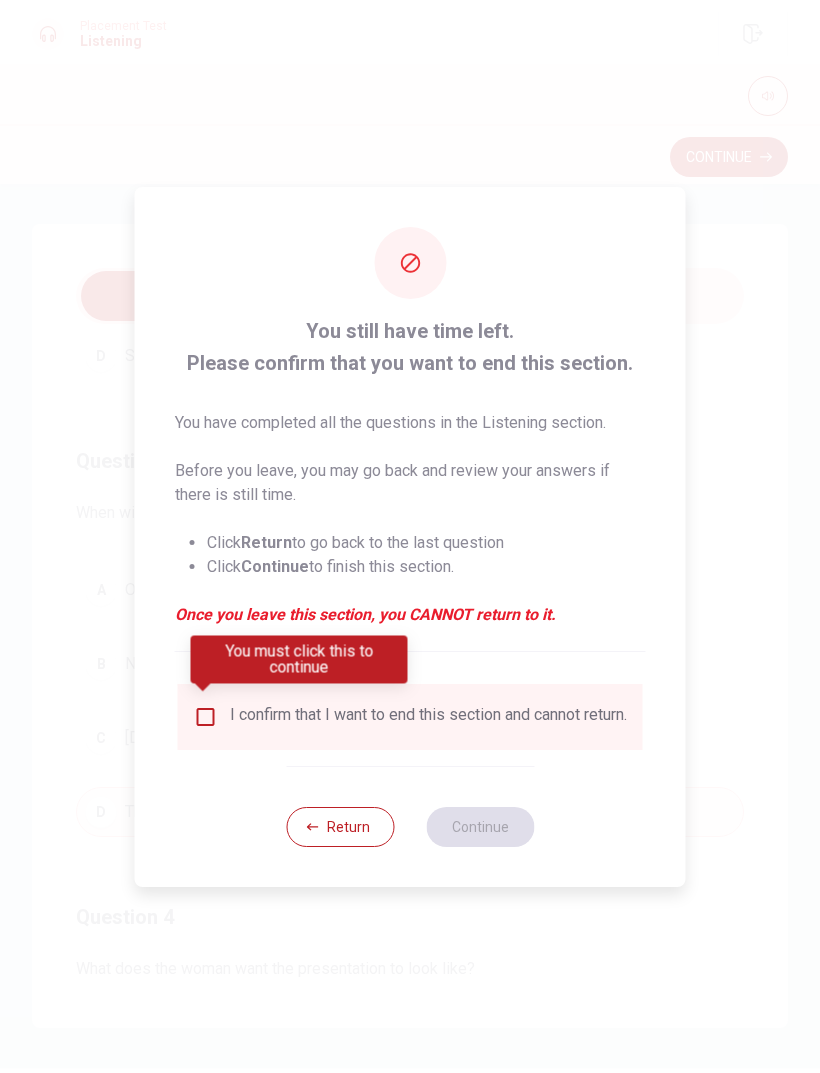 click at bounding box center (206, 717) 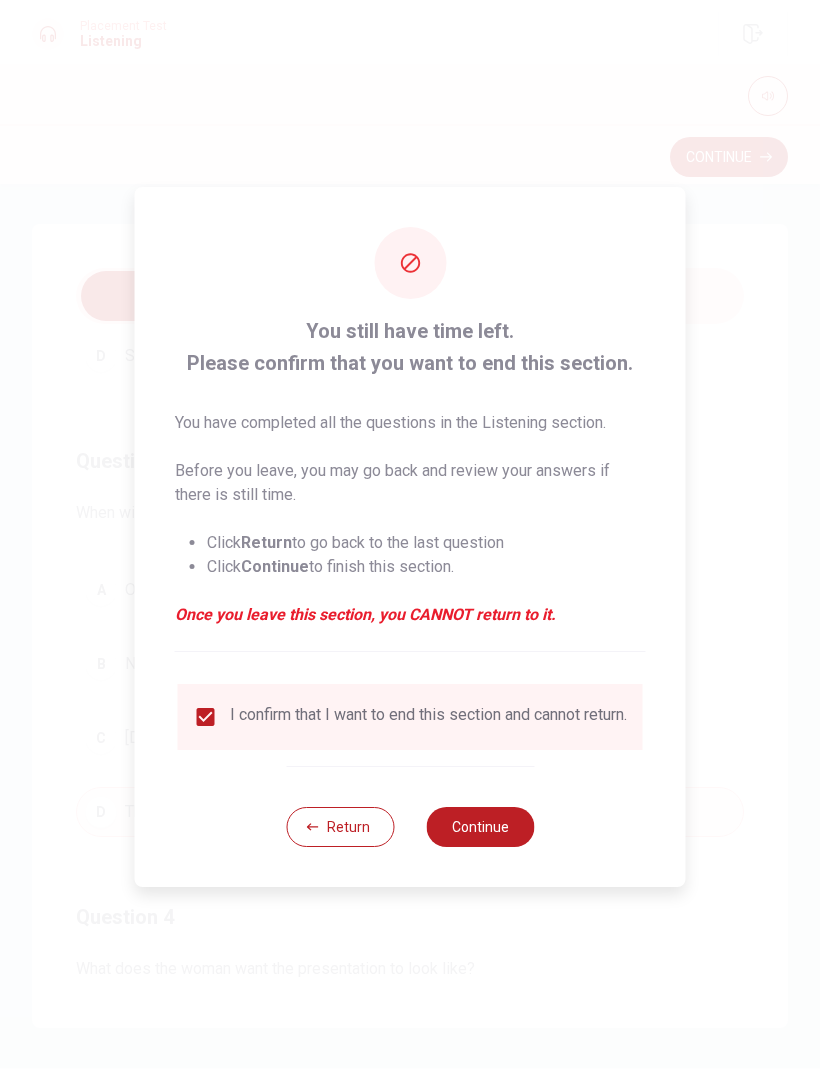 click on "Continue" at bounding box center (480, 827) 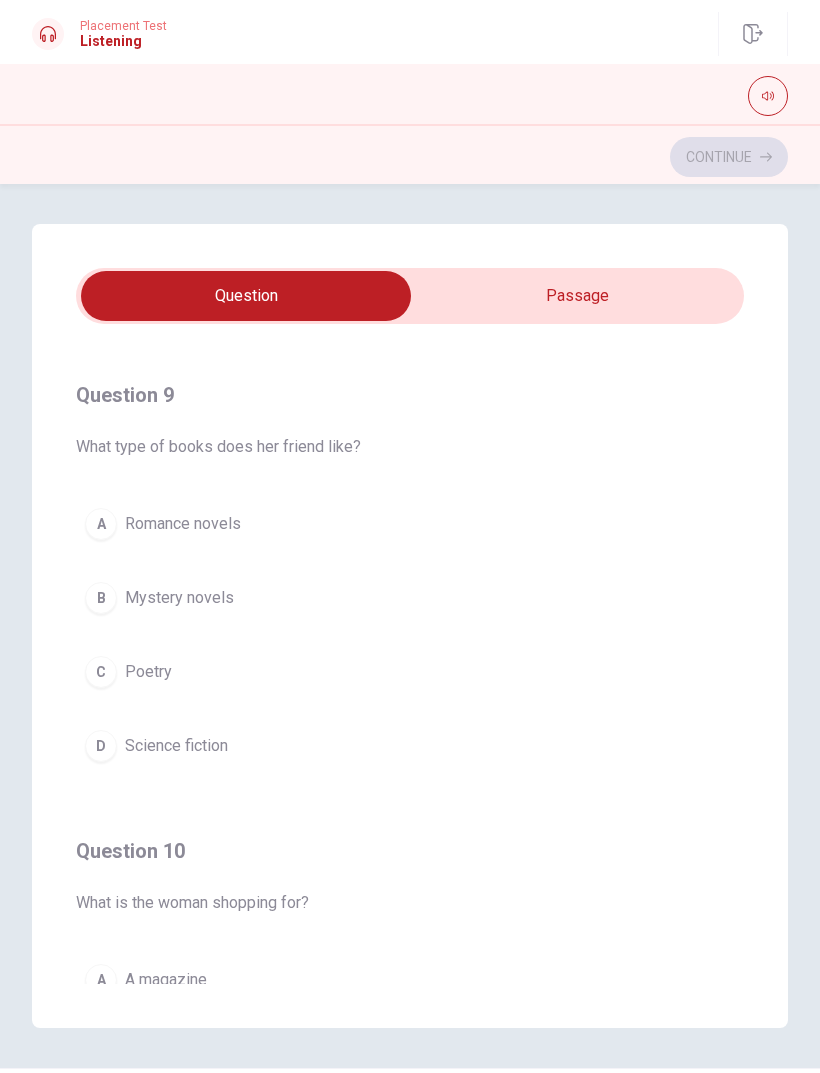 scroll, scrollTop: 1294, scrollLeft: 0, axis: vertical 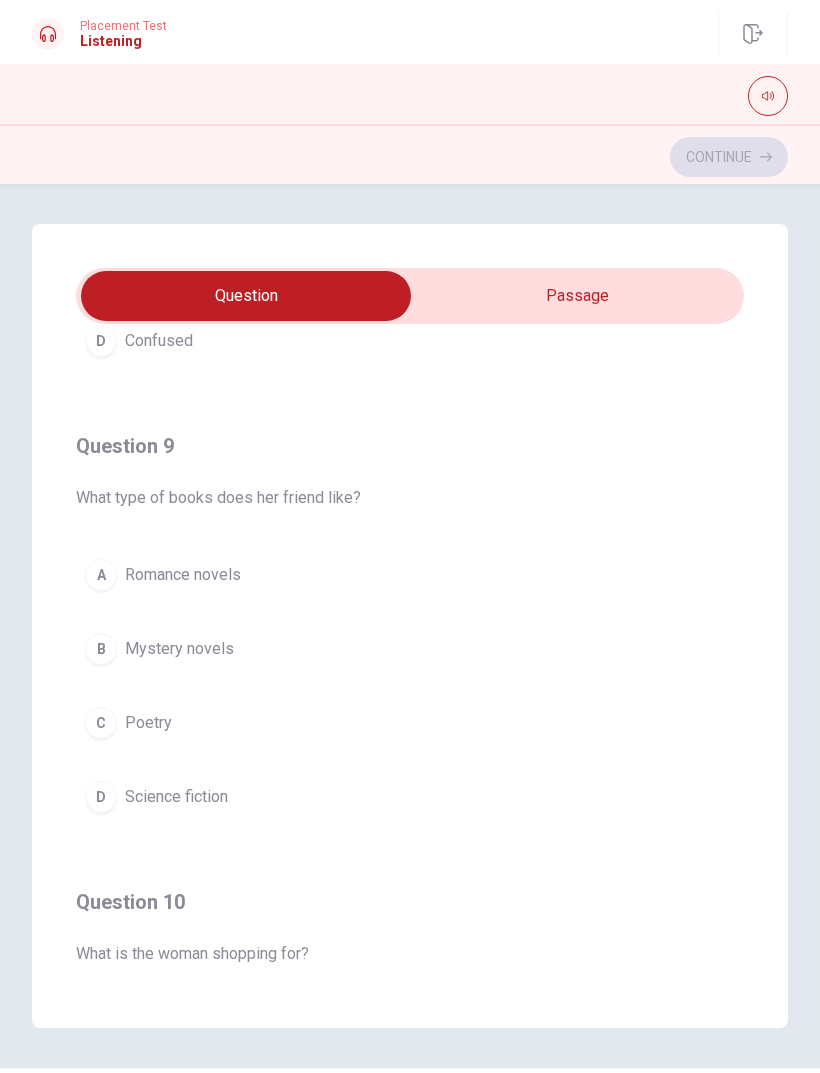 click on "Mystery novels" at bounding box center [179, 649] 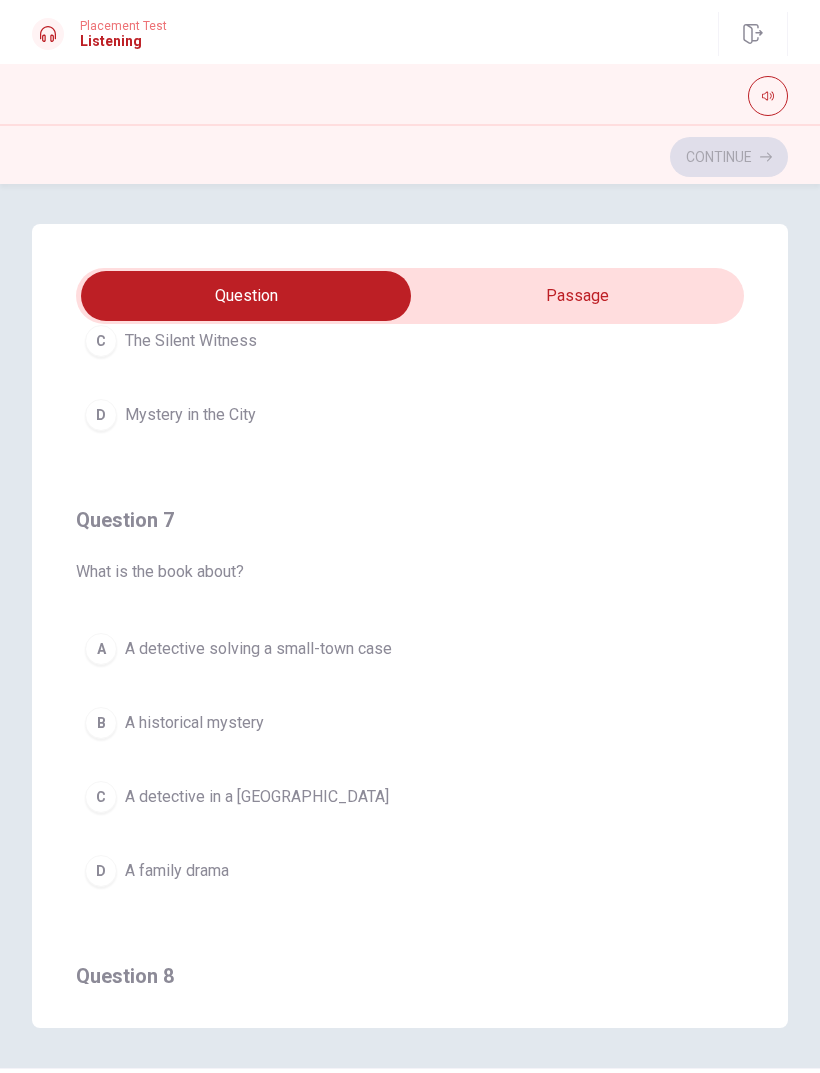 scroll, scrollTop: 314, scrollLeft: 0, axis: vertical 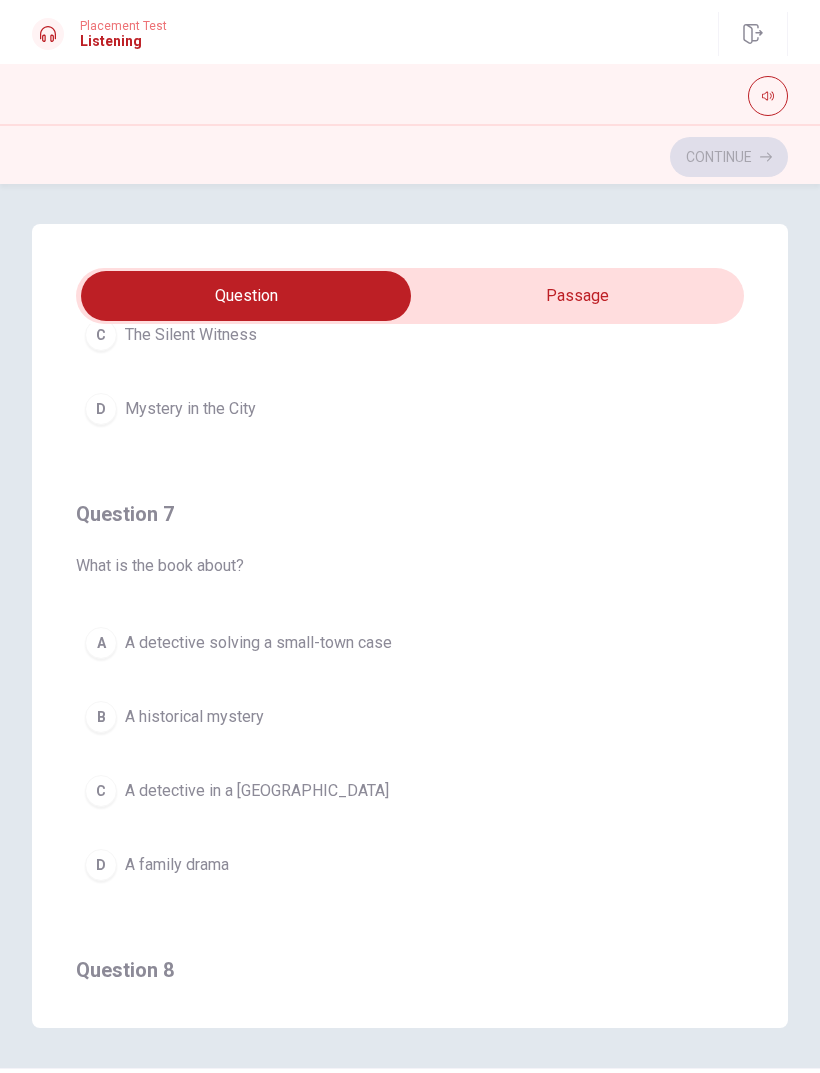 click on "A detective solving a small-town case" at bounding box center (258, 643) 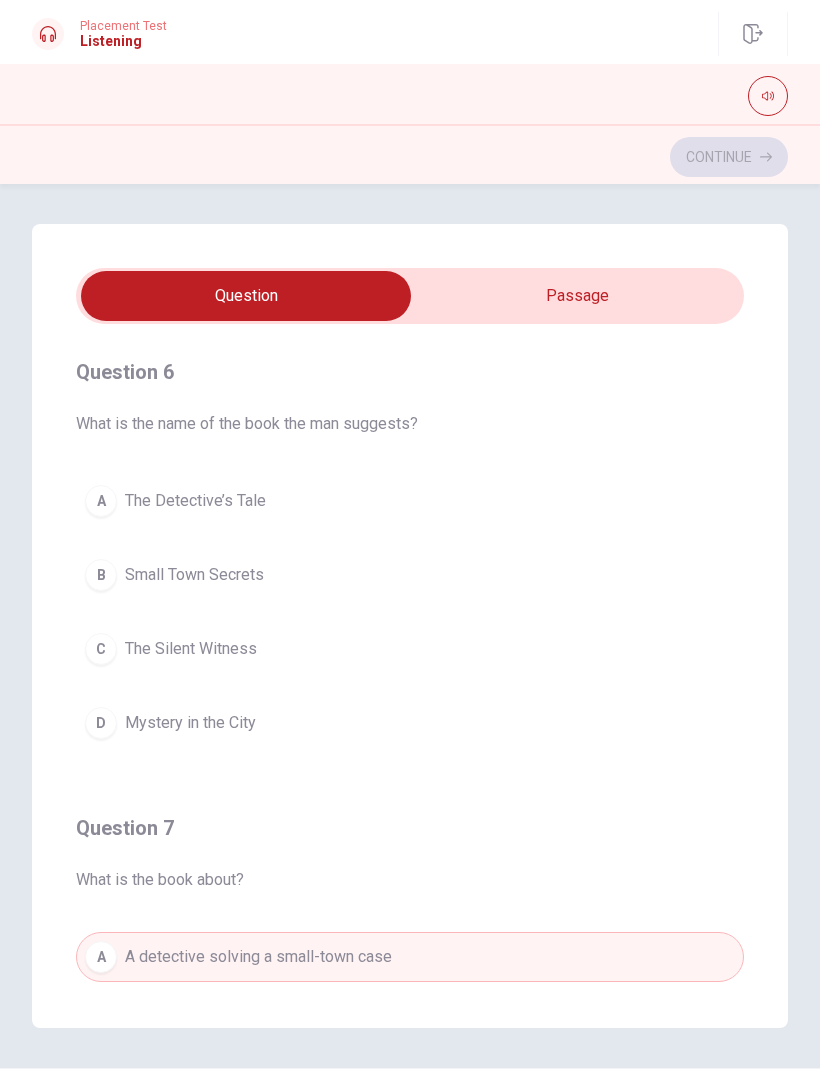 scroll, scrollTop: 0, scrollLeft: 0, axis: both 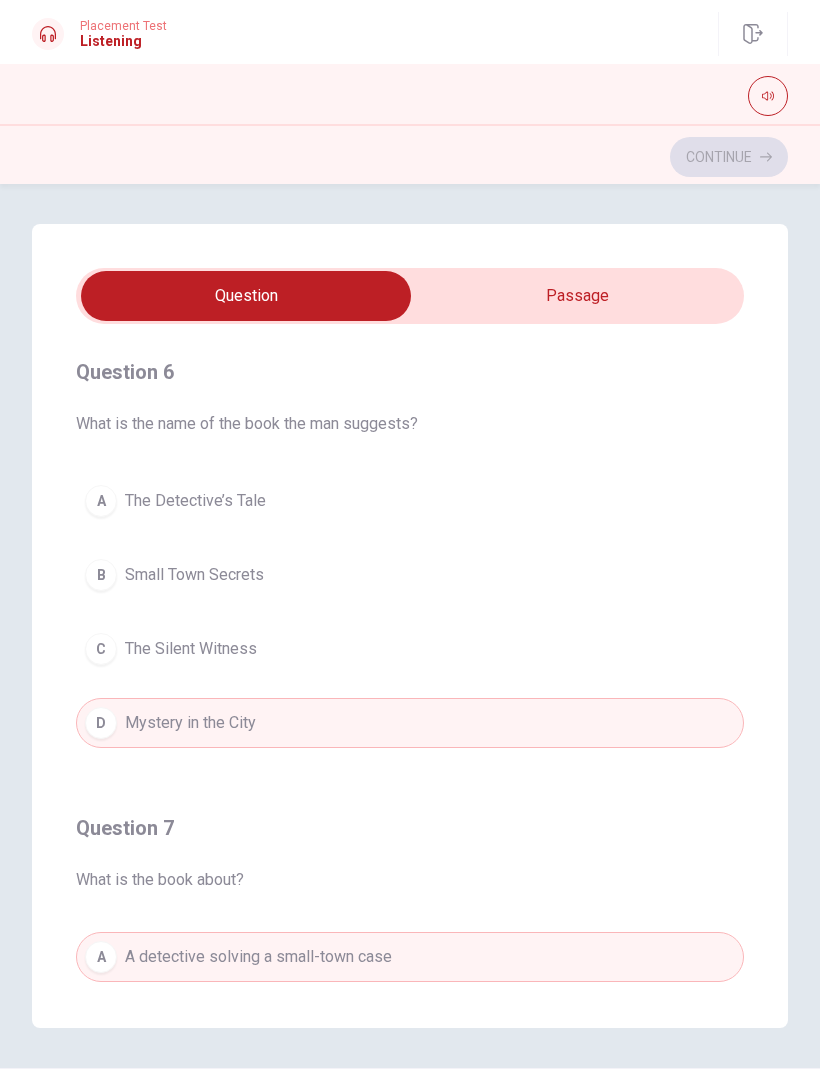 click on "C The Silent Witness" at bounding box center [410, 649] 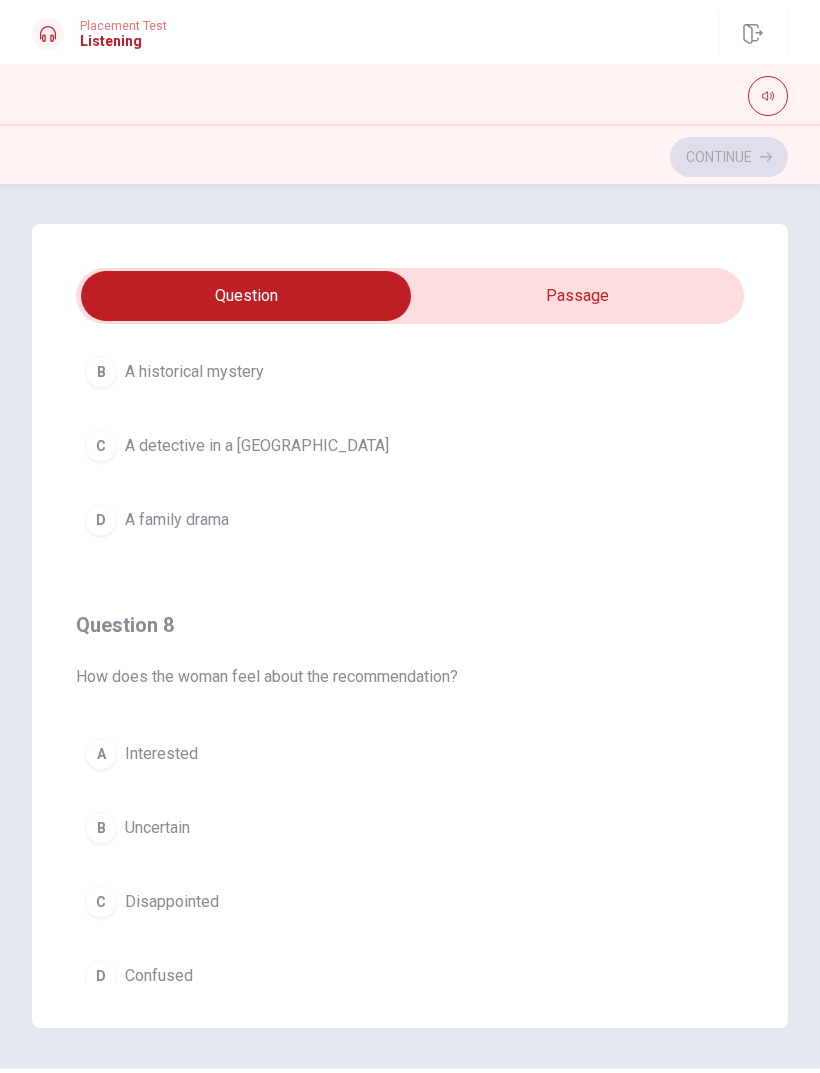 click on "A Interested" at bounding box center [410, 754] 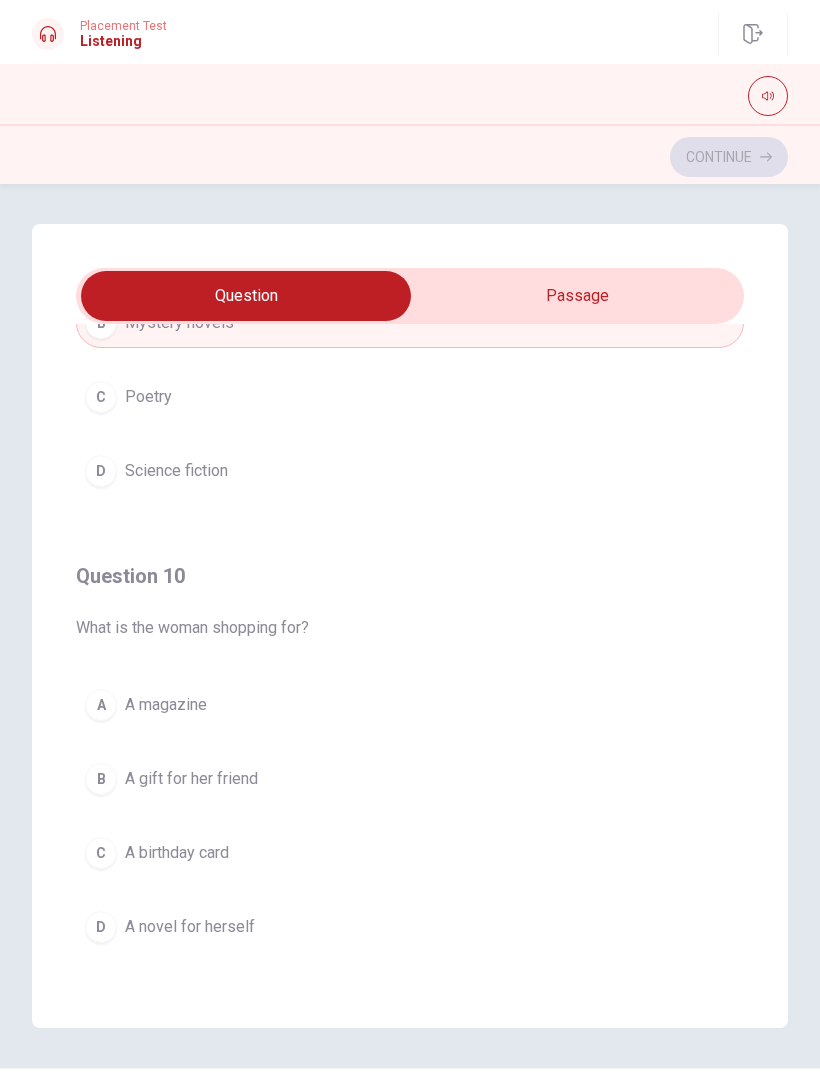scroll, scrollTop: 1620, scrollLeft: 0, axis: vertical 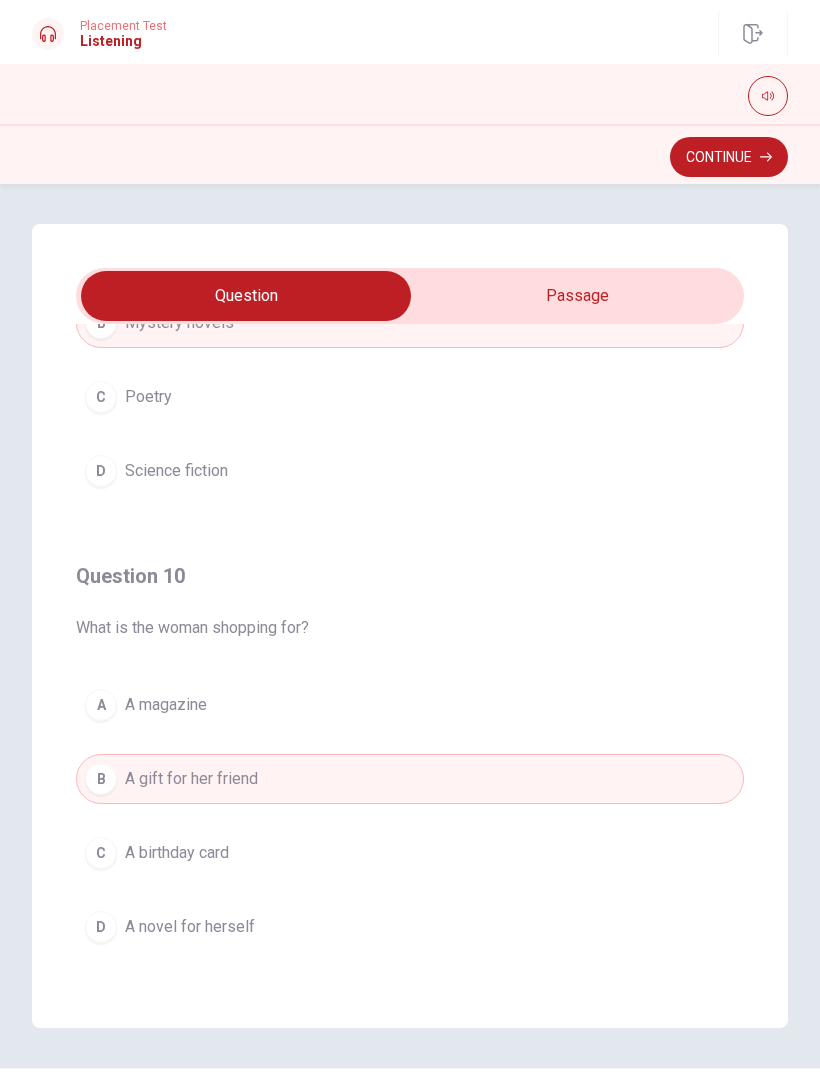 click on "Continue" at bounding box center (729, 157) 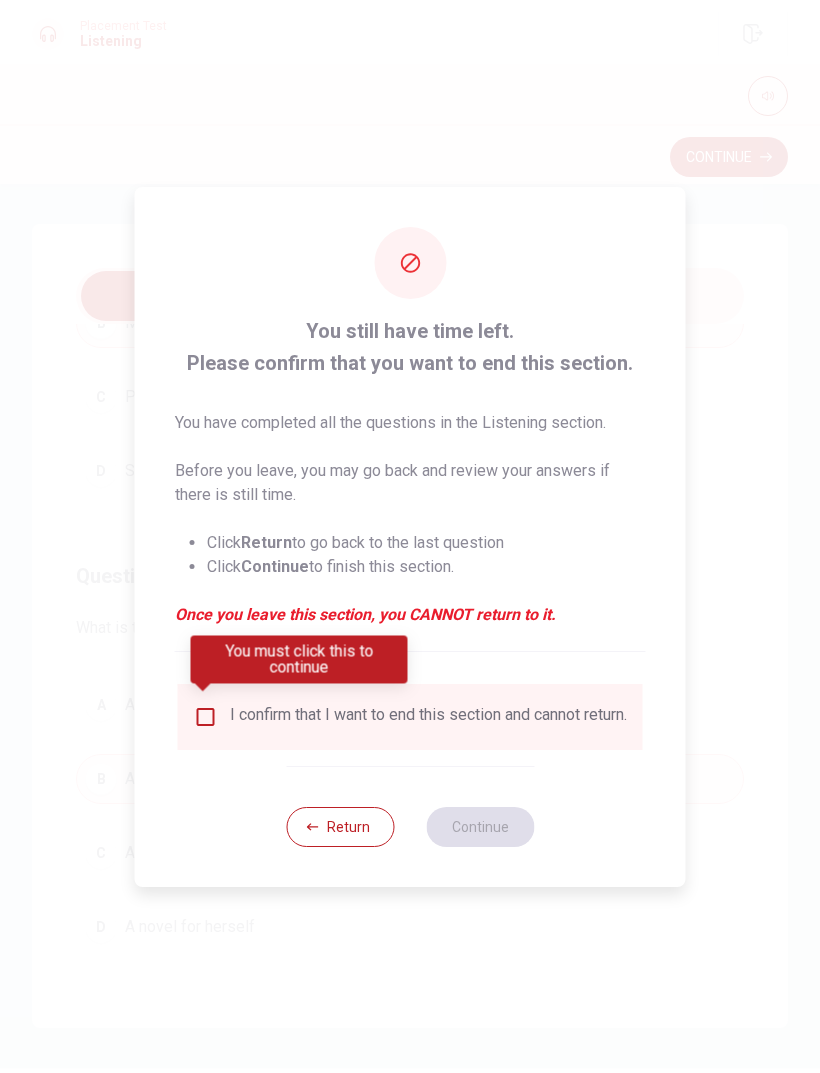 click at bounding box center (206, 717) 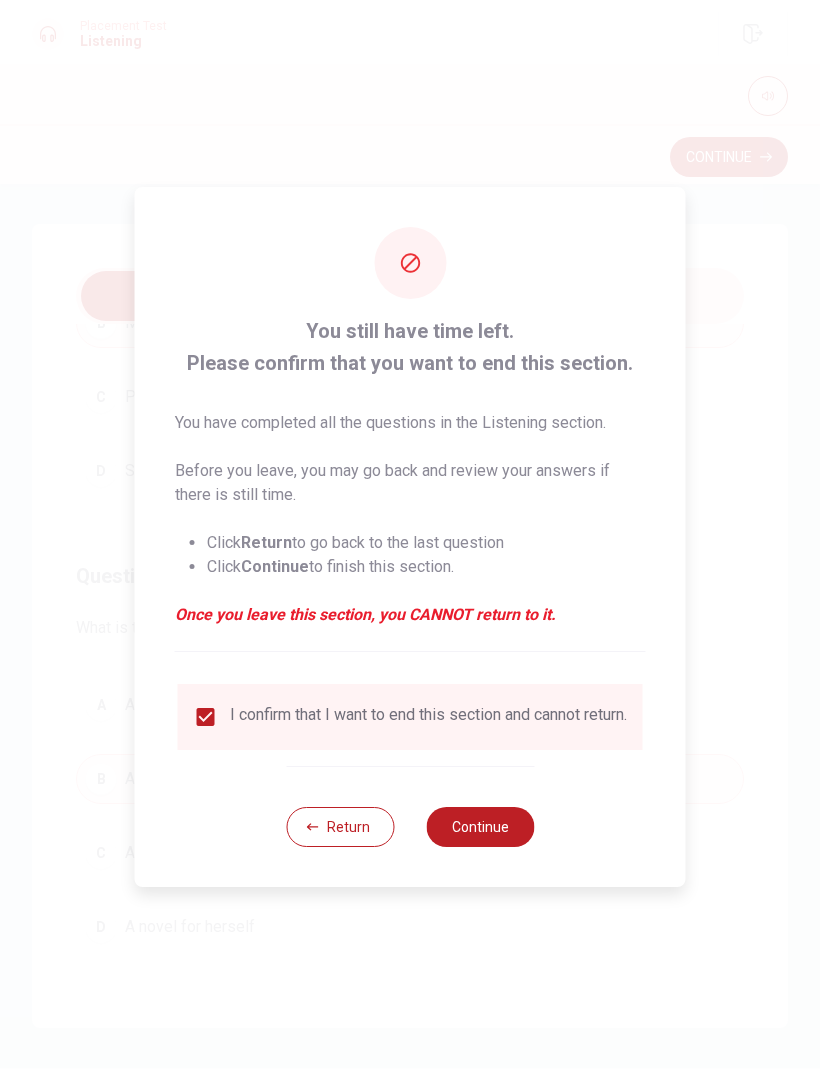 click on "Continue" at bounding box center (480, 827) 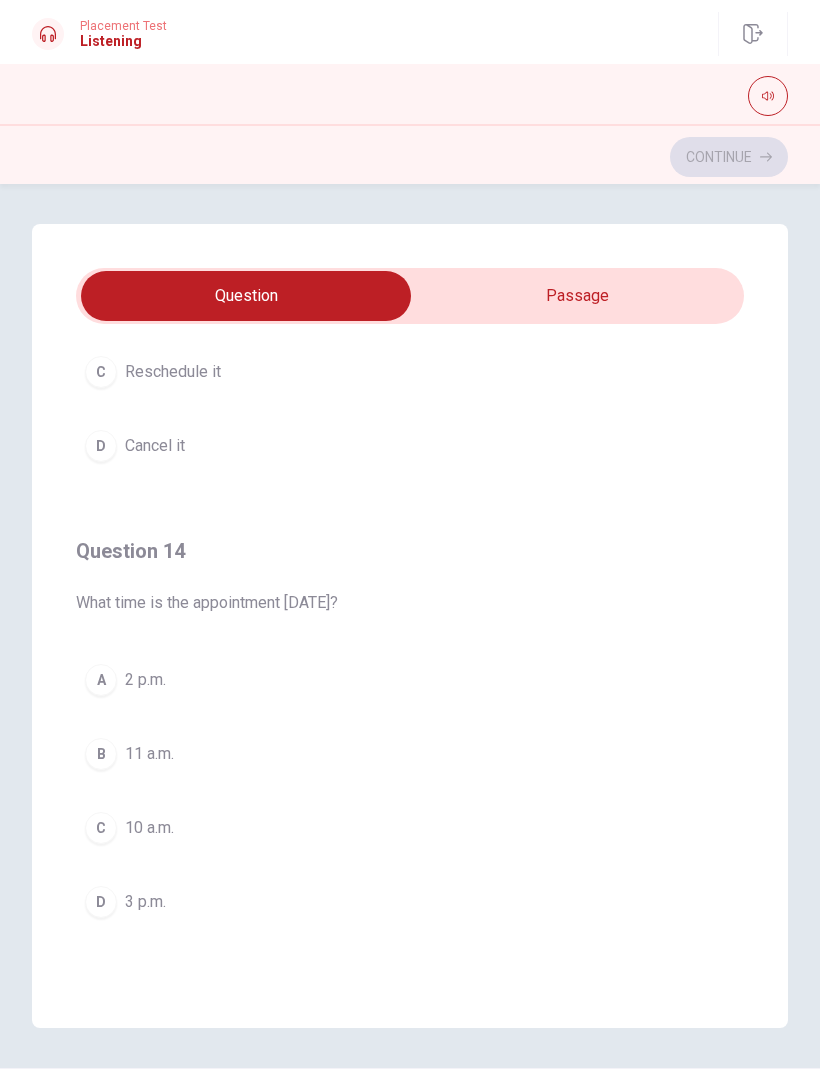 scroll, scrollTop: 1207, scrollLeft: 0, axis: vertical 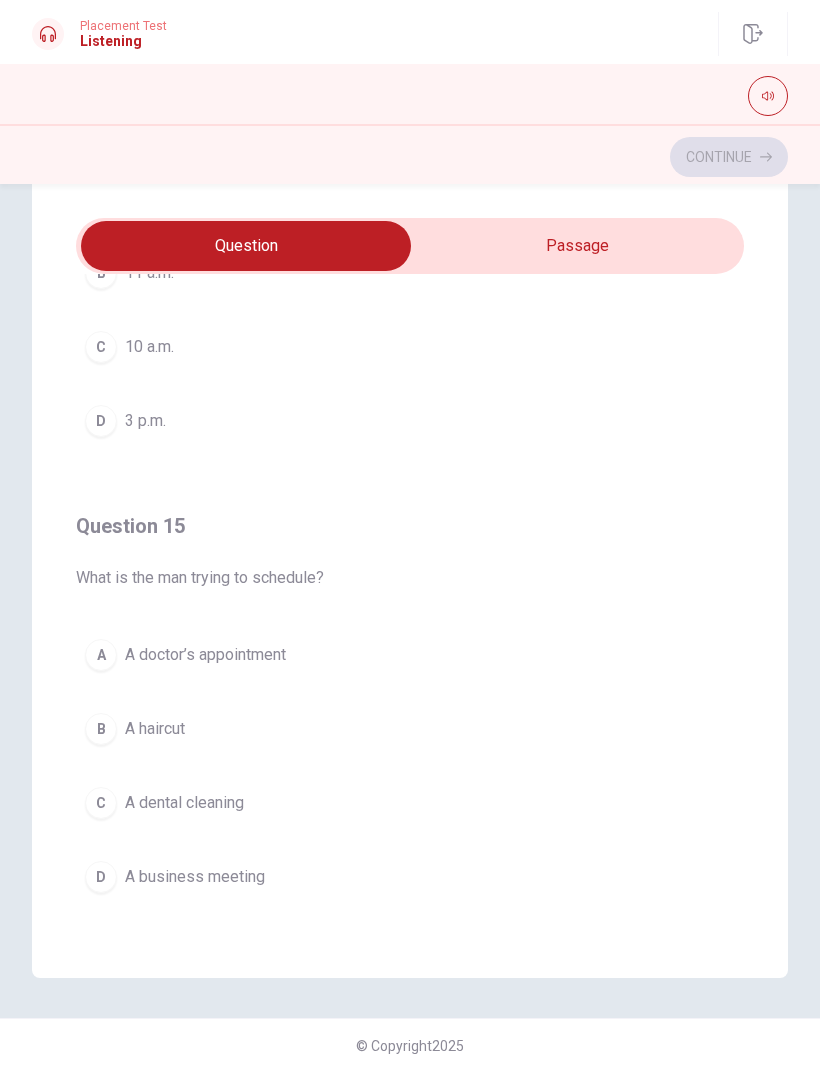 click on "A dental cleaning" at bounding box center [184, 803] 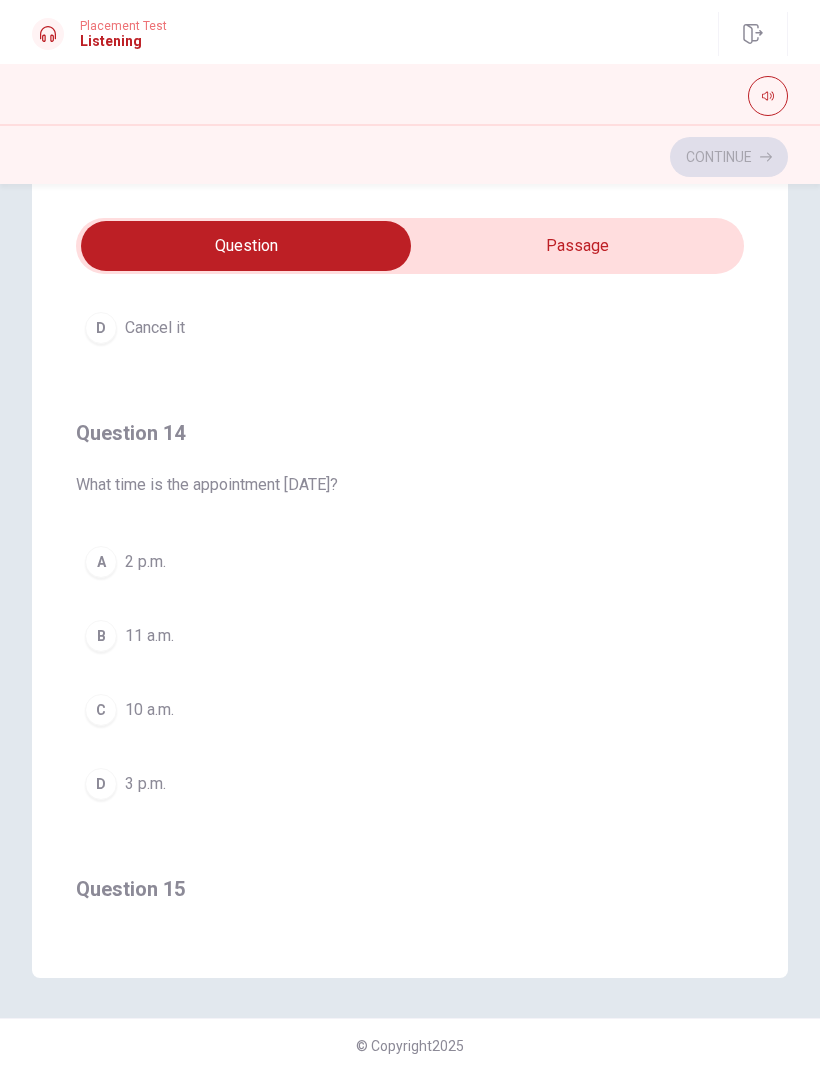 scroll, scrollTop: 1255, scrollLeft: 0, axis: vertical 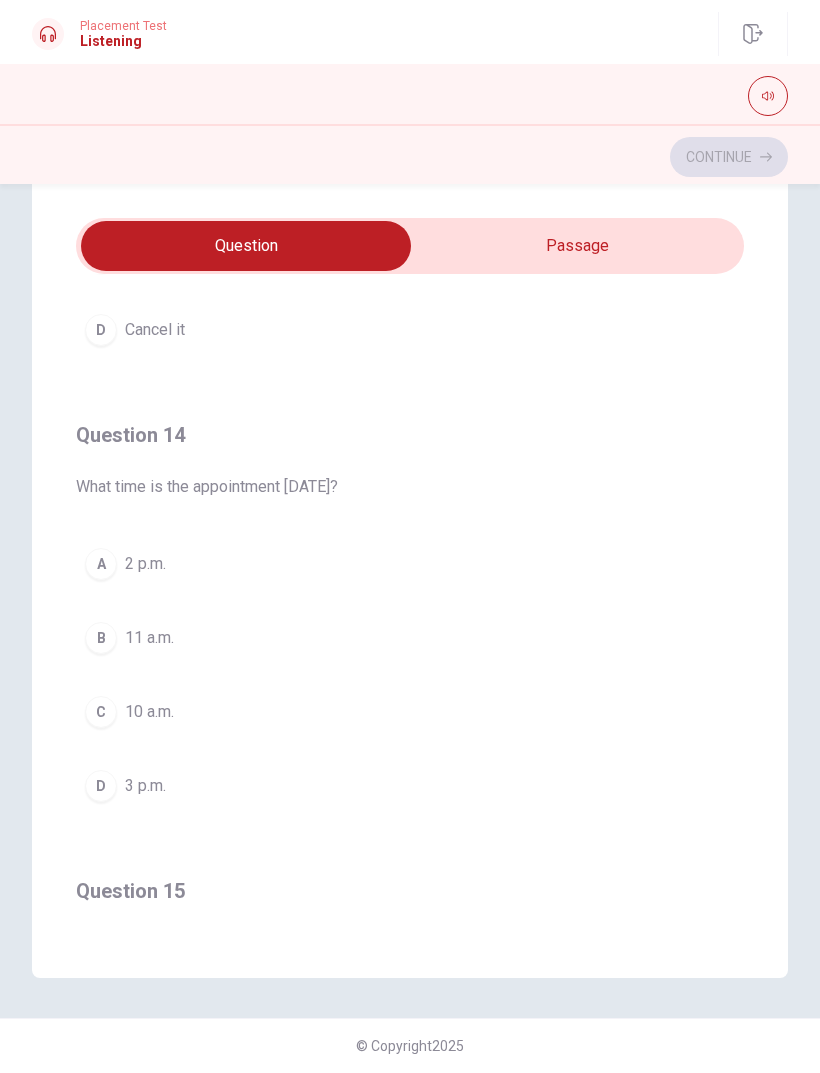 click on "3 p.m." at bounding box center [145, 786] 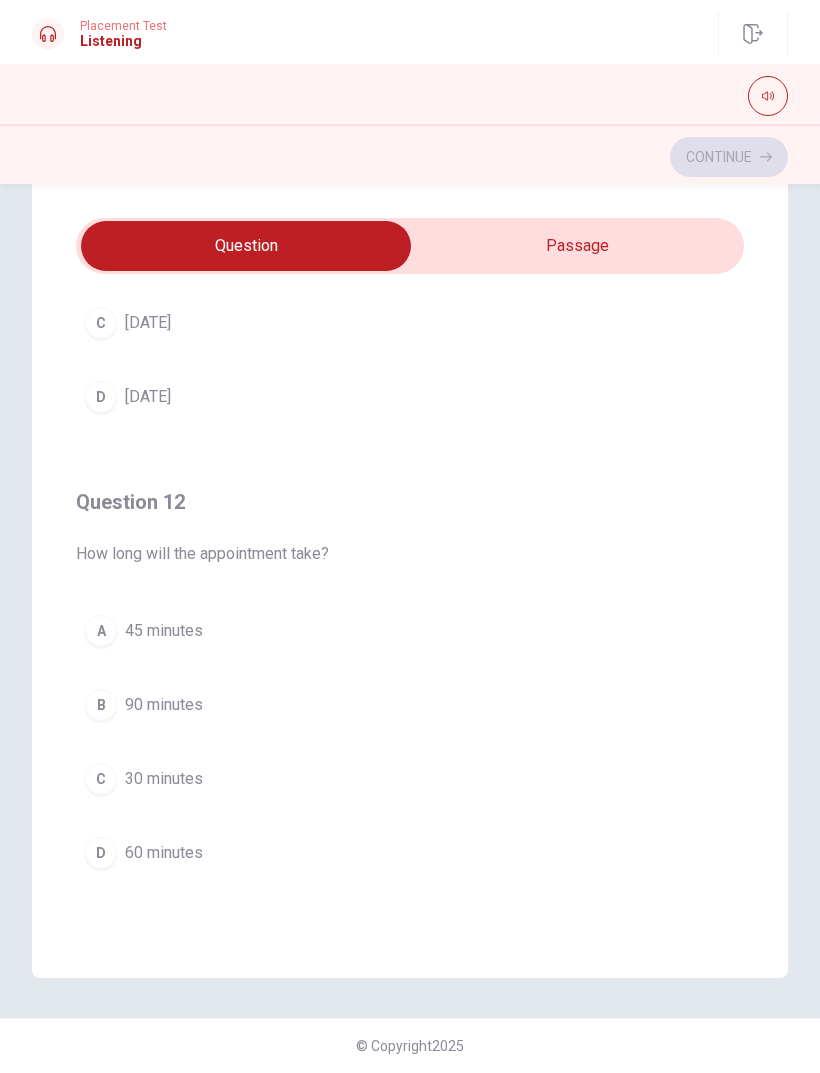 scroll, scrollTop: 244, scrollLeft: 0, axis: vertical 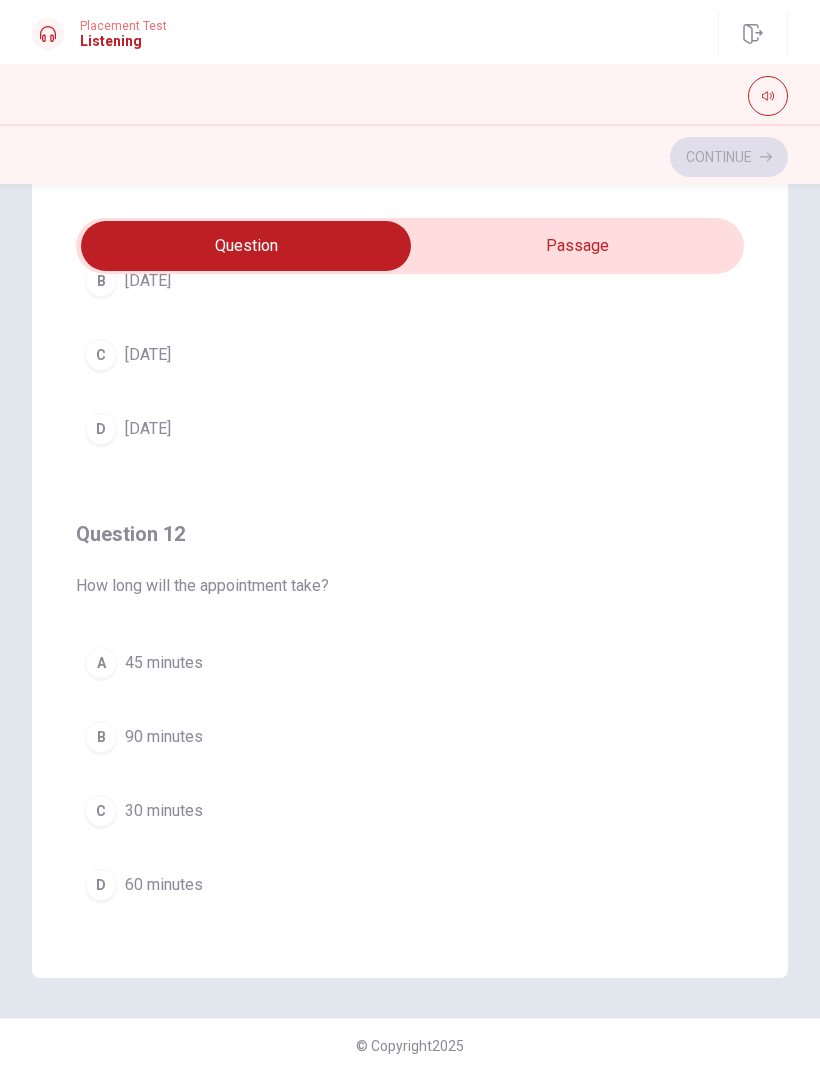 click on "45 minutes" at bounding box center [164, 663] 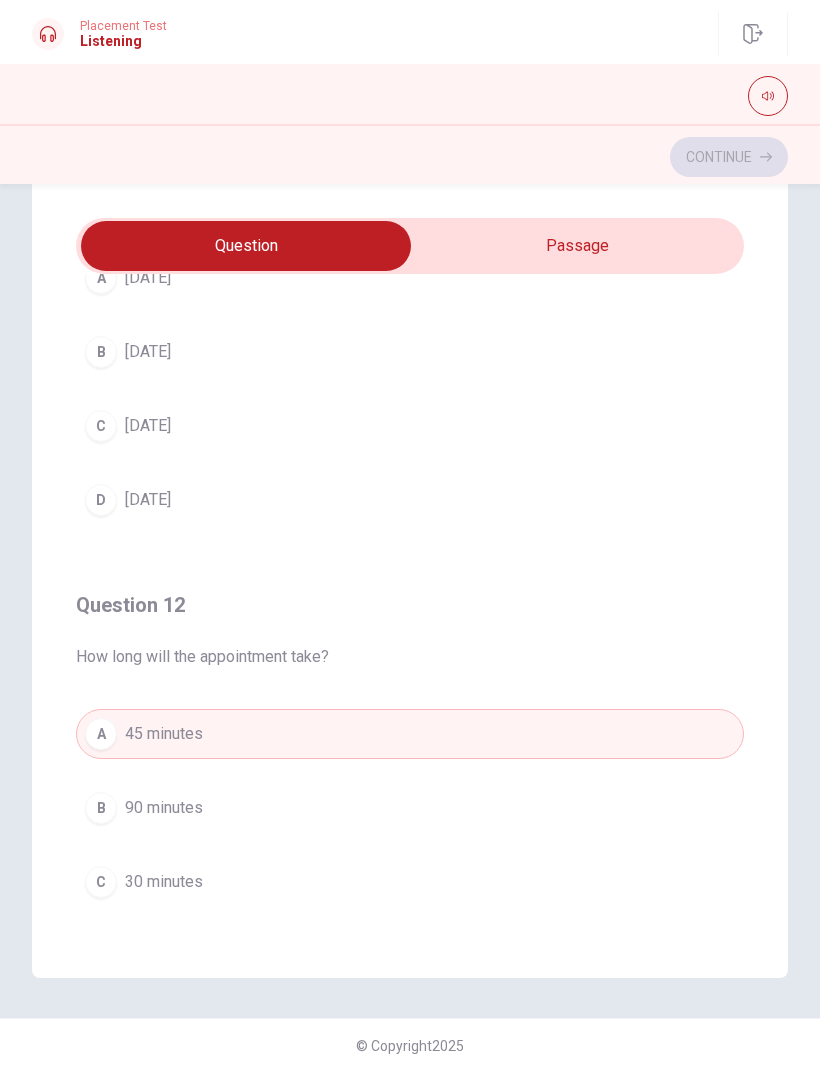 click on "D [DATE]" at bounding box center (410, 500) 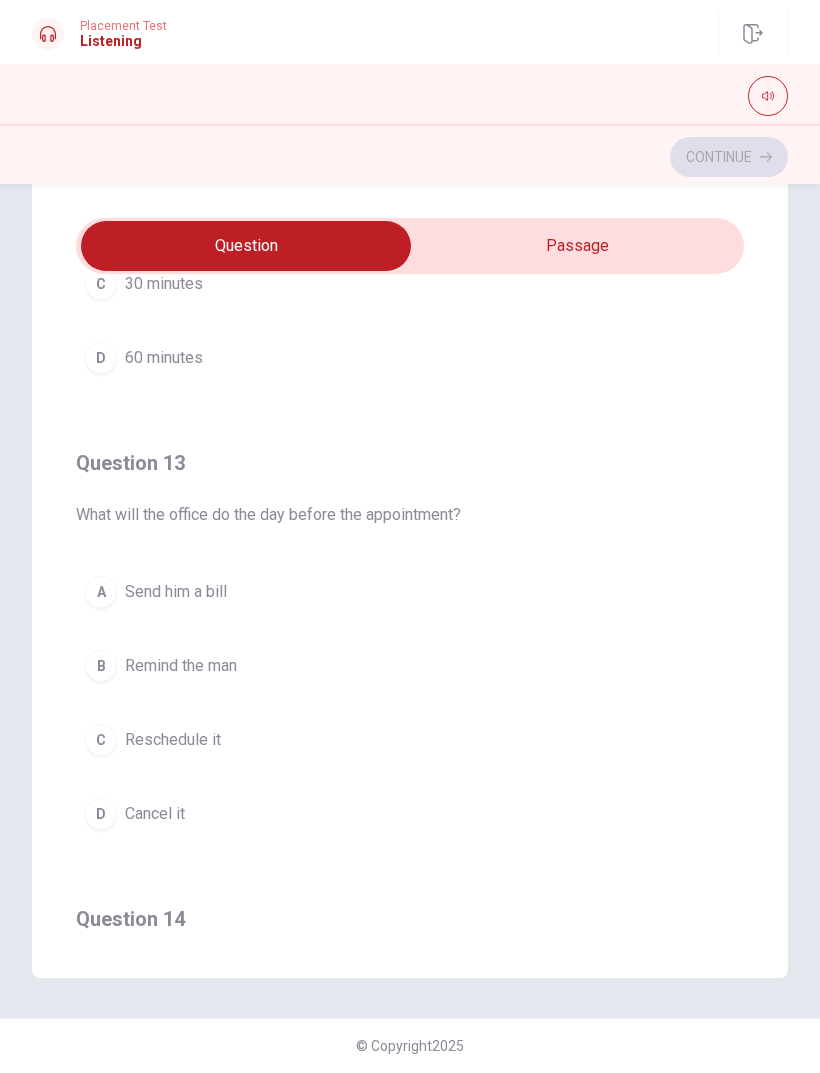 scroll, scrollTop: 768, scrollLeft: 0, axis: vertical 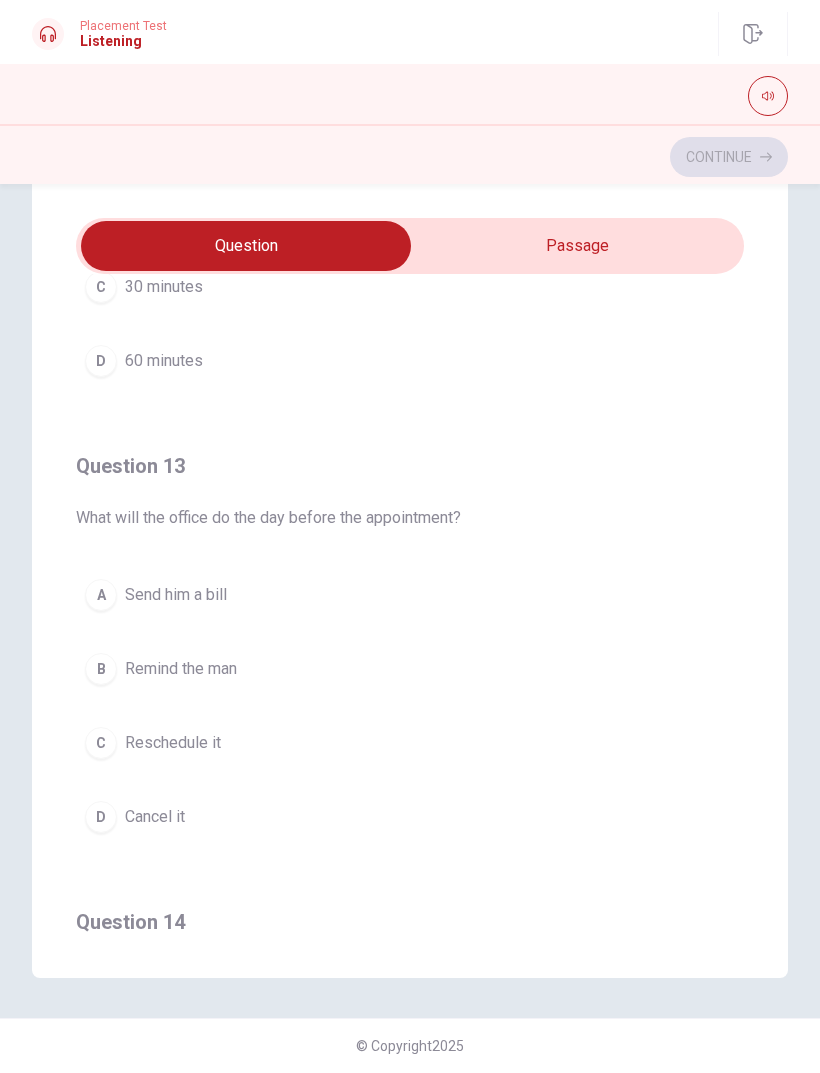 click on "B Remind the man" at bounding box center [410, 669] 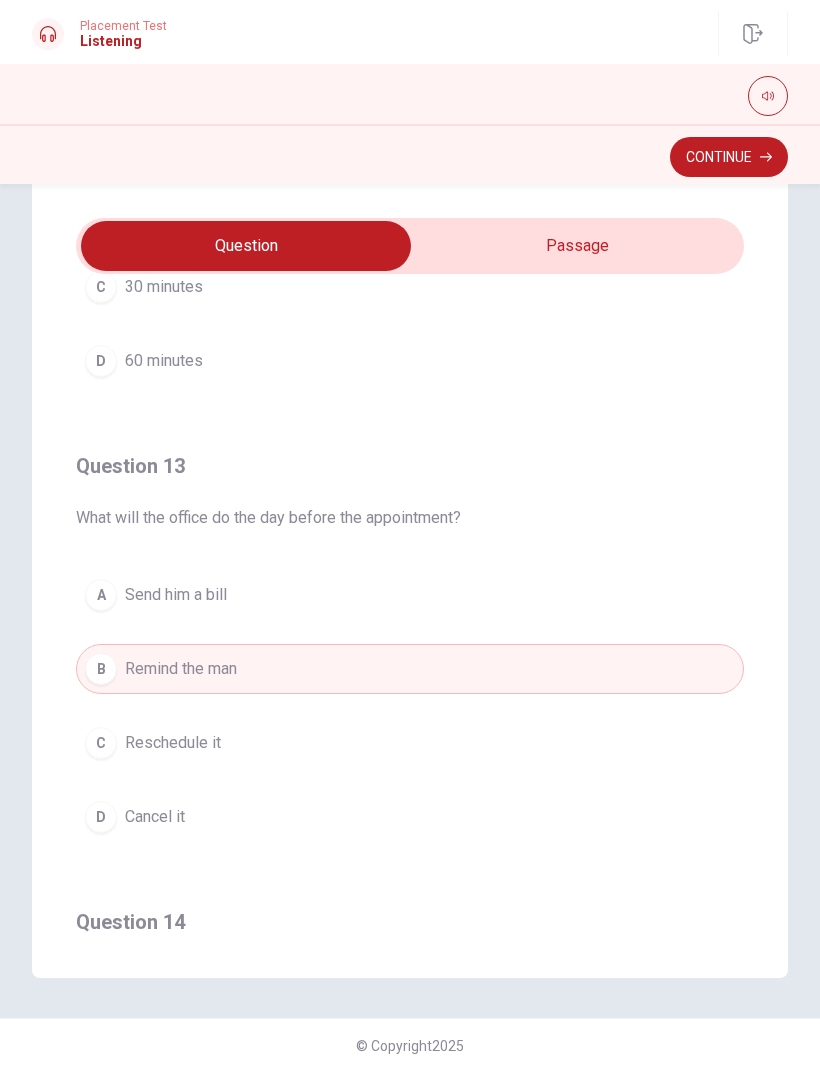 click on "Continue" at bounding box center (729, 157) 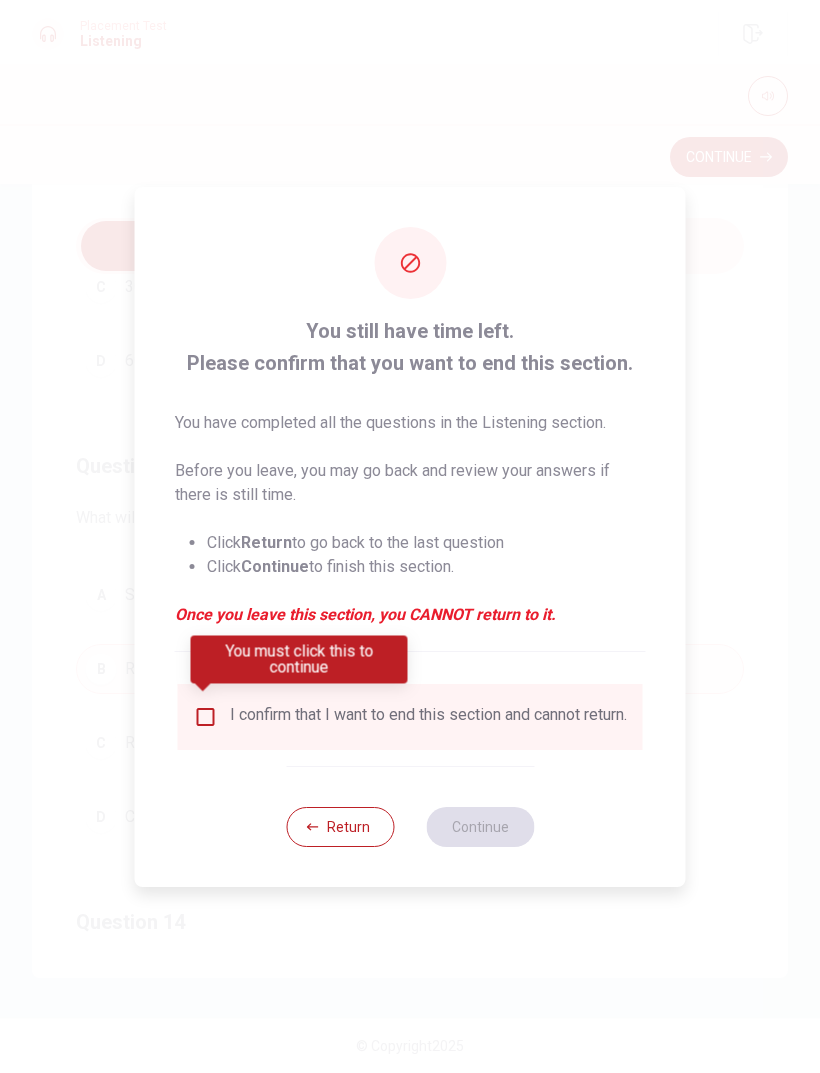 click on "I confirm that I want to end this section and cannot return." at bounding box center [410, 717] 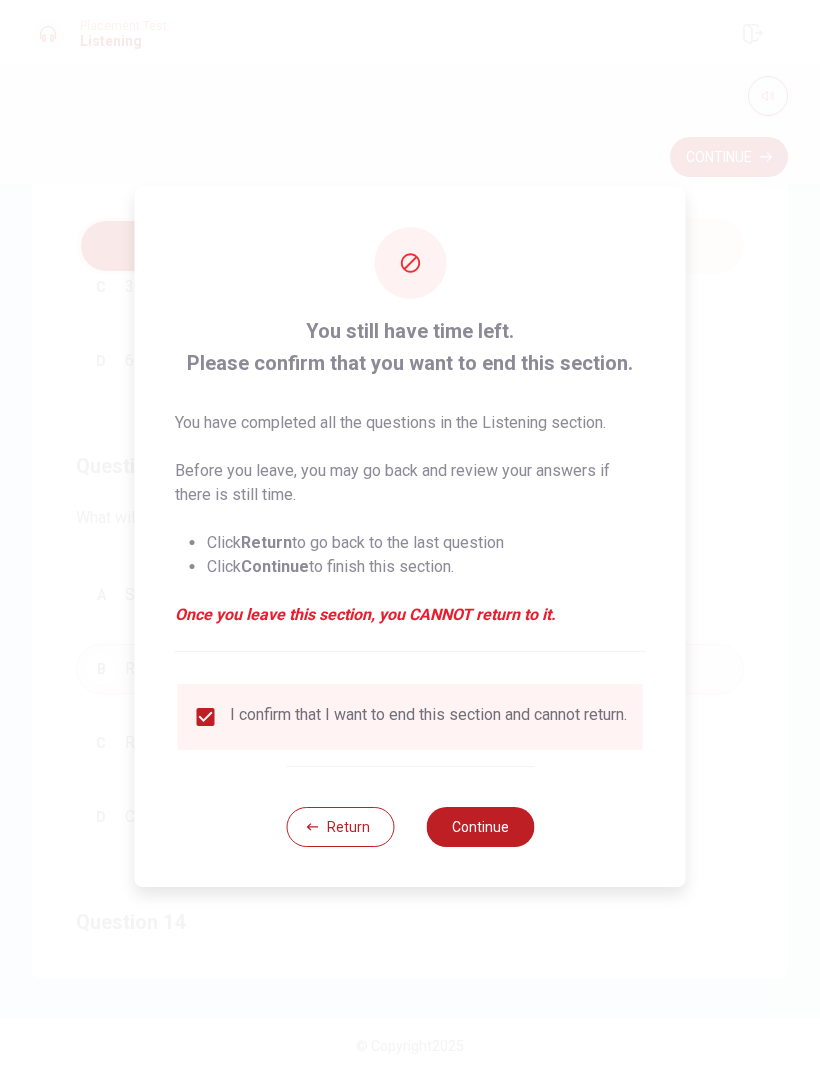 click on "Return Continue" at bounding box center [410, 826] 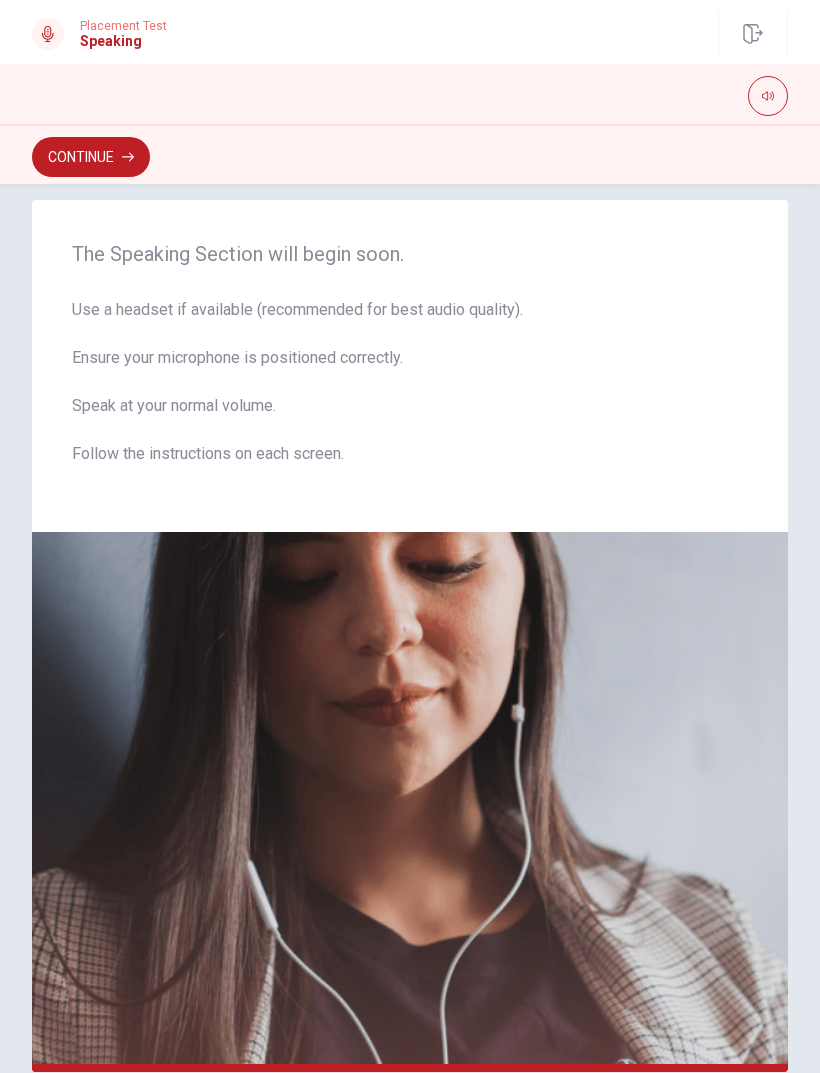 scroll, scrollTop: 26, scrollLeft: 0, axis: vertical 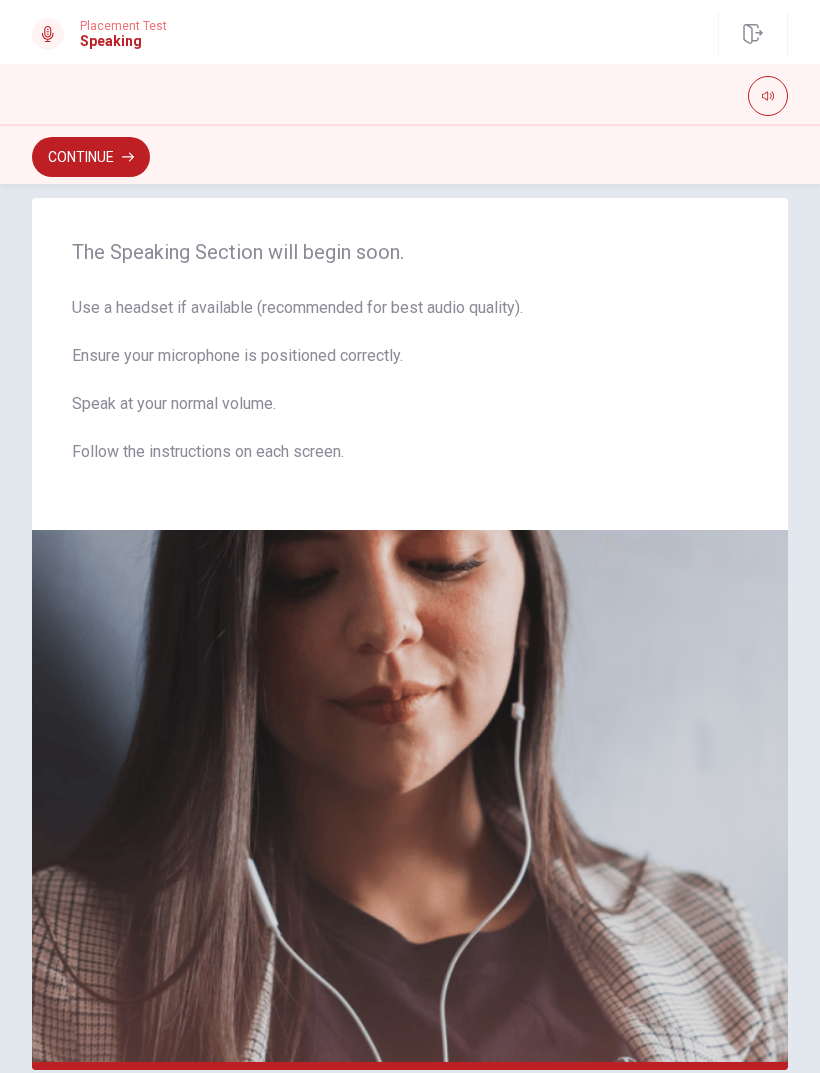 click on "Continue" at bounding box center (91, 157) 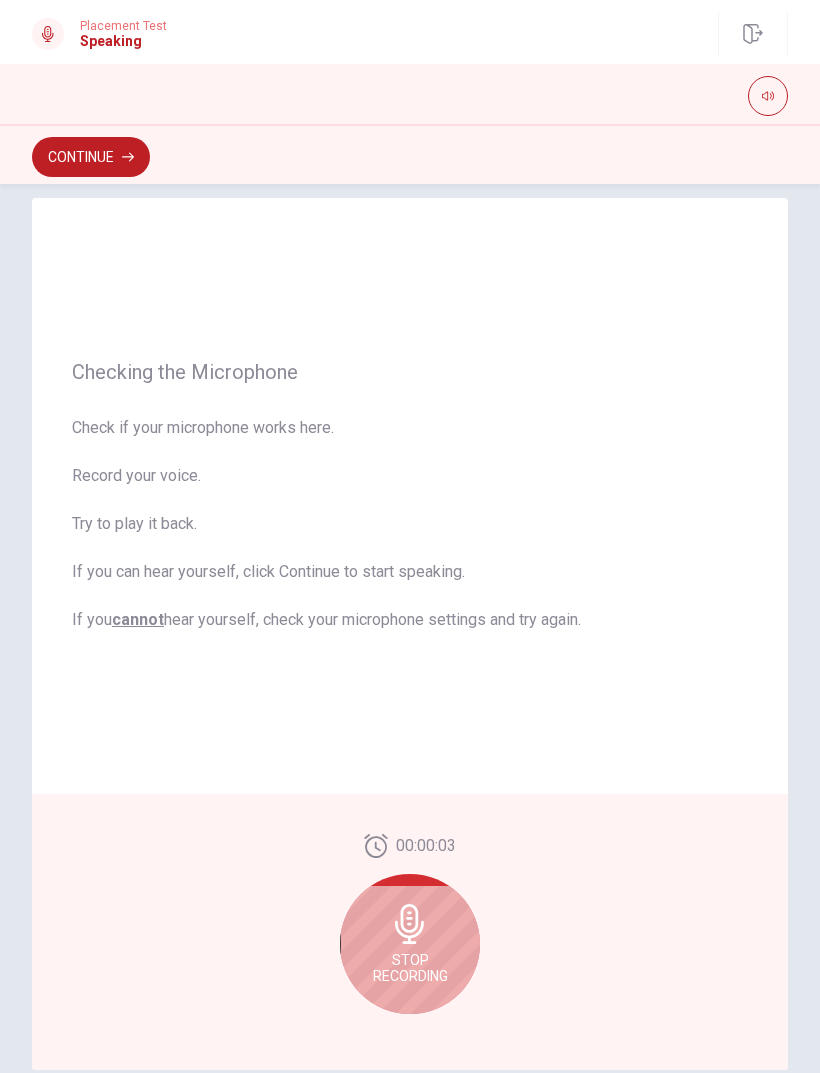 click on "Continue" at bounding box center [91, 157] 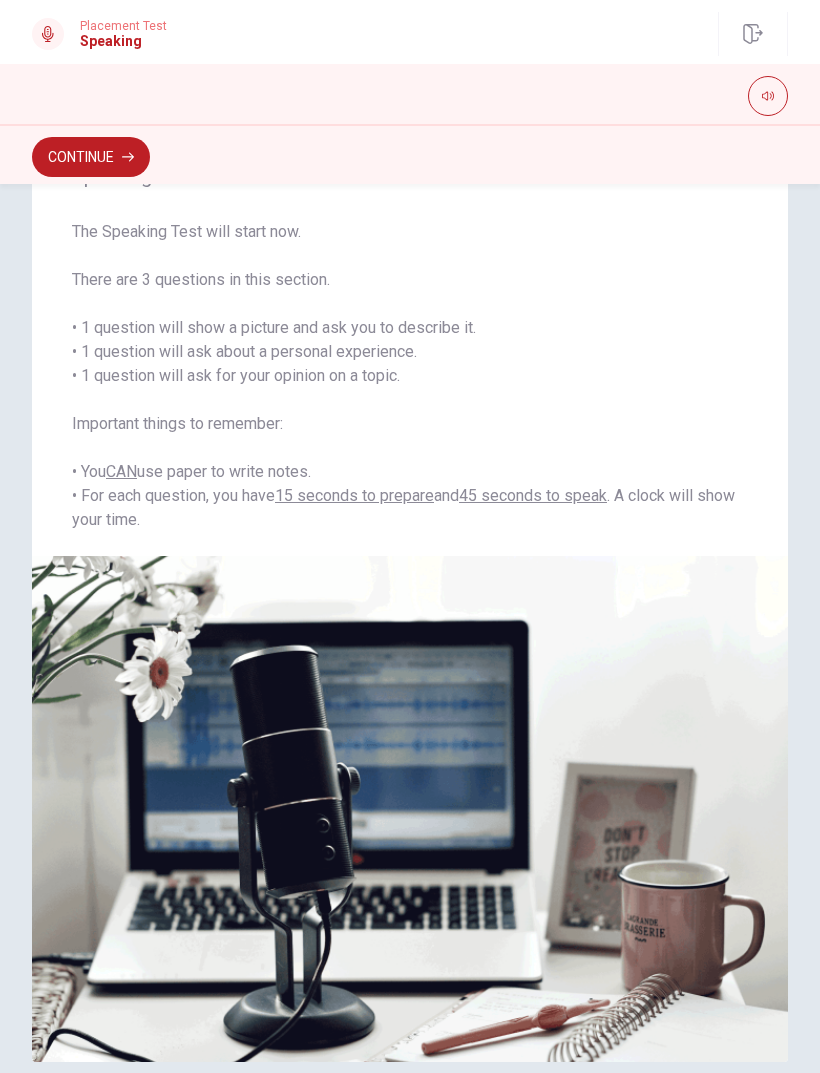 scroll, scrollTop: 85, scrollLeft: 0, axis: vertical 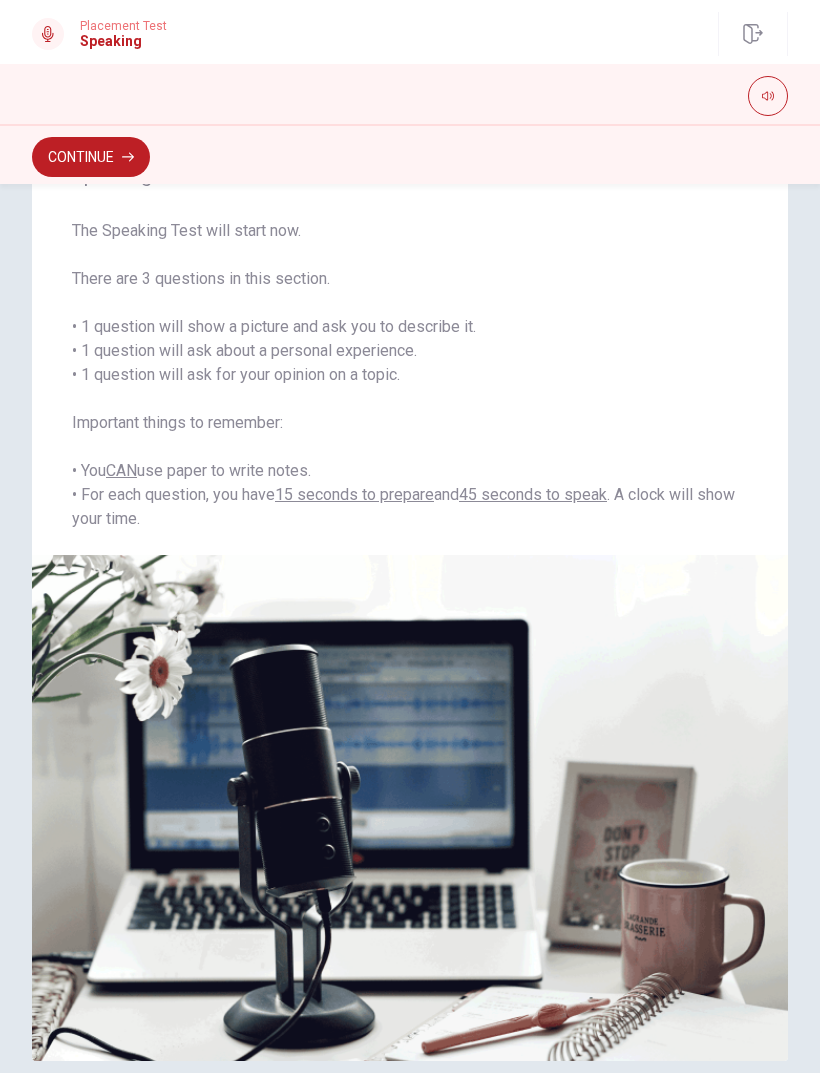 click on "Continue" at bounding box center [91, 157] 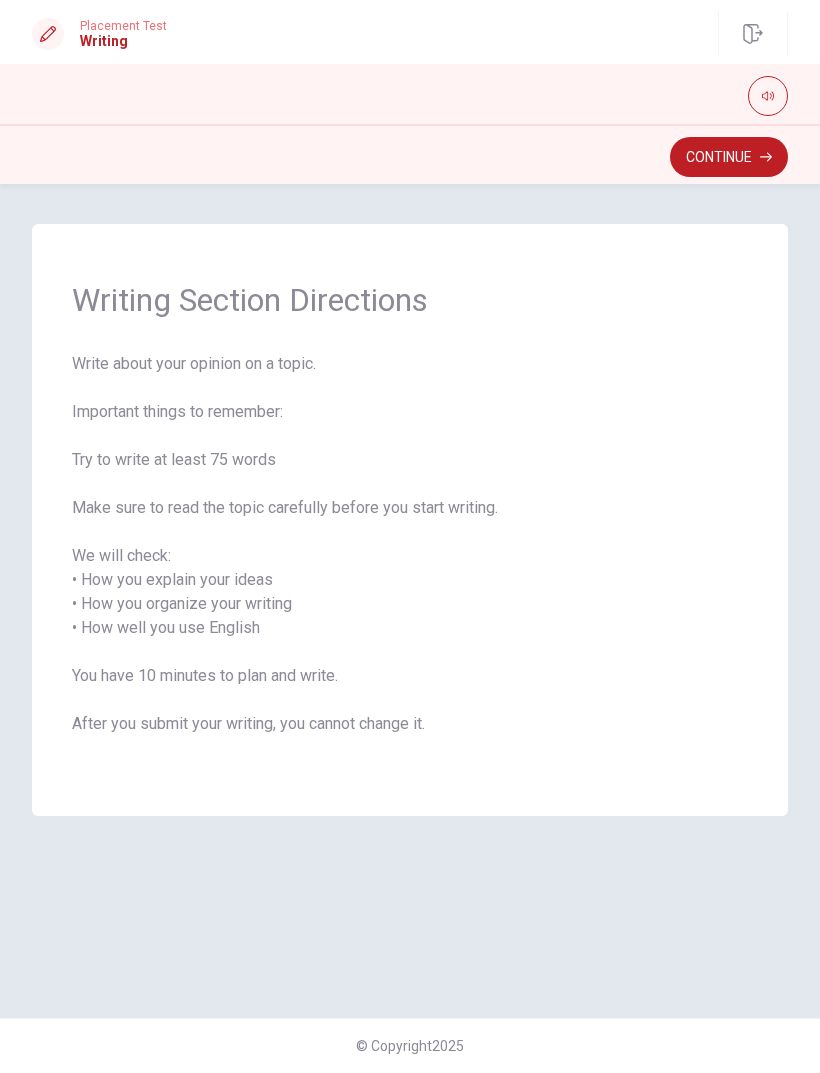click on "Continue" at bounding box center [729, 157] 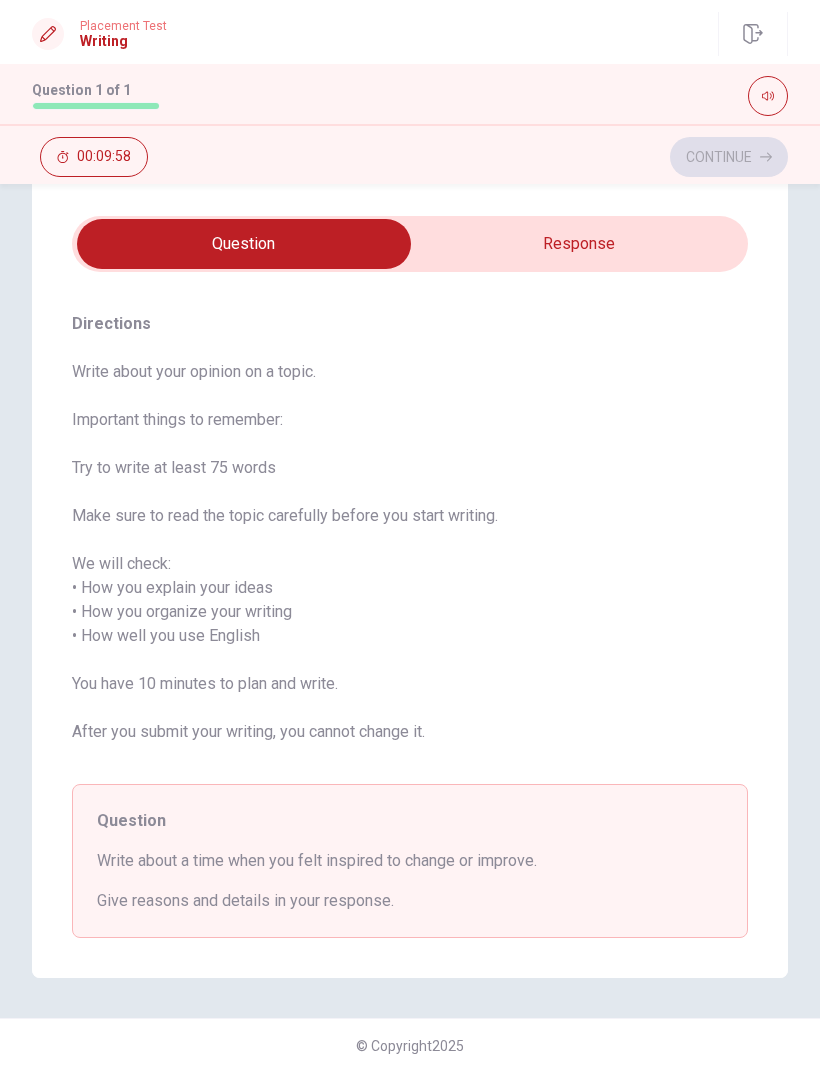 scroll, scrollTop: 48, scrollLeft: 0, axis: vertical 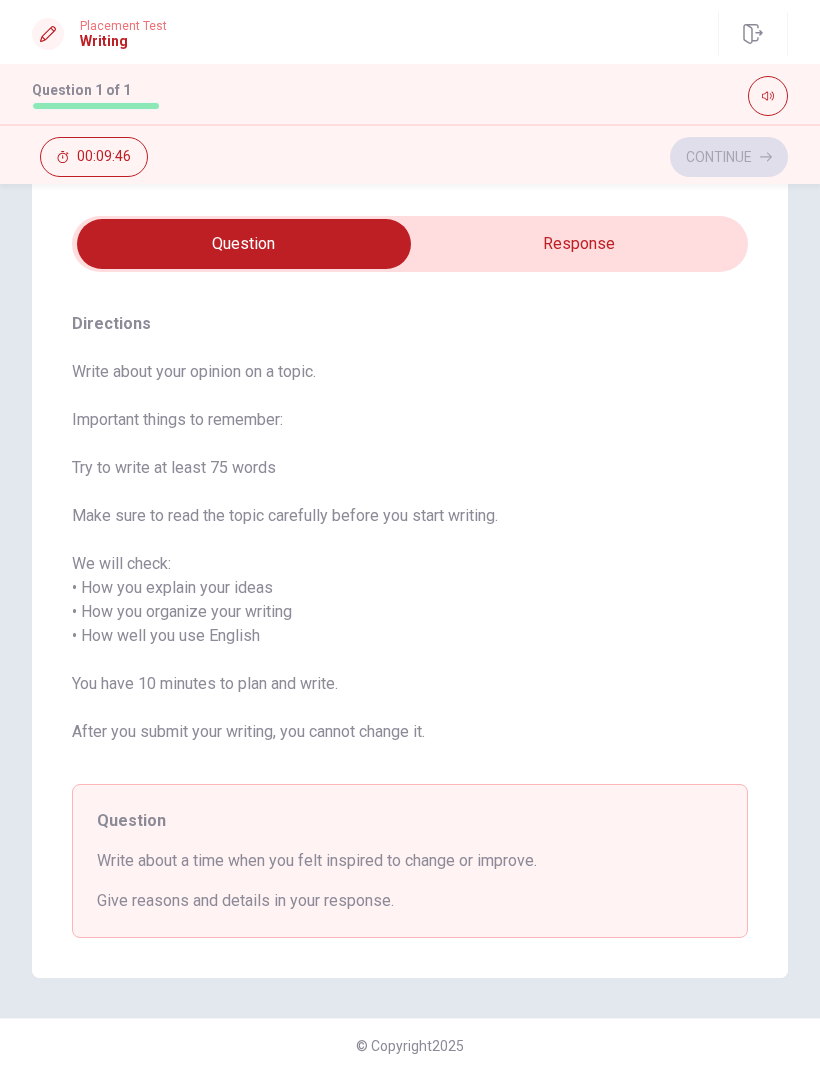 click at bounding box center [244, 244] 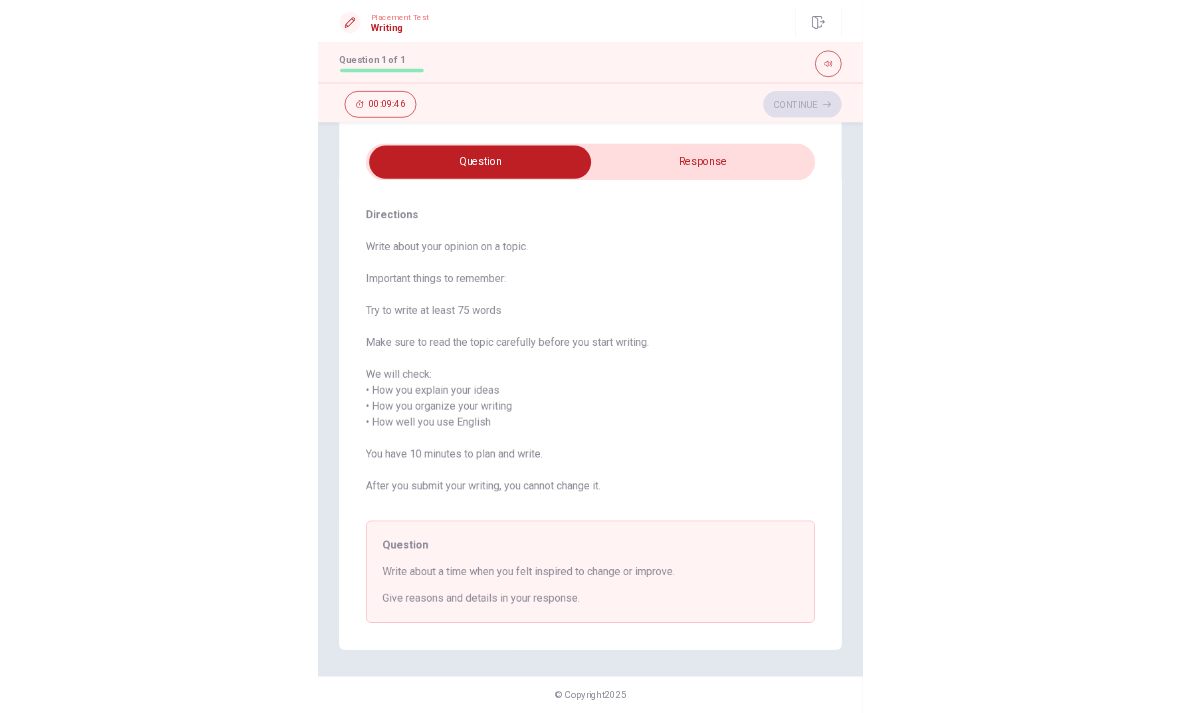 scroll, scrollTop: 0, scrollLeft: 0, axis: both 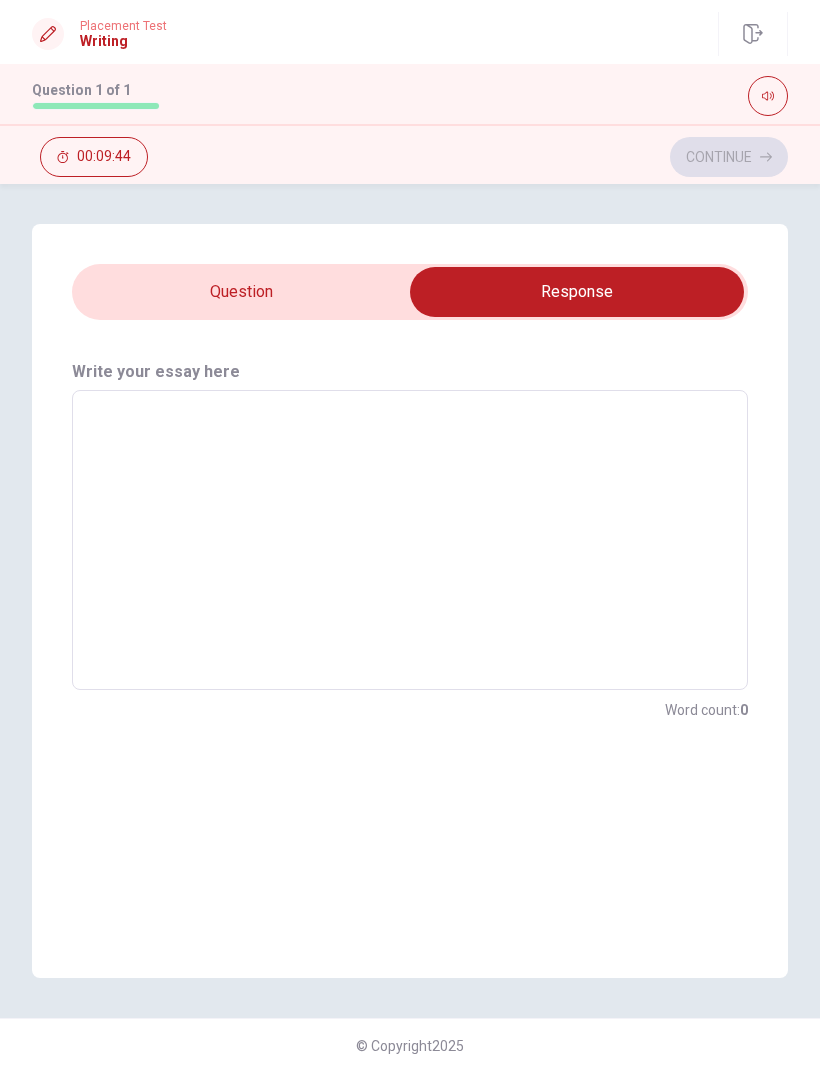 click at bounding box center (577, 292) 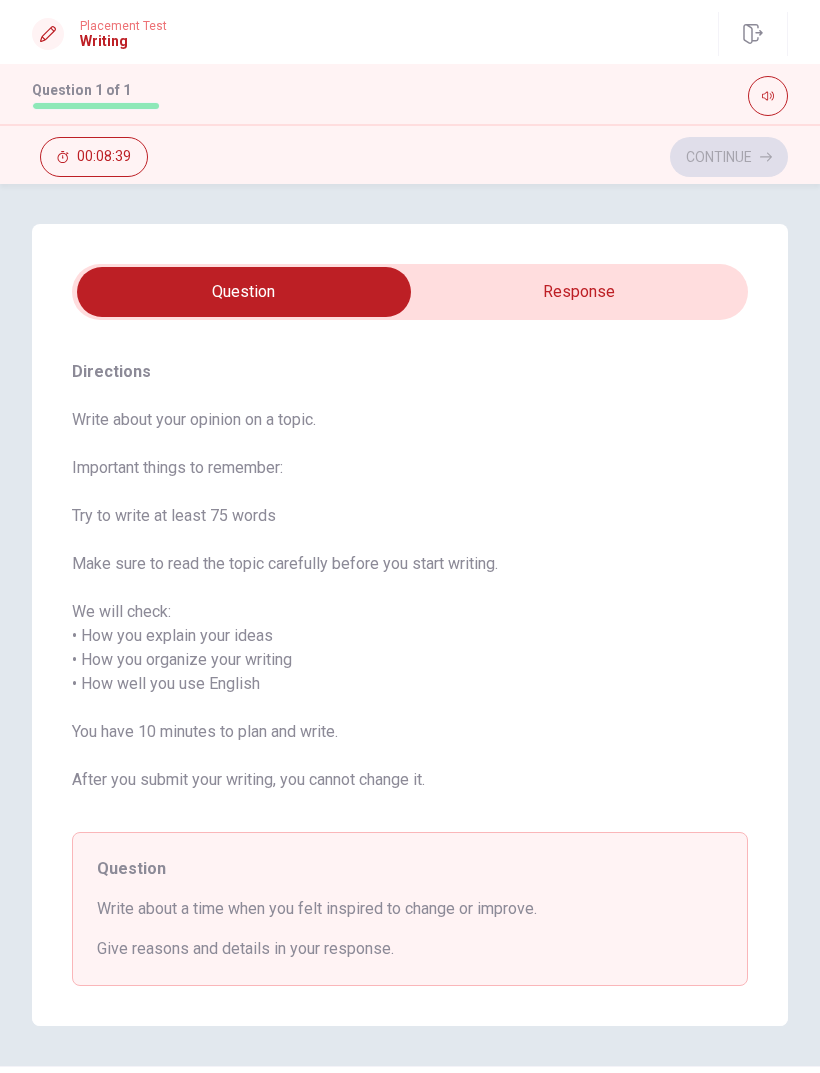 click at bounding box center [244, 292] 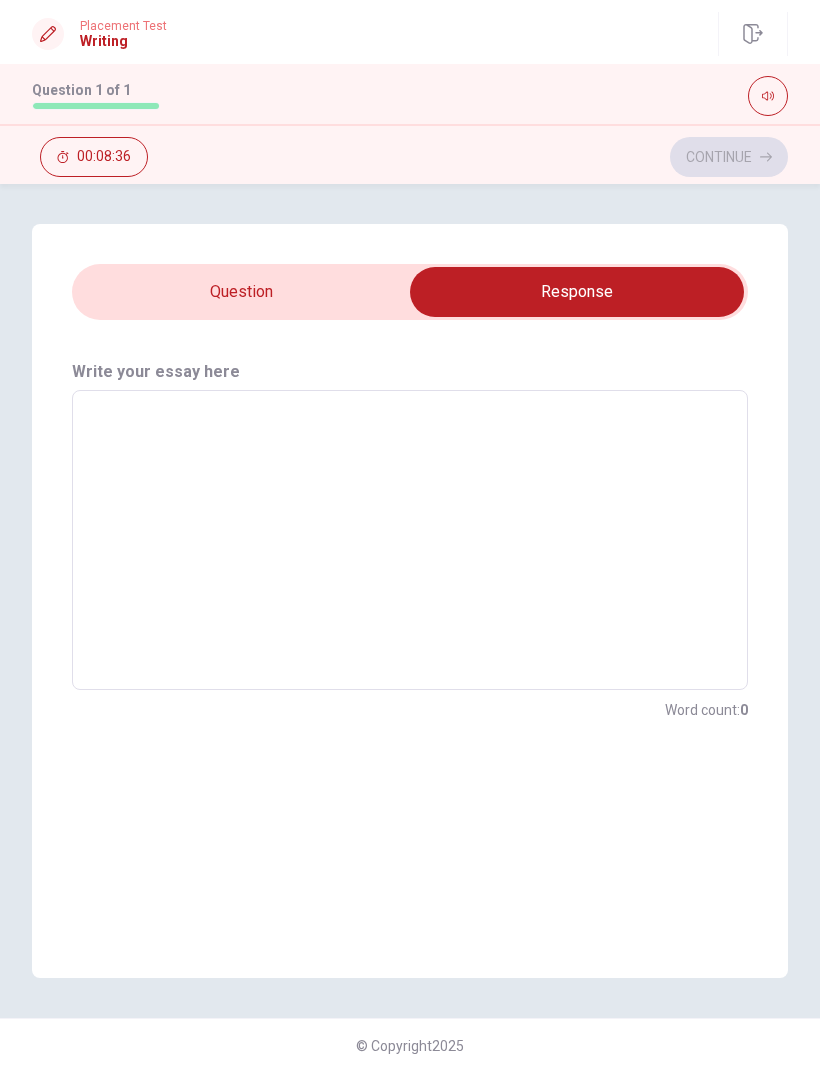 click at bounding box center [410, 540] 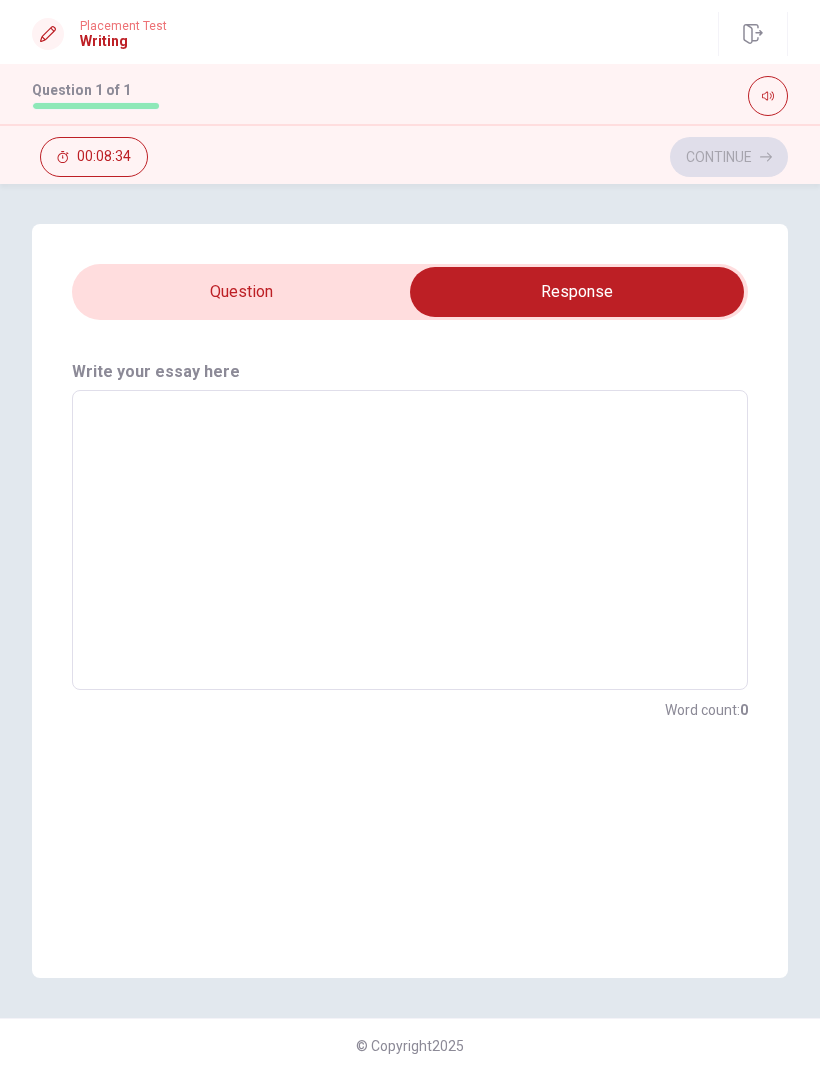 click at bounding box center [410, 540] 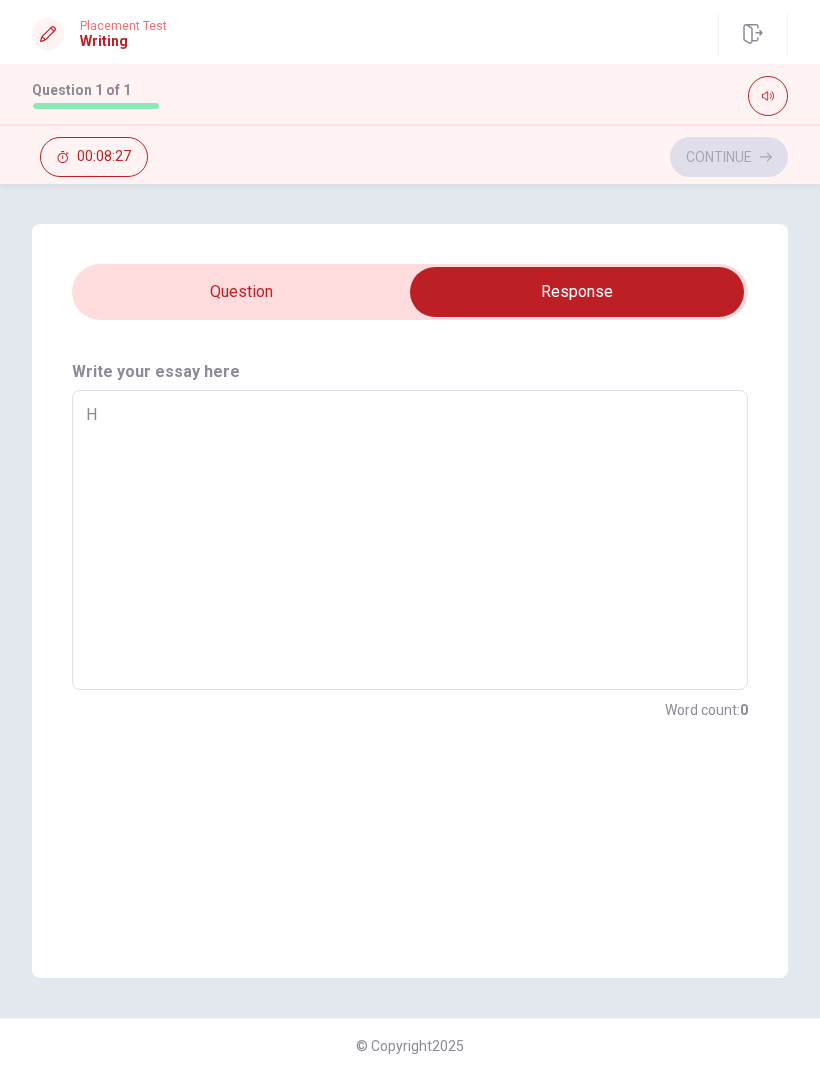 type on "H" 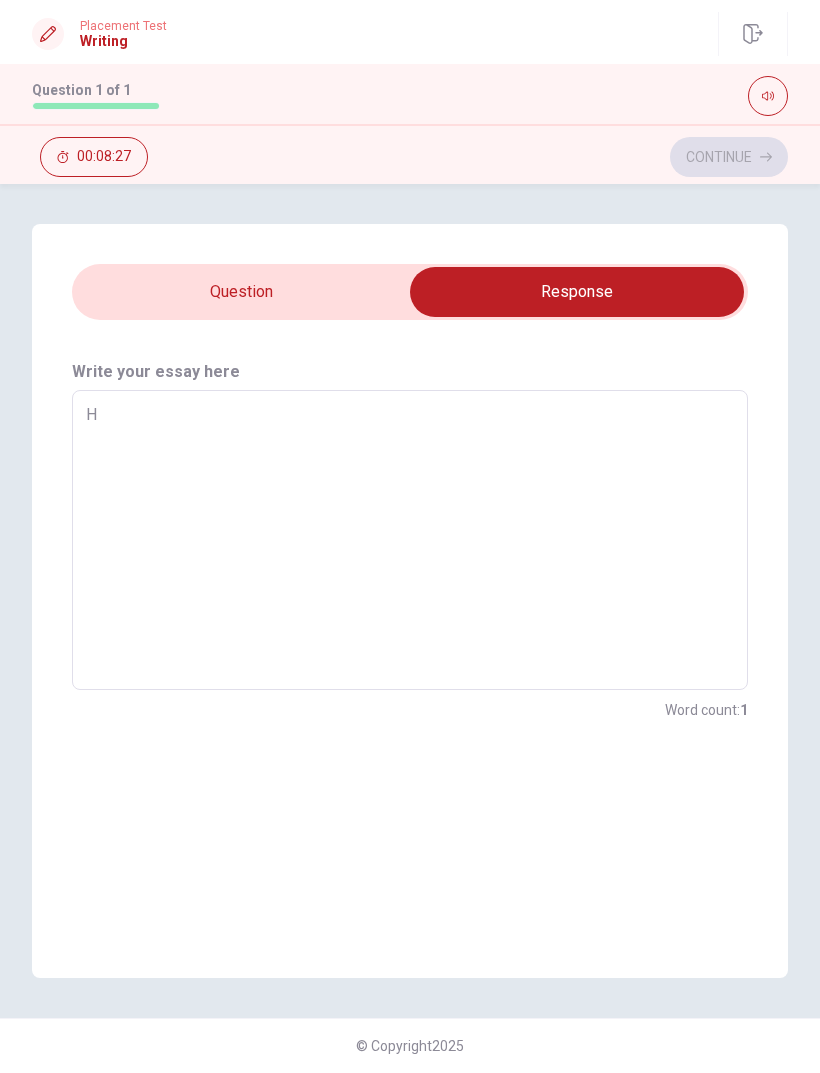 click on "H" at bounding box center (410, 540) 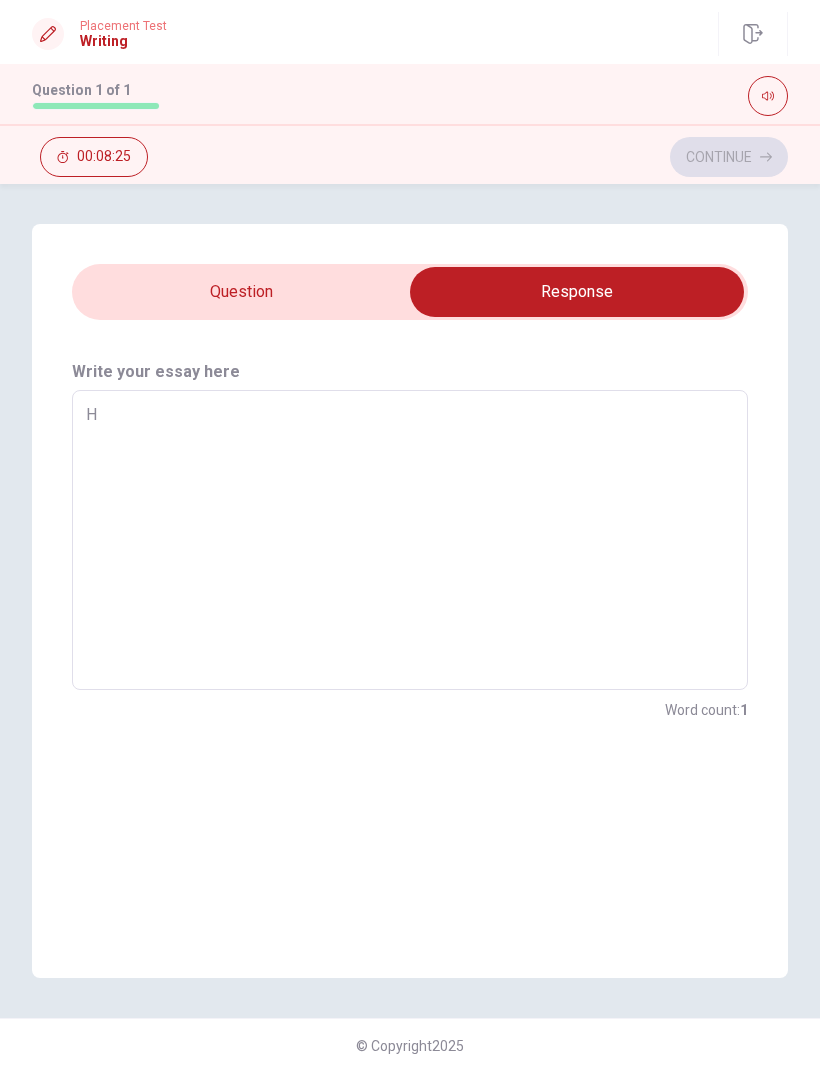 click on "H" at bounding box center (410, 540) 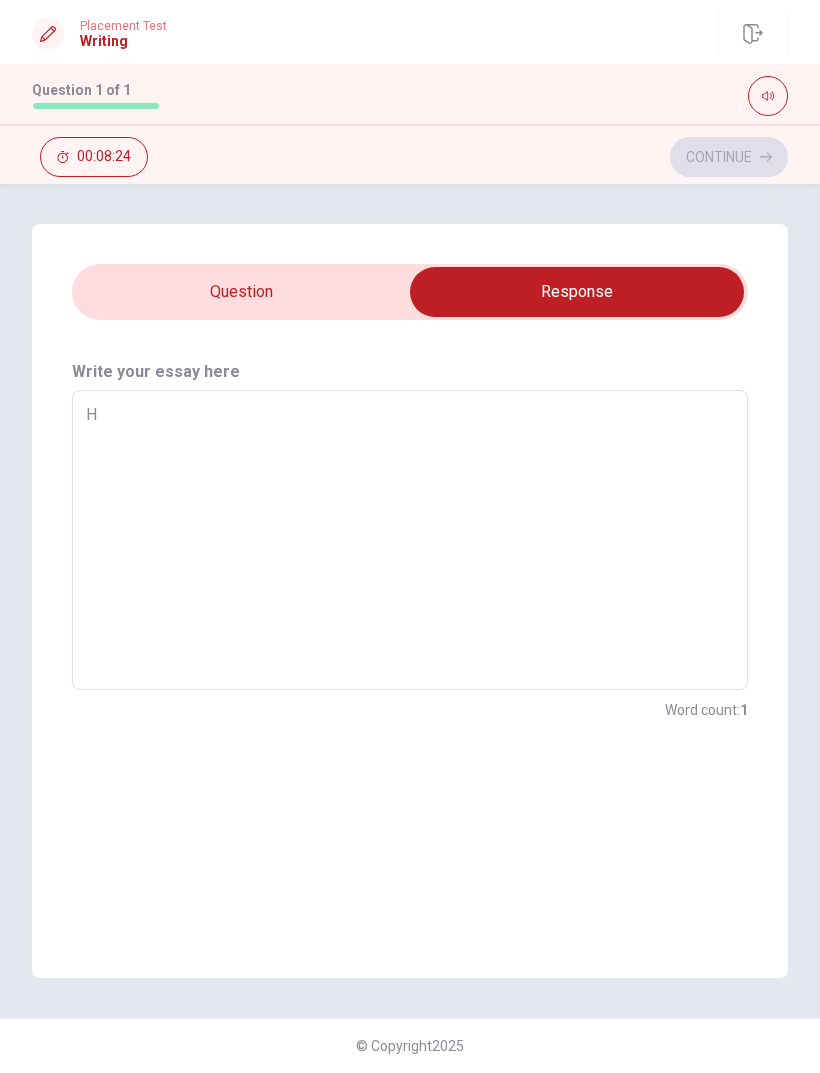 click on "H" at bounding box center [410, 540] 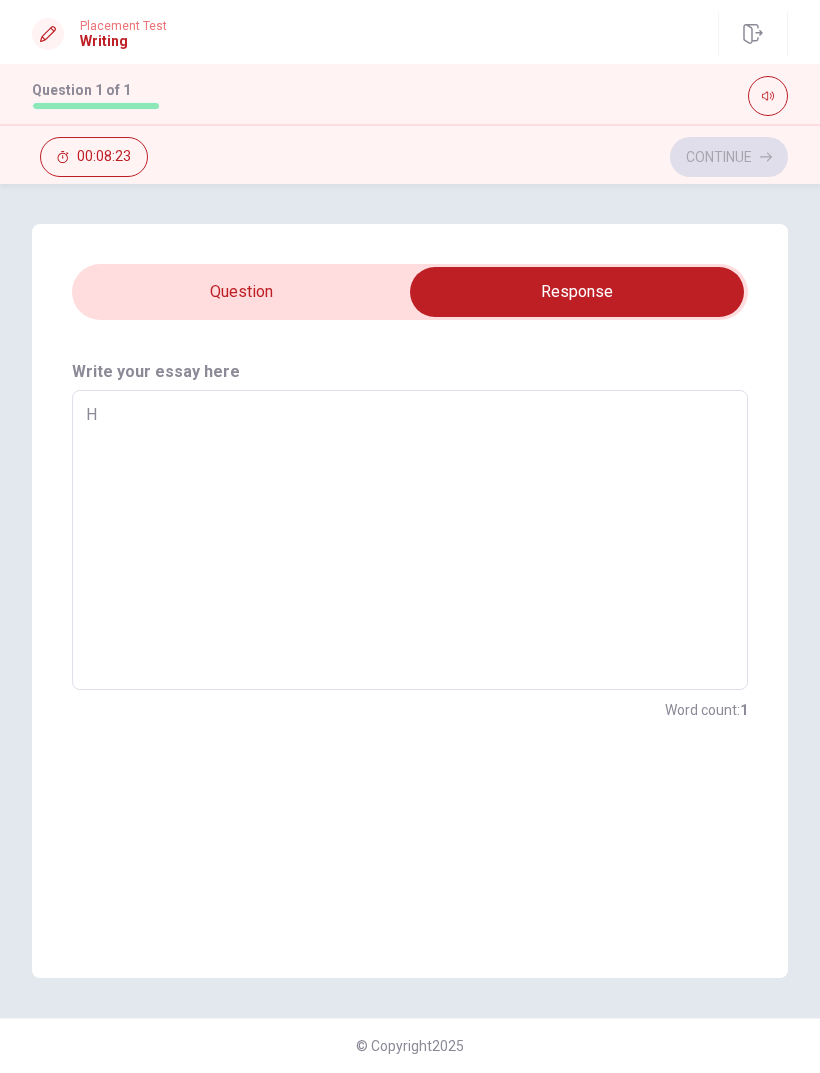 click on "H" at bounding box center (410, 540) 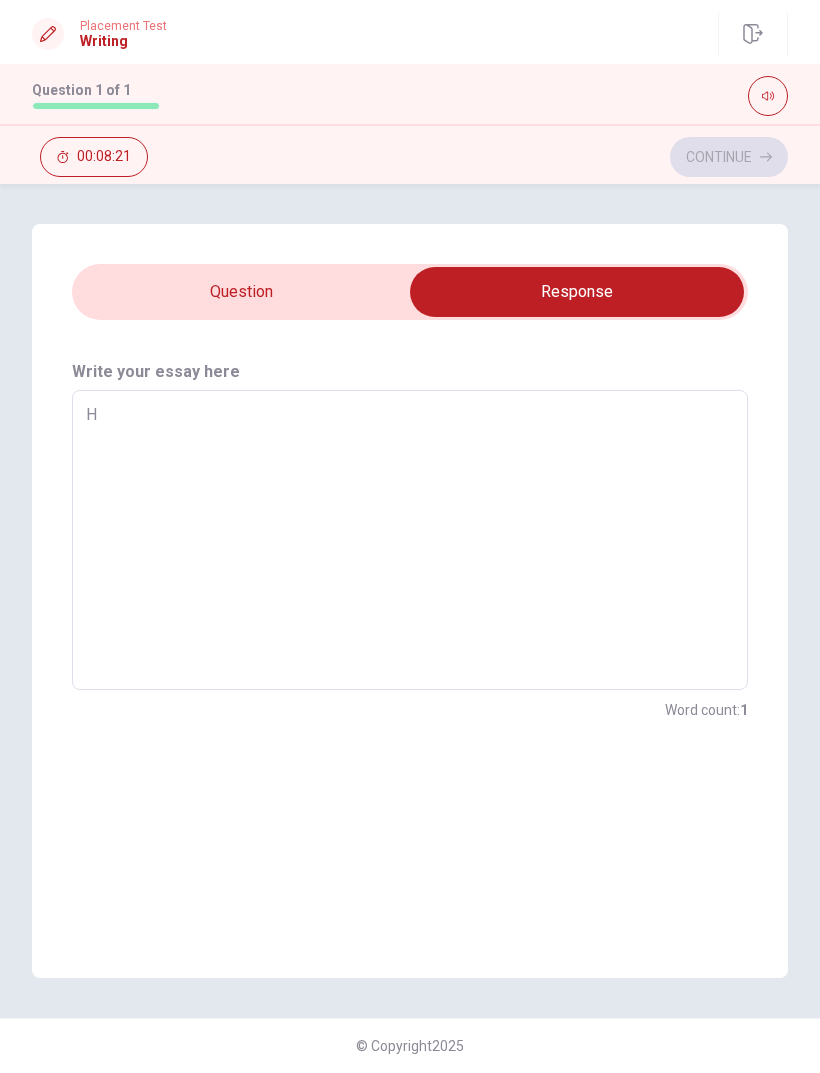 click on "H" at bounding box center (410, 540) 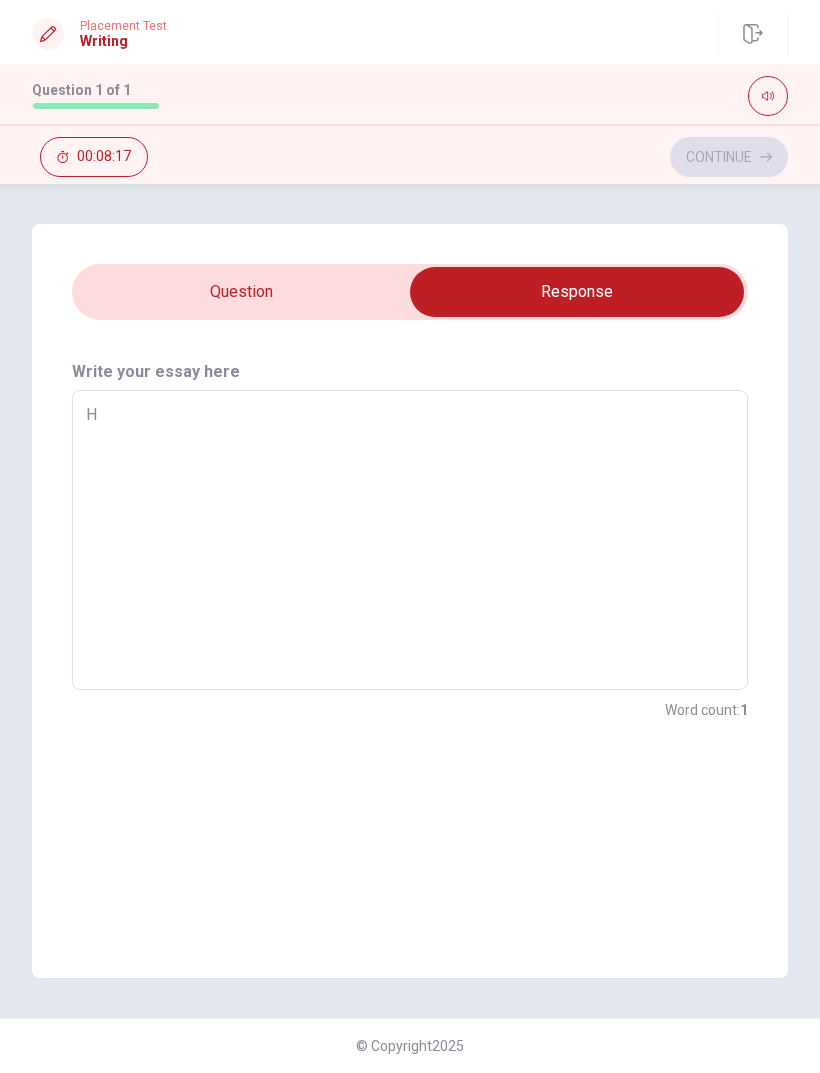 type on "x" 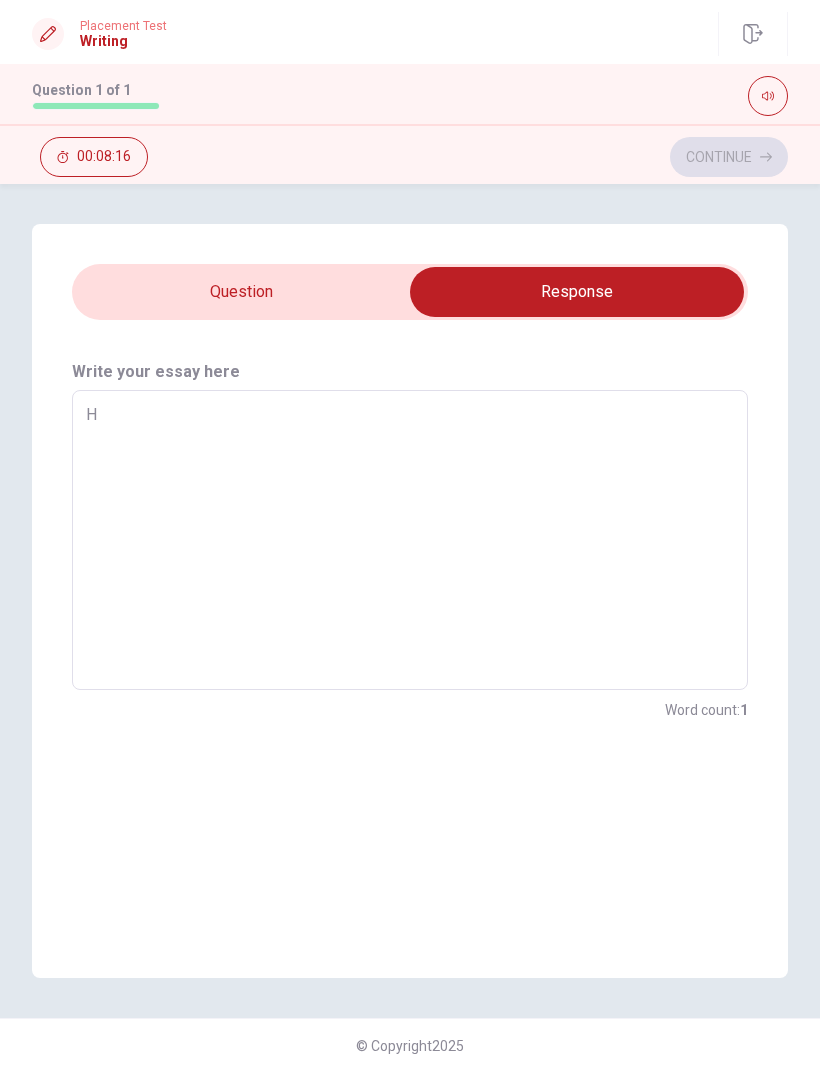 type on "h" 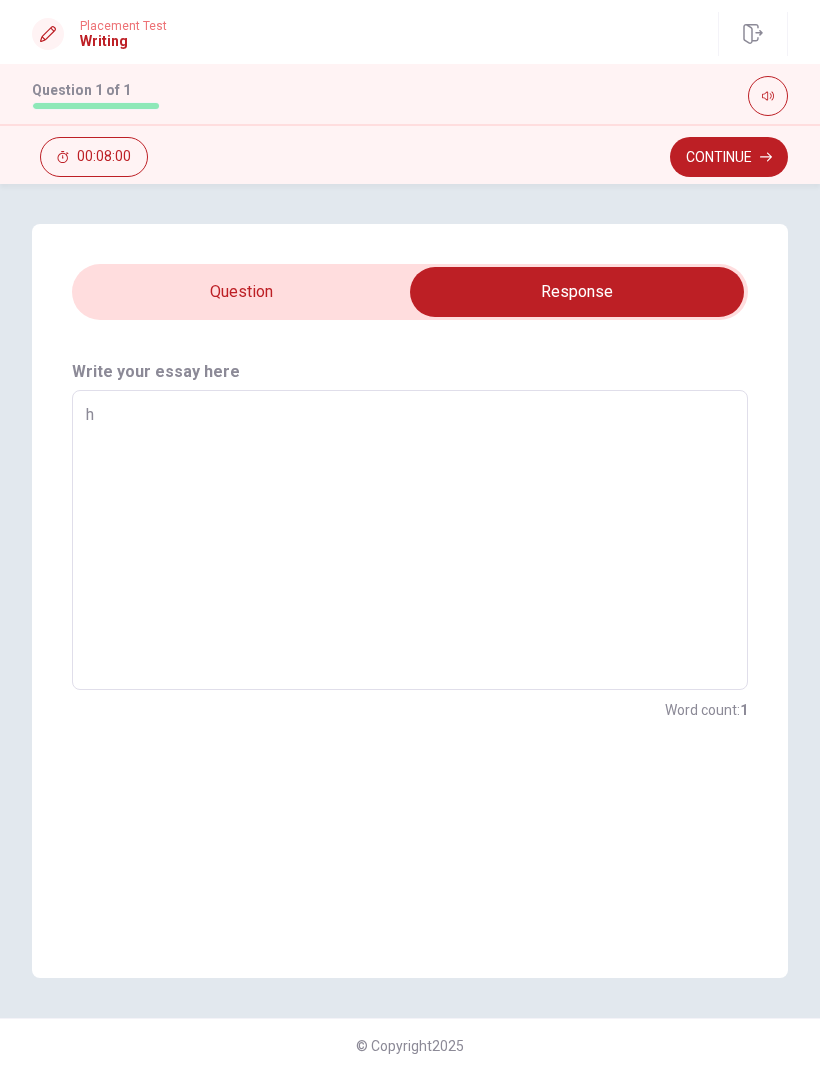 type on "x" 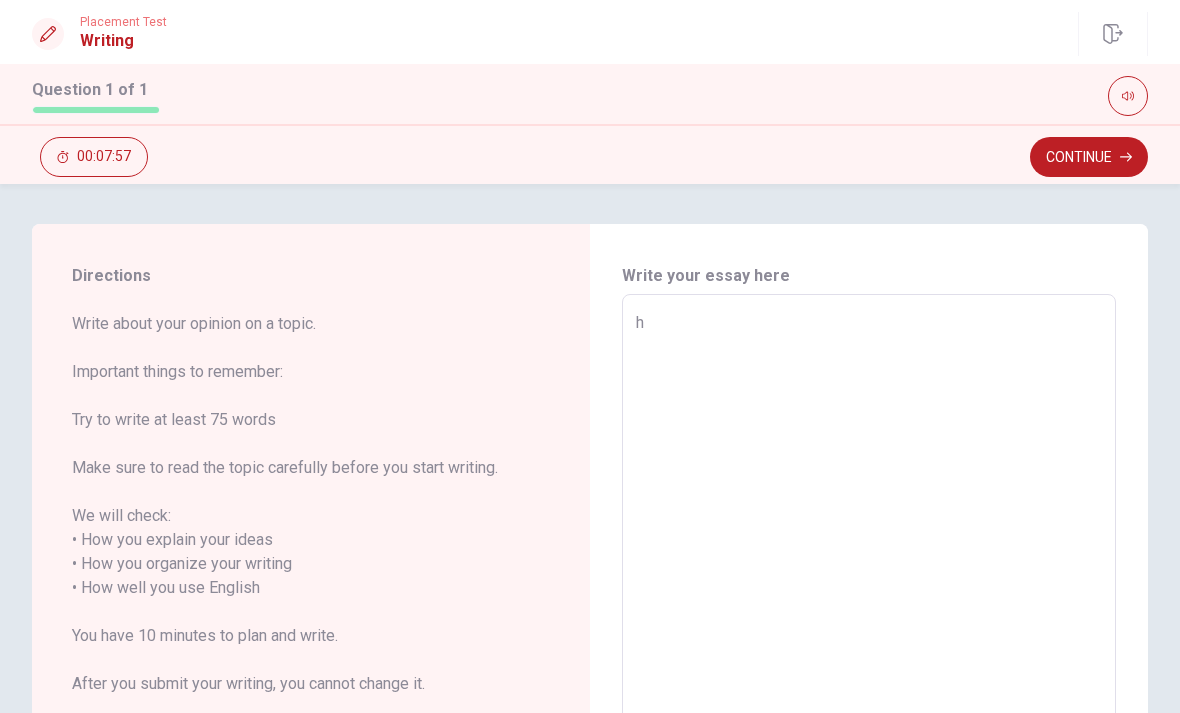 click on "h" at bounding box center (869, 588) 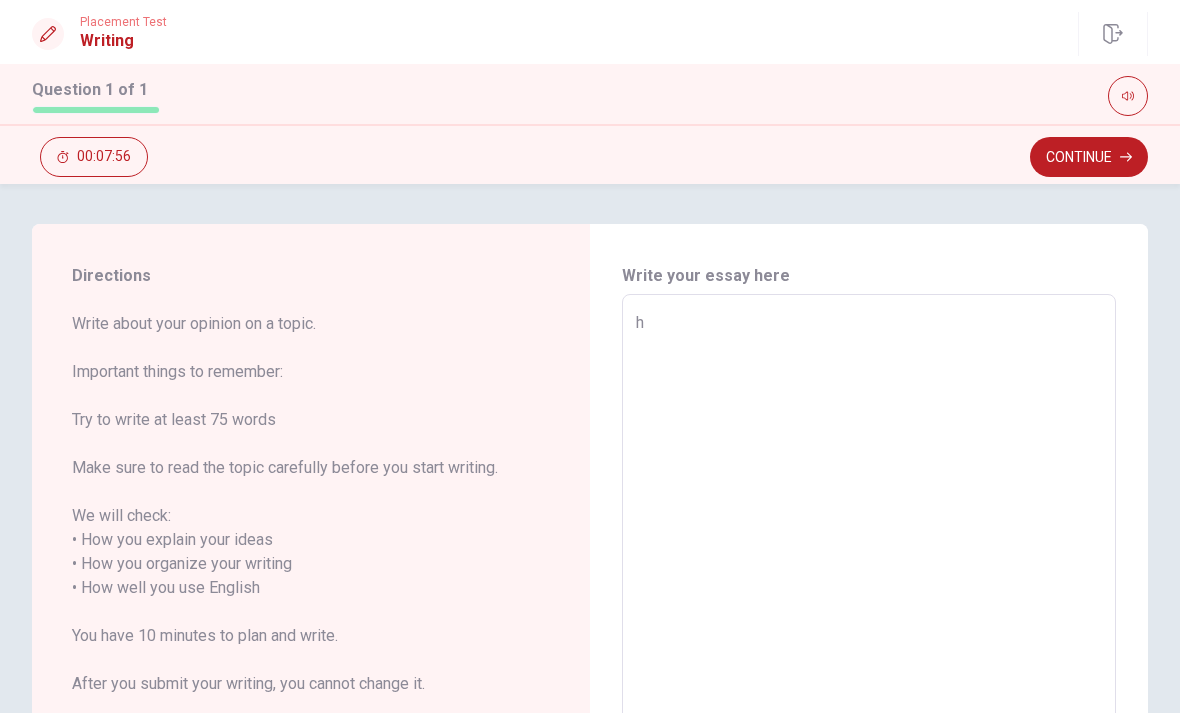 type on "x" 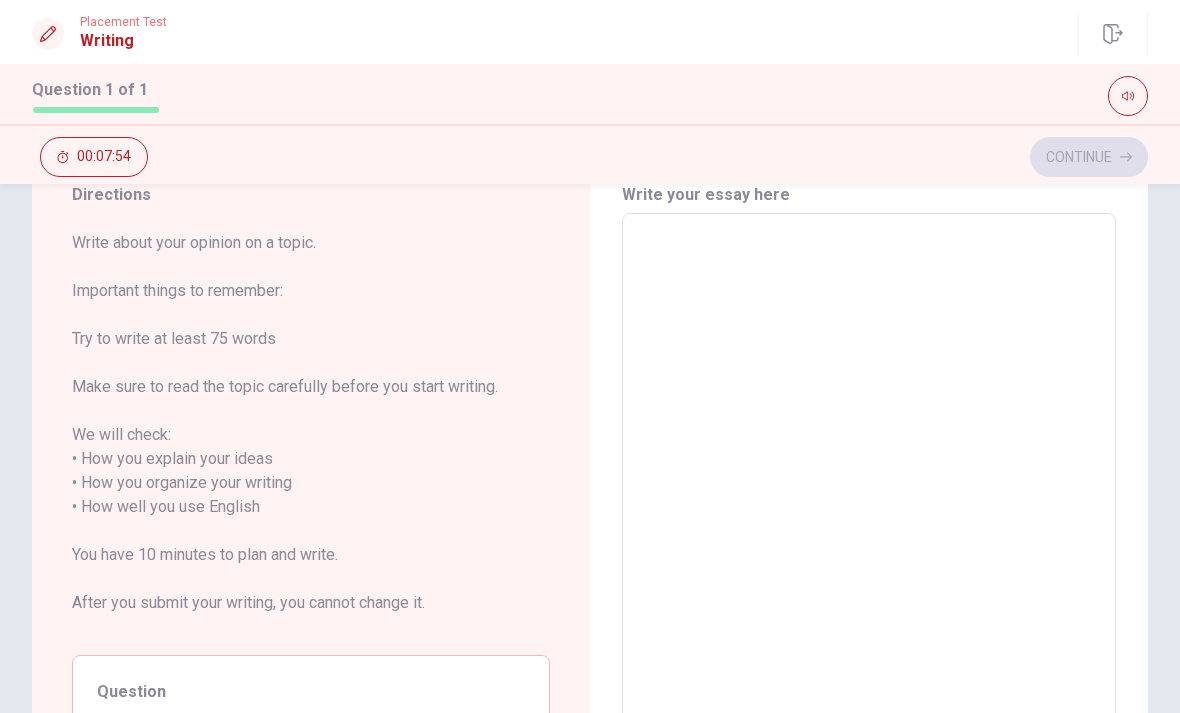 scroll, scrollTop: 83, scrollLeft: 0, axis: vertical 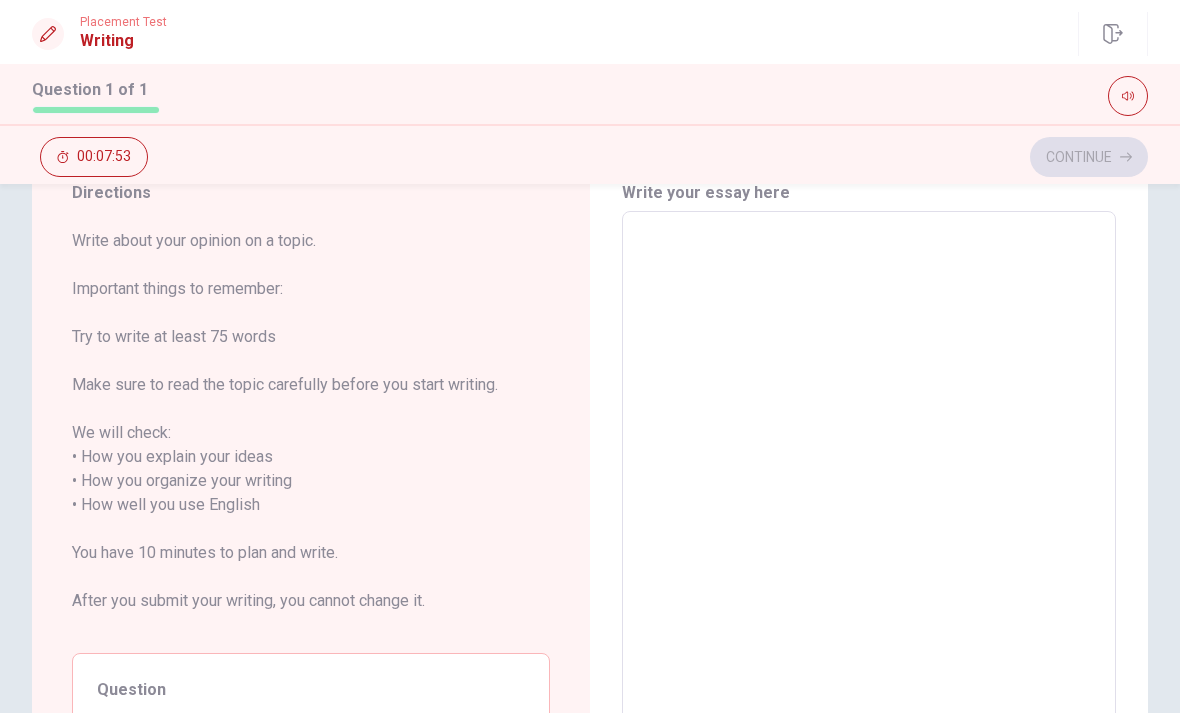 click at bounding box center (869, 505) 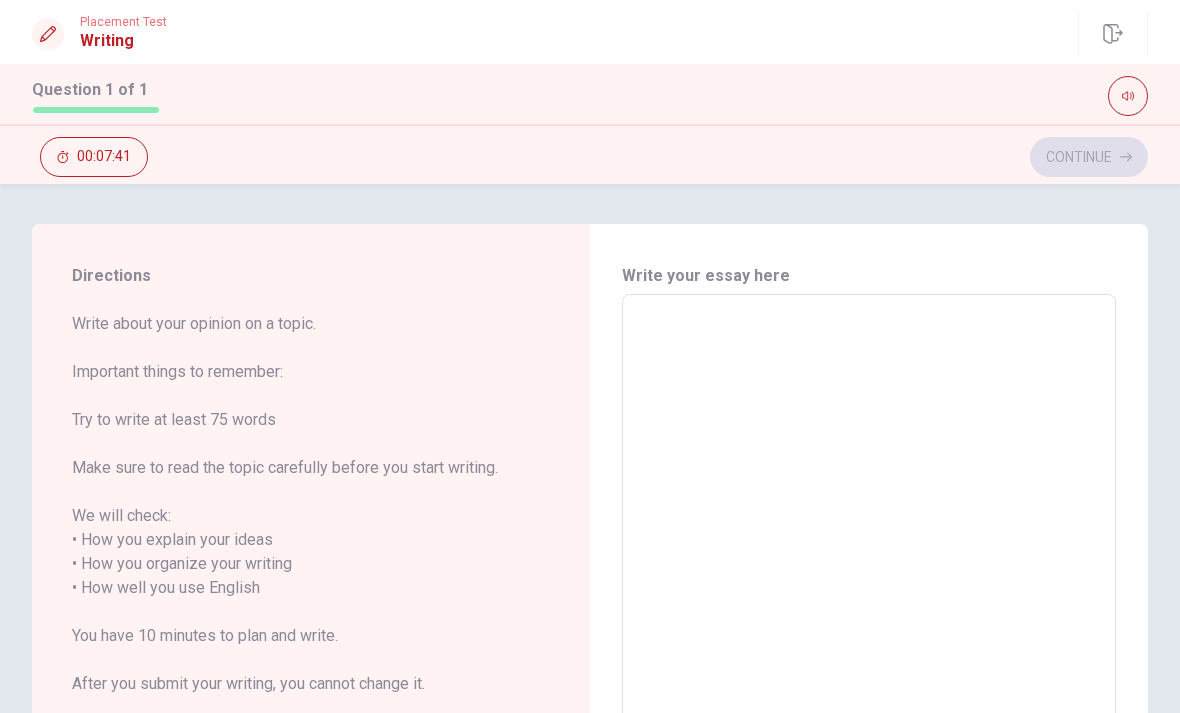 scroll, scrollTop: 0, scrollLeft: 0, axis: both 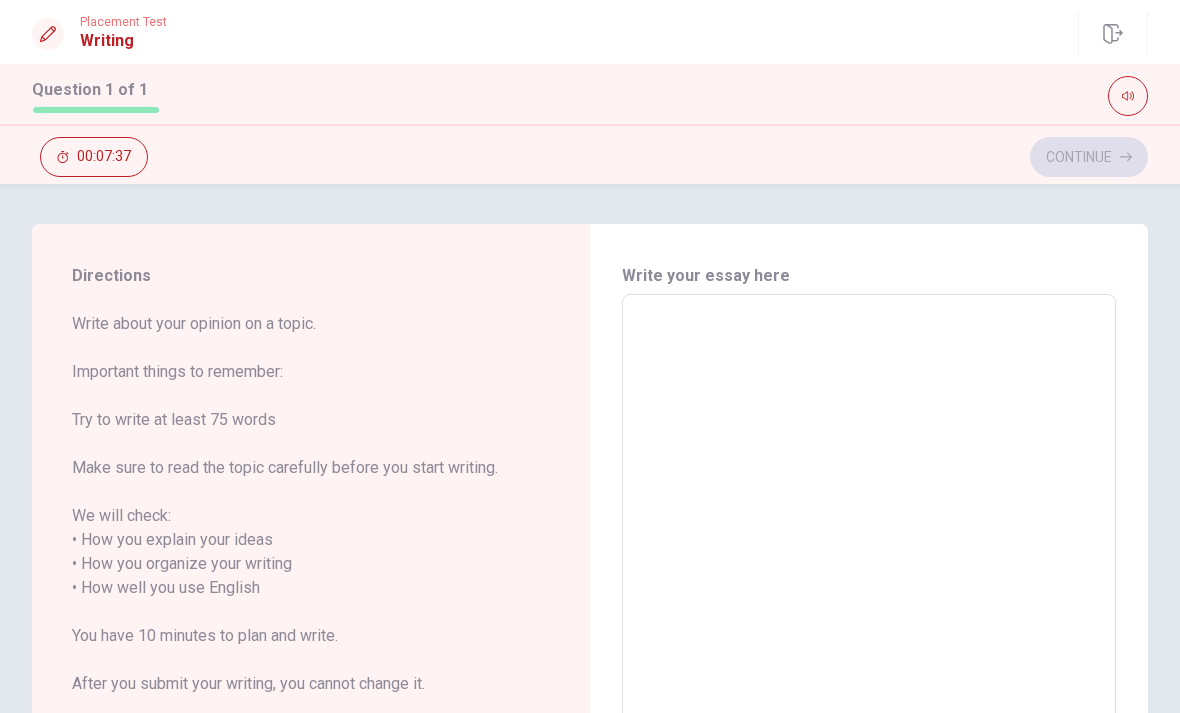 type on "T" 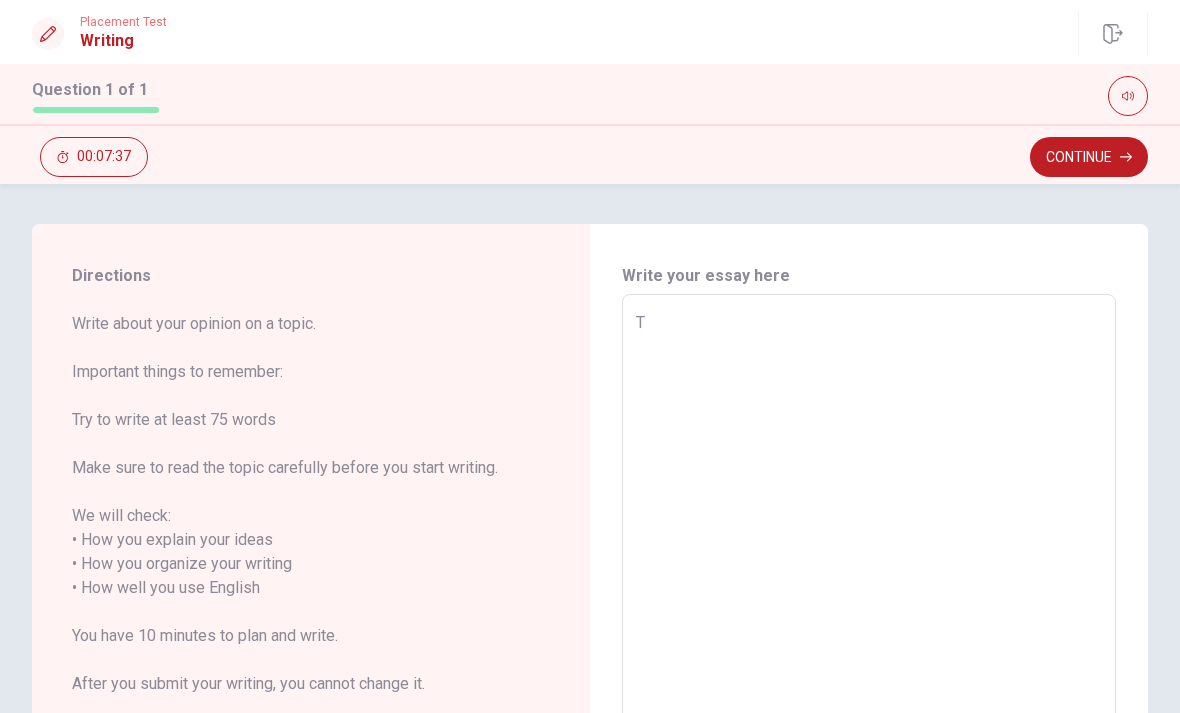 type on "x" 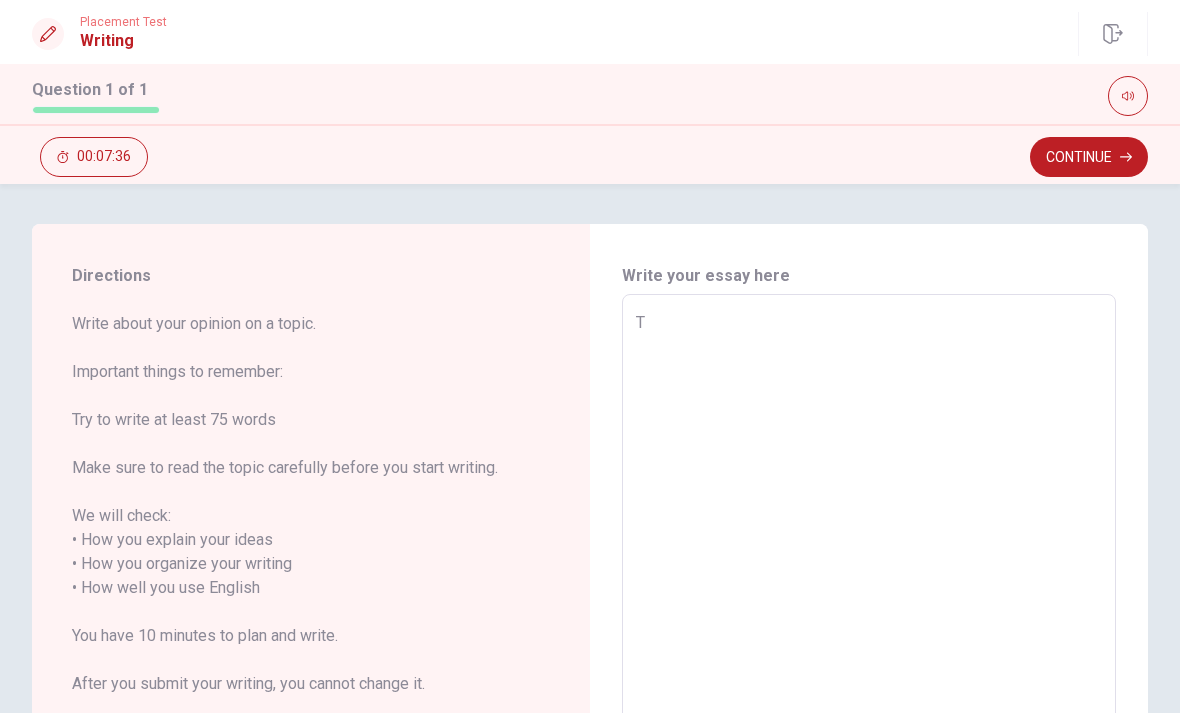 type on "Ta" 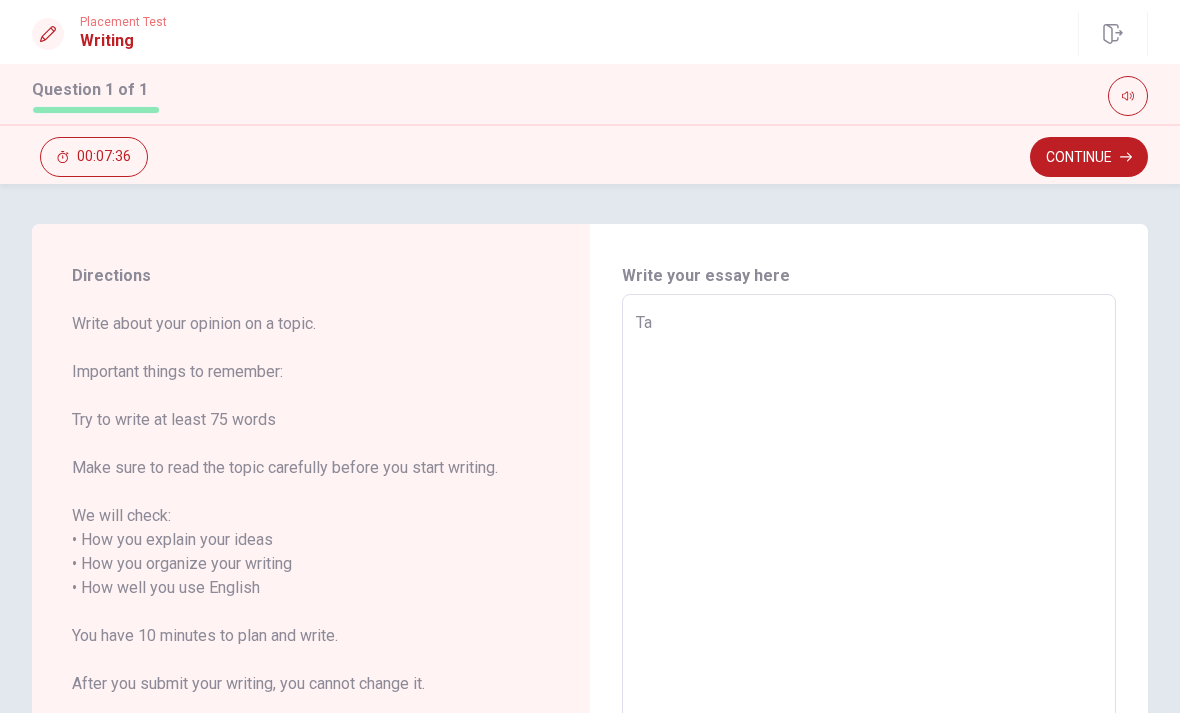 type on "x" 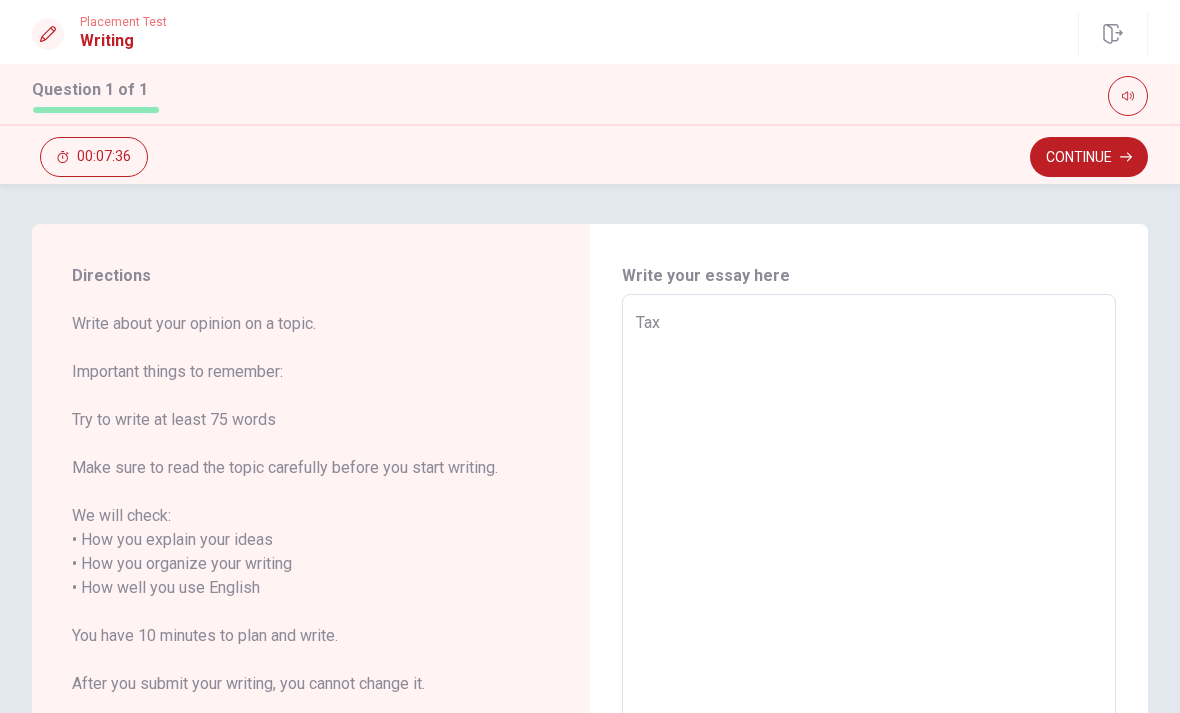 type on "x" 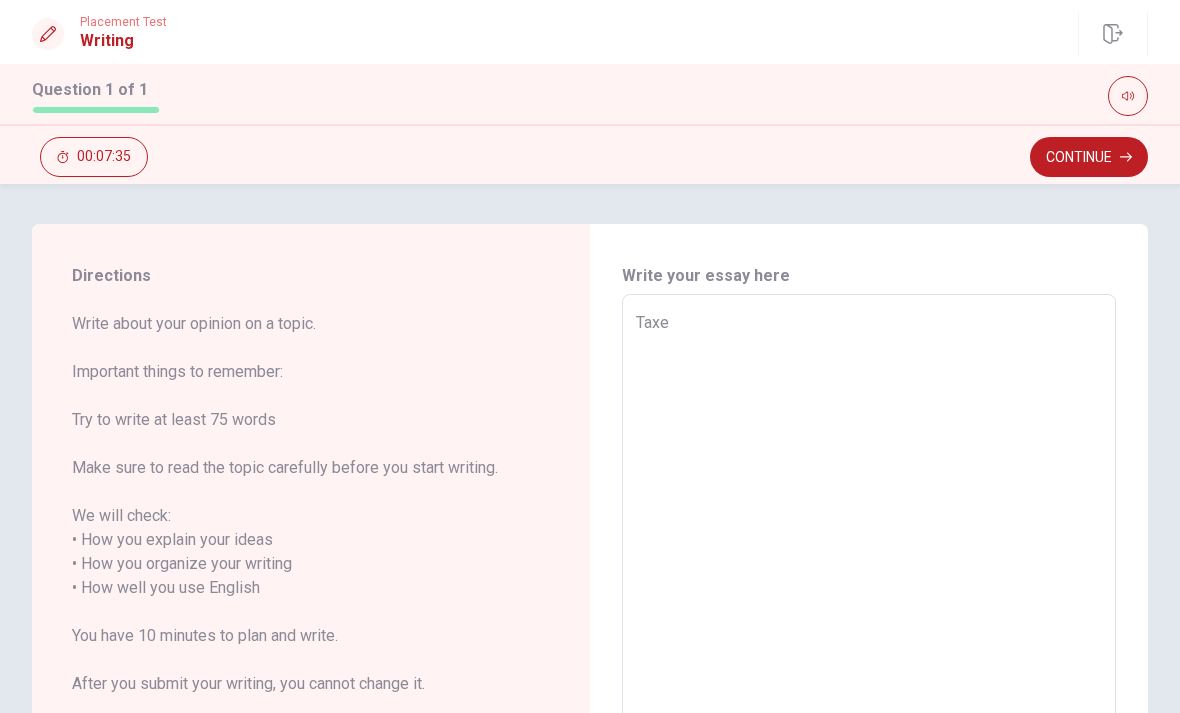 type on "x" 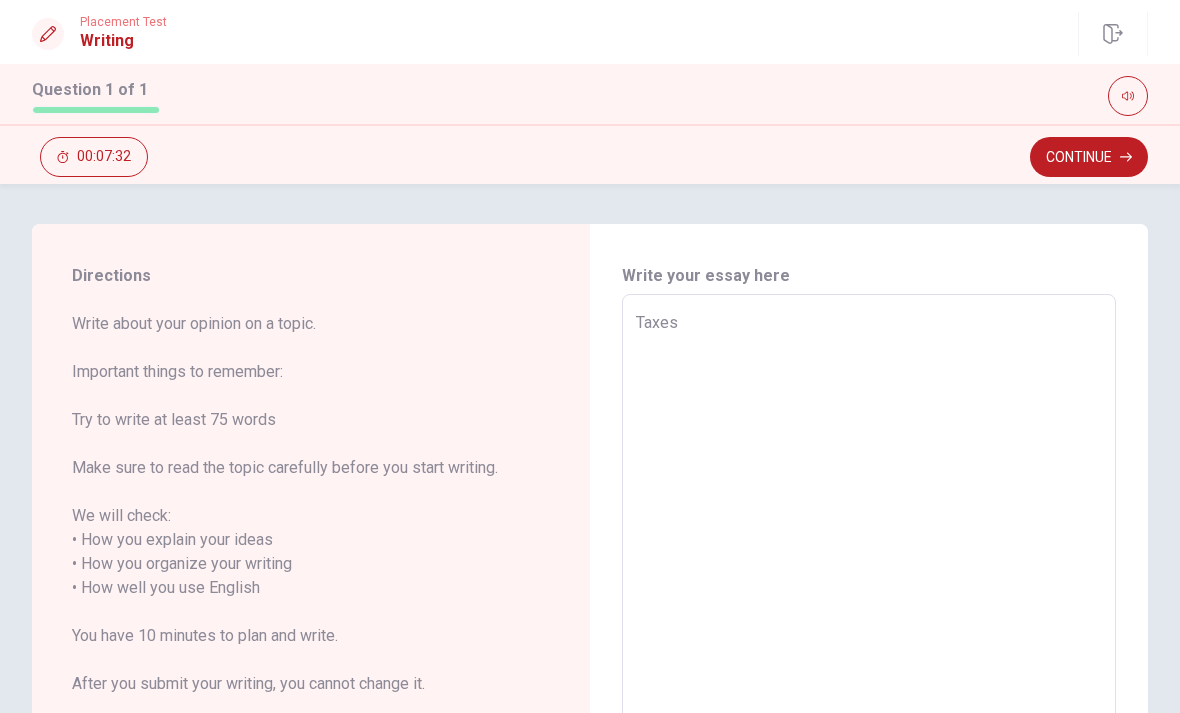 type on "x" 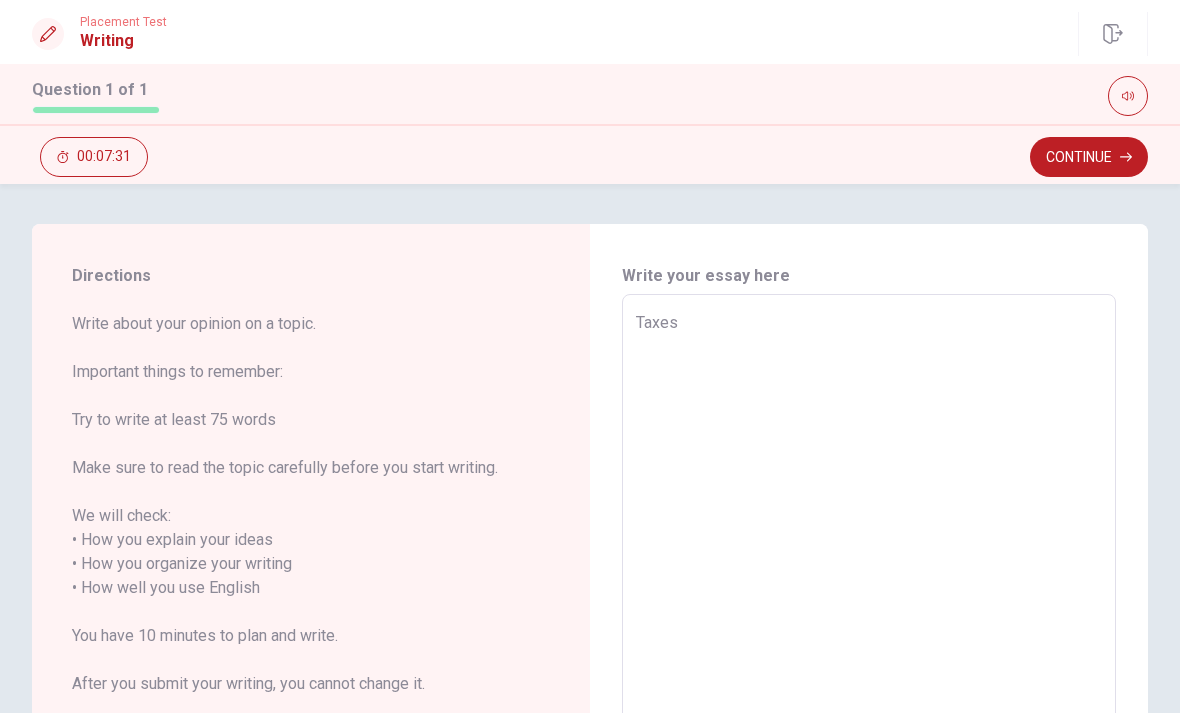 type on "Taxe" 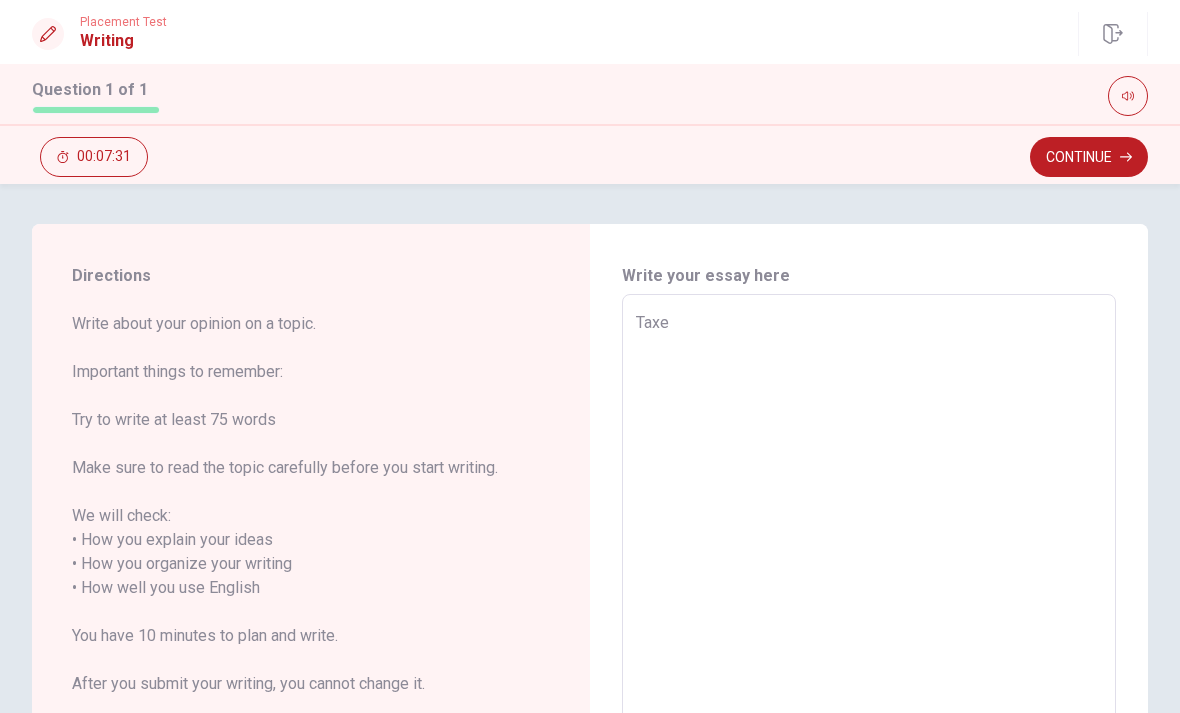 type on "x" 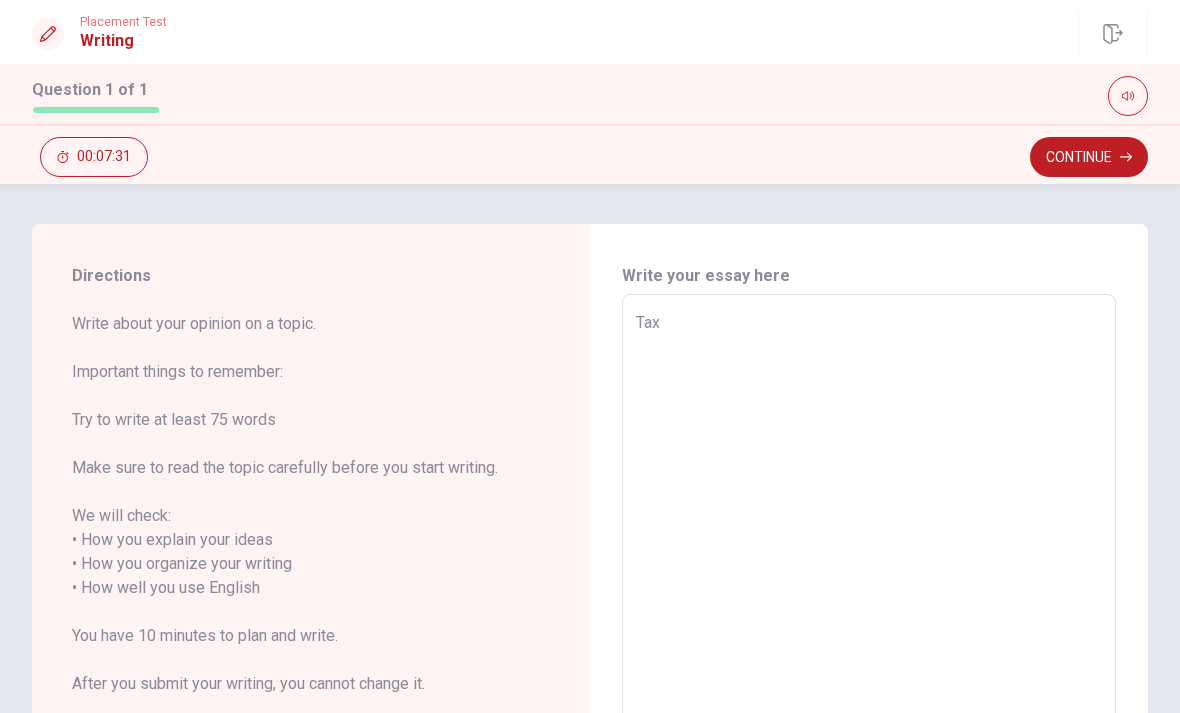 type on "x" 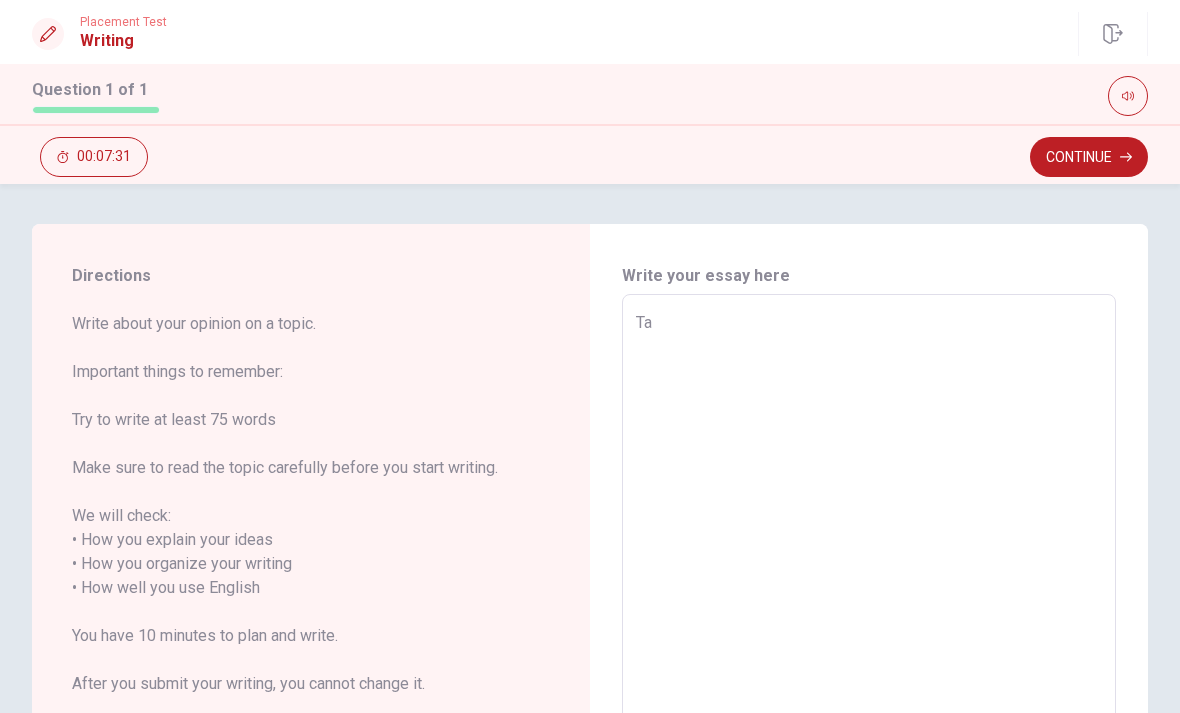 type on "x" 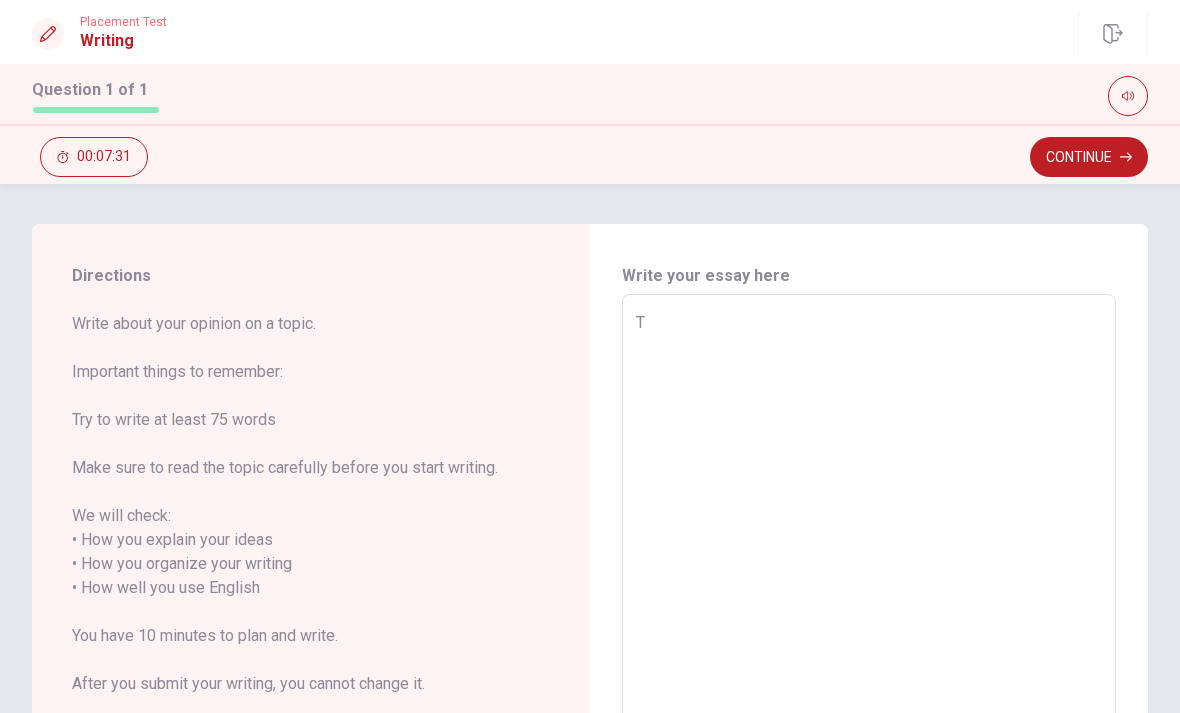 type on "x" 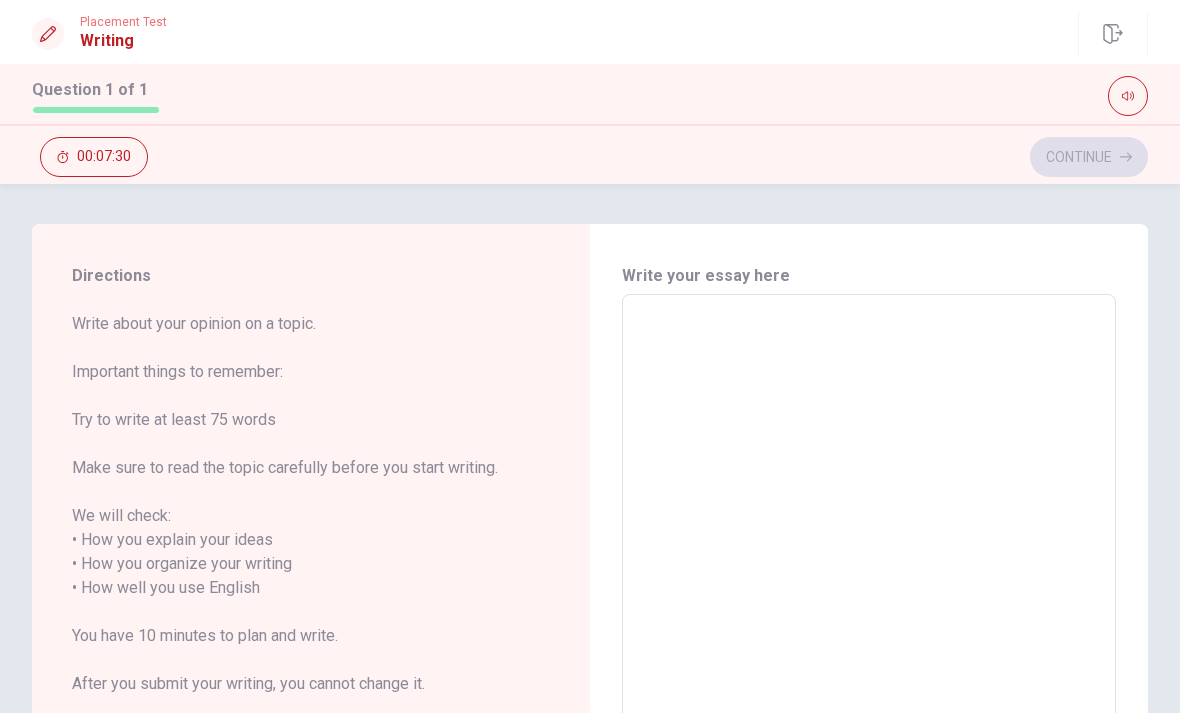 type on "T" 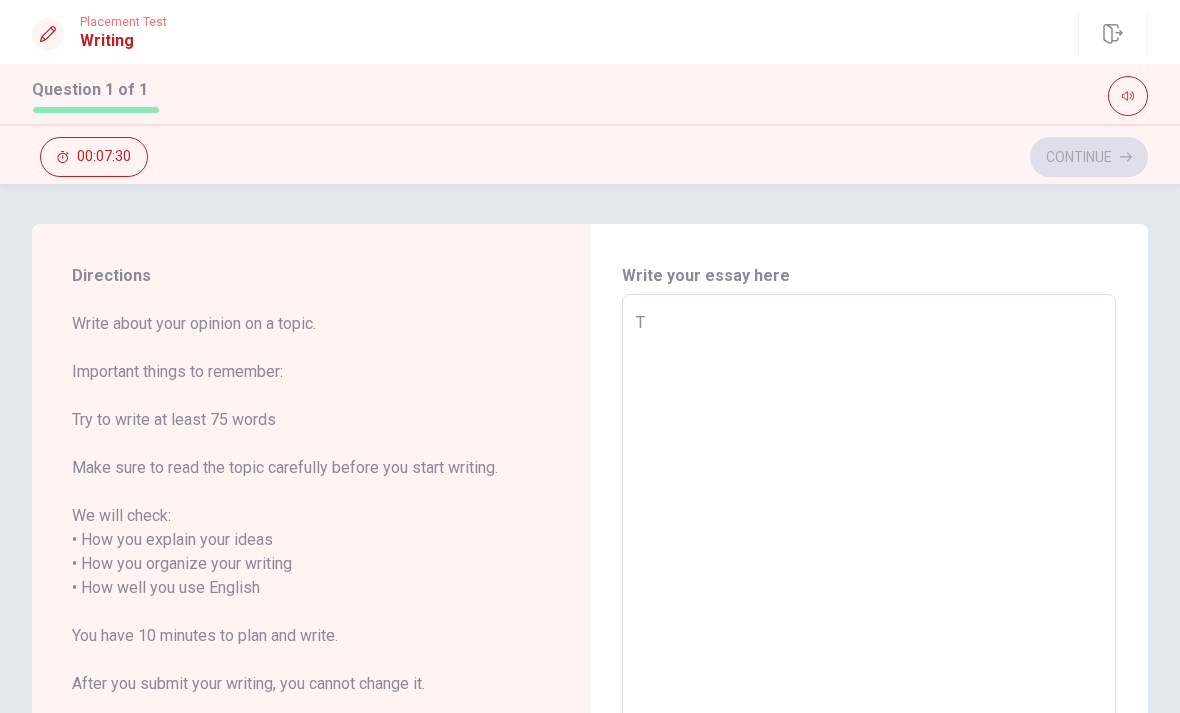 type on "x" 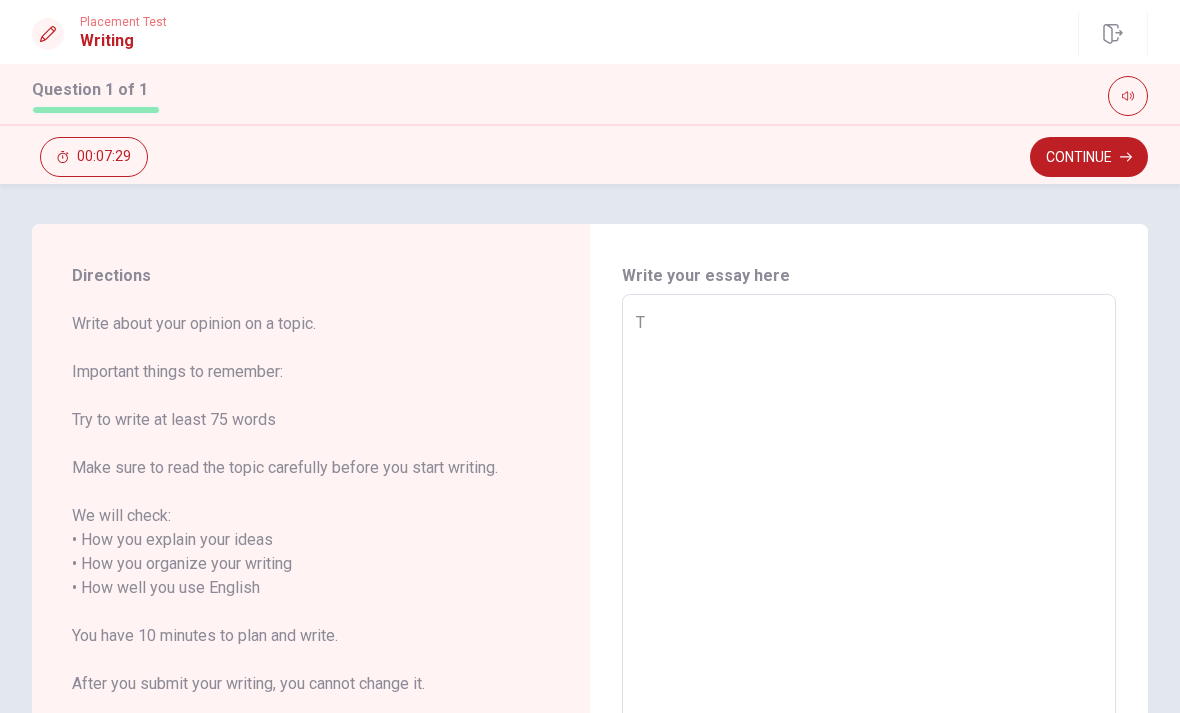 type on "Th" 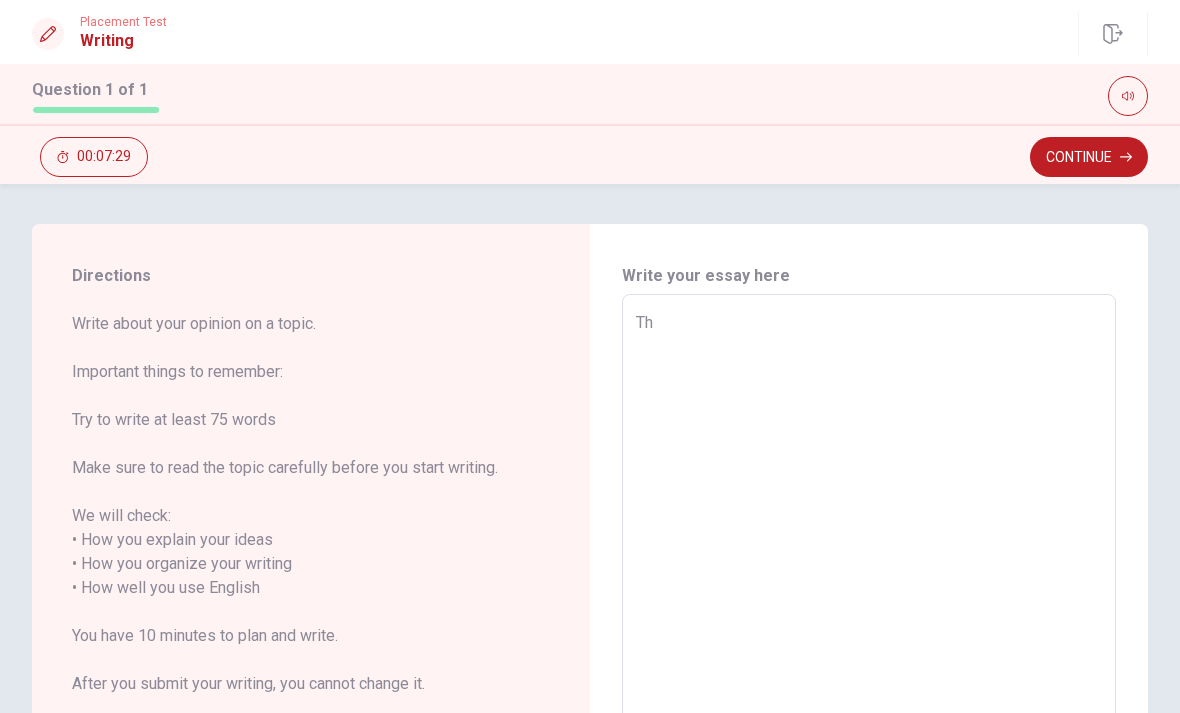 type on "x" 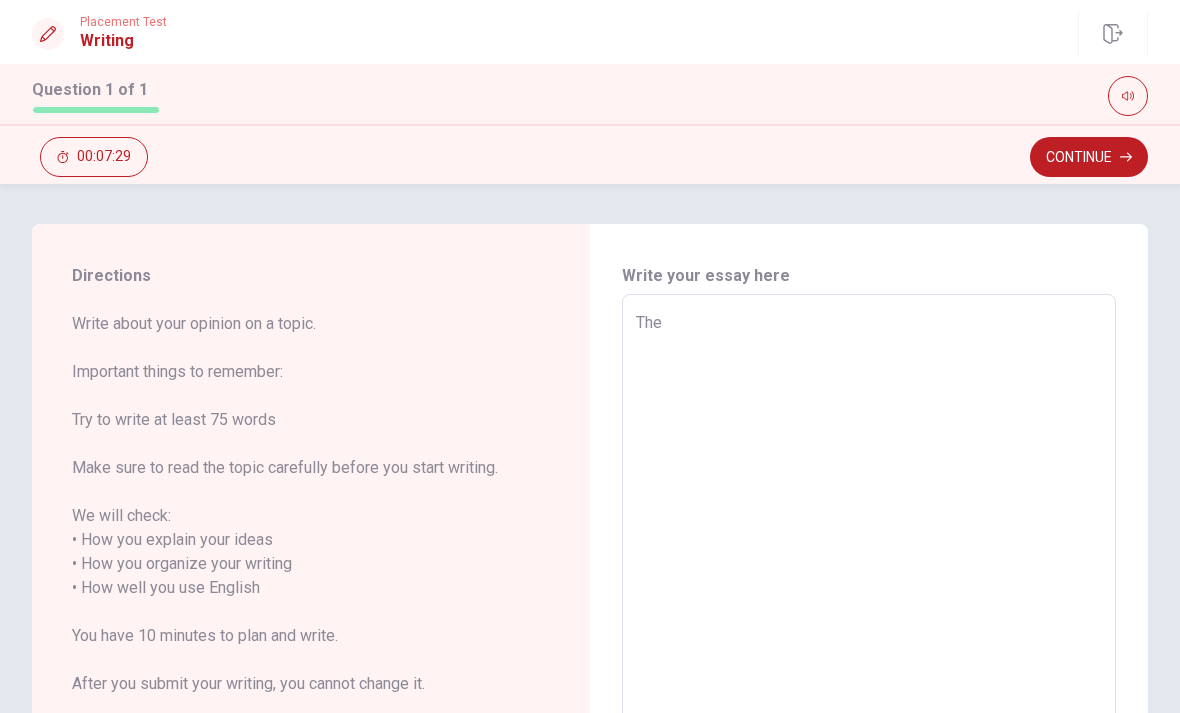 type on "x" 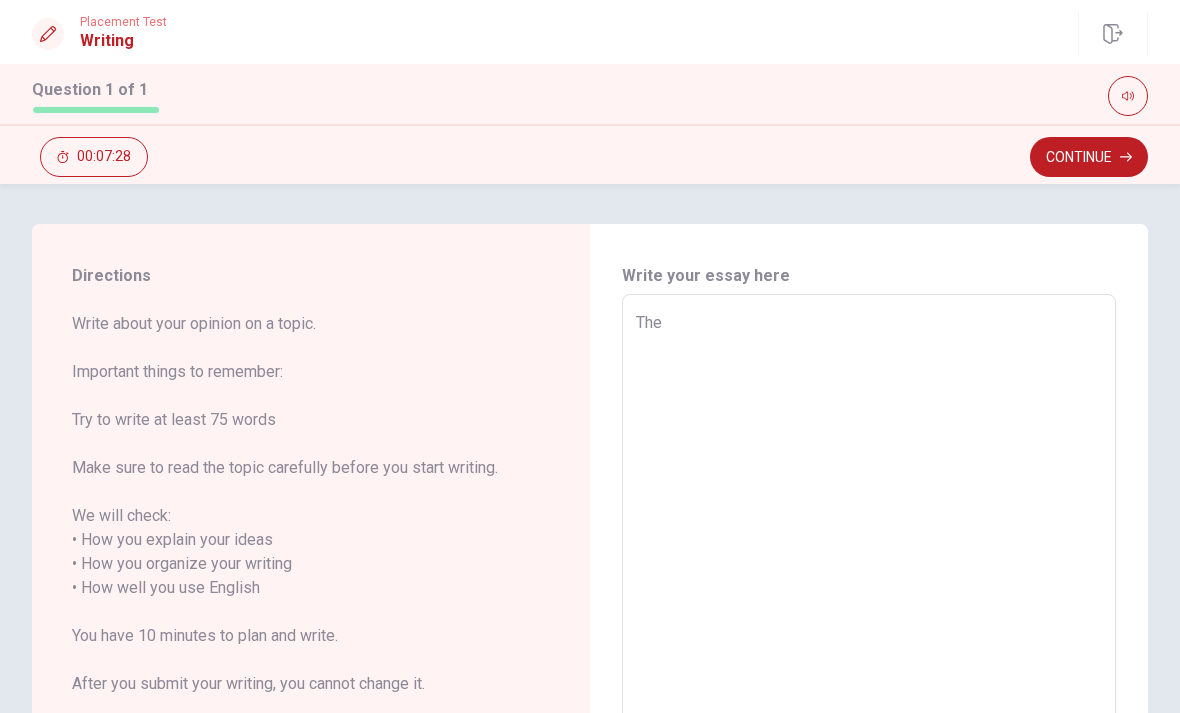 type on "The i" 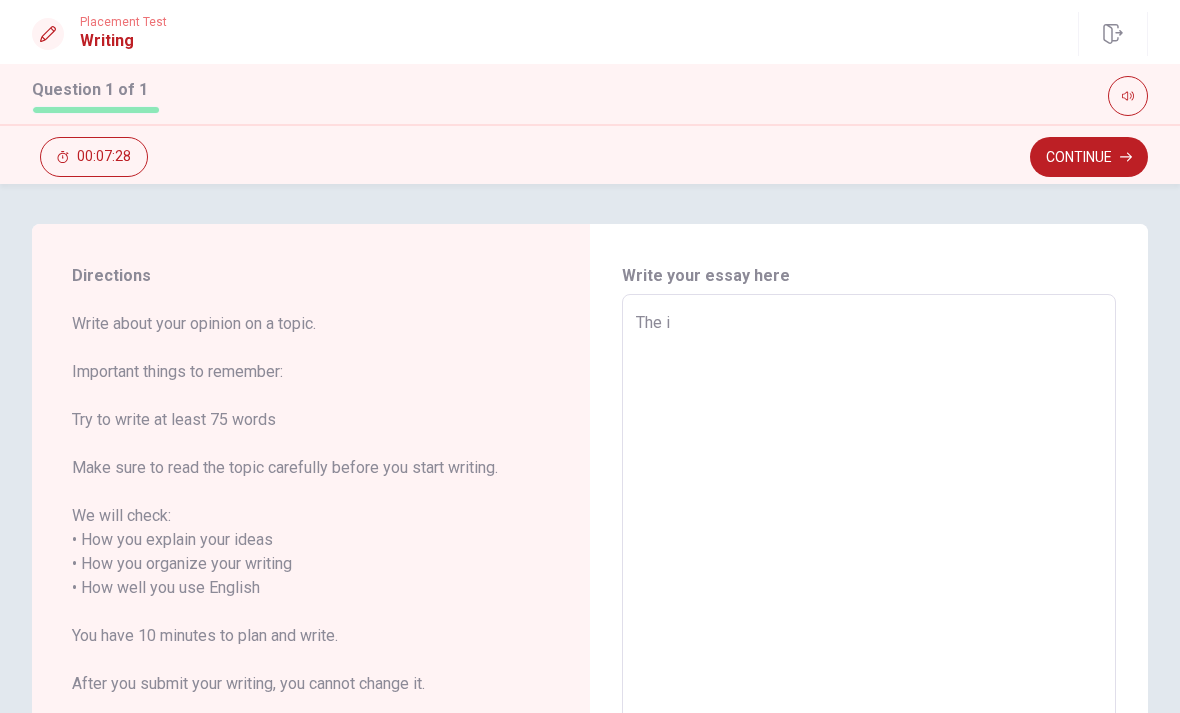 type on "x" 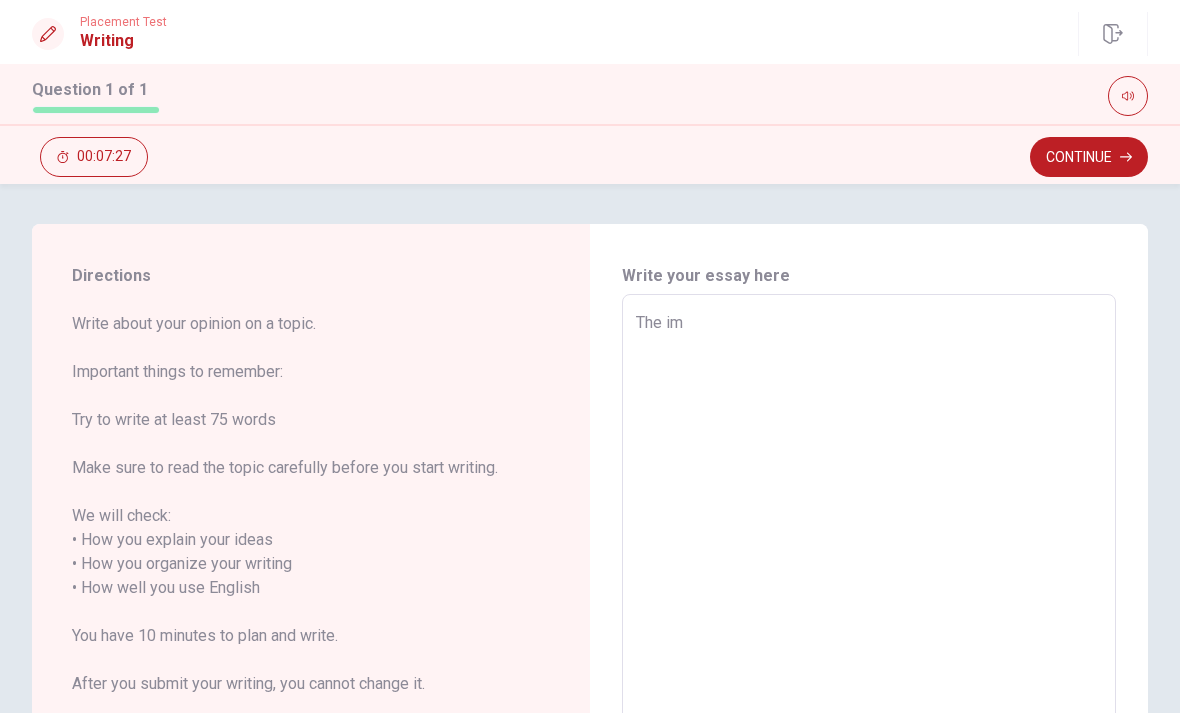 type on "x" 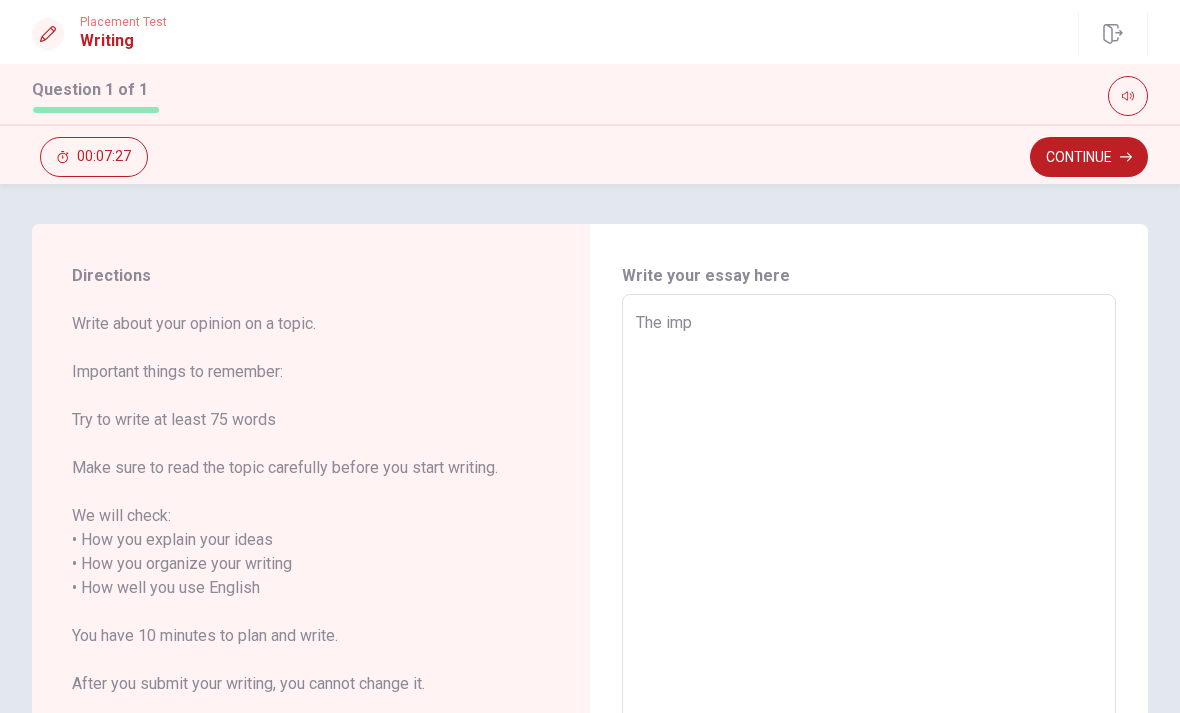 type on "x" 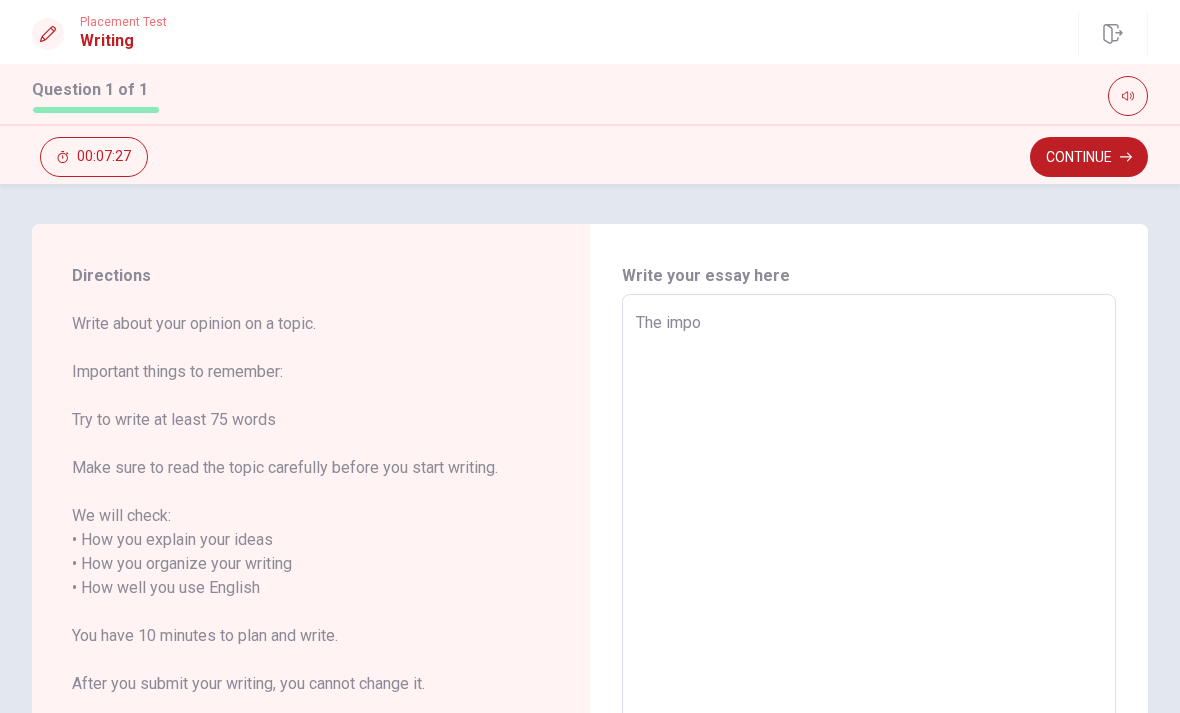 type on "x" 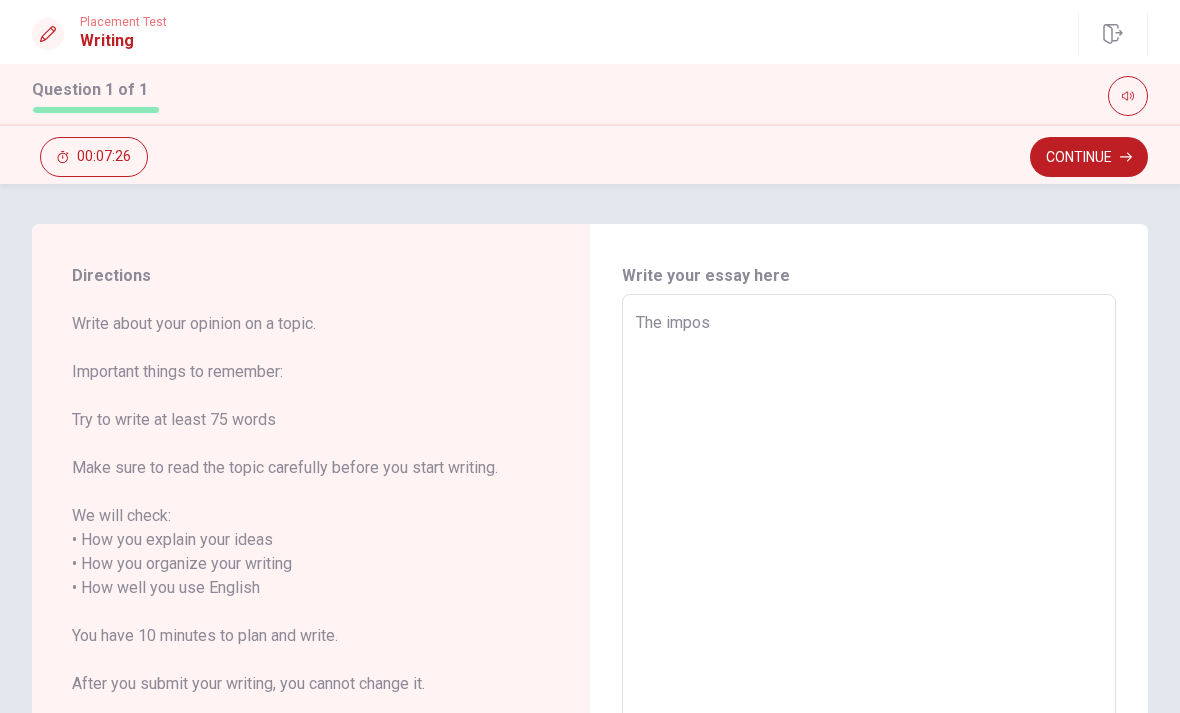 type on "x" 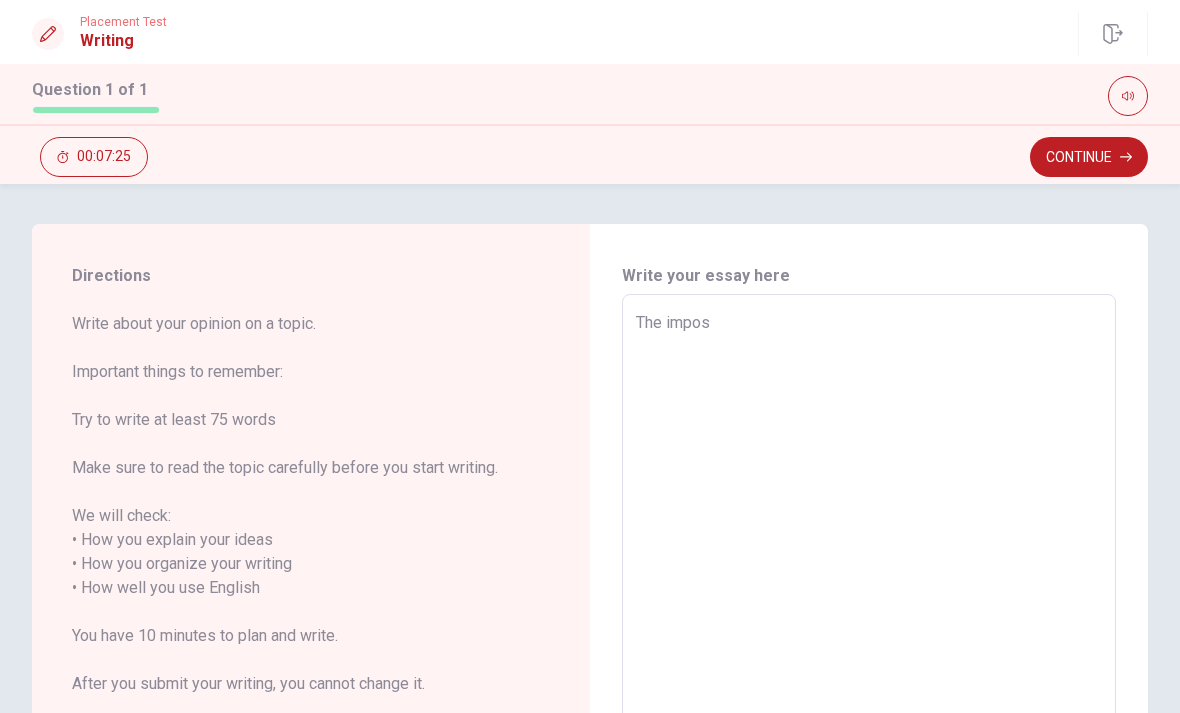 type on "The imposi" 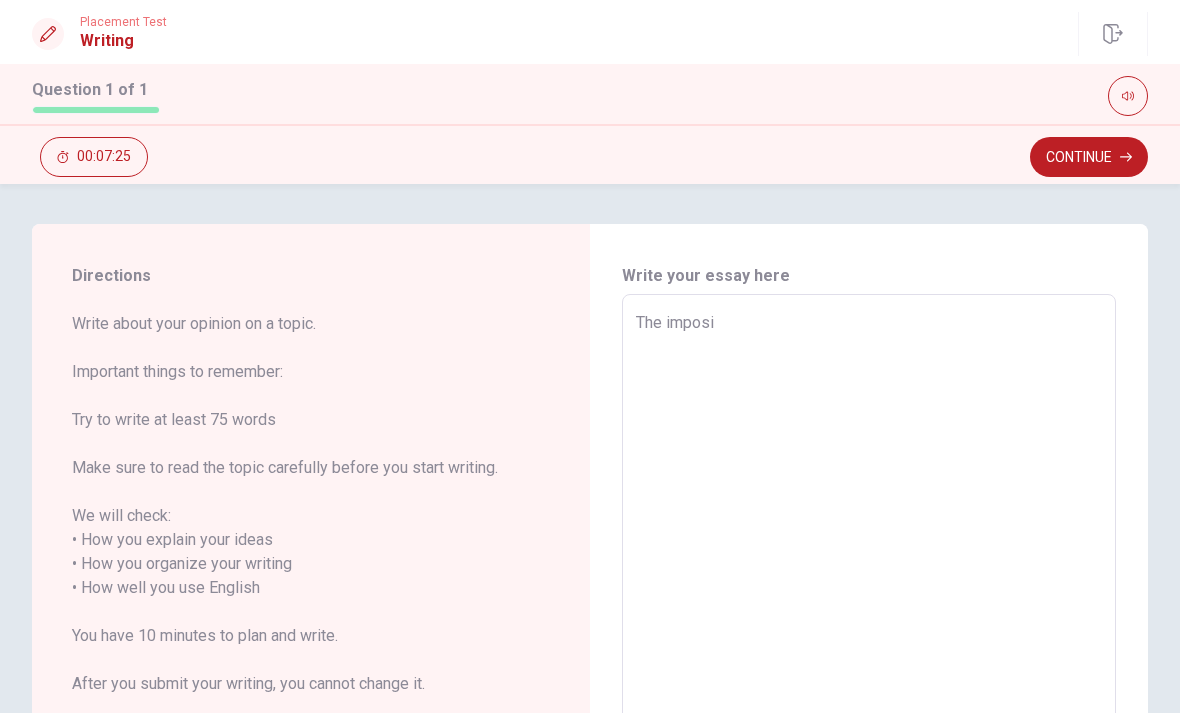 type on "x" 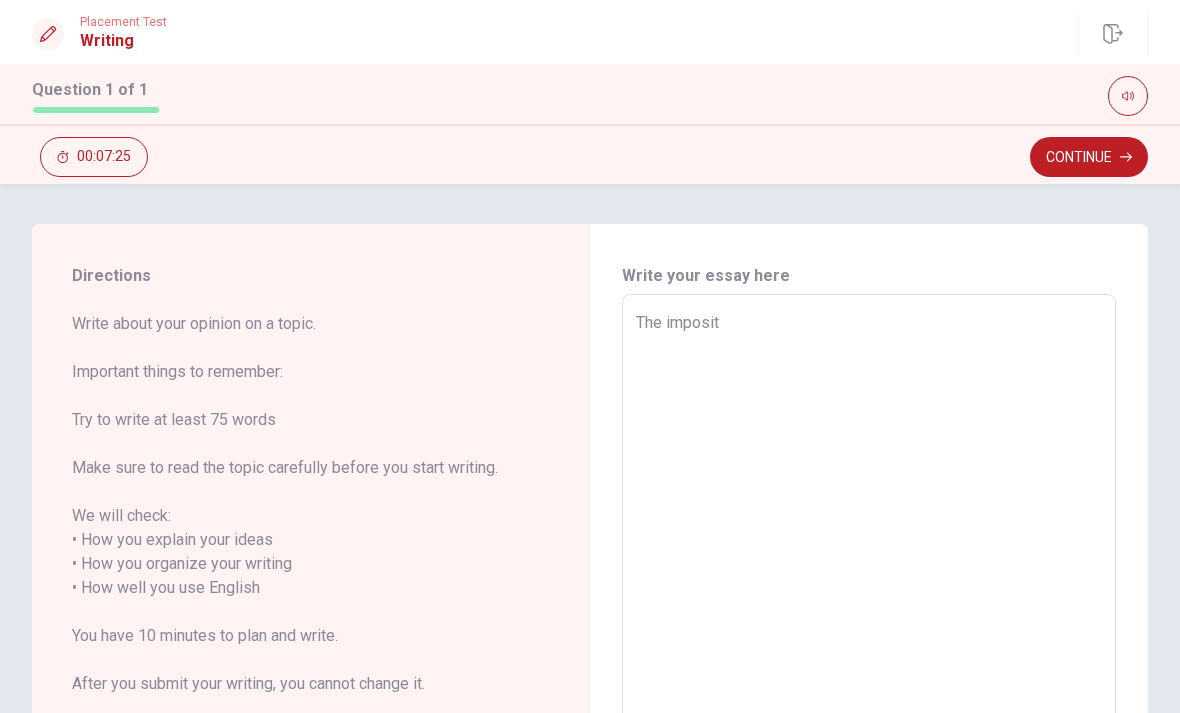 type on "x" 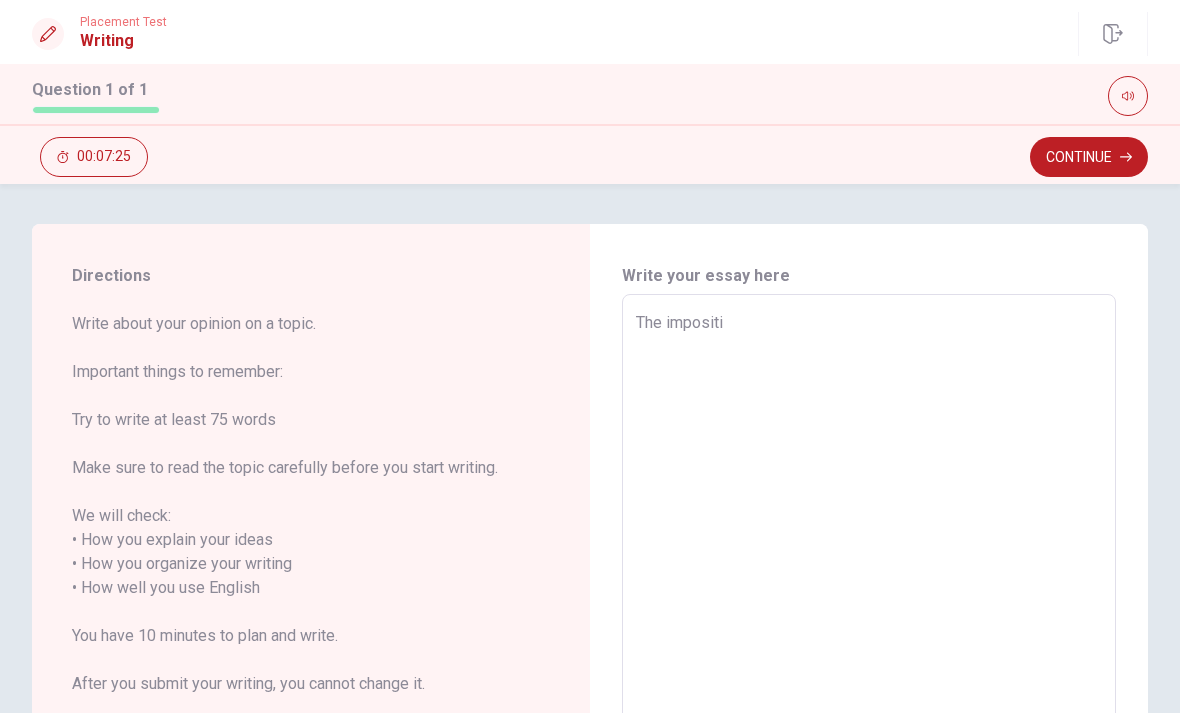 type on "x" 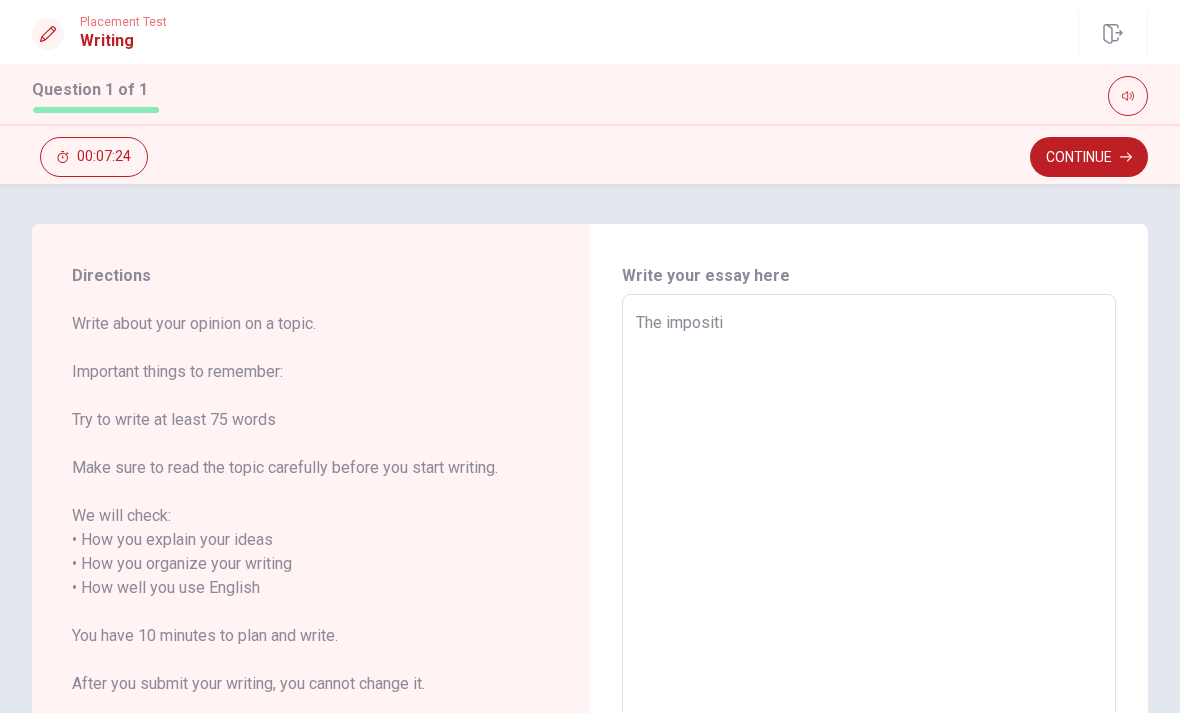 type on "The impositio" 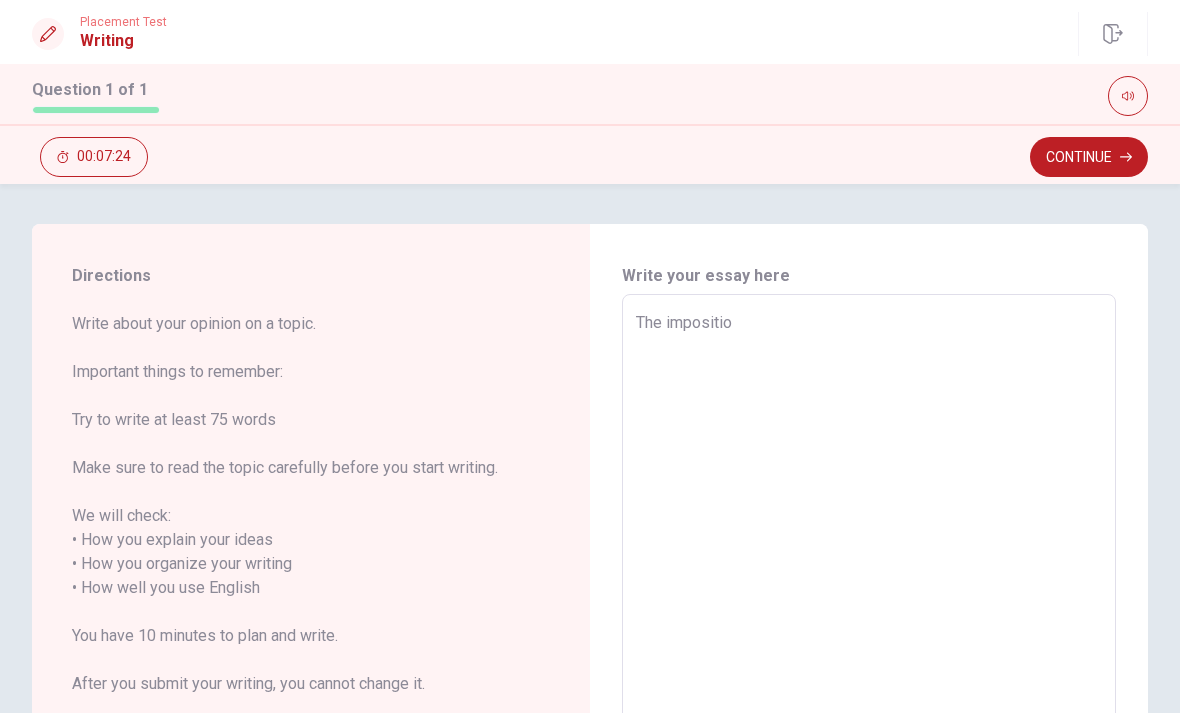 type on "x" 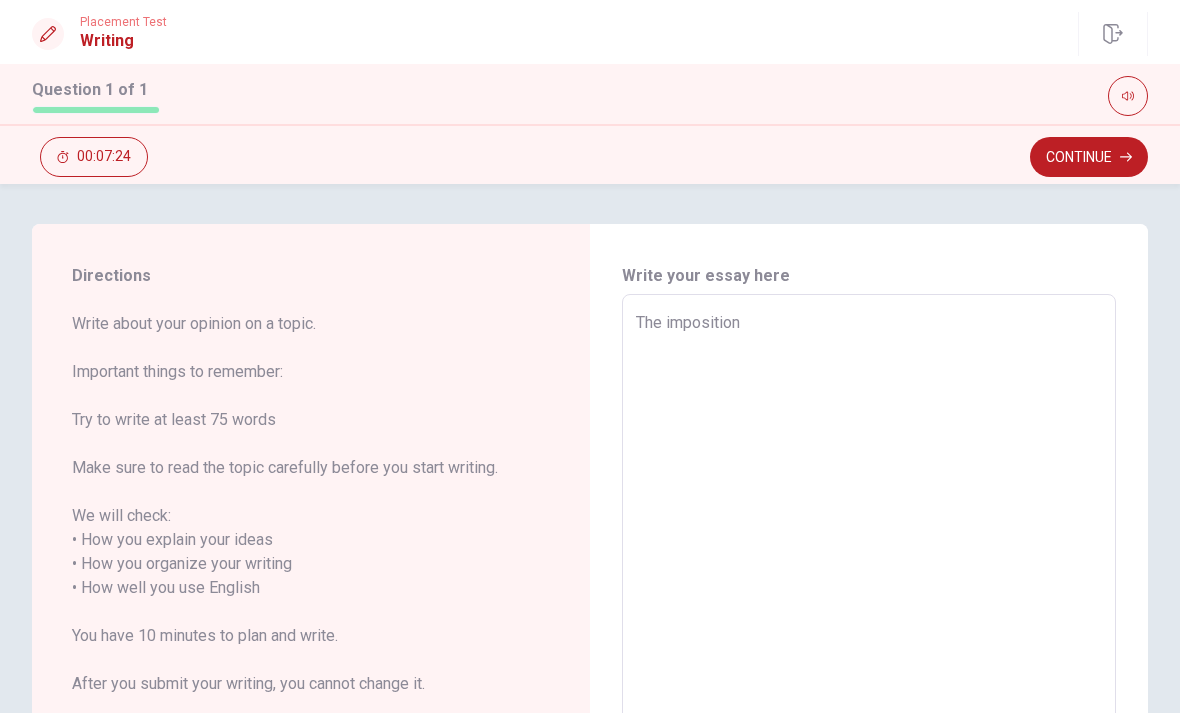 type on "x" 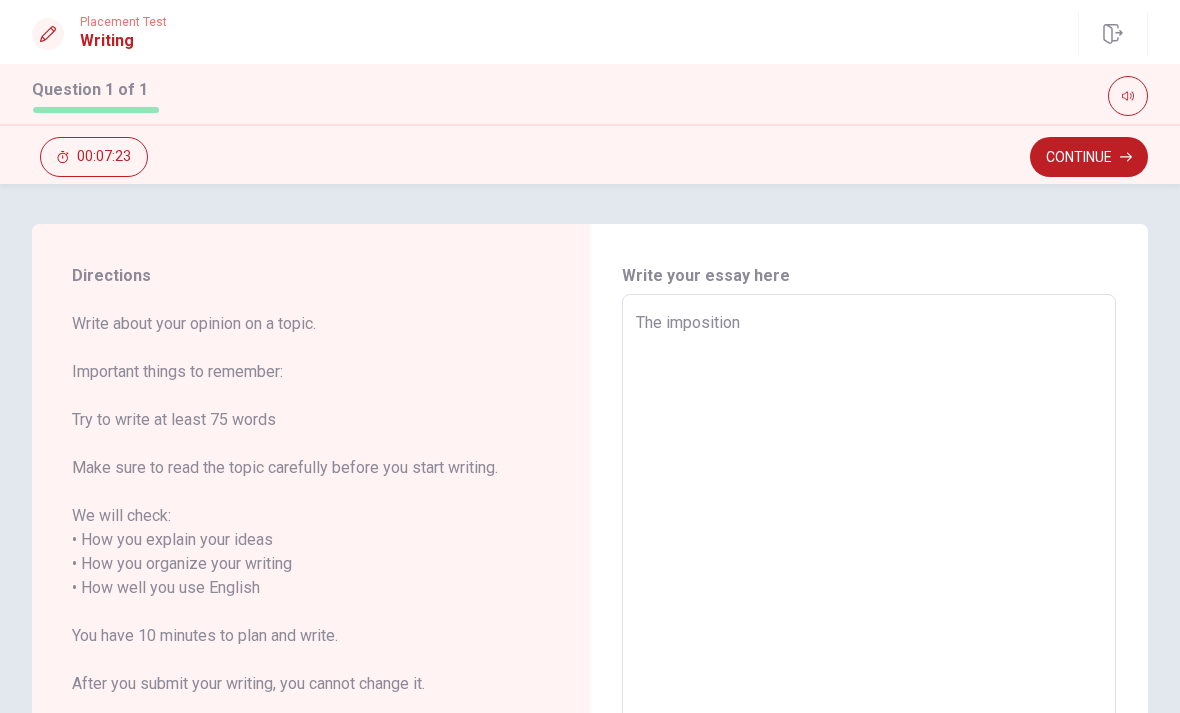 type on "The imposition" 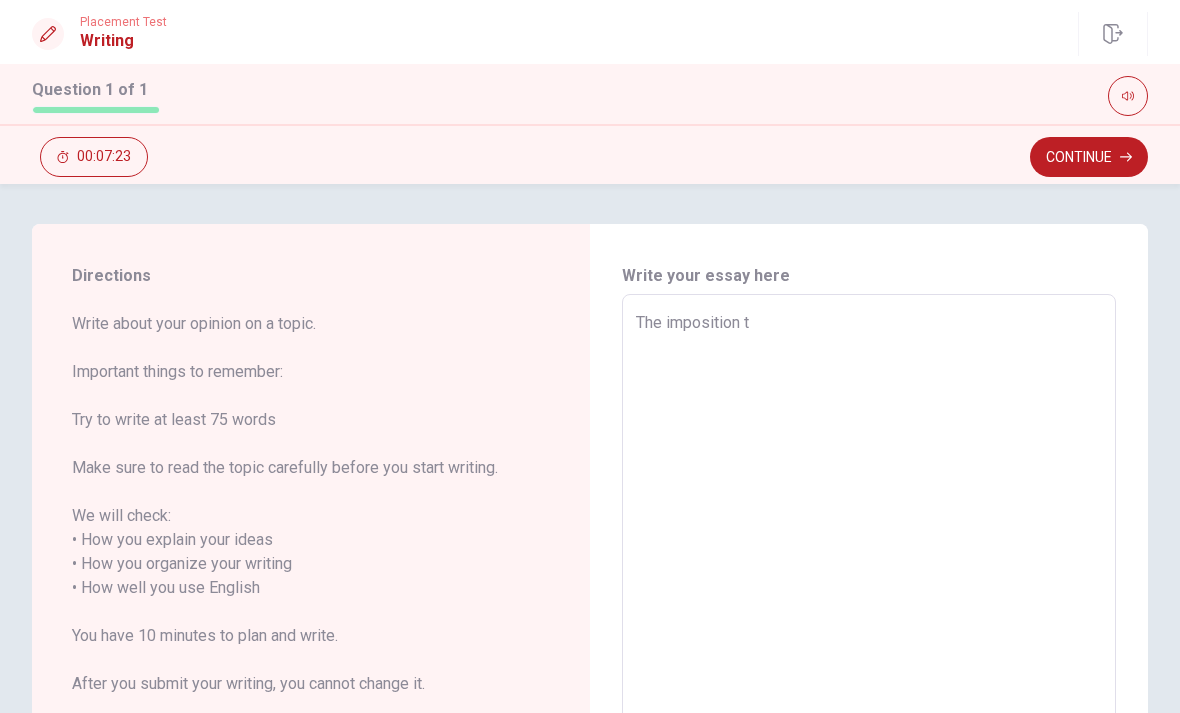 type on "x" 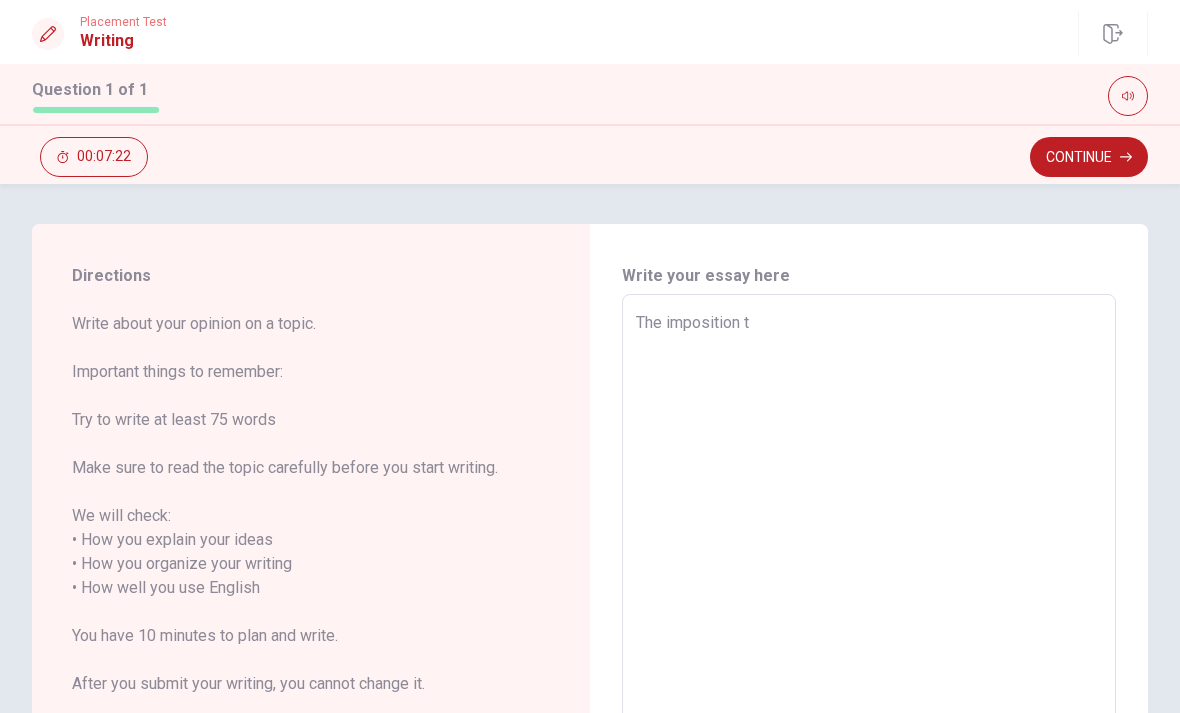 type on "The imposition ta" 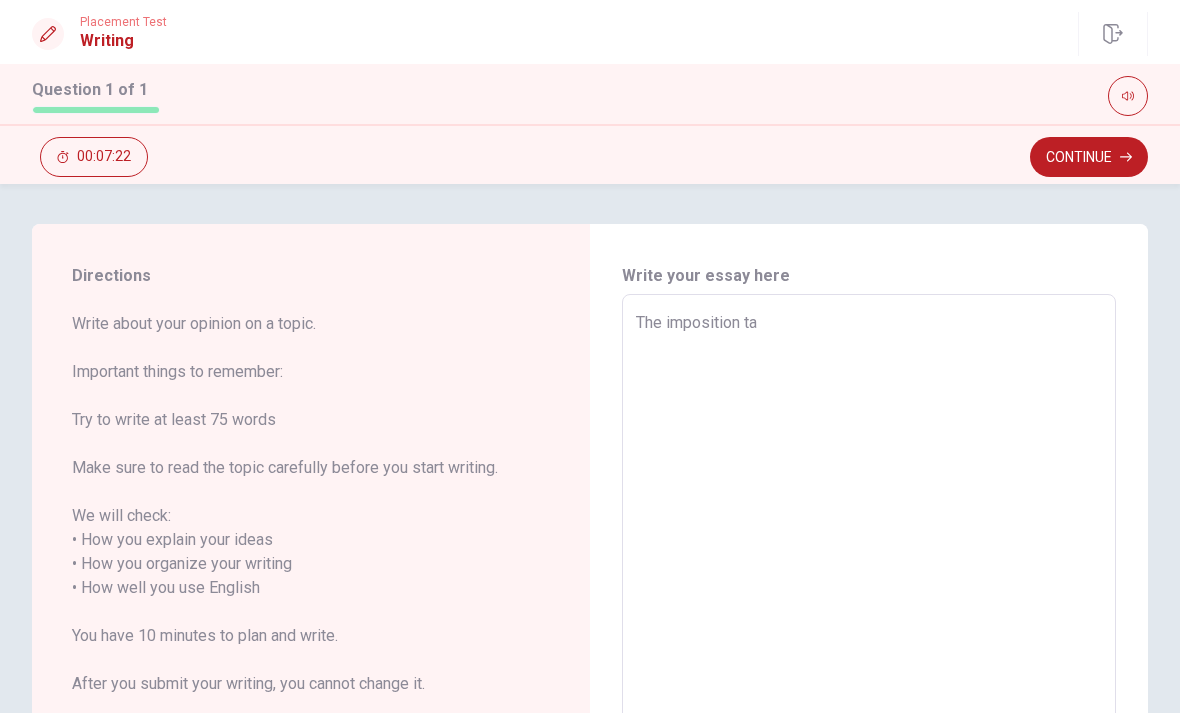 type on "x" 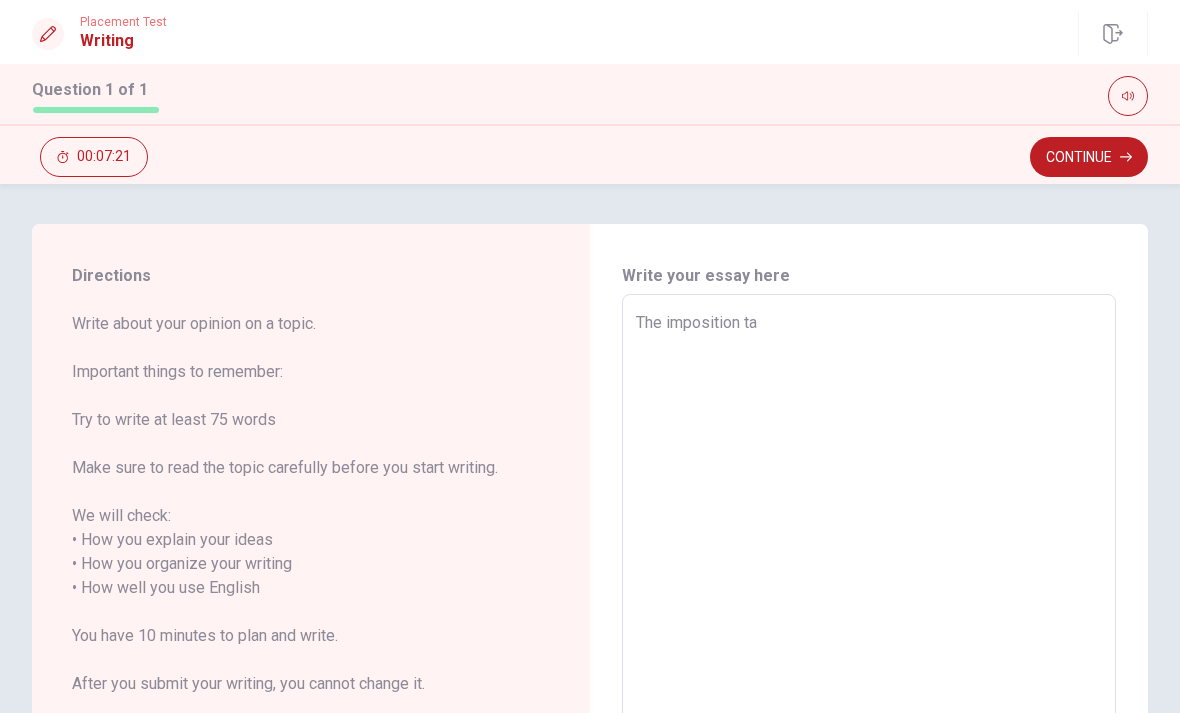 type on "The imposition tax" 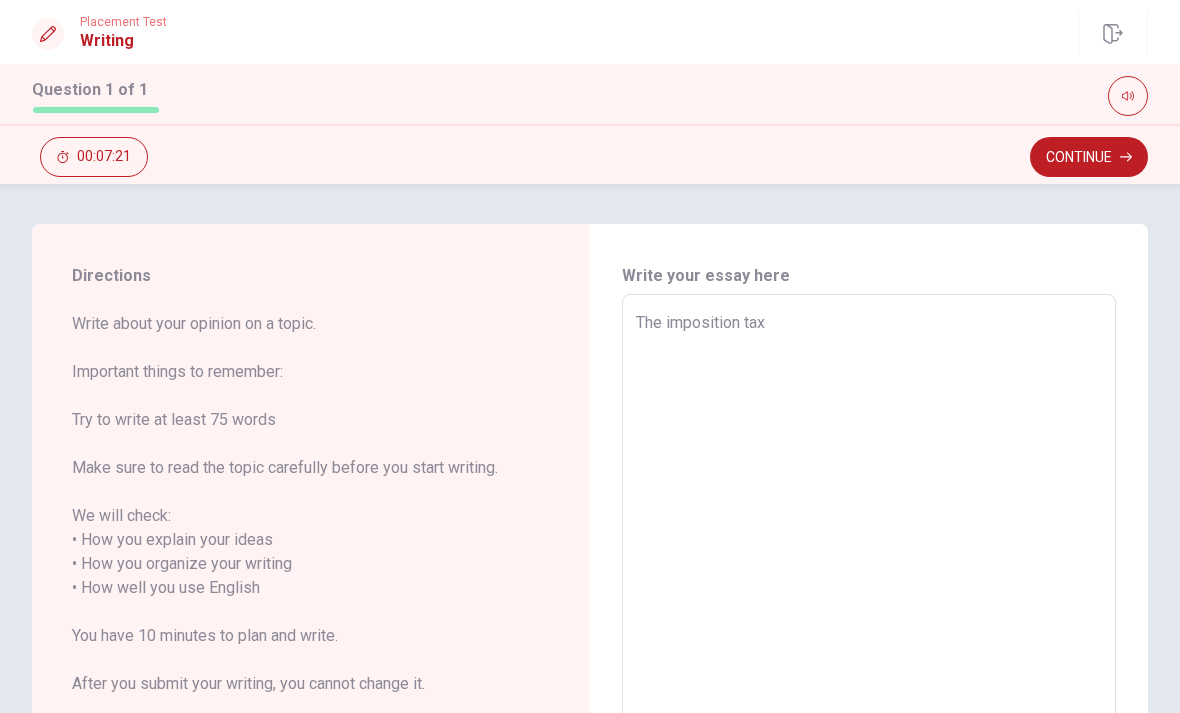 type on "The imposition taxe" 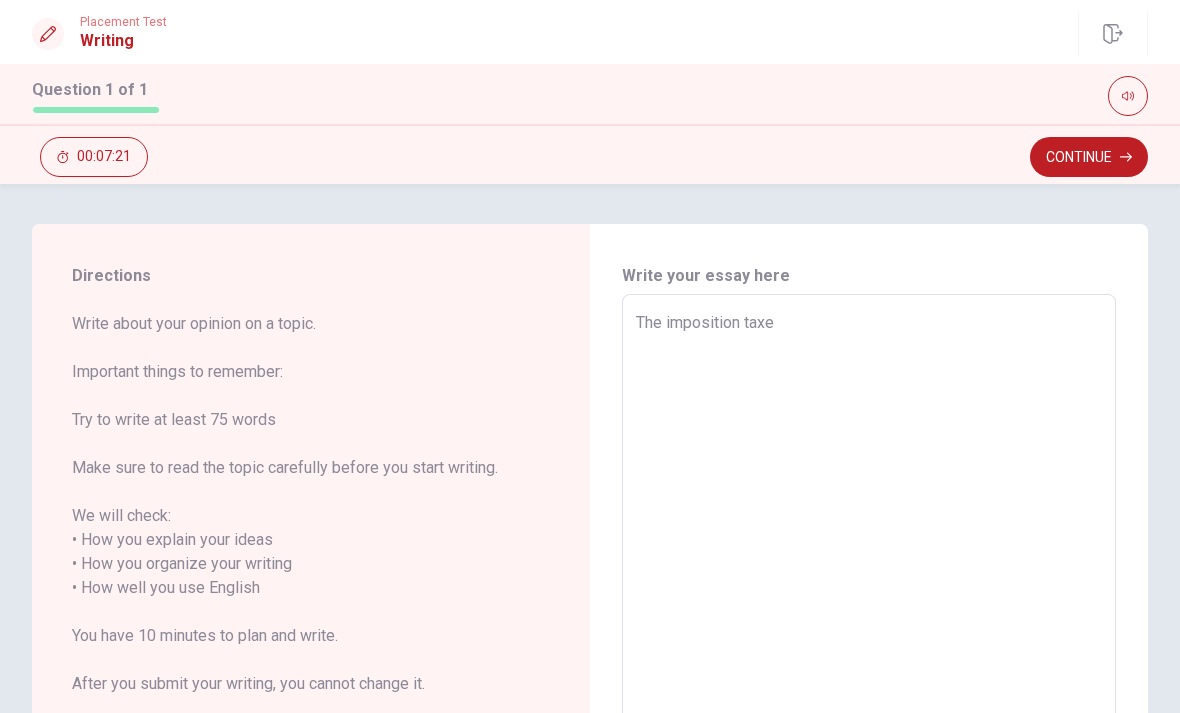 type on "x" 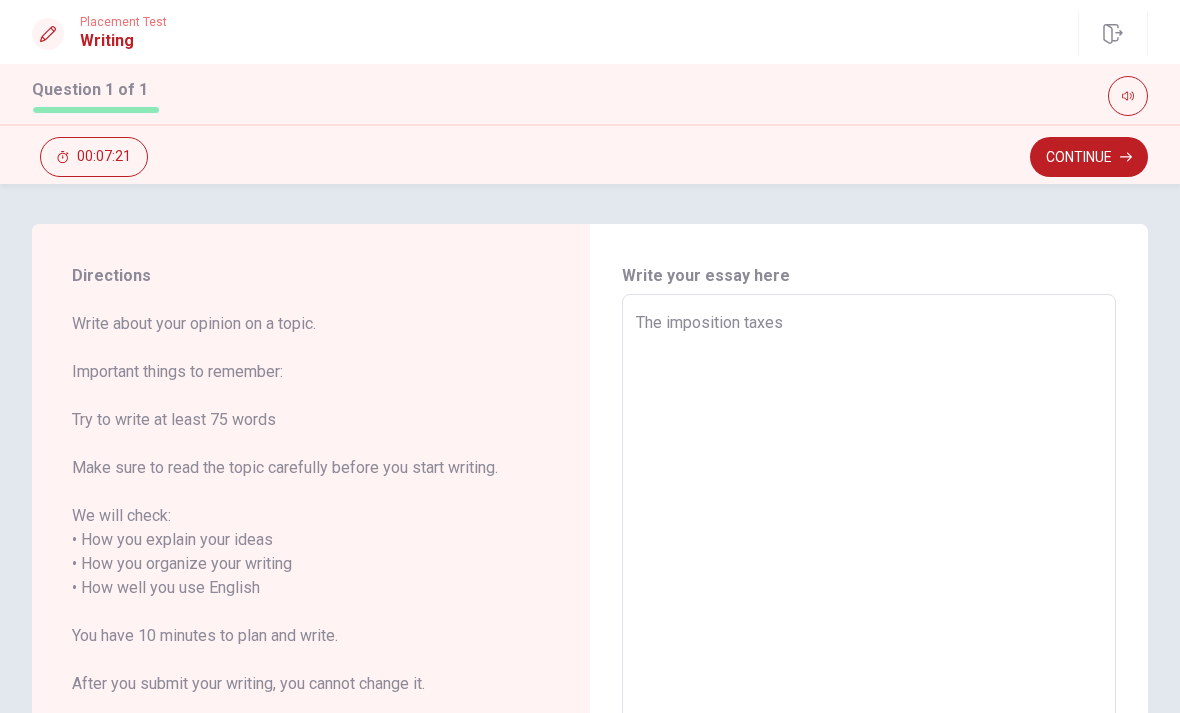 type on "x" 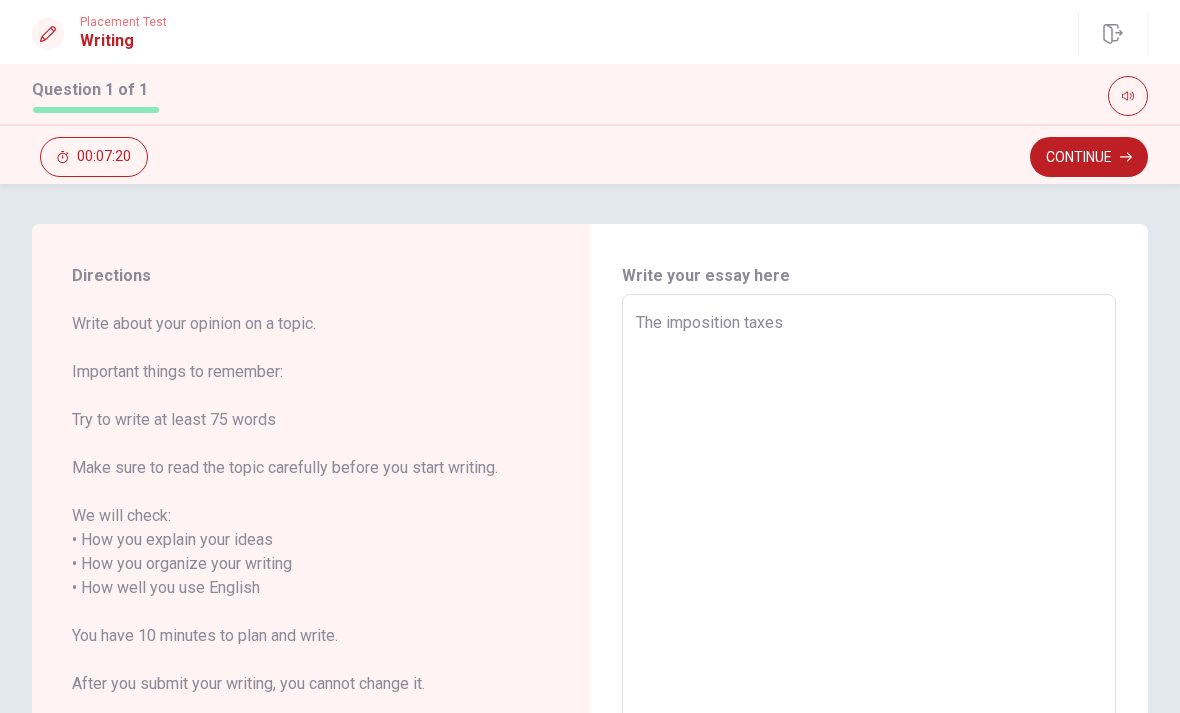 type on "The imposition taxes" 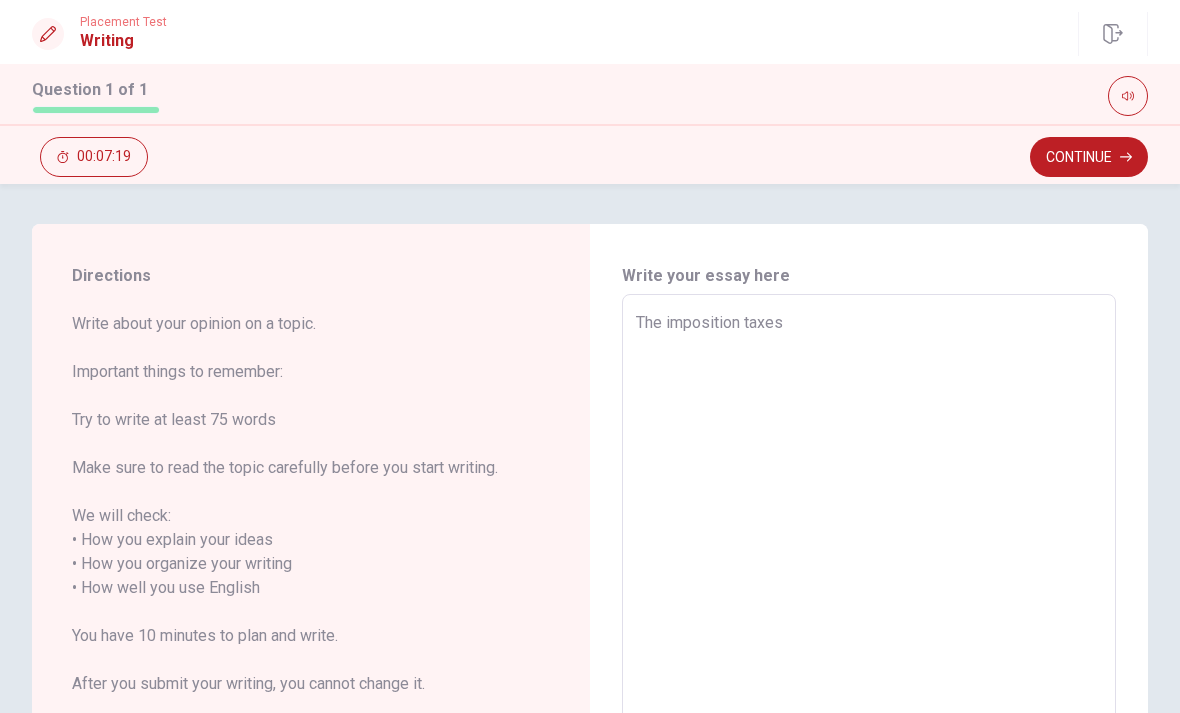 type on "The imposition taxes f" 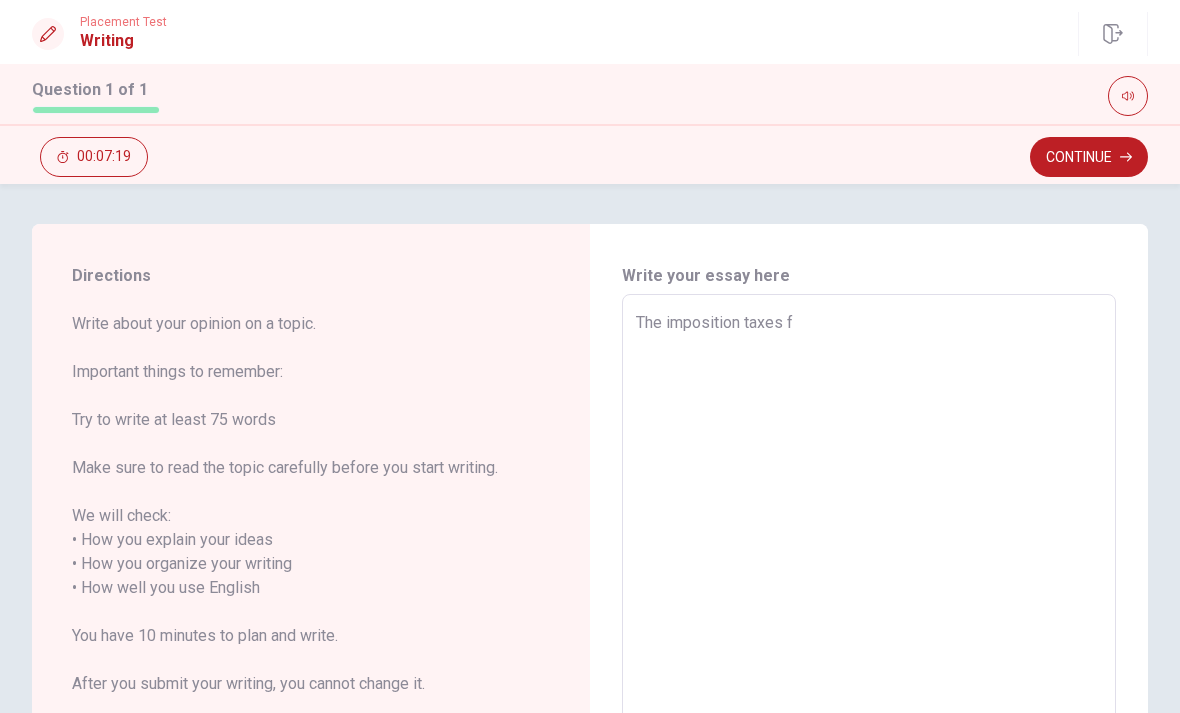 type on "x" 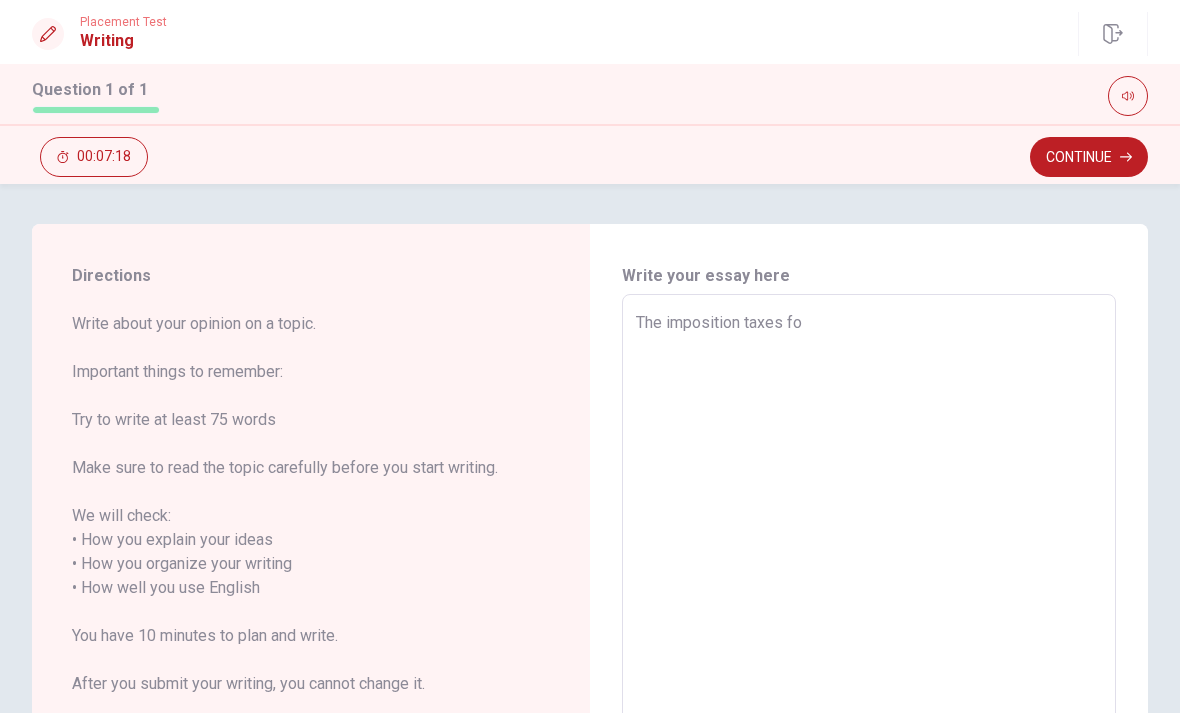 type on "x" 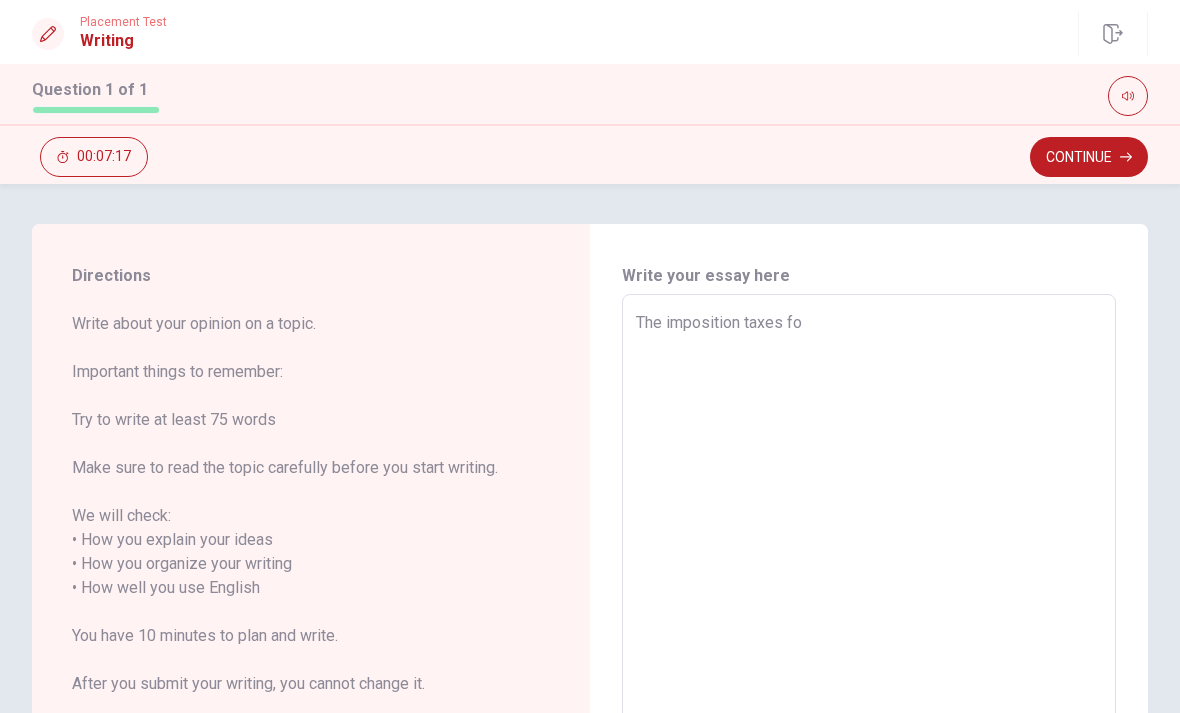 type on "The imposition taxes for" 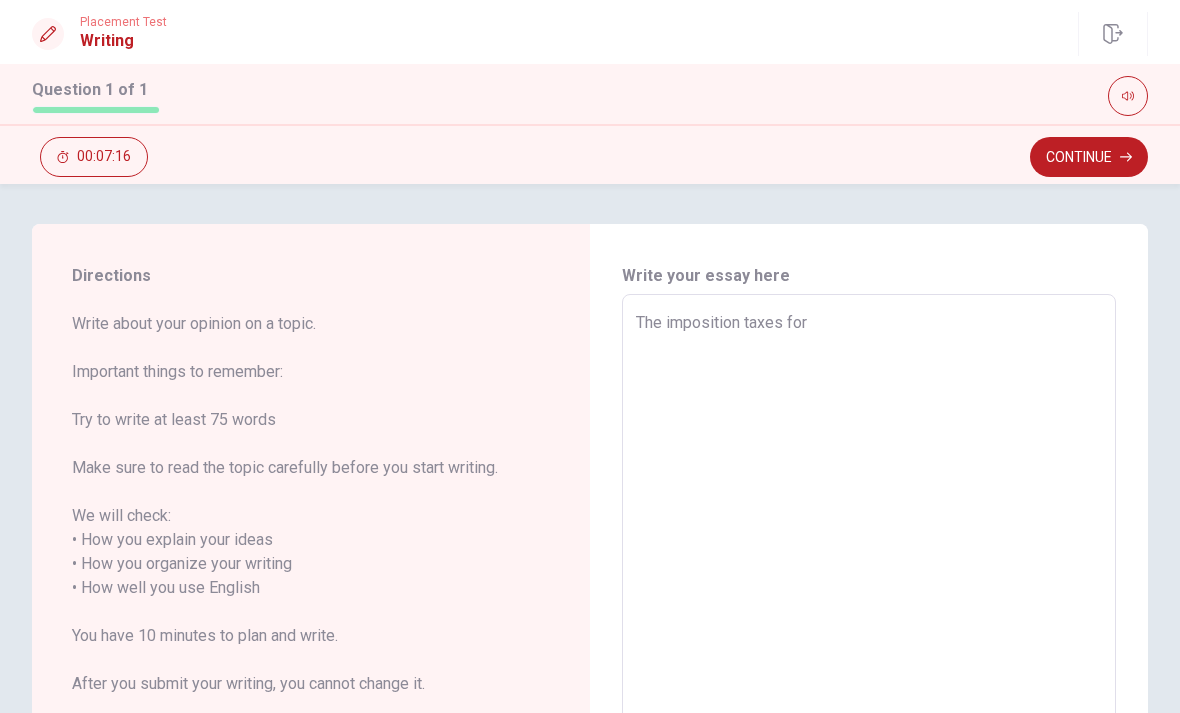 type on "x" 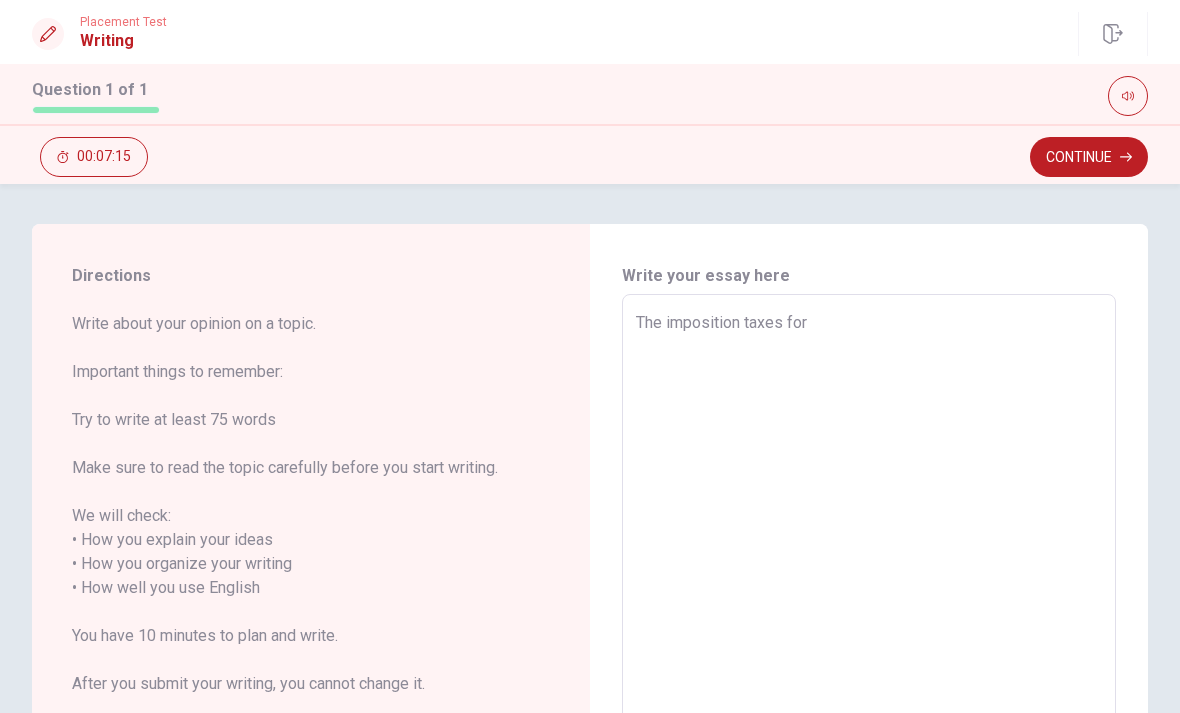 type on "The imposition taxes fo" 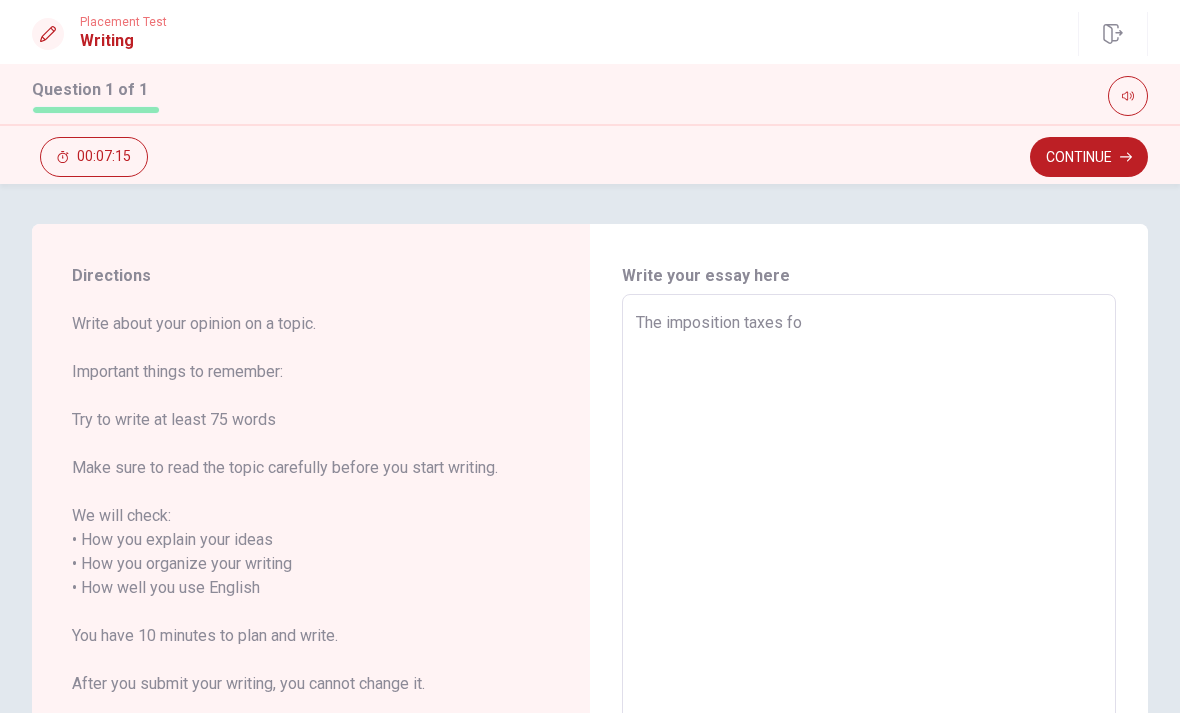 type on "x" 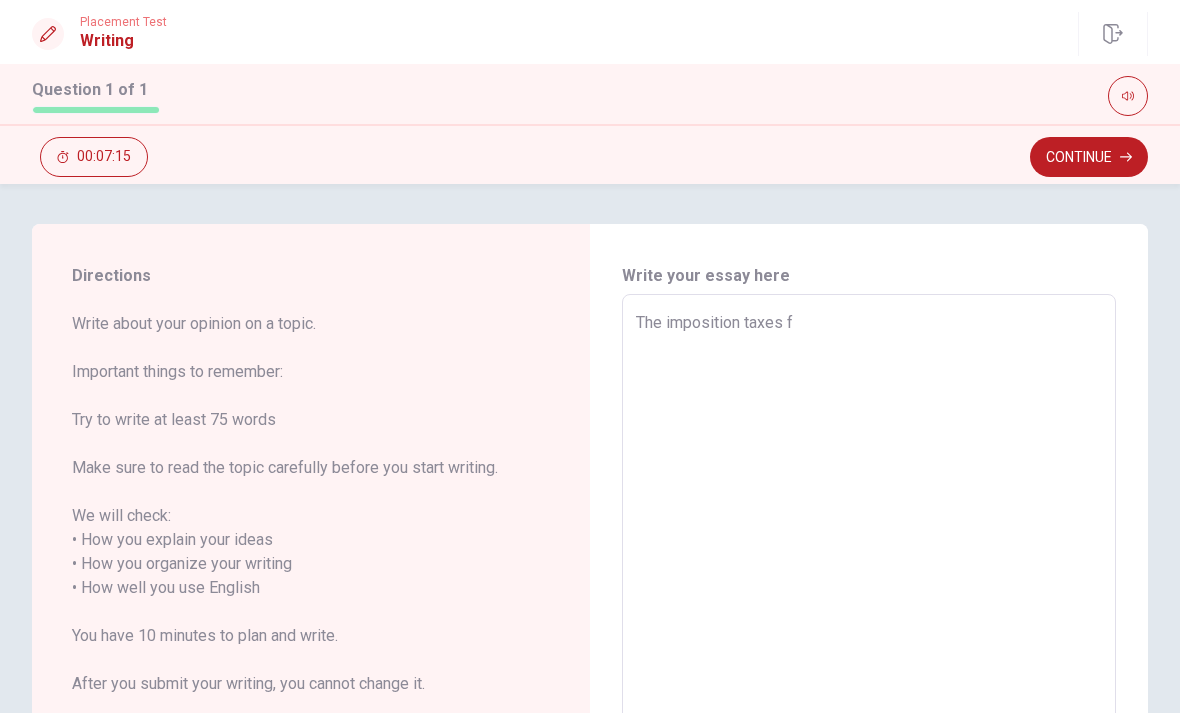 type on "x" 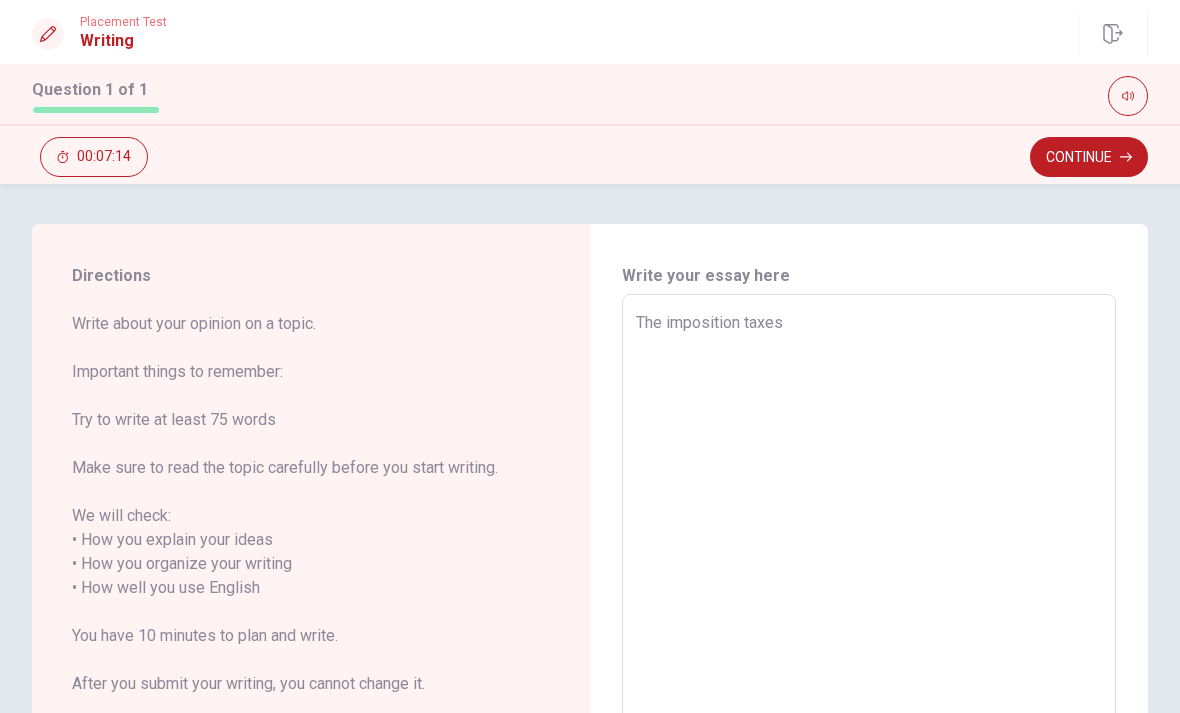 type on "x" 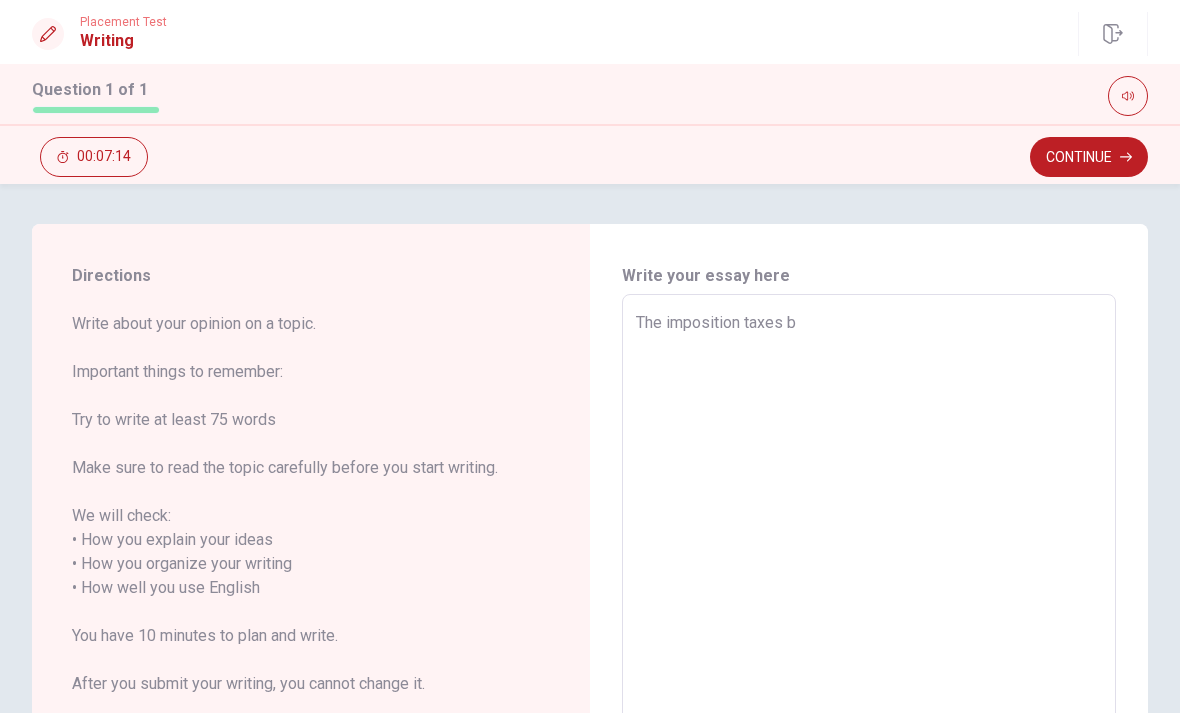 type on "x" 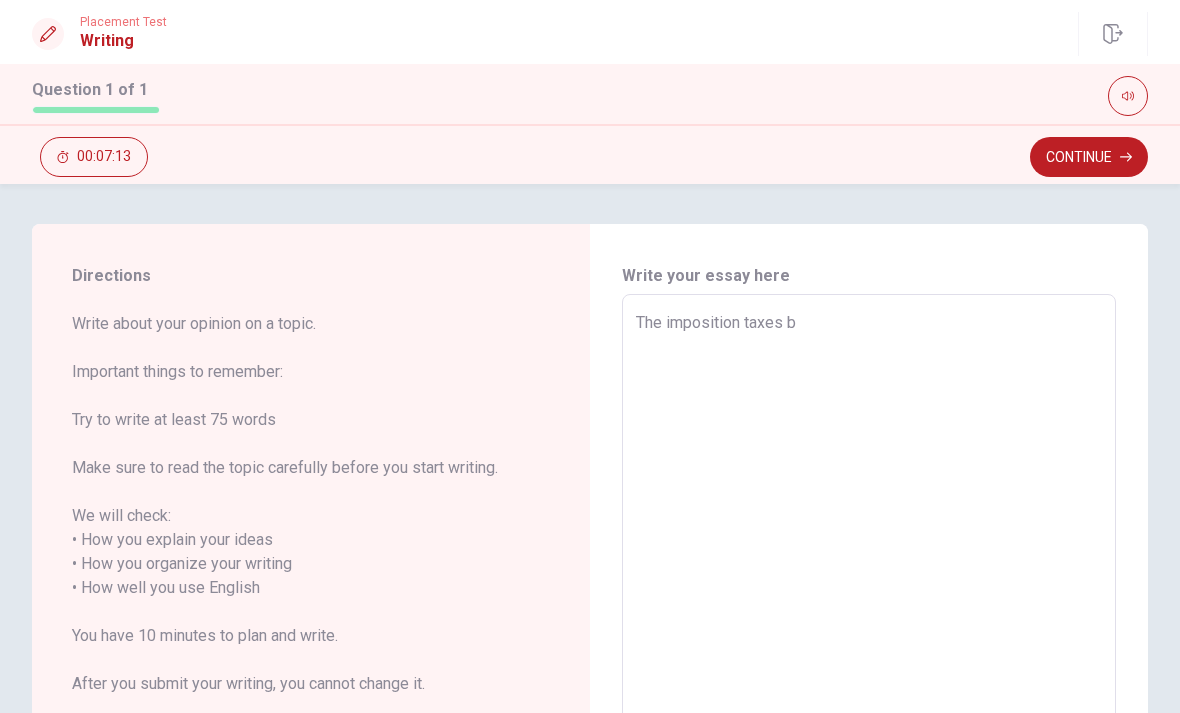 type on "The imposition taxes by" 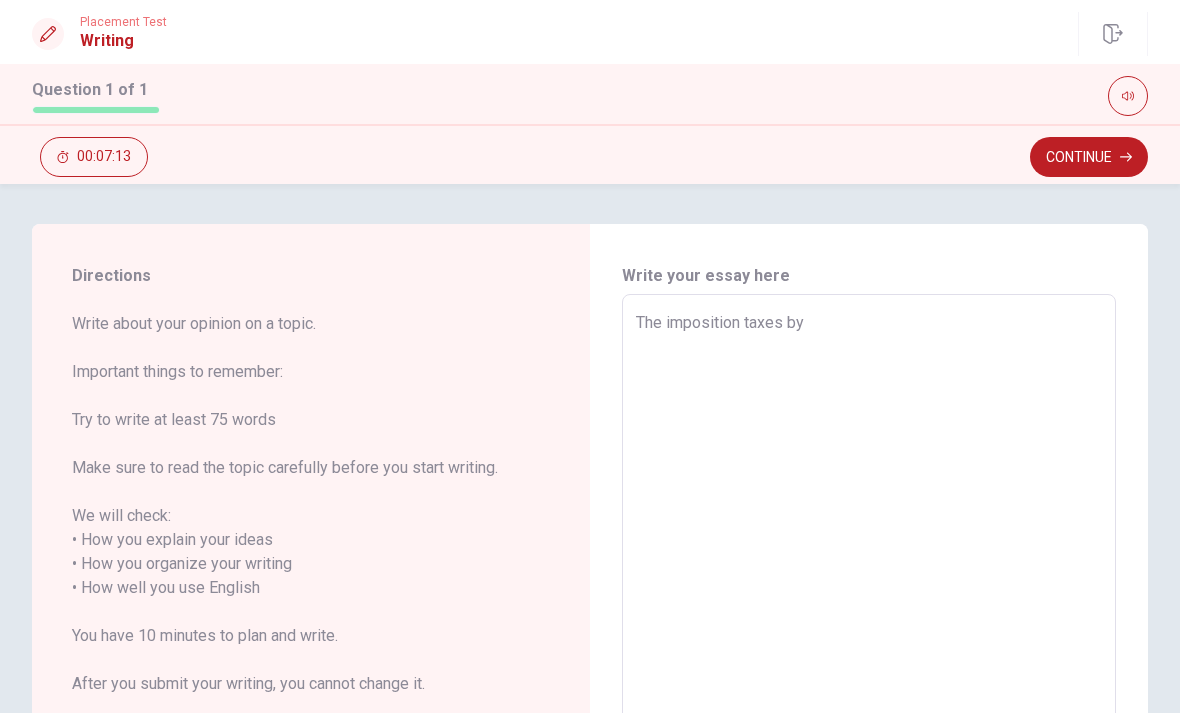 type on "x" 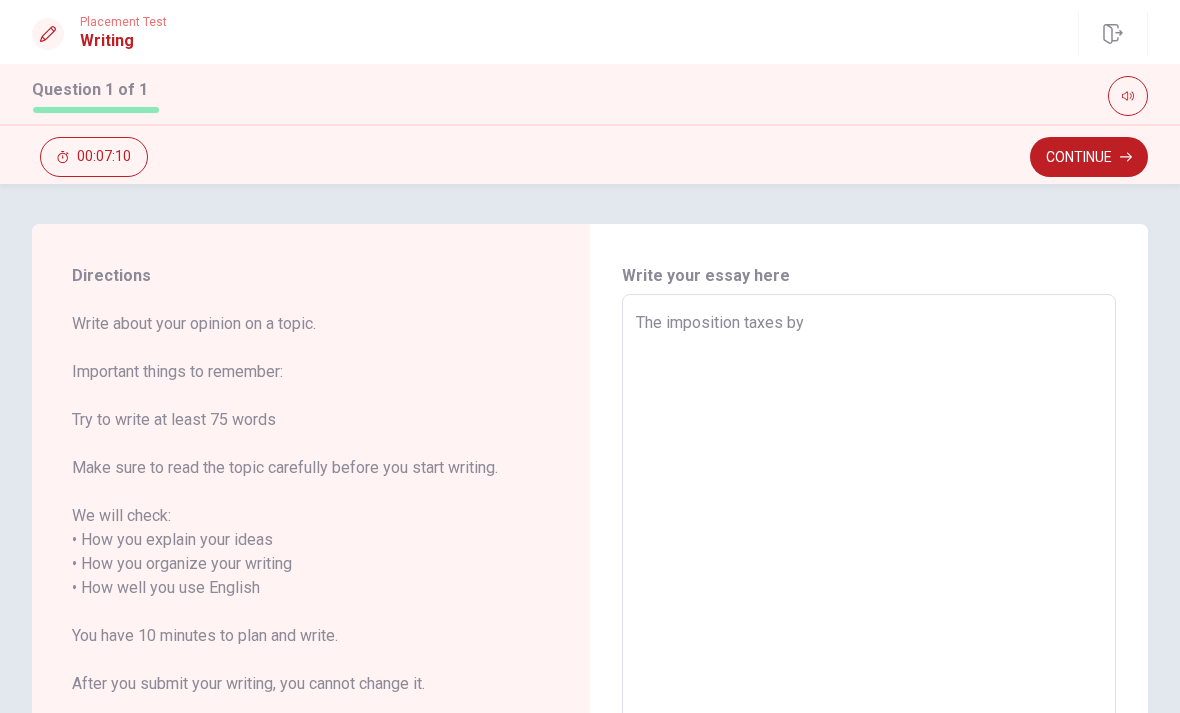 type on "x" 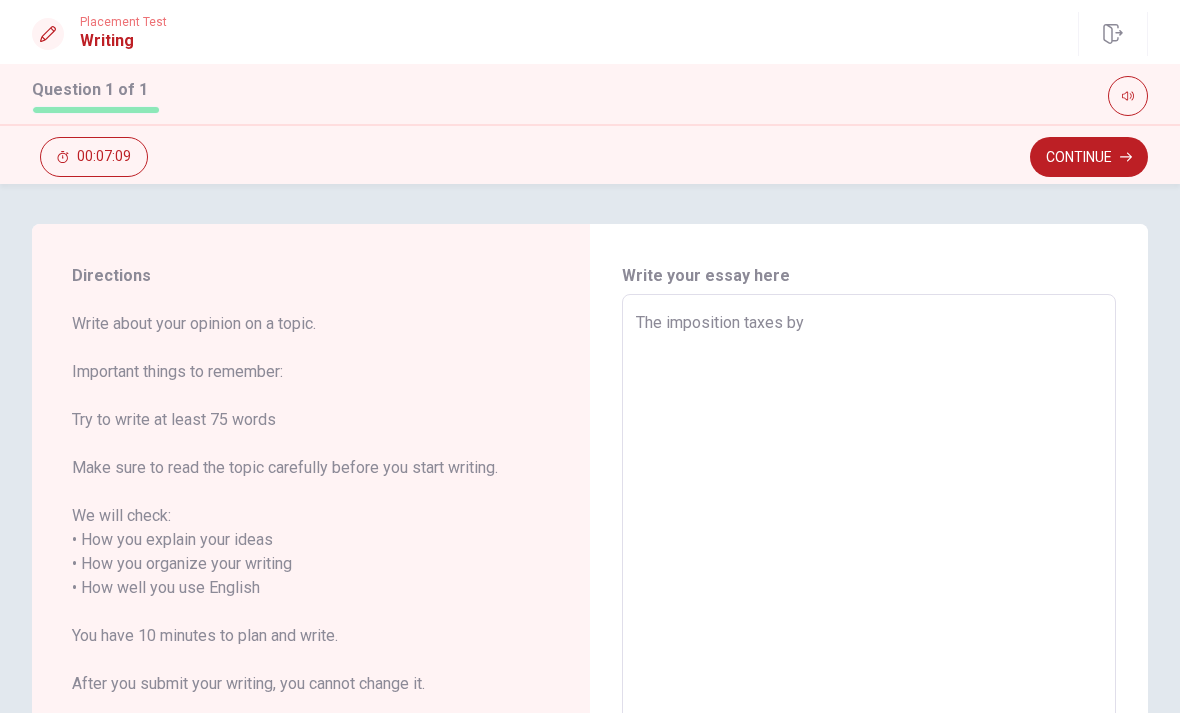 type on "The imposition taxes by U" 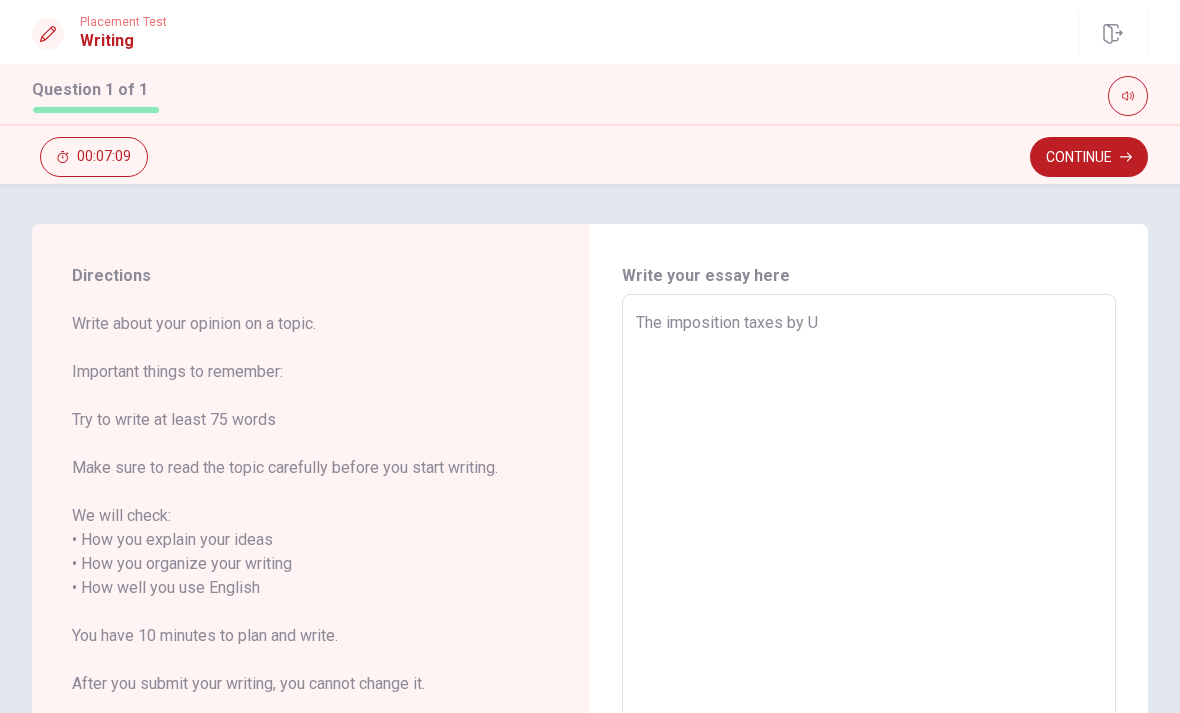 type on "x" 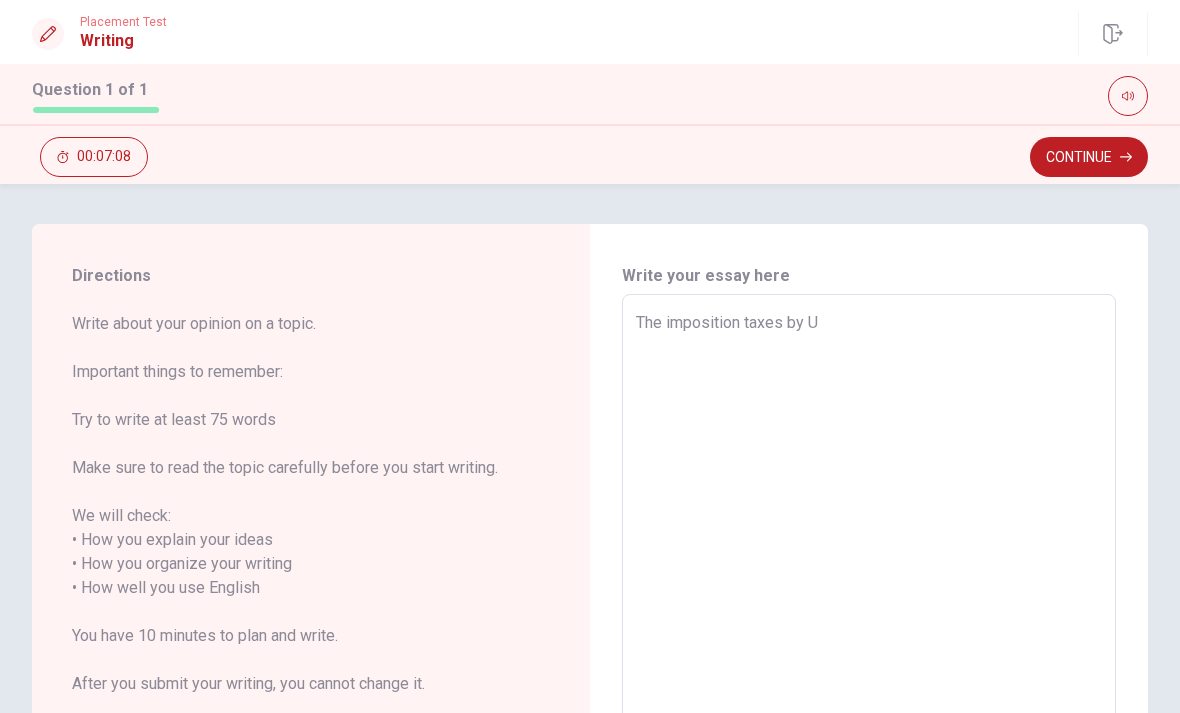 type on "The imposition taxes by US" 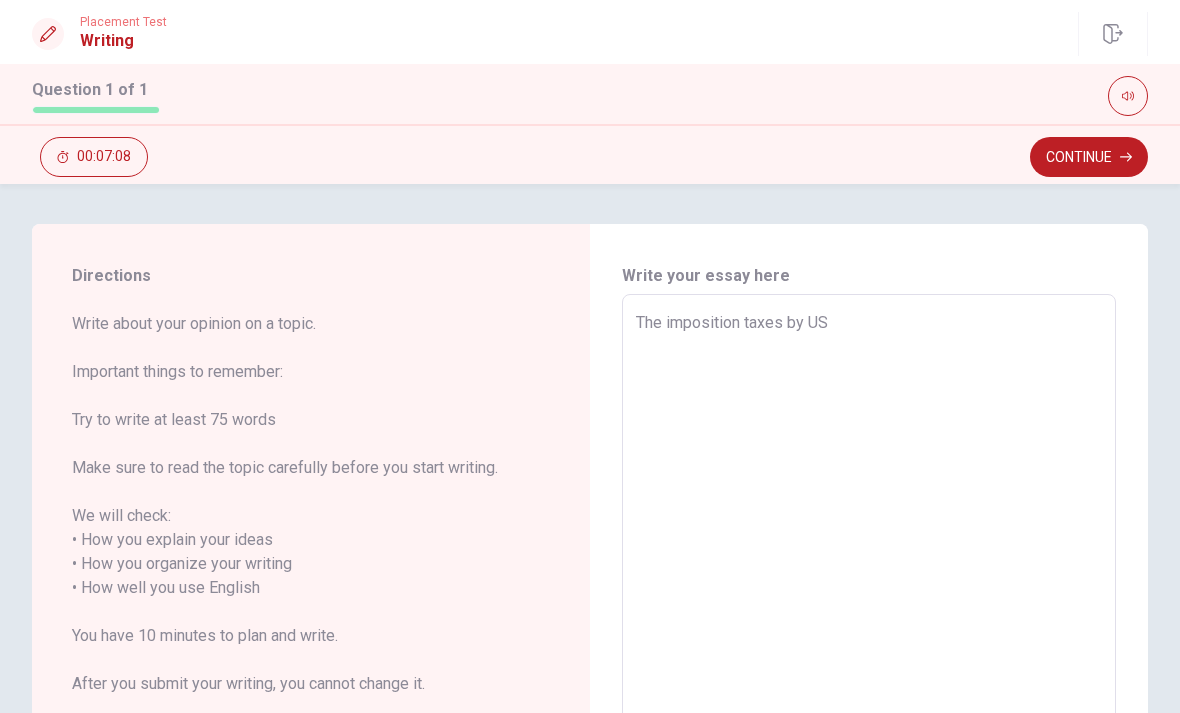 type on "x" 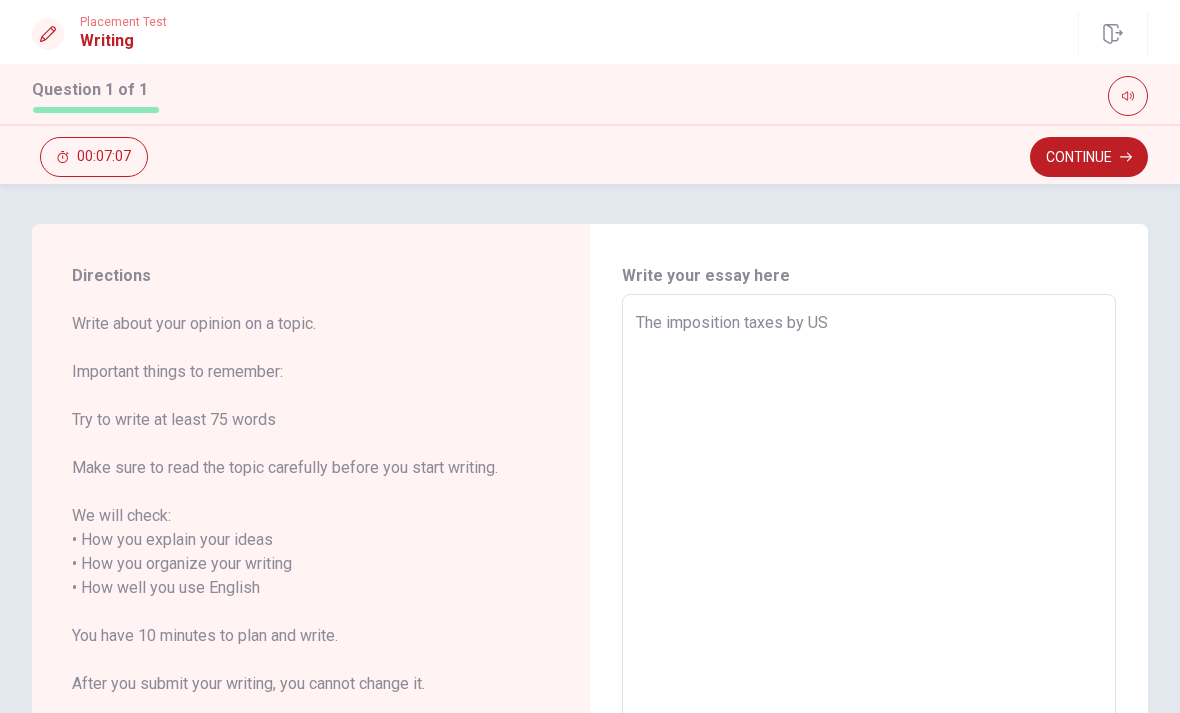 type on "The imposition taxes by USA" 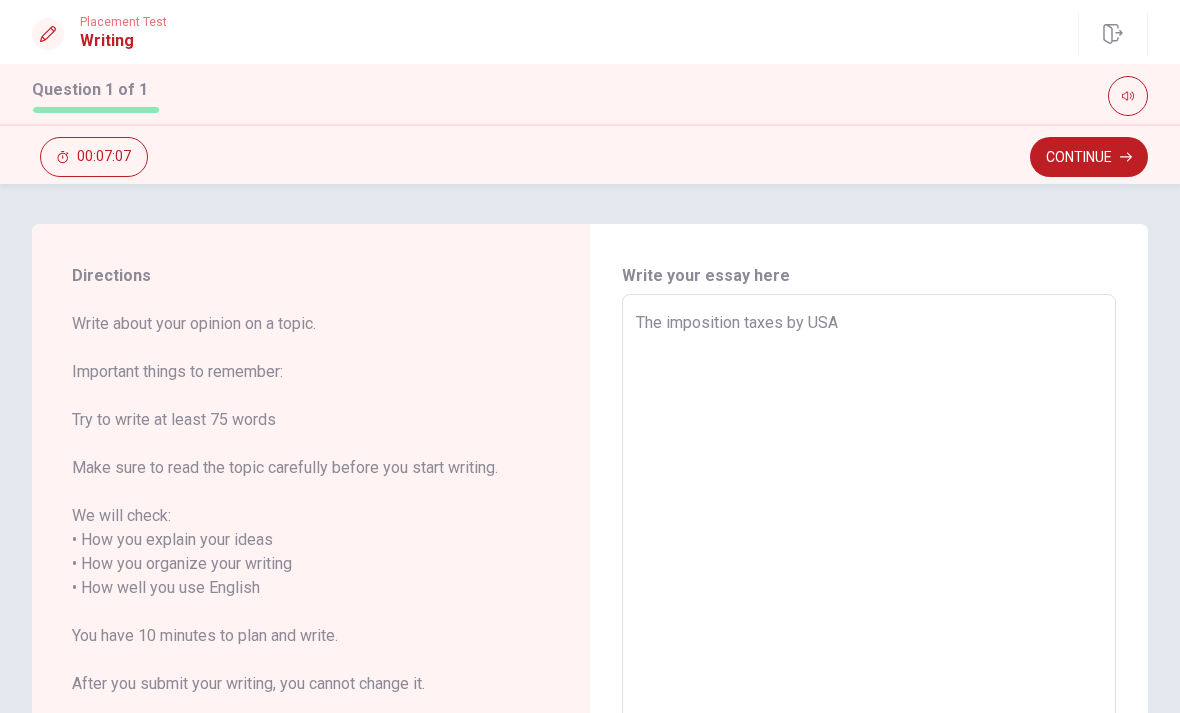 type on "x" 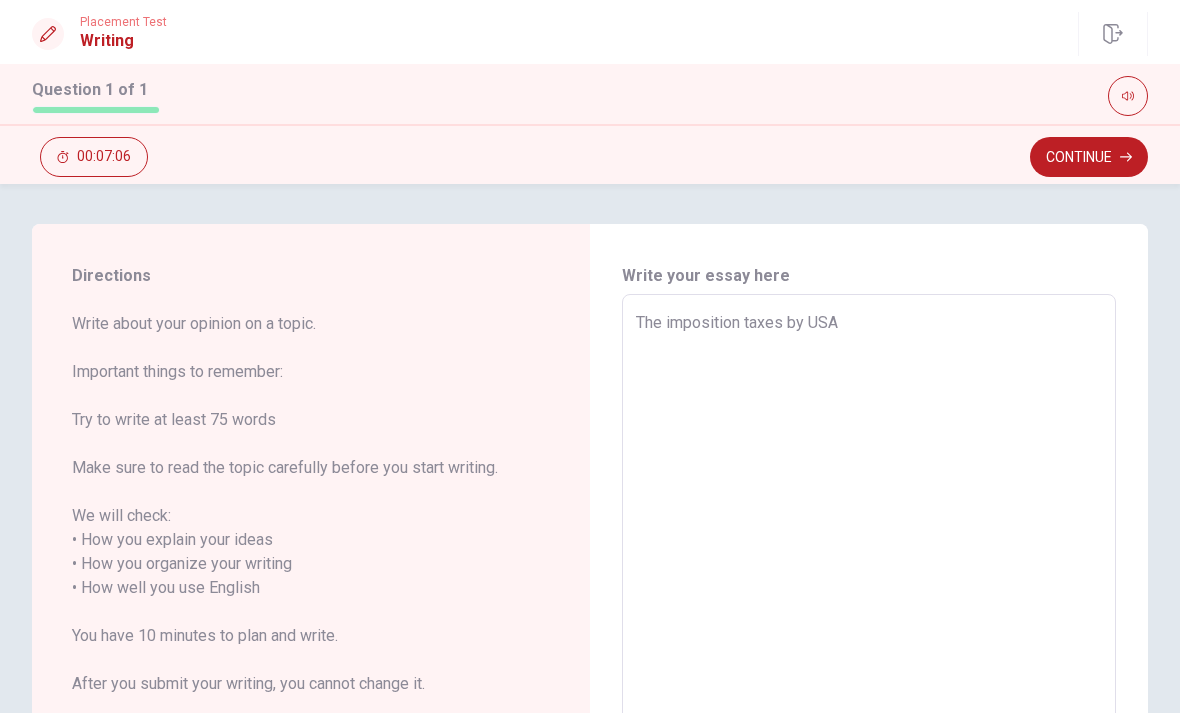 type on "The imposition taxes by USA" 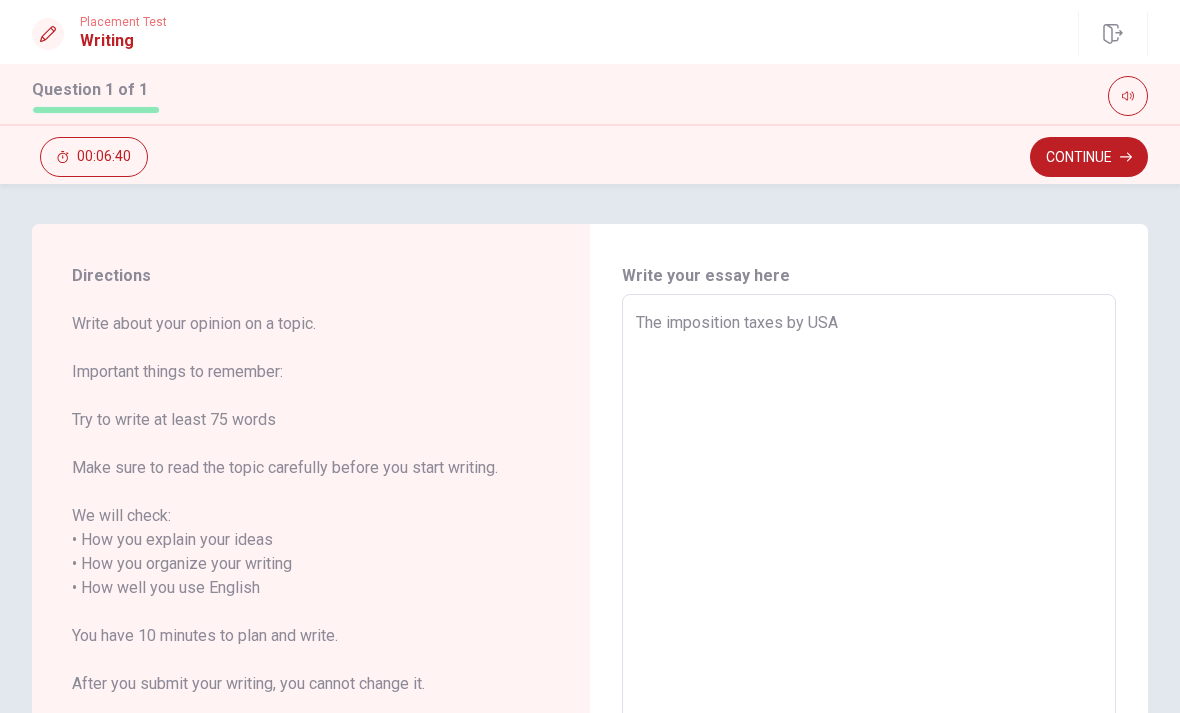 click on "The imposition taxes by USA" at bounding box center [869, 588] 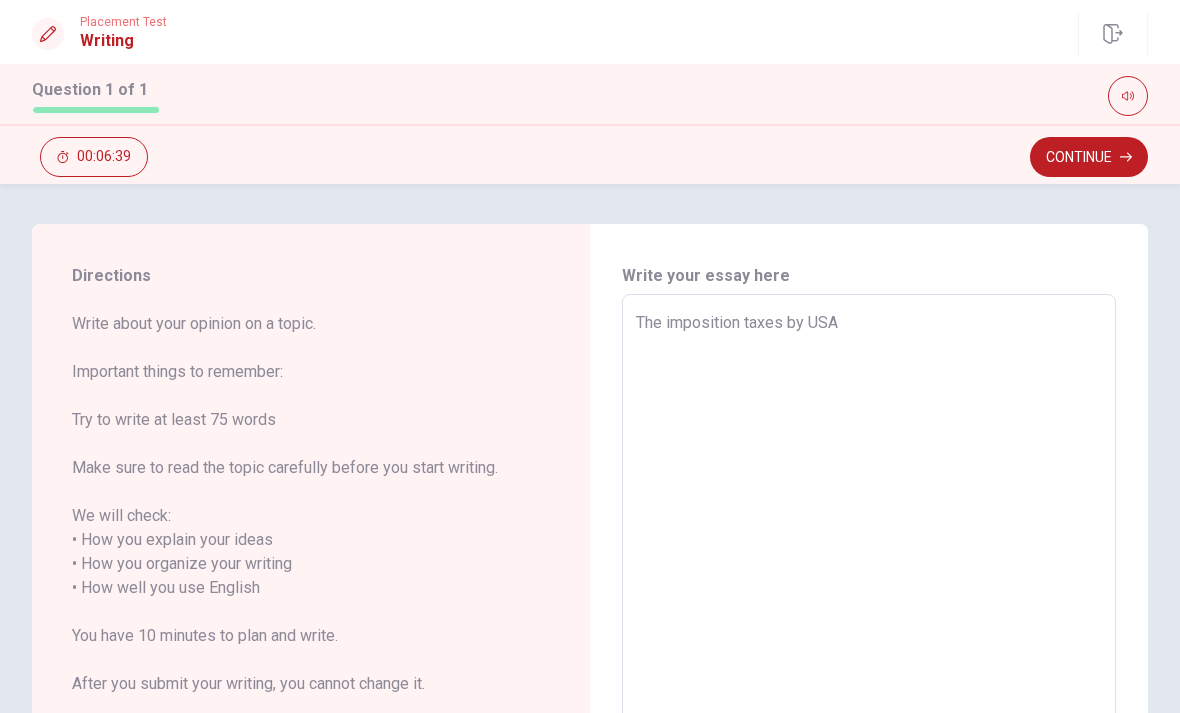 type on "The imposition otaxes by USA" 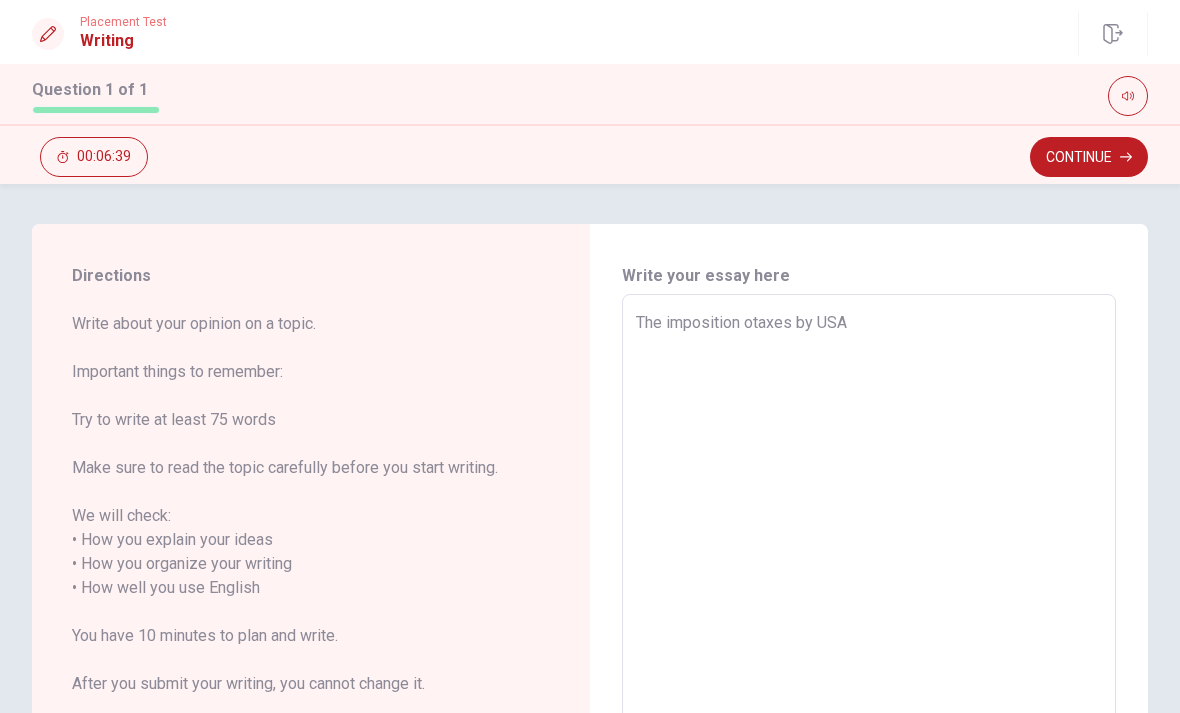 type on "x" 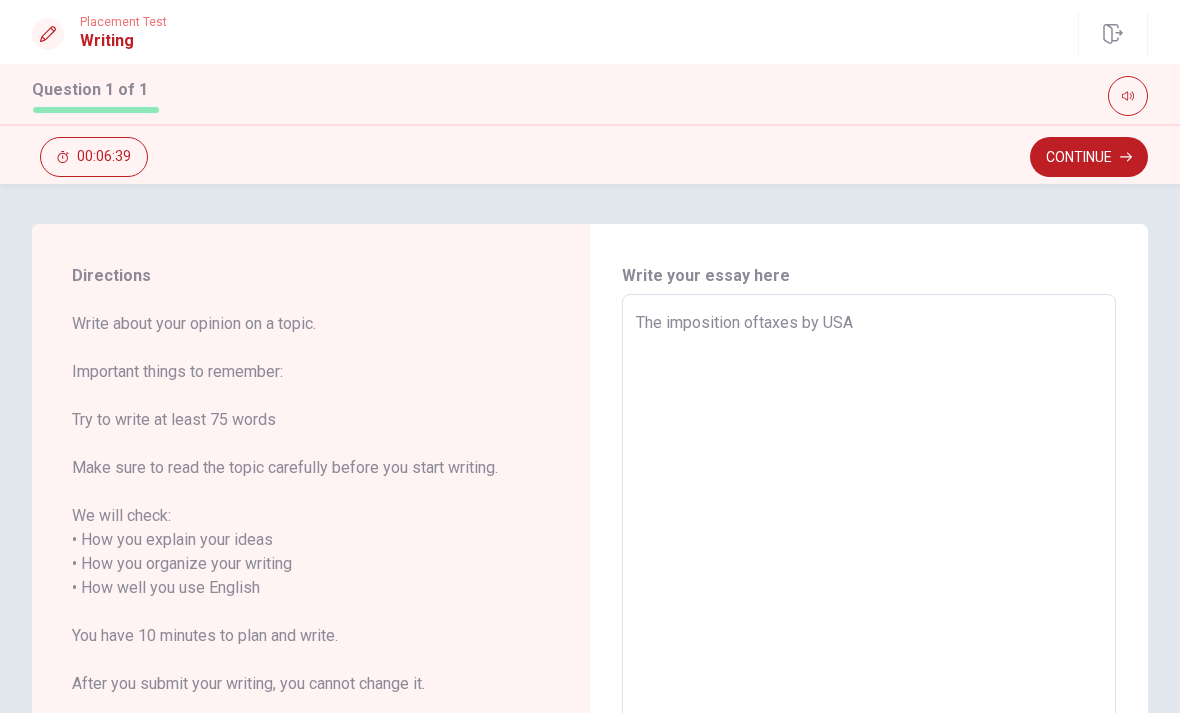 type on "x" 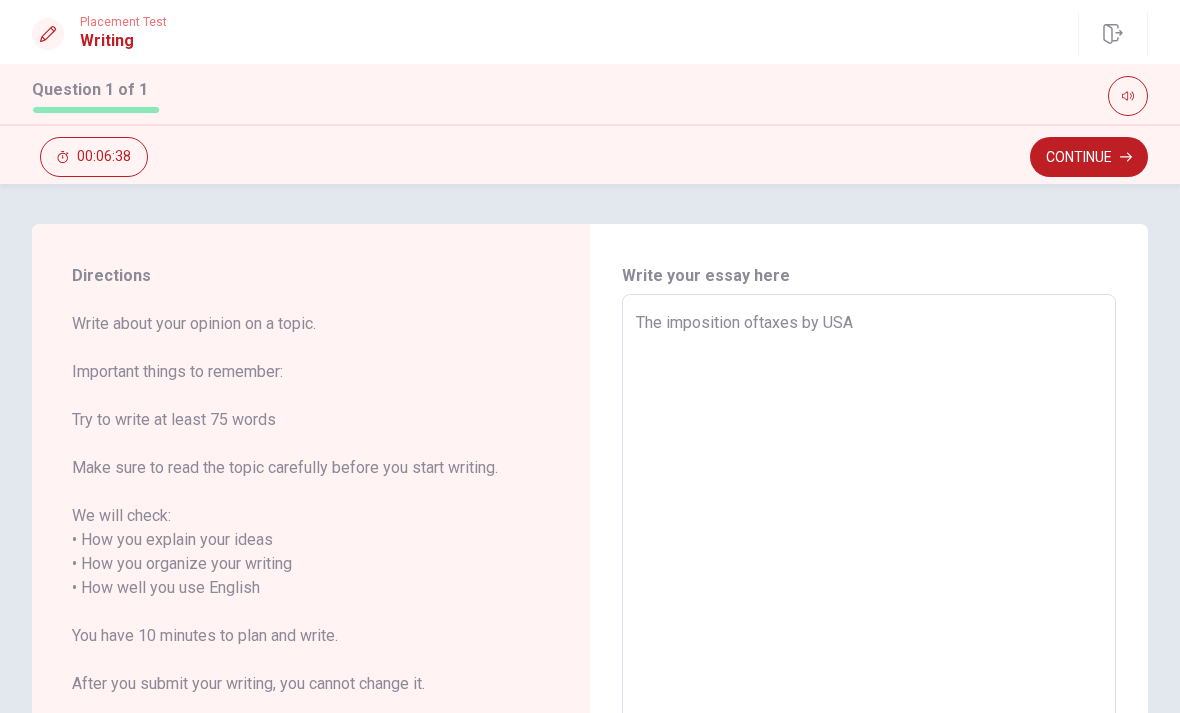 type on "The imposition of taxes by USA" 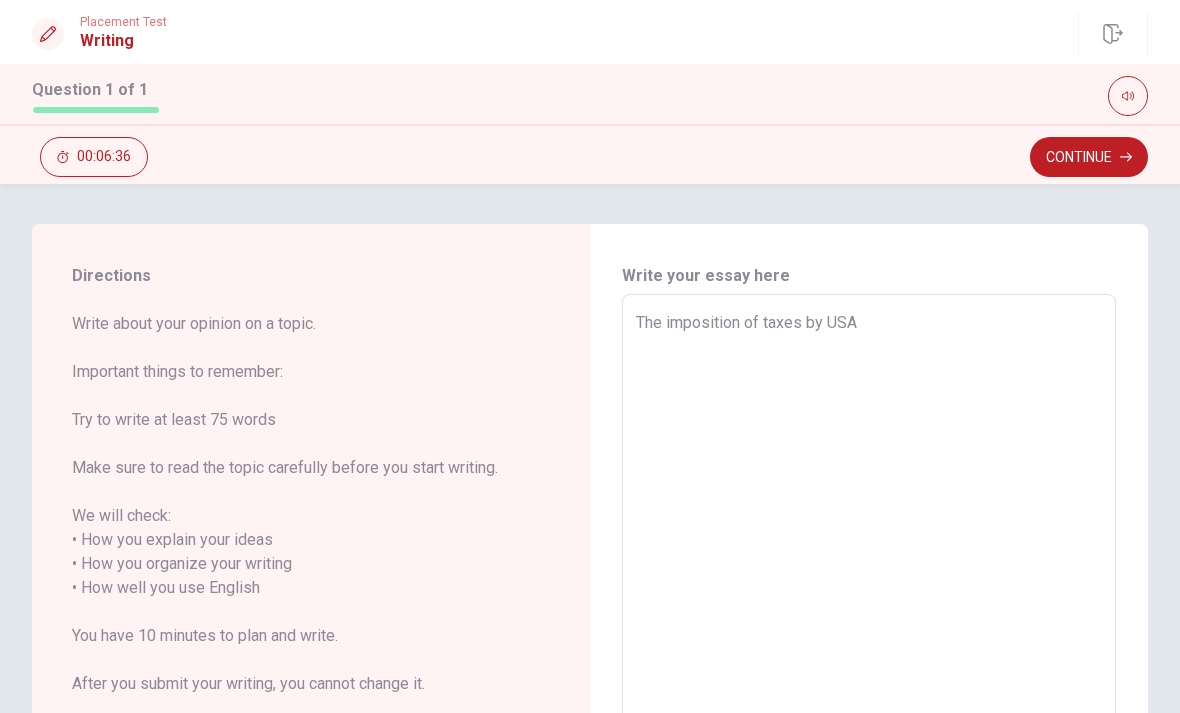 click on "The imposition of taxes by USA" at bounding box center (869, 588) 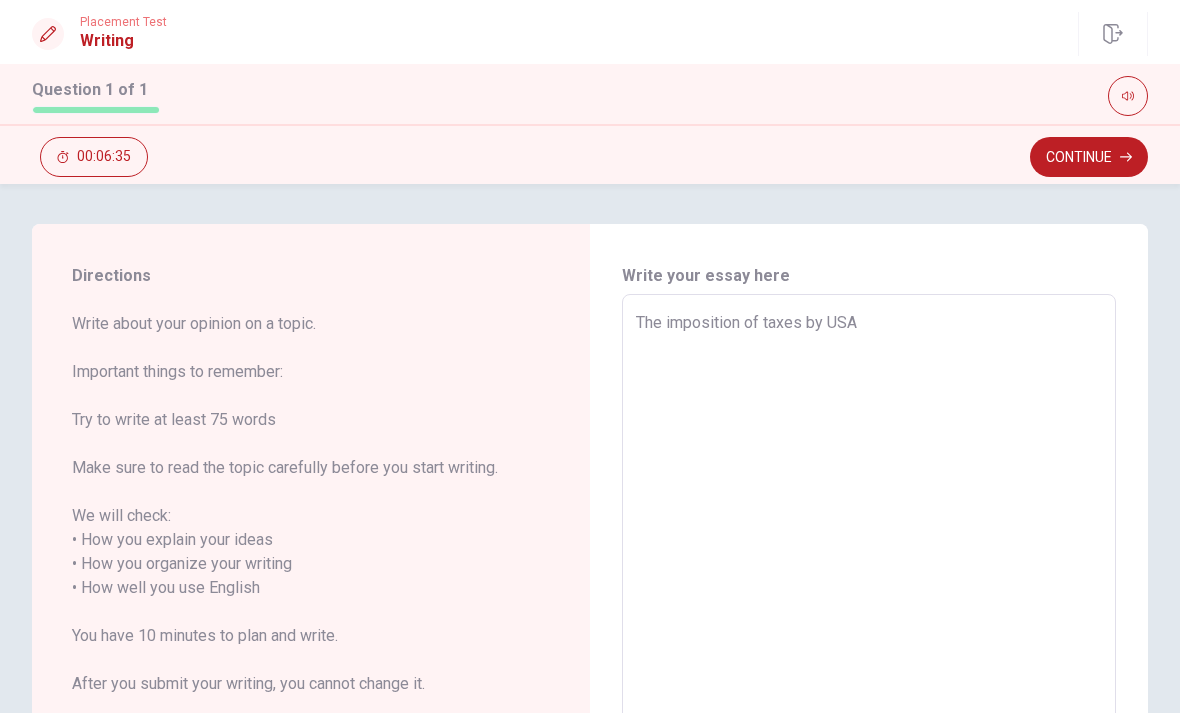 click on "The imposition of taxes by USA" at bounding box center [869, 588] 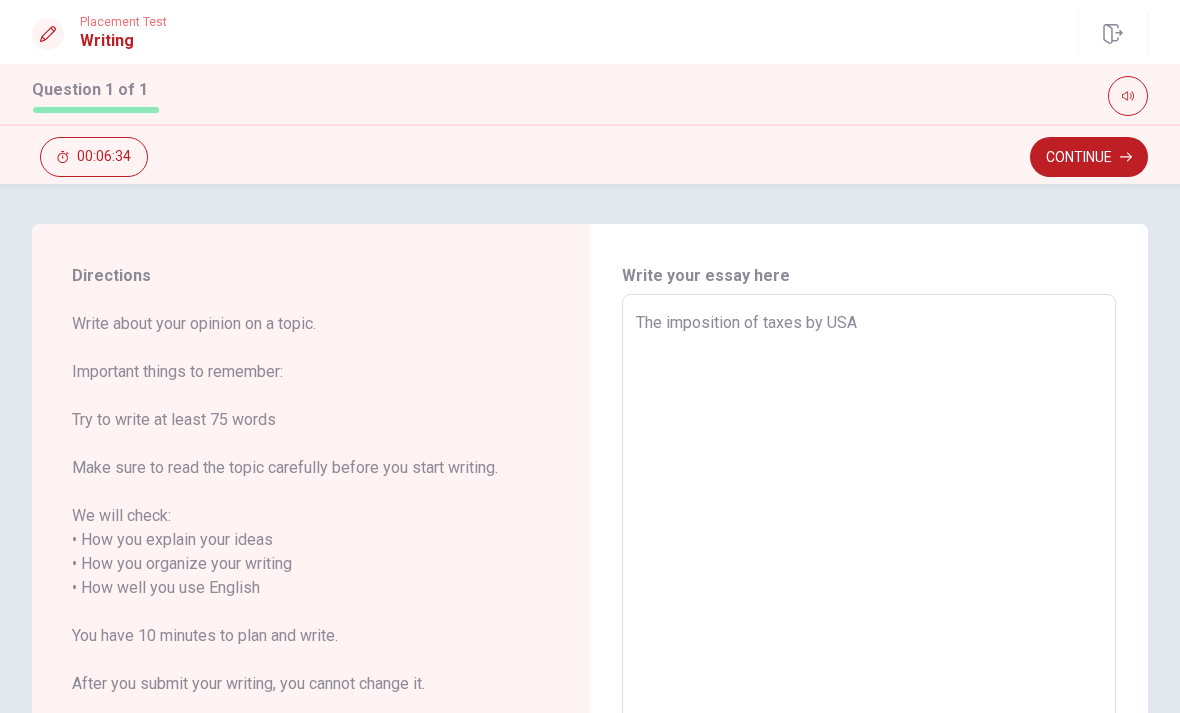 type on "The imposition of taxes by [PERSON_NAME]" 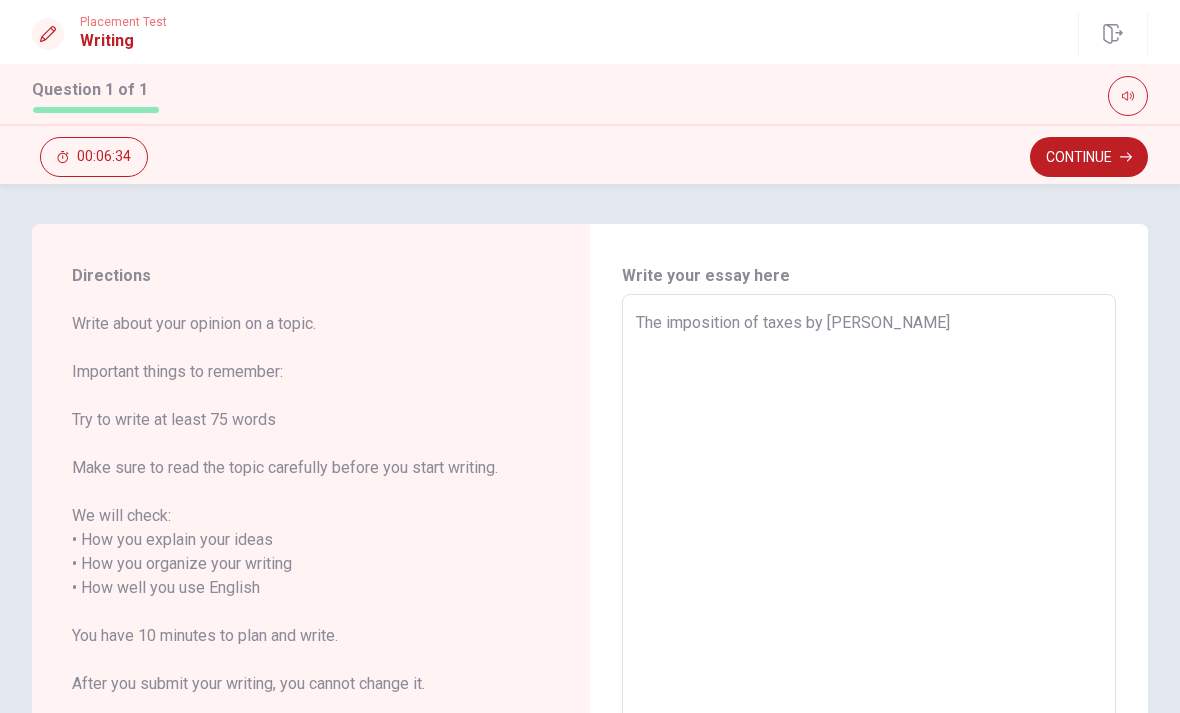 type on "x" 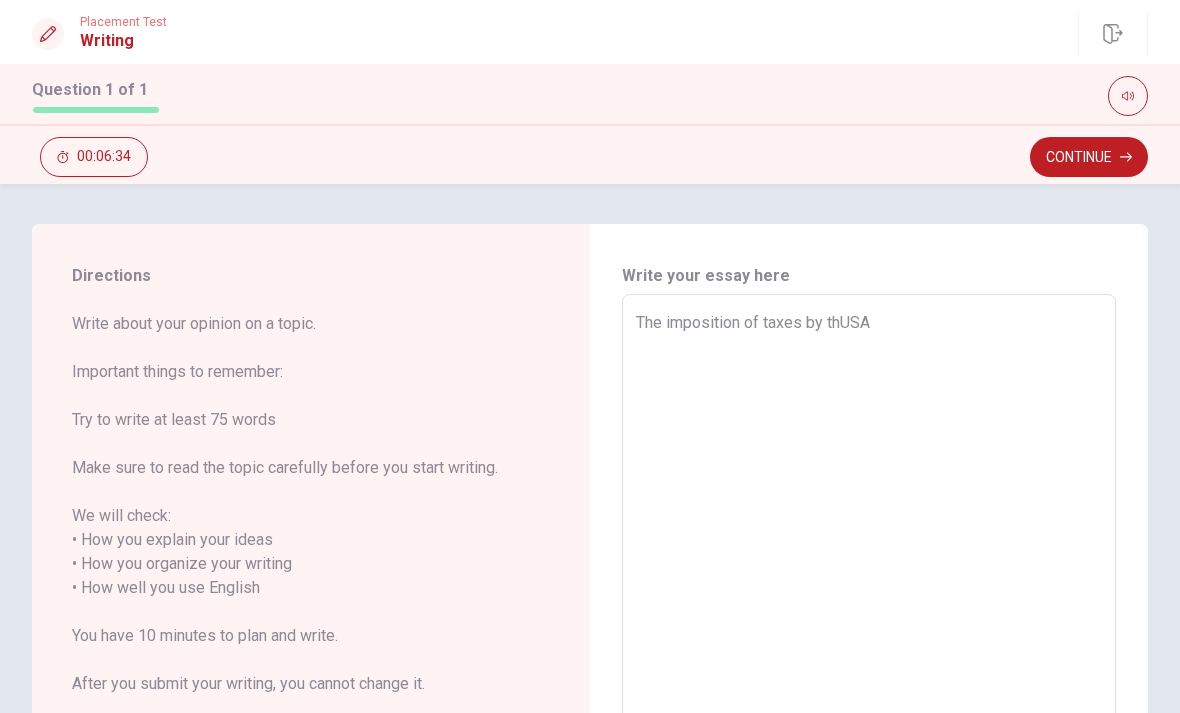 type on "x" 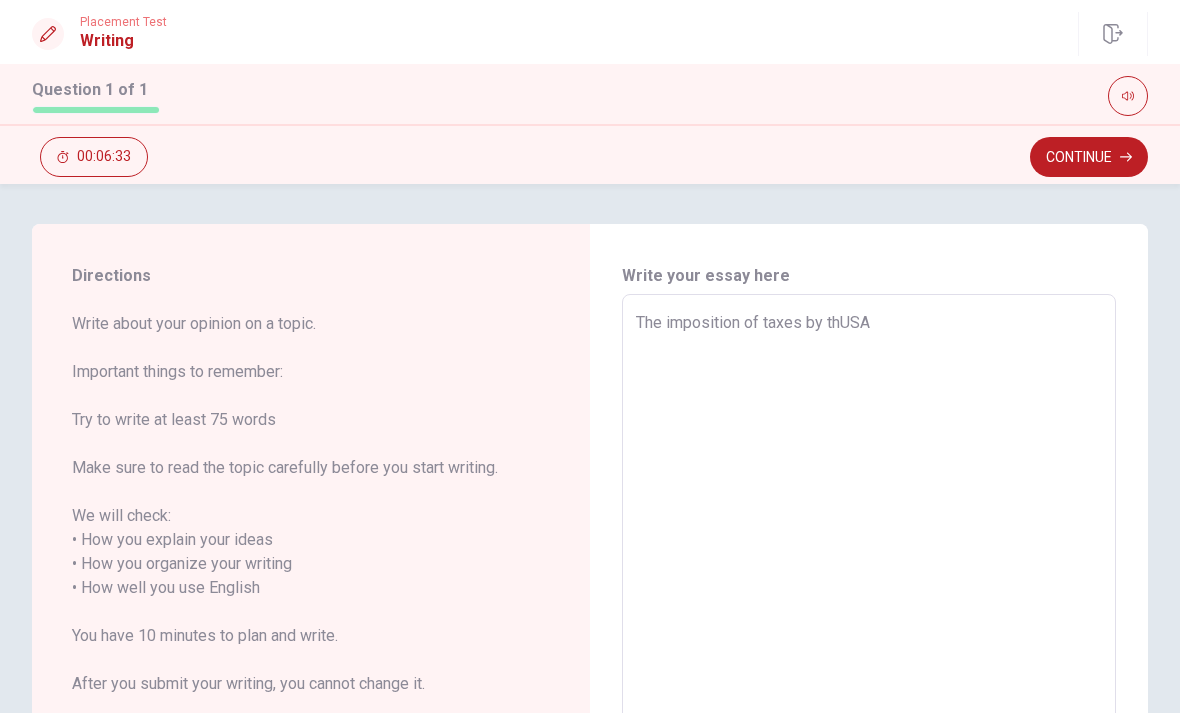 type on "The imposition of taxes by th USA" 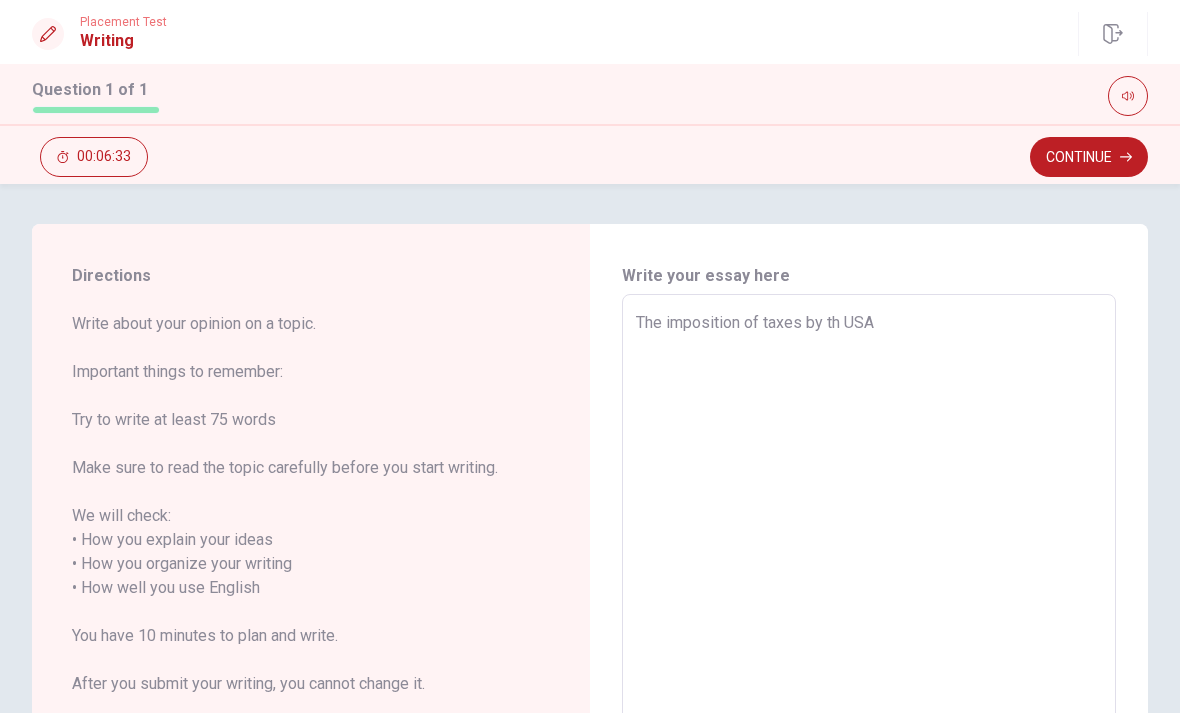 click on "The imposition of taxes by th USA" at bounding box center (869, 588) 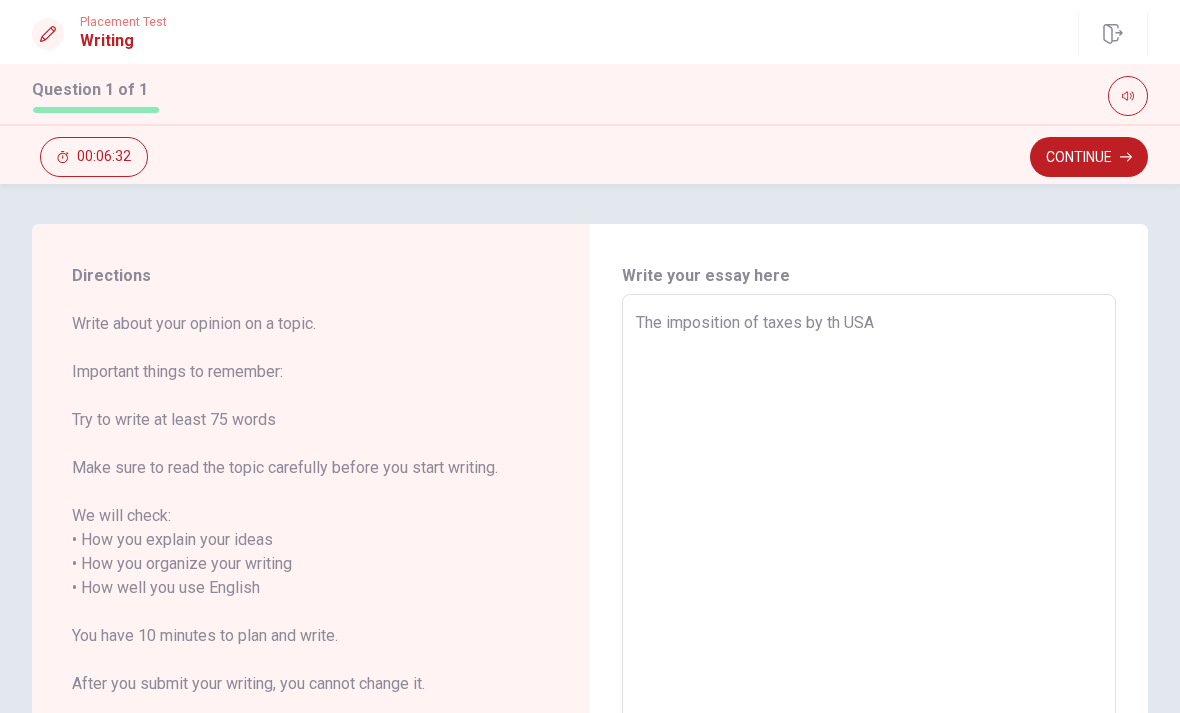 type on "The imposition of taxes by th USA" 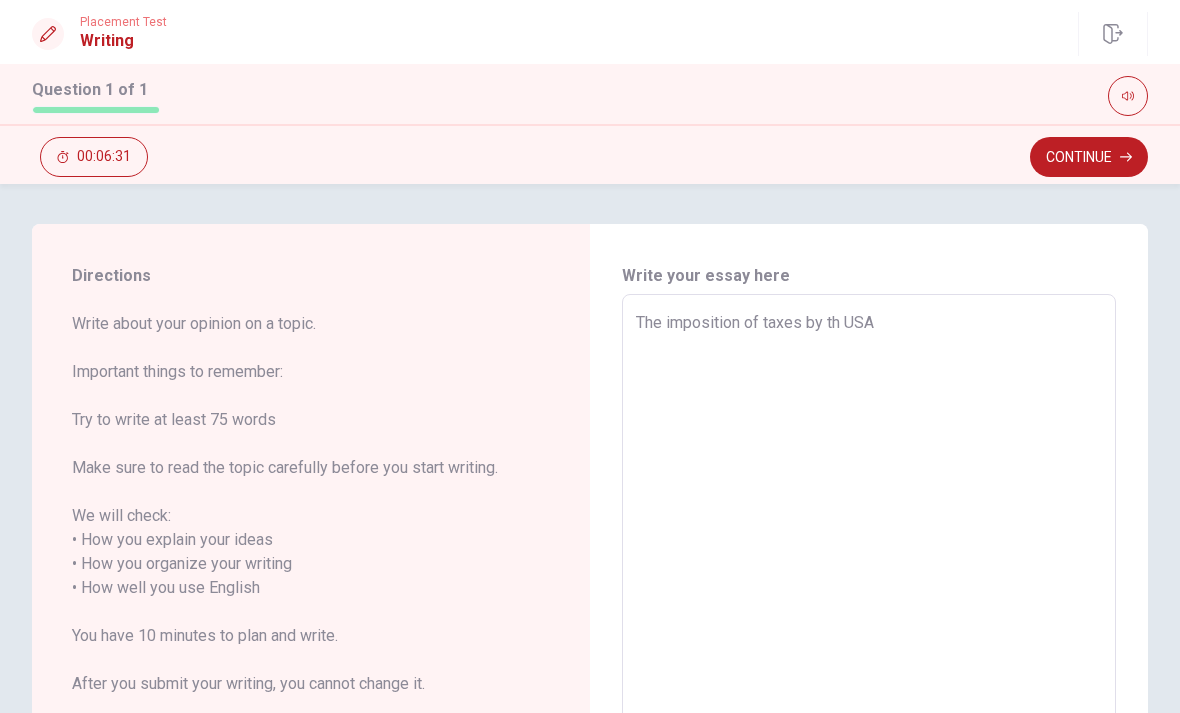 type on "The imposition of taxes by th USA" 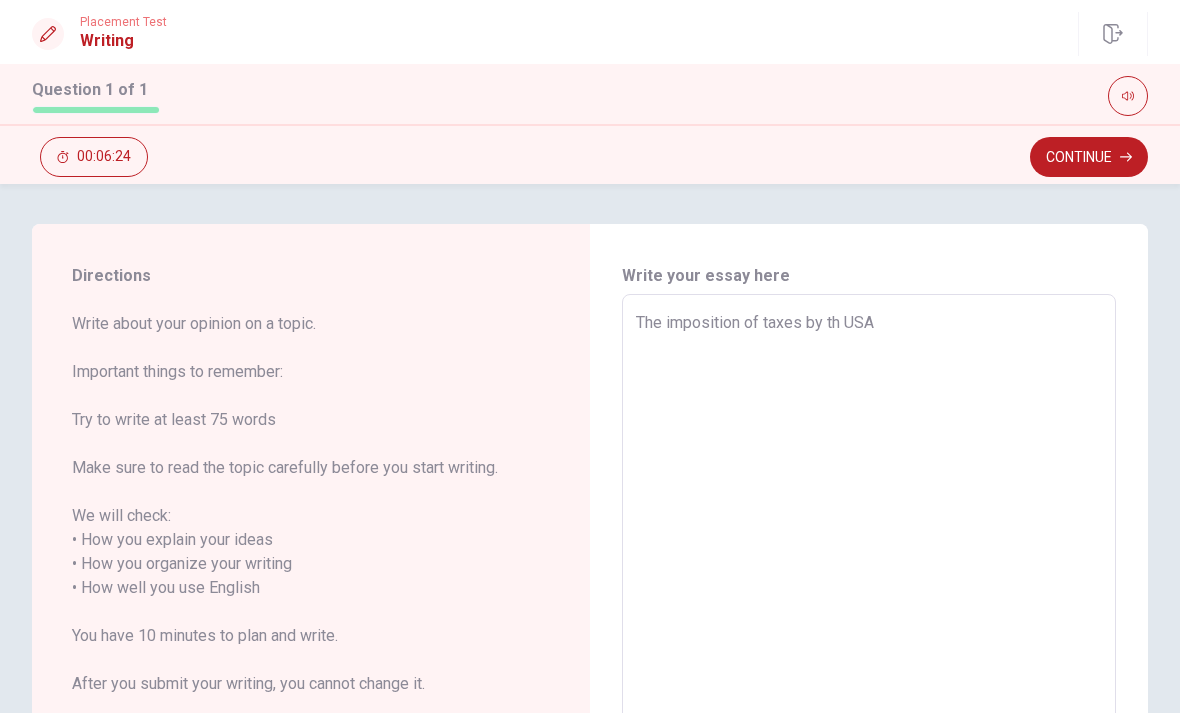 type on "x" 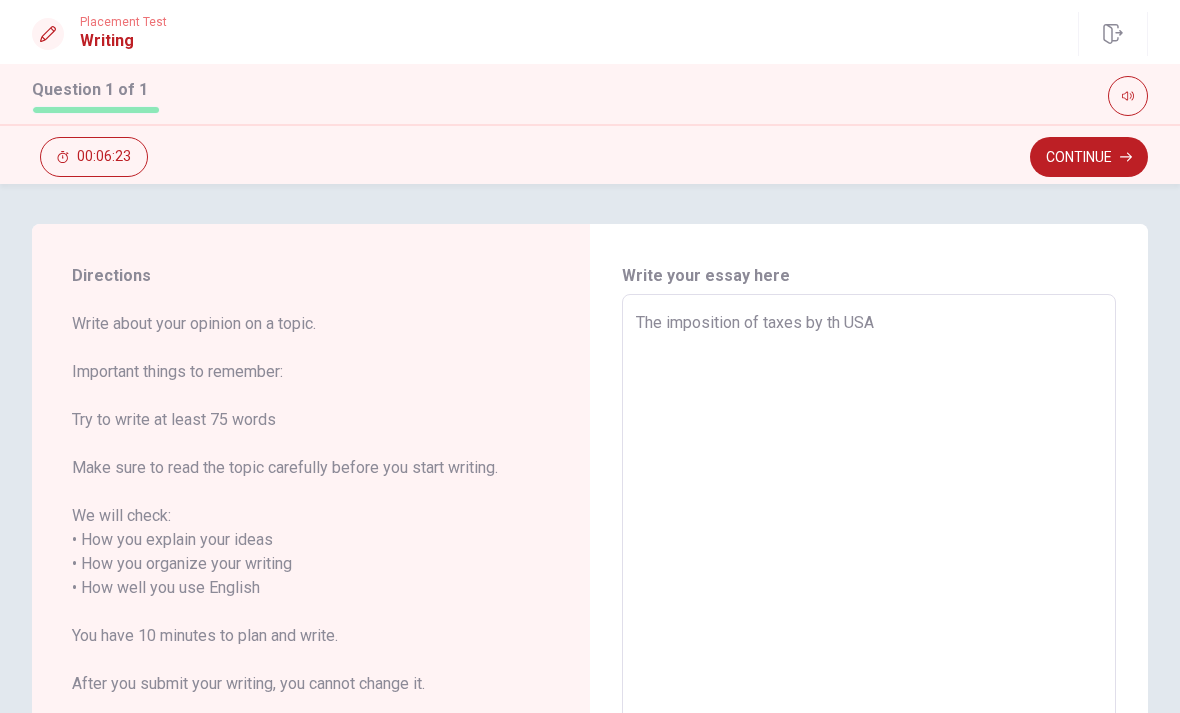 type on "The imposition of taxes by th USA
R" 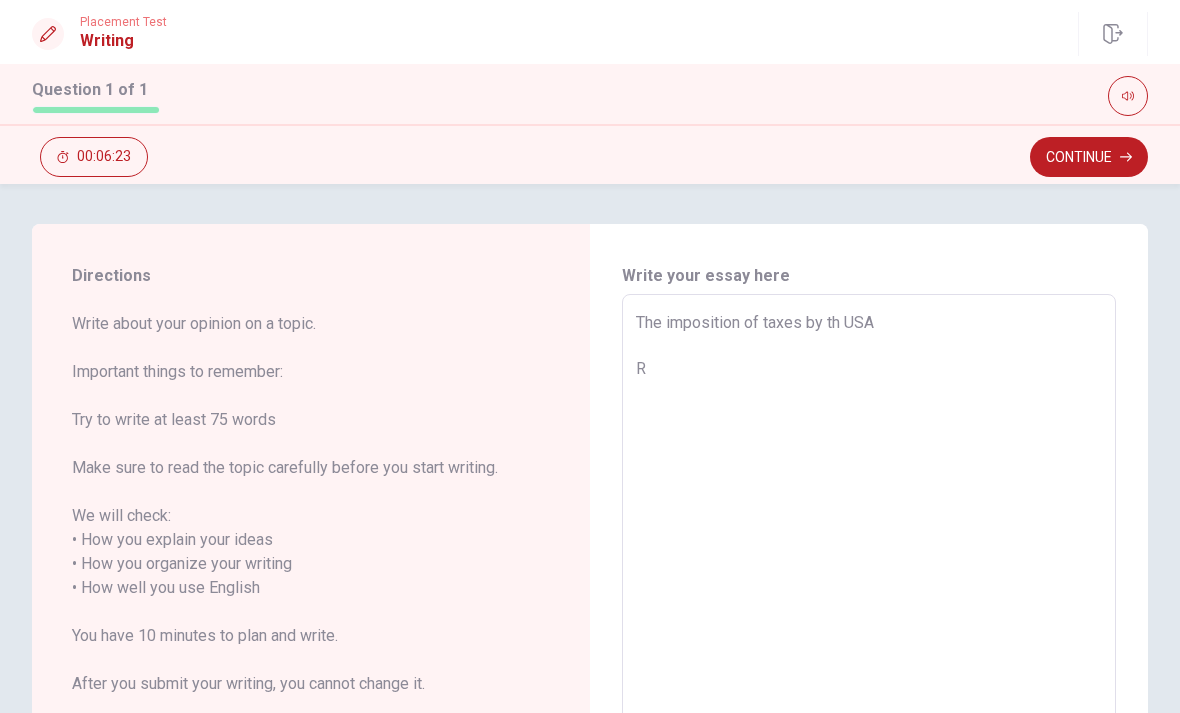type on "x" 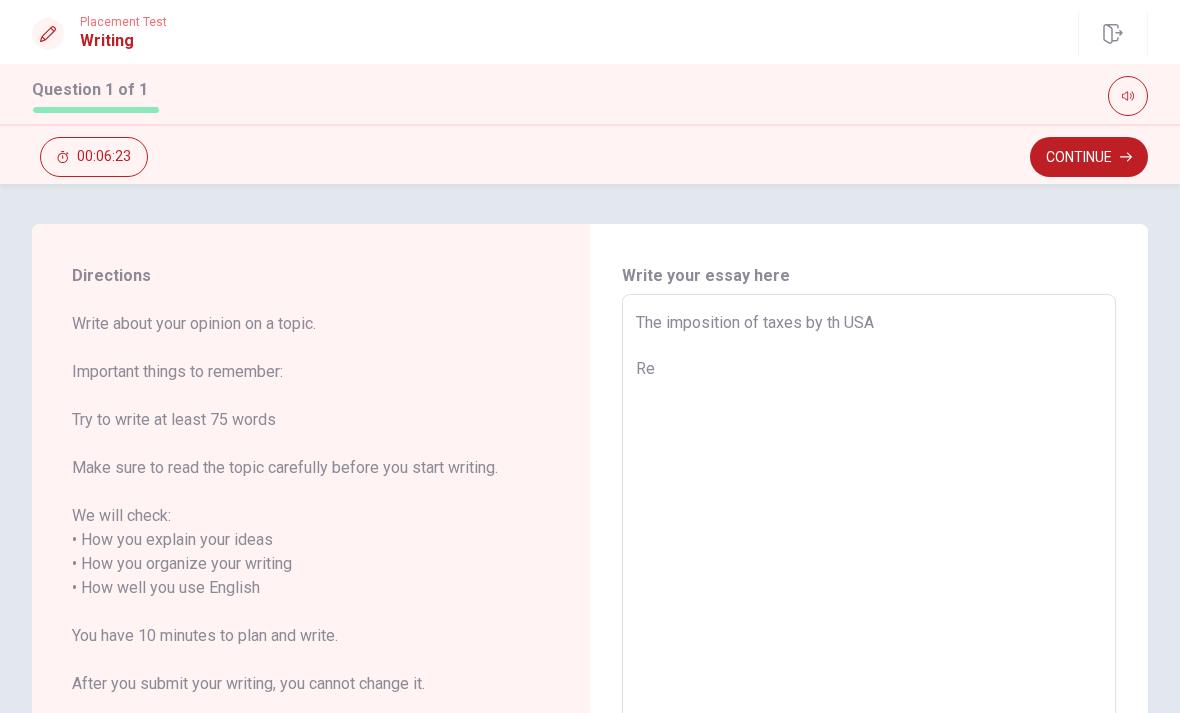 type on "x" 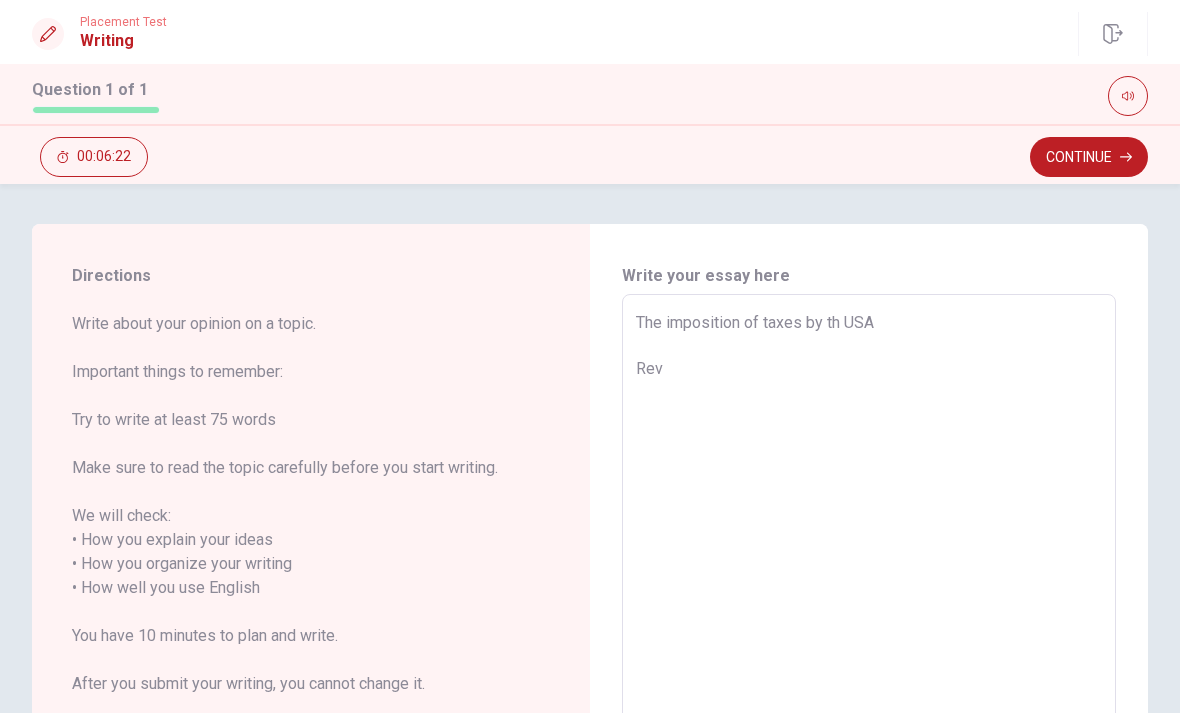 type on "The imposition of taxes by th USA
Reve" 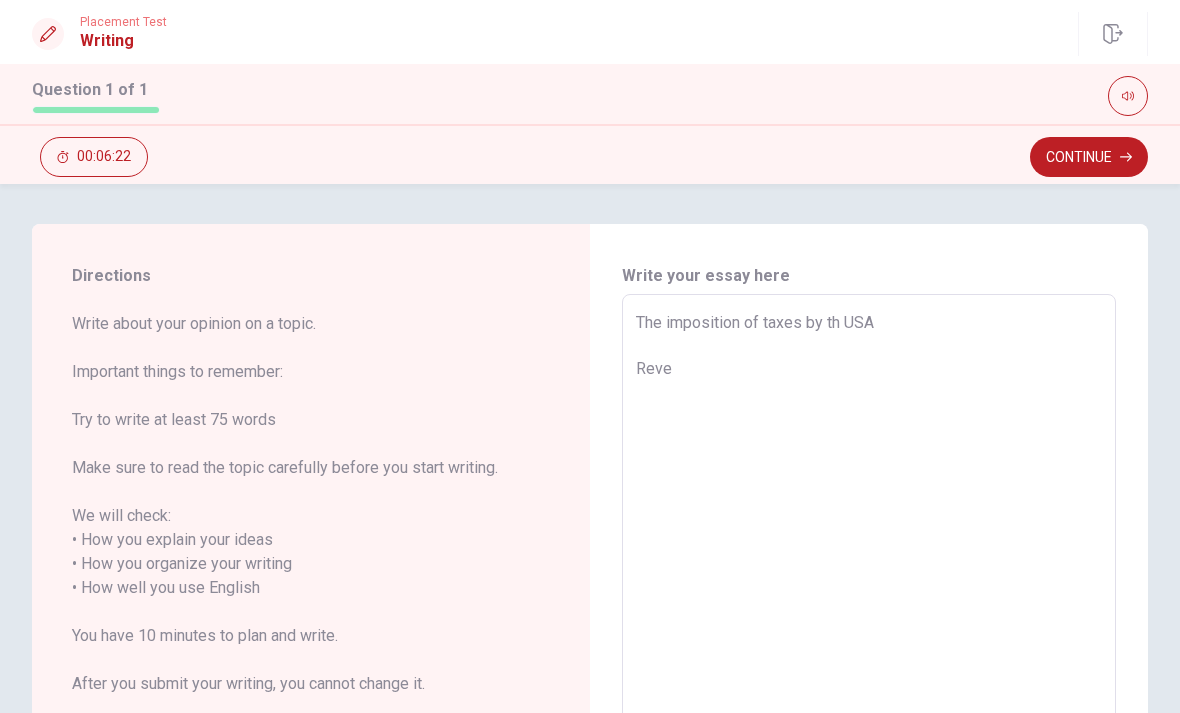 type on "x" 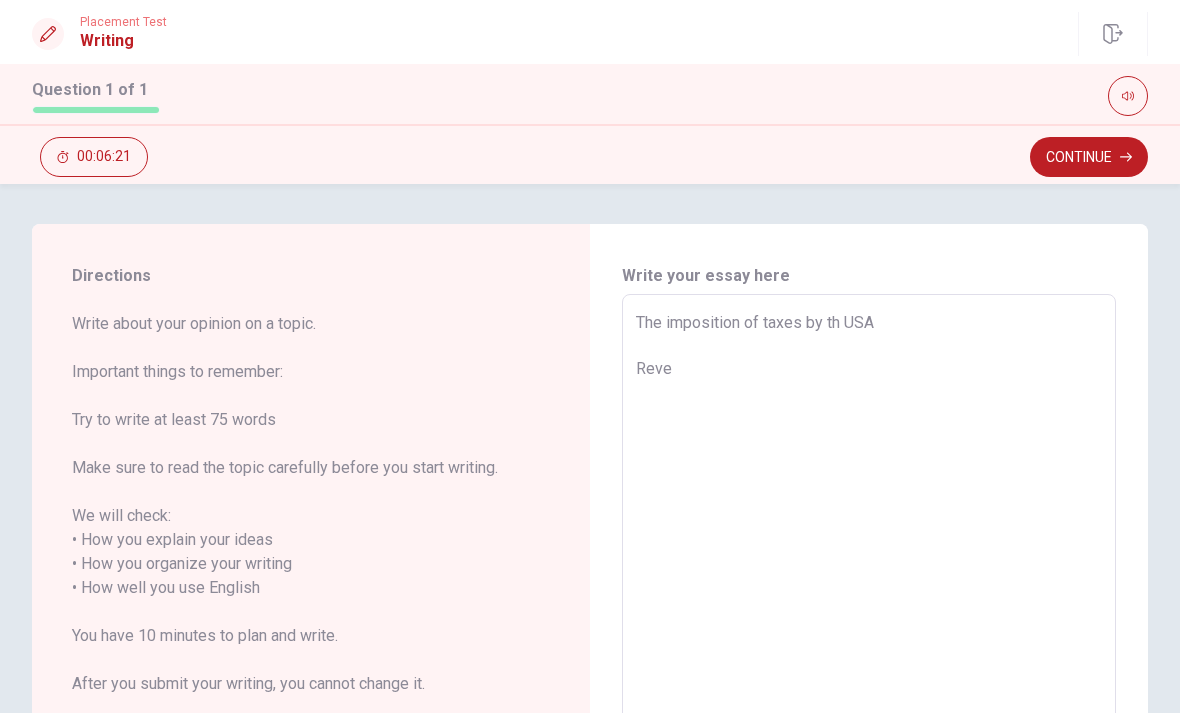 type on "The imposition of taxes by th USA
Rev" 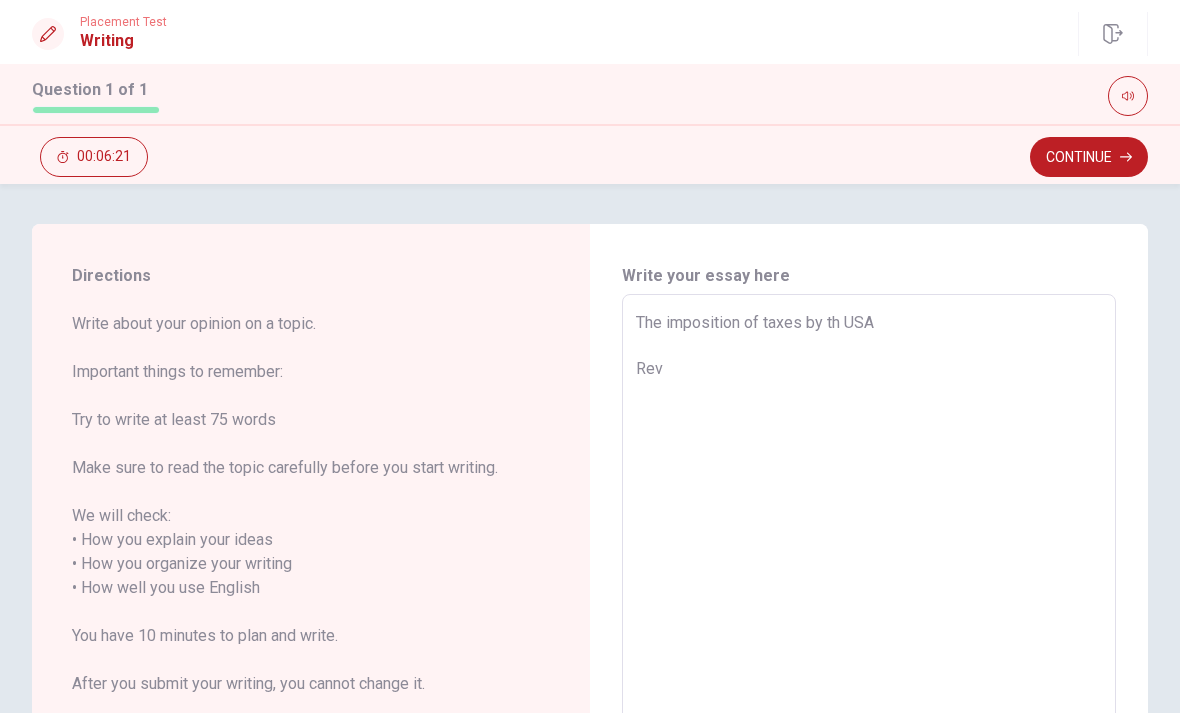 type on "x" 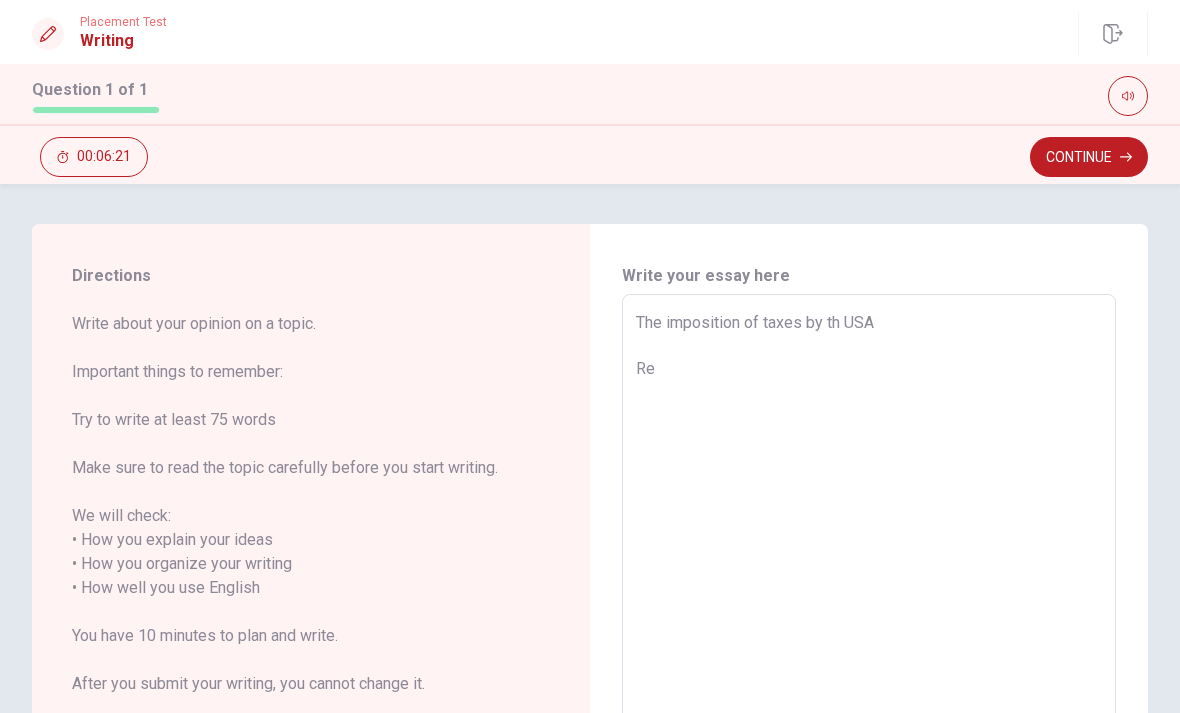type on "x" 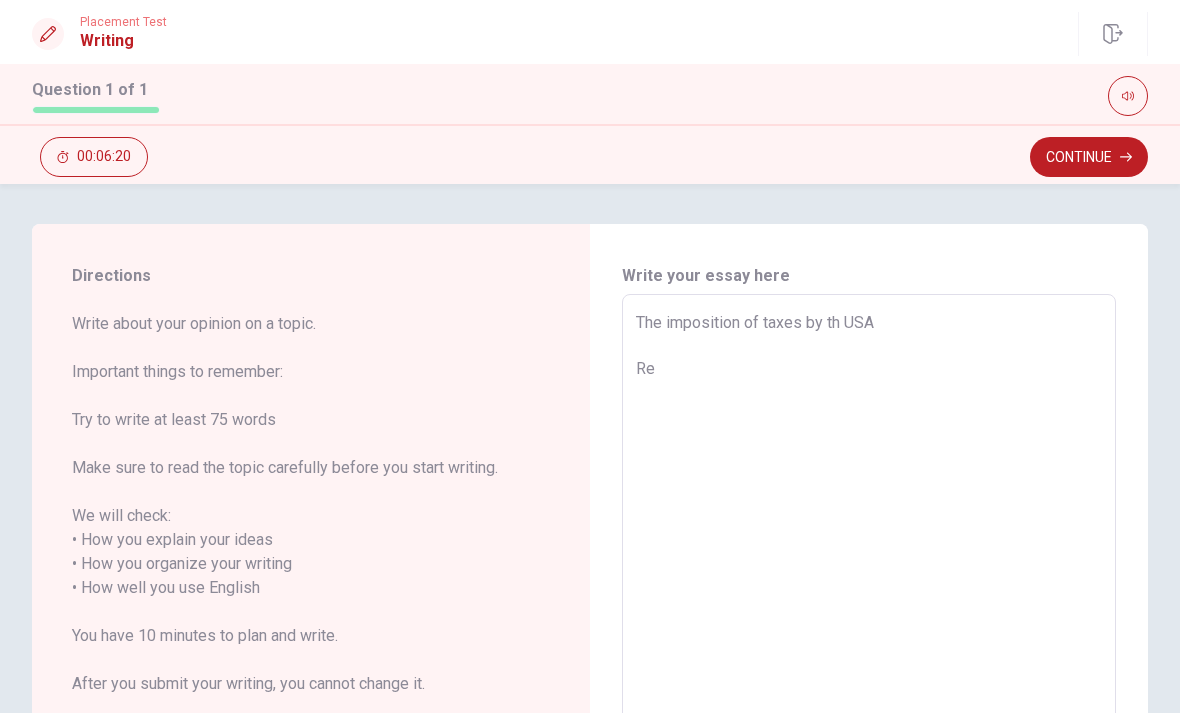 type on "The imposition of taxes by th USA
Rec" 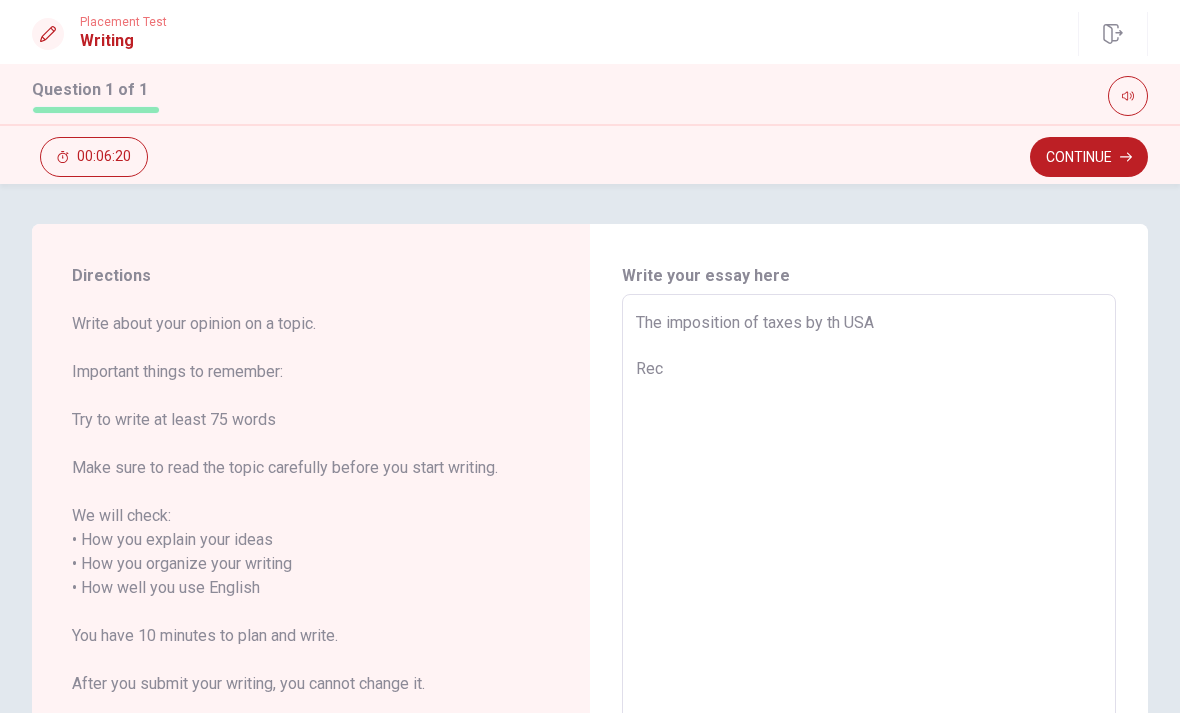 type on "x" 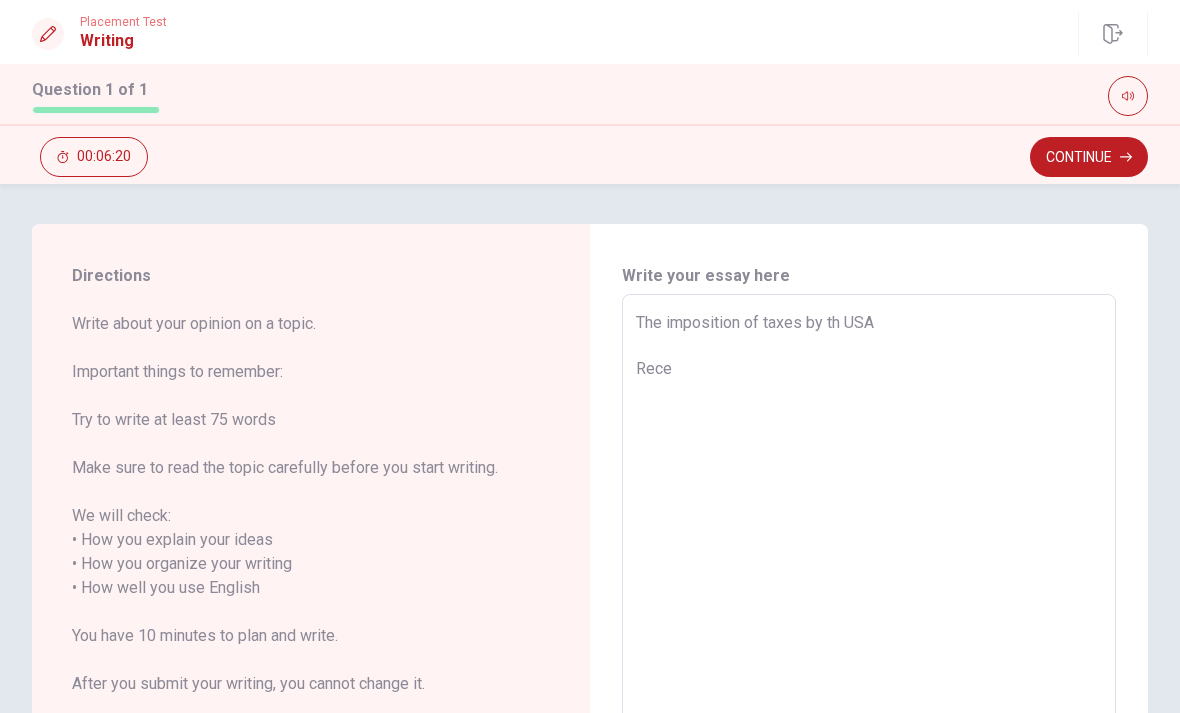 type on "x" 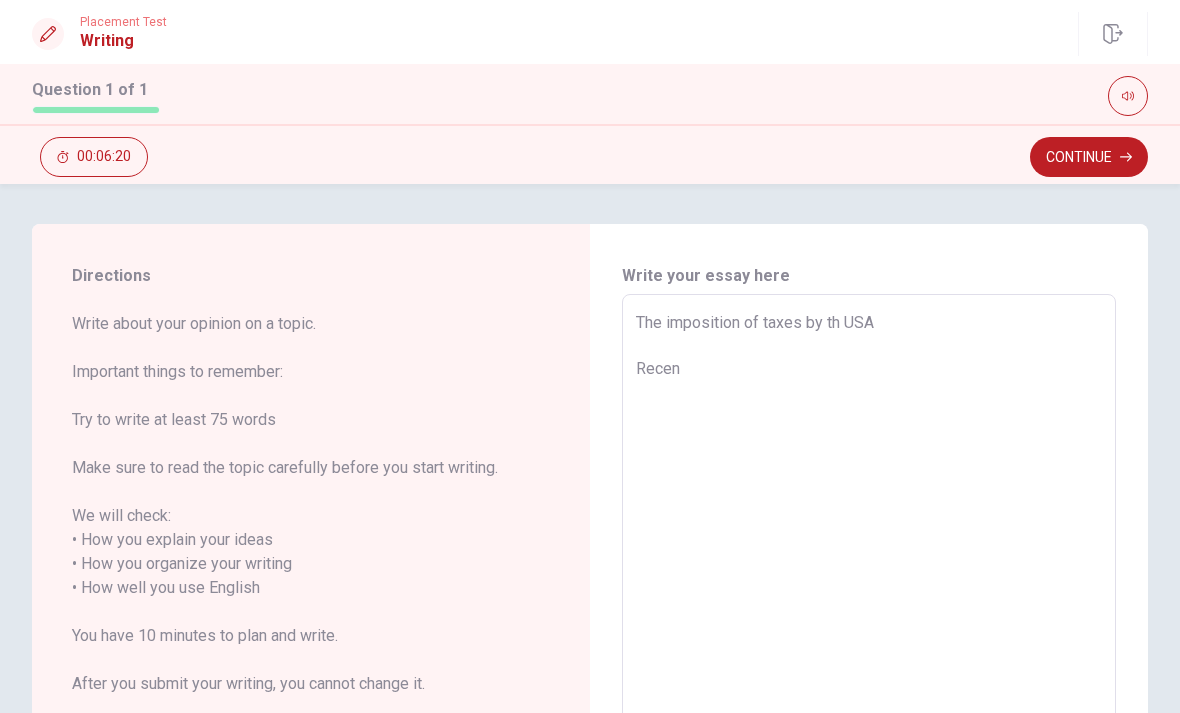 type on "x" 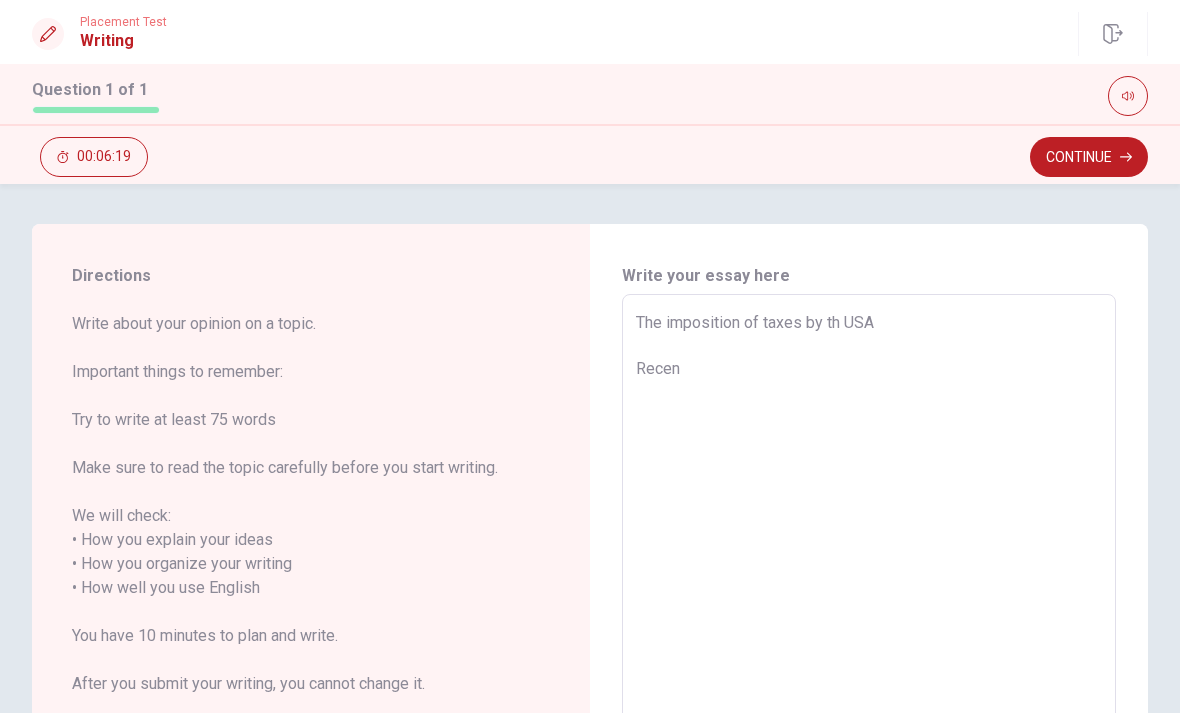 type on "The imposition of taxes by th USA
Recent" 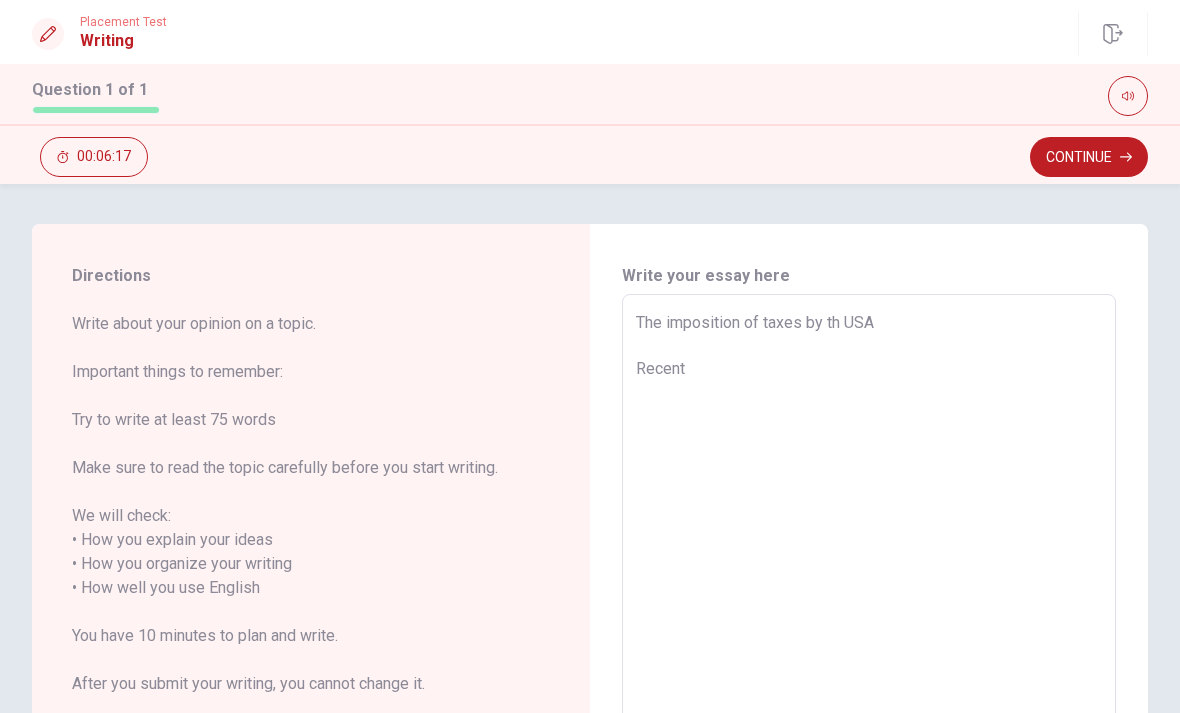 type on "x" 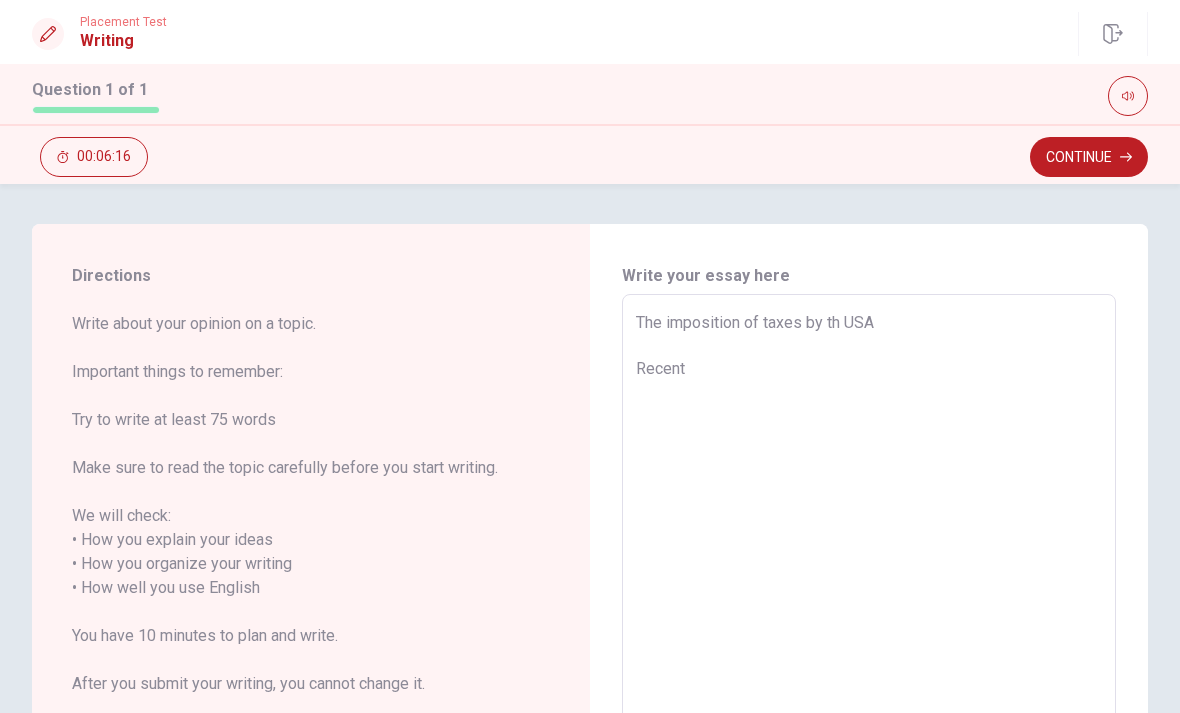 type on "The imposition of taxes by th USA
Recentl" 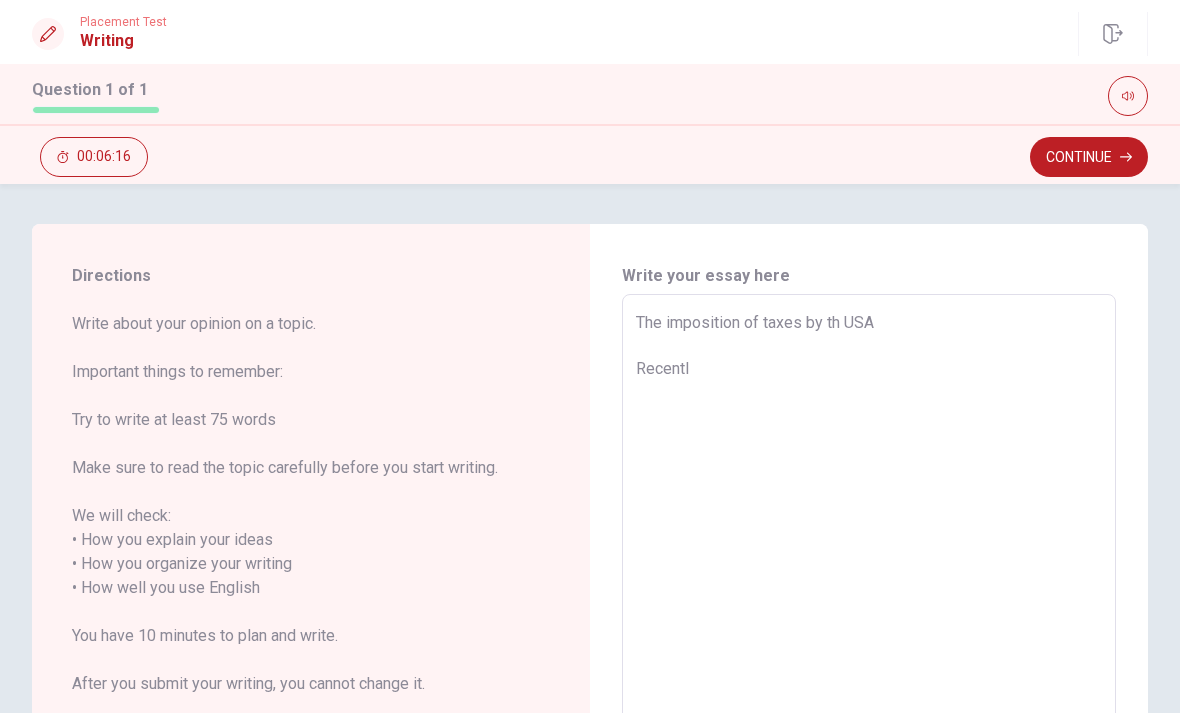 type on "x" 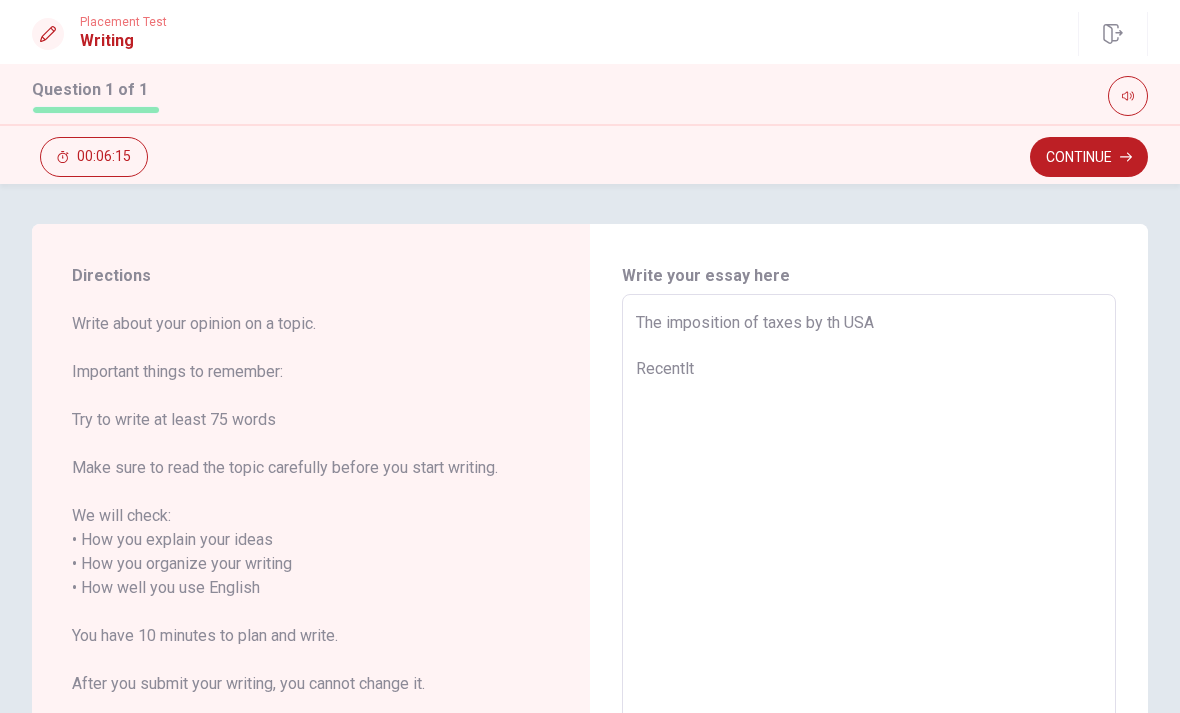 type on "x" 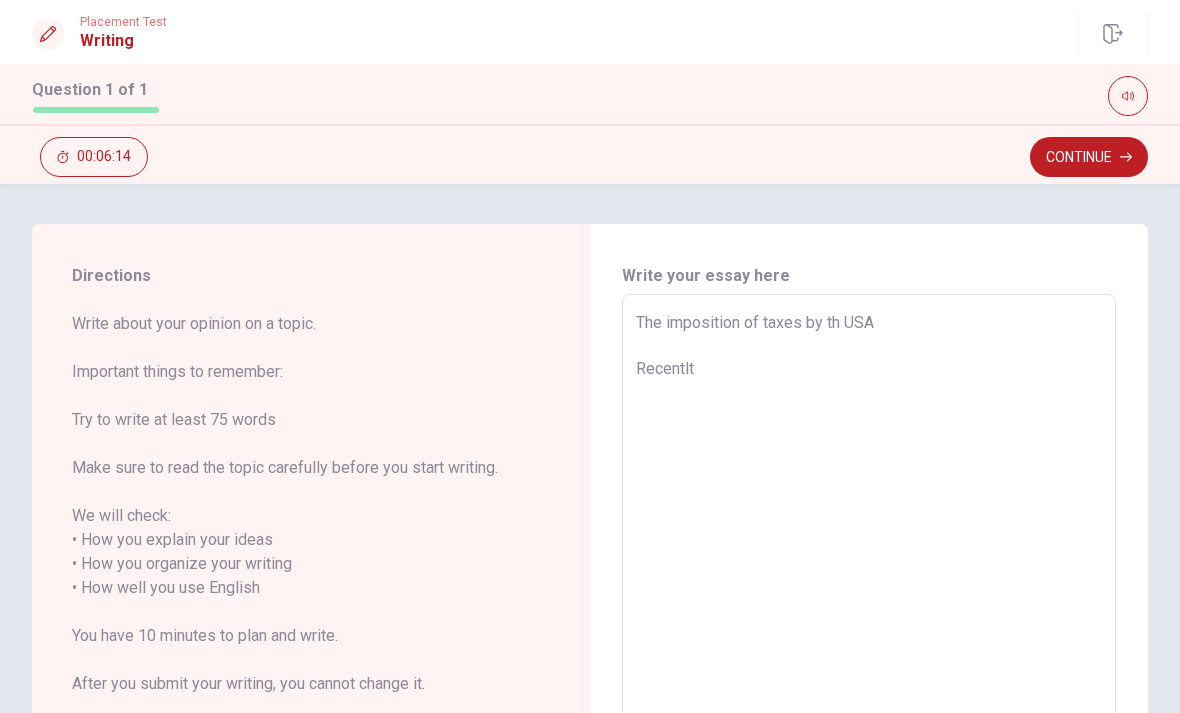 type on "The imposition of taxes by th USA
Recentl" 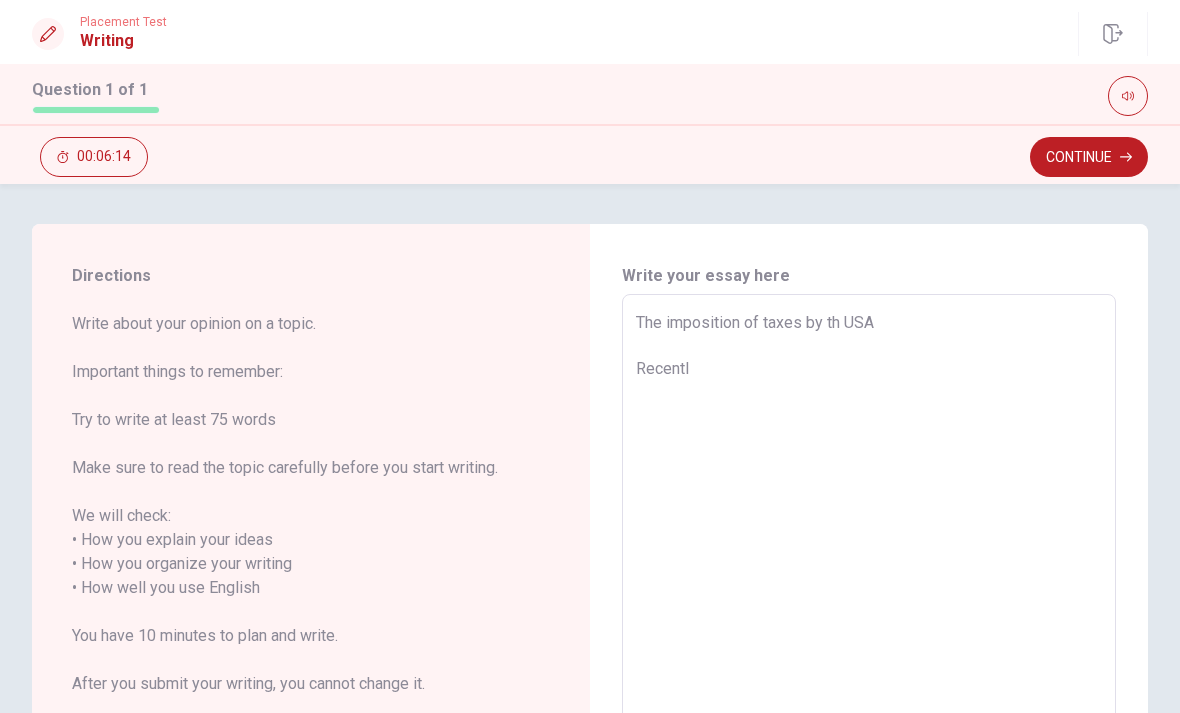 type on "x" 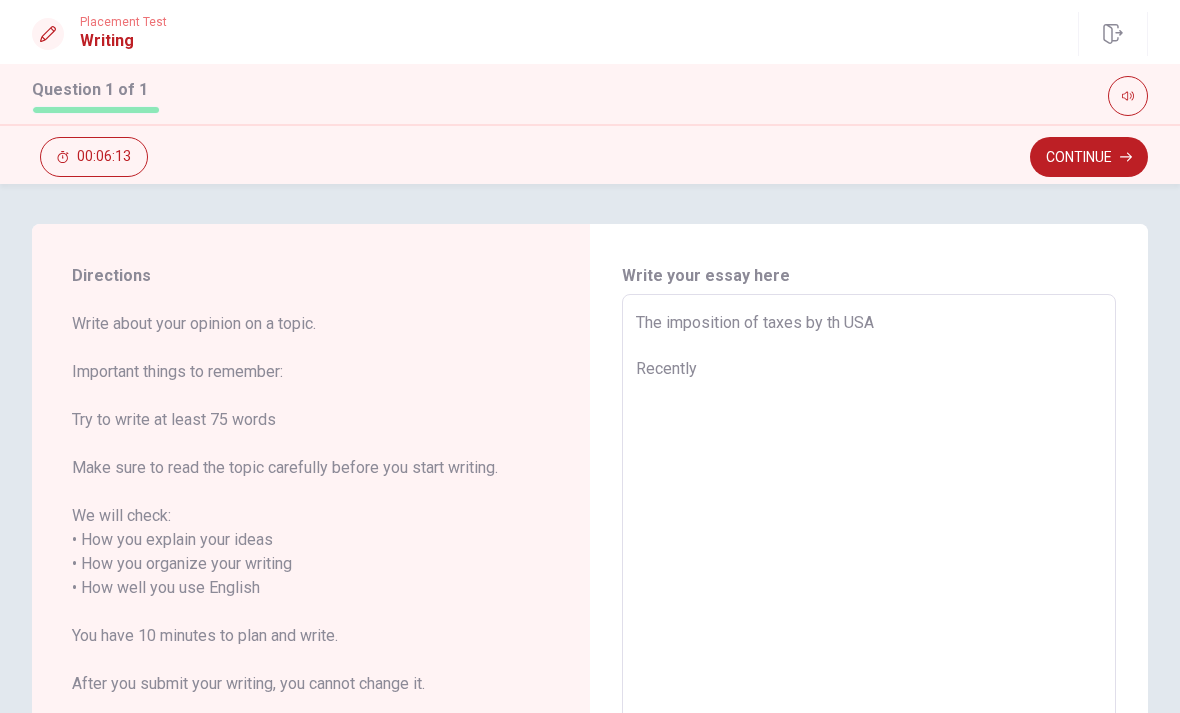 type on "x" 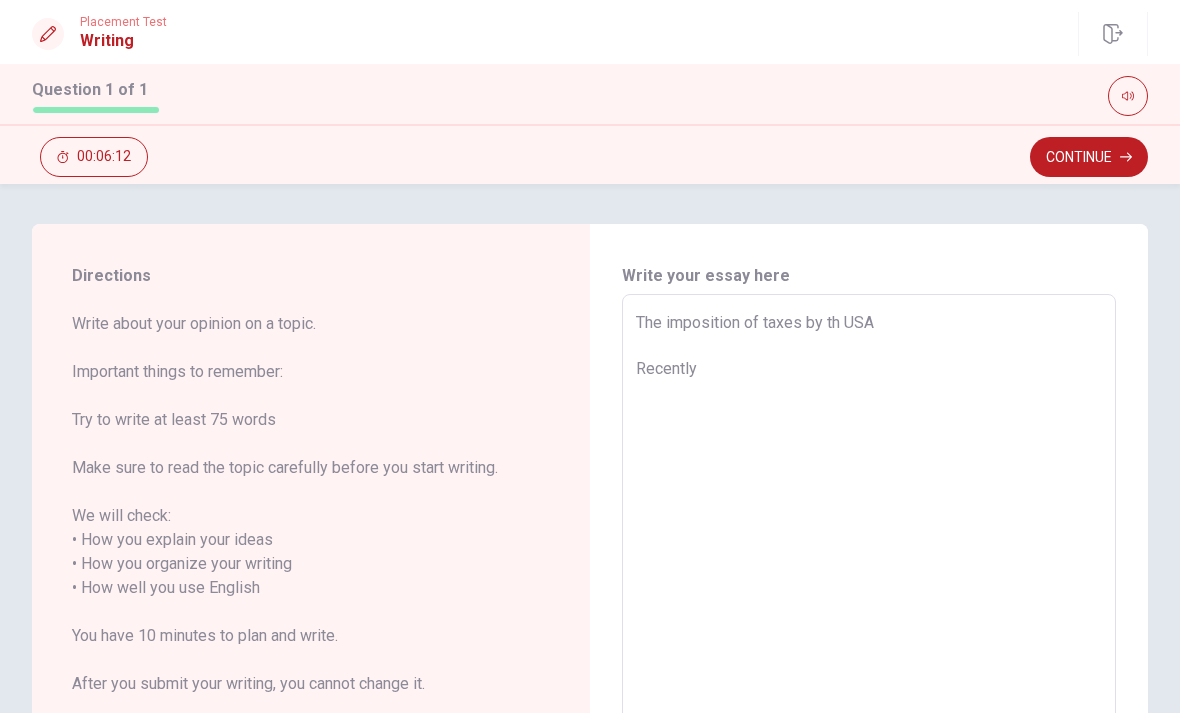 type on "The imposition of taxes by th USA
Recentl" 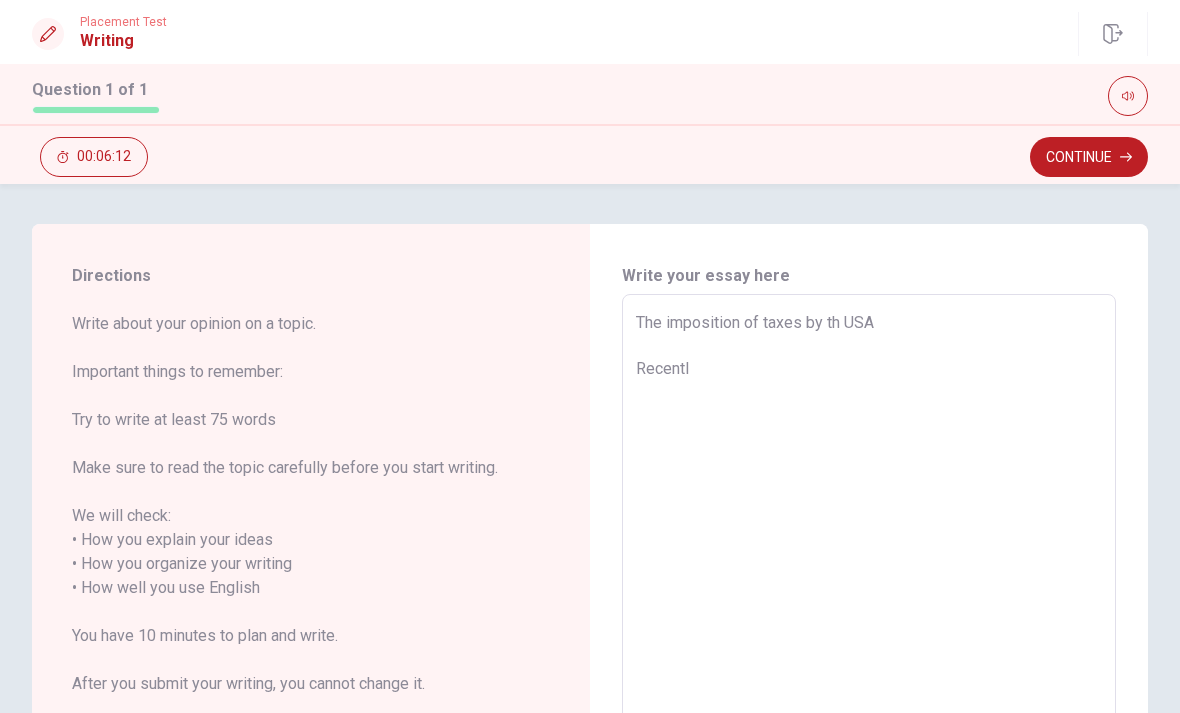 type on "x" 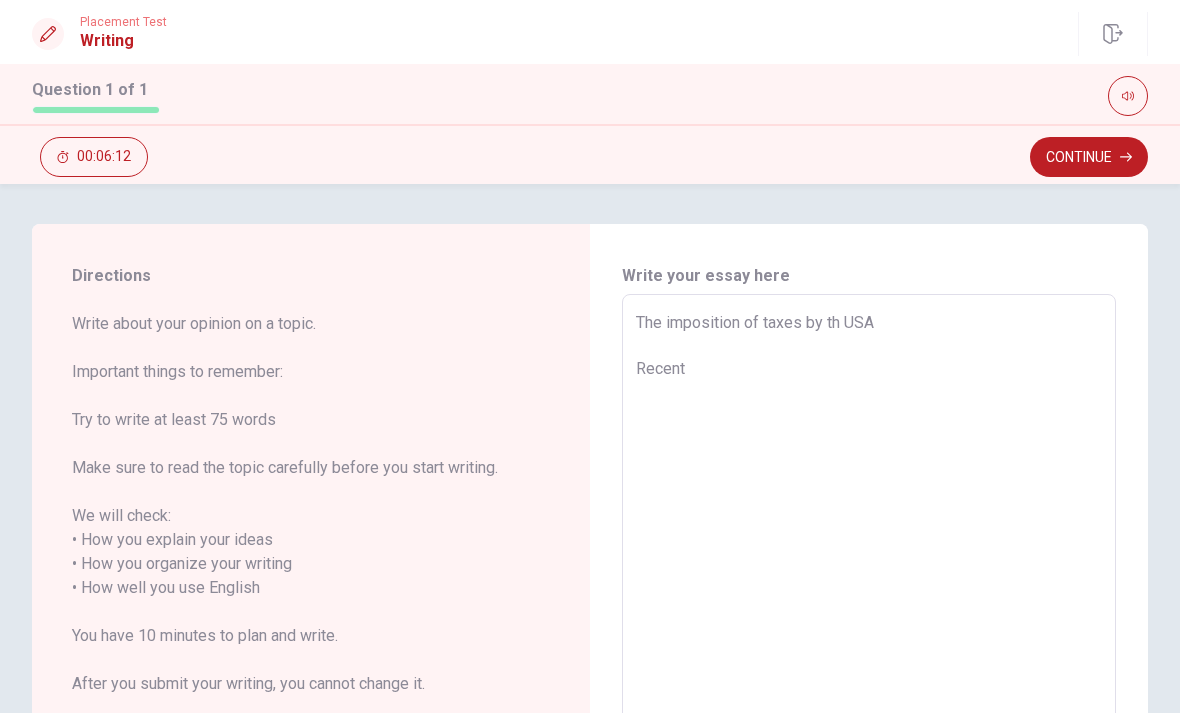 type on "x" 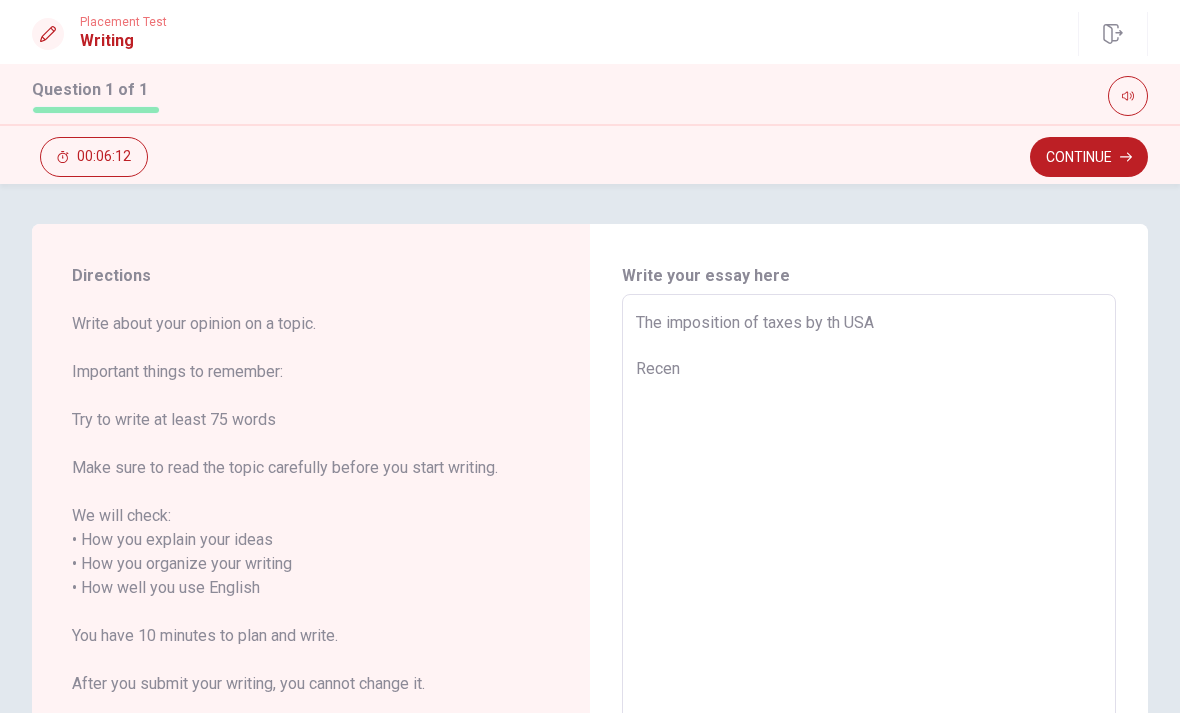 type on "x" 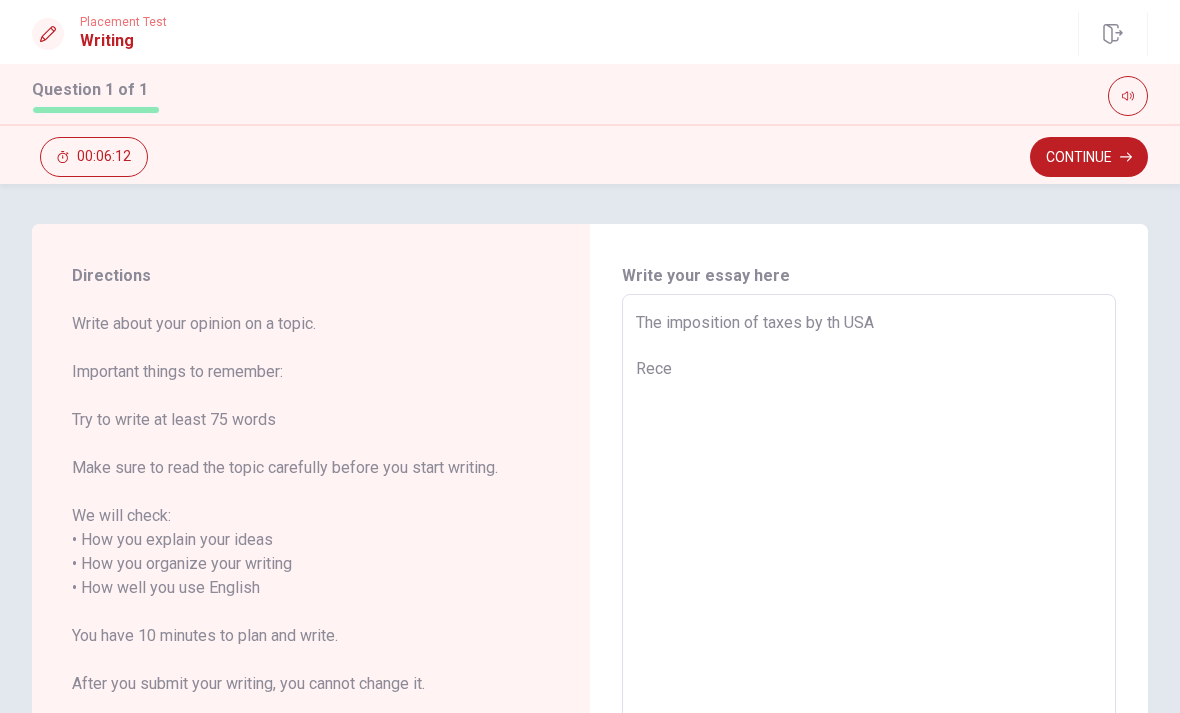 type on "x" 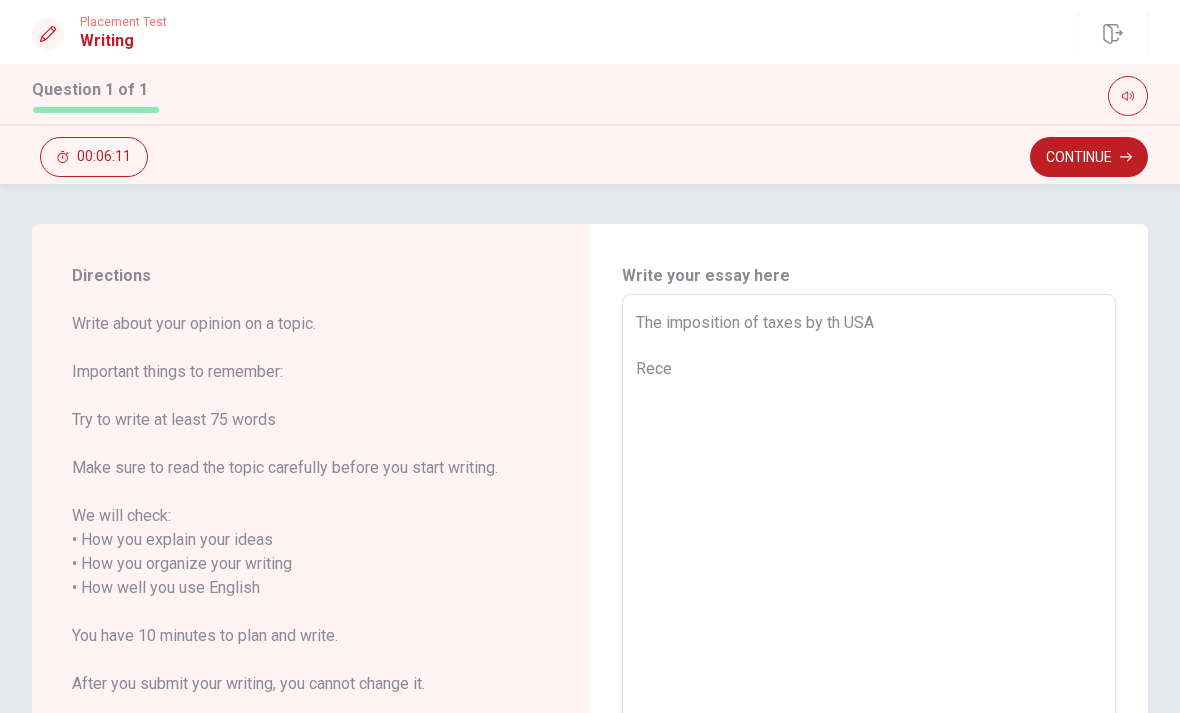 type on "The imposition of taxes by th USA
Rec" 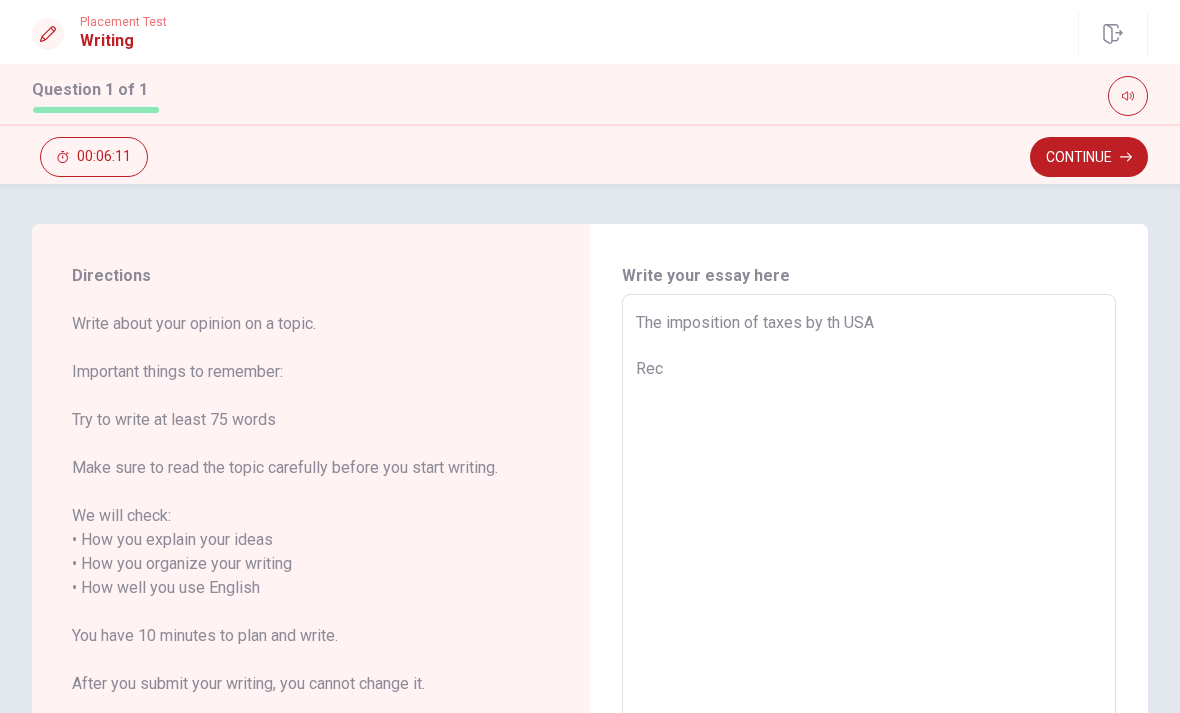 type on "x" 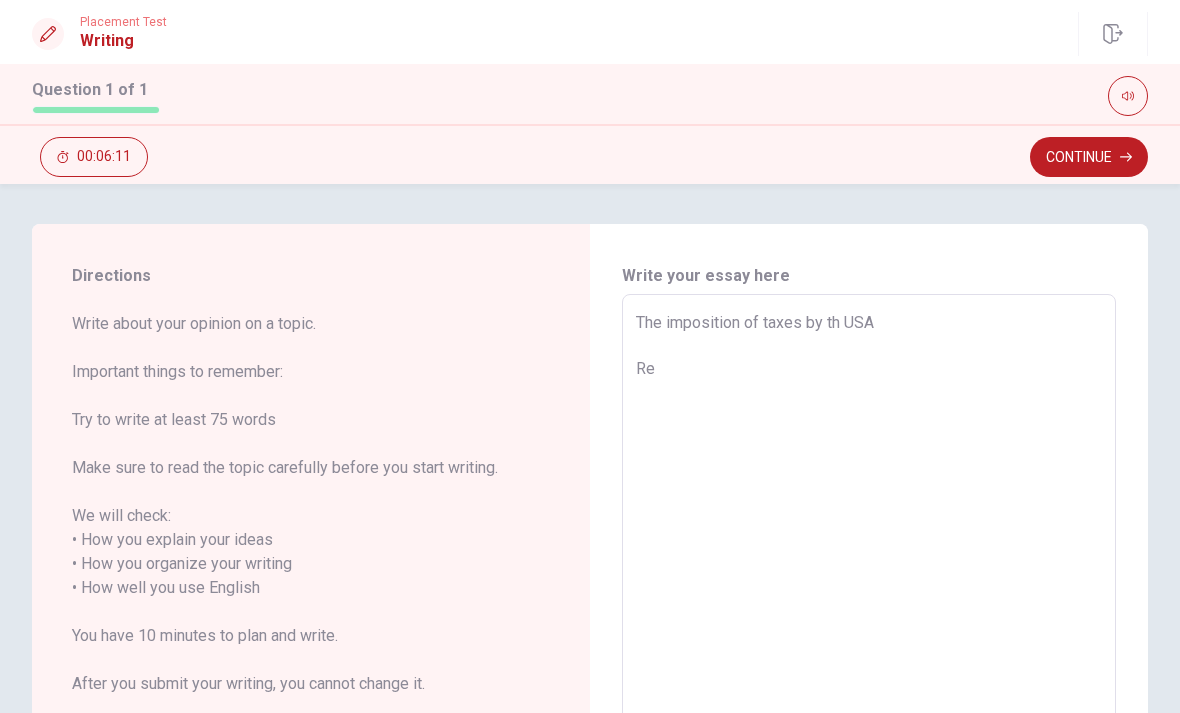 type on "x" 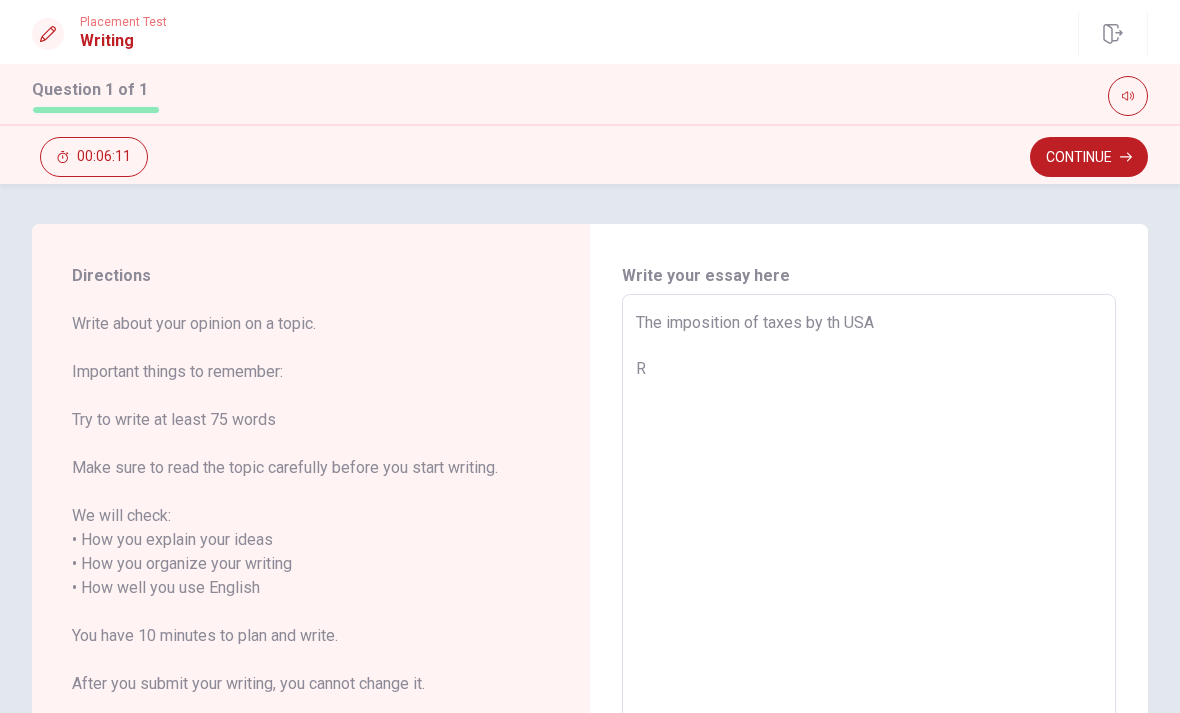 type on "x" 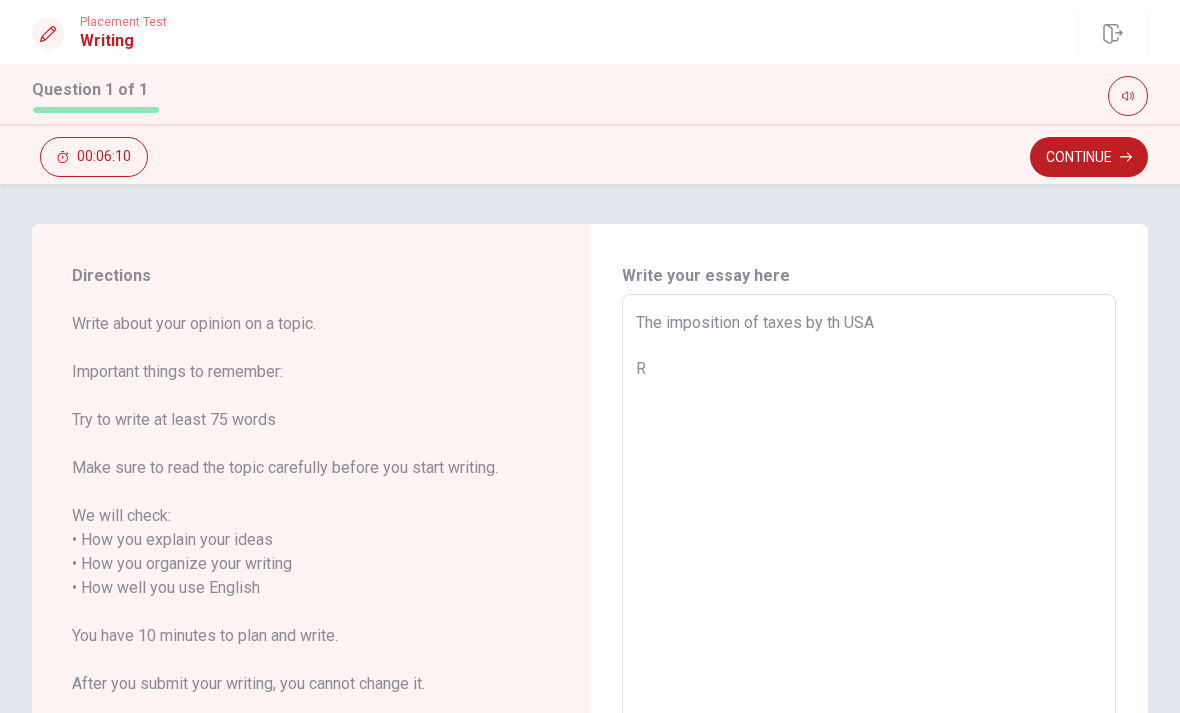 type on "The imposition of taxes by th USA" 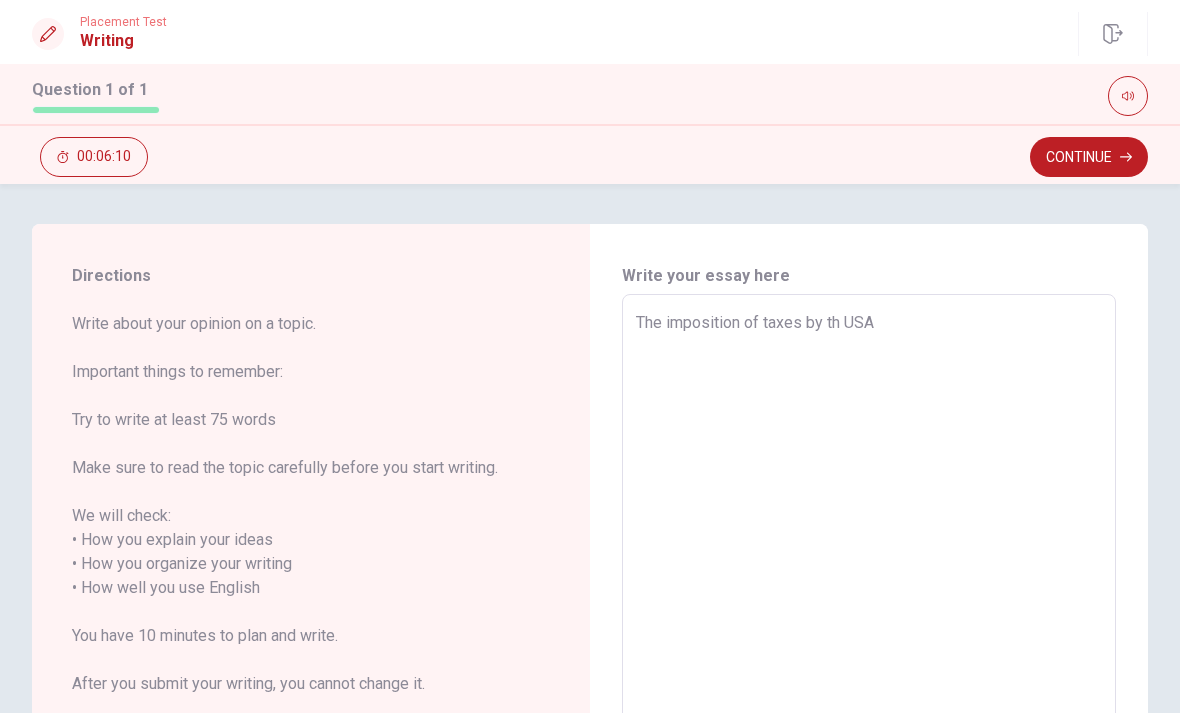 type on "x" 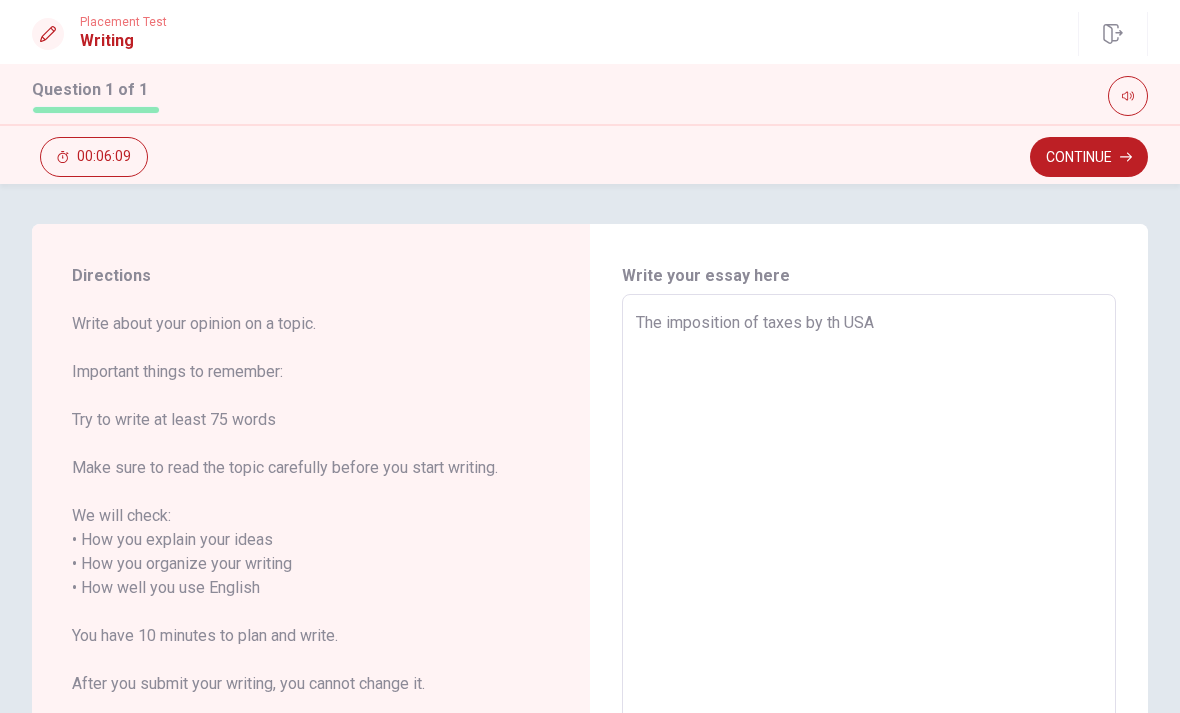 type on "The imposition of taxes by th USA
T" 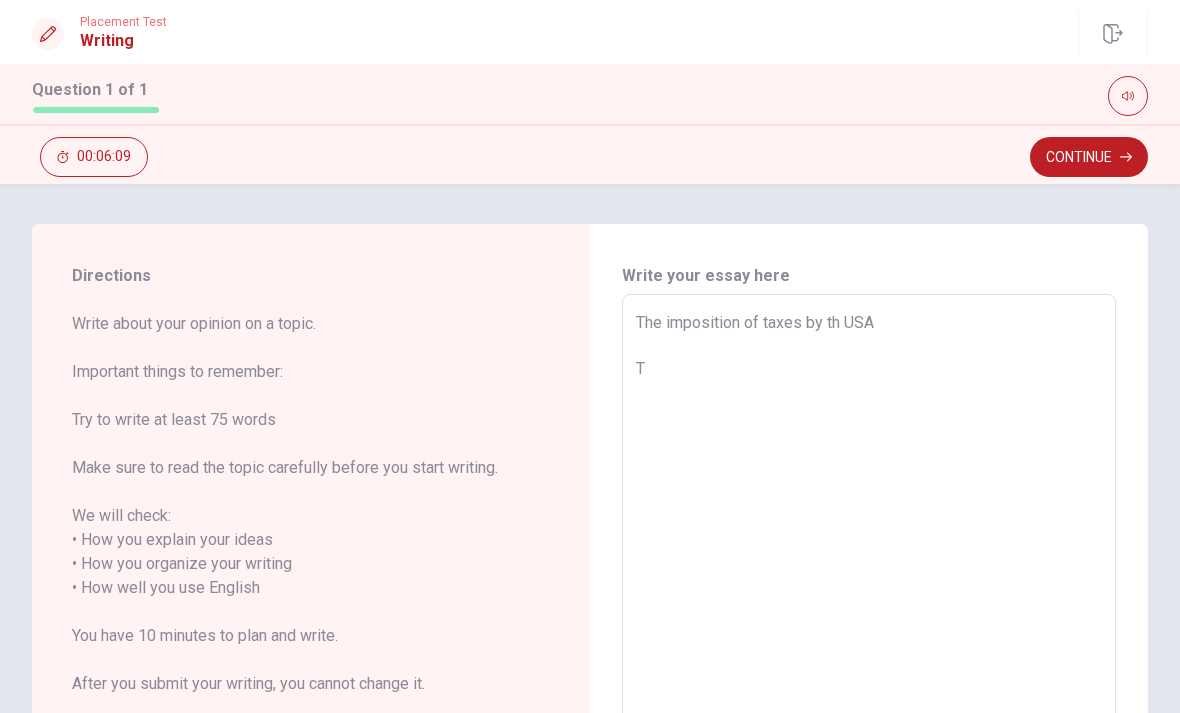 type on "x" 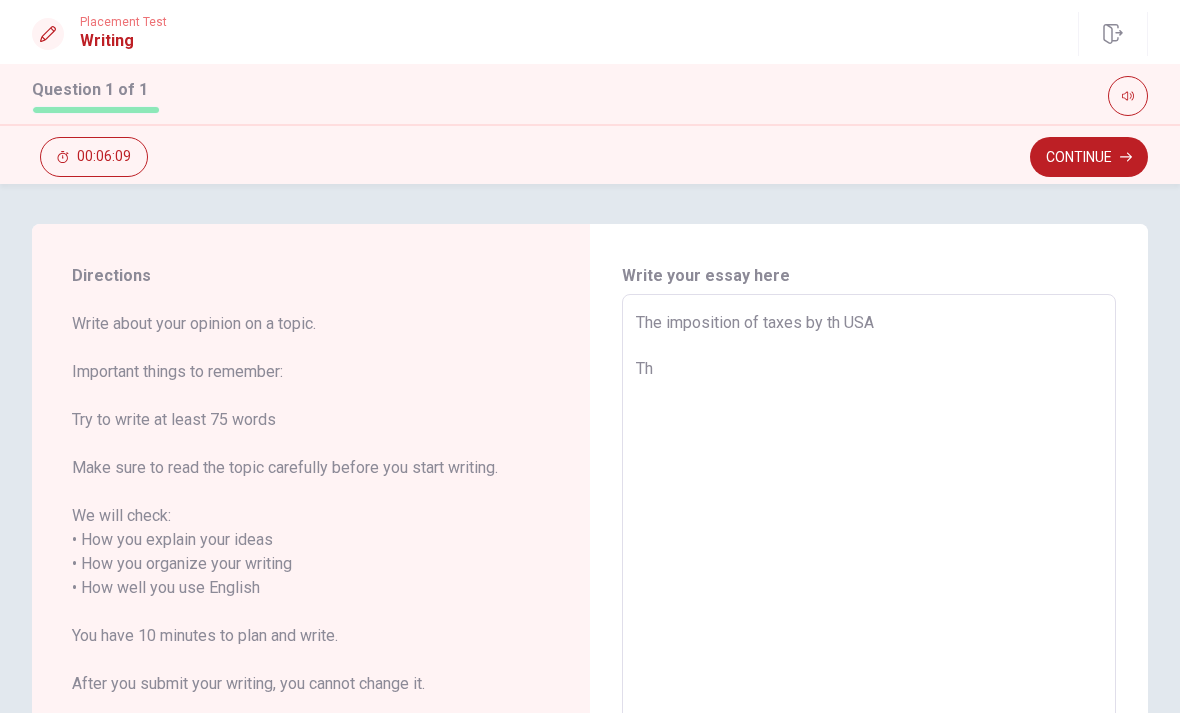 type on "x" 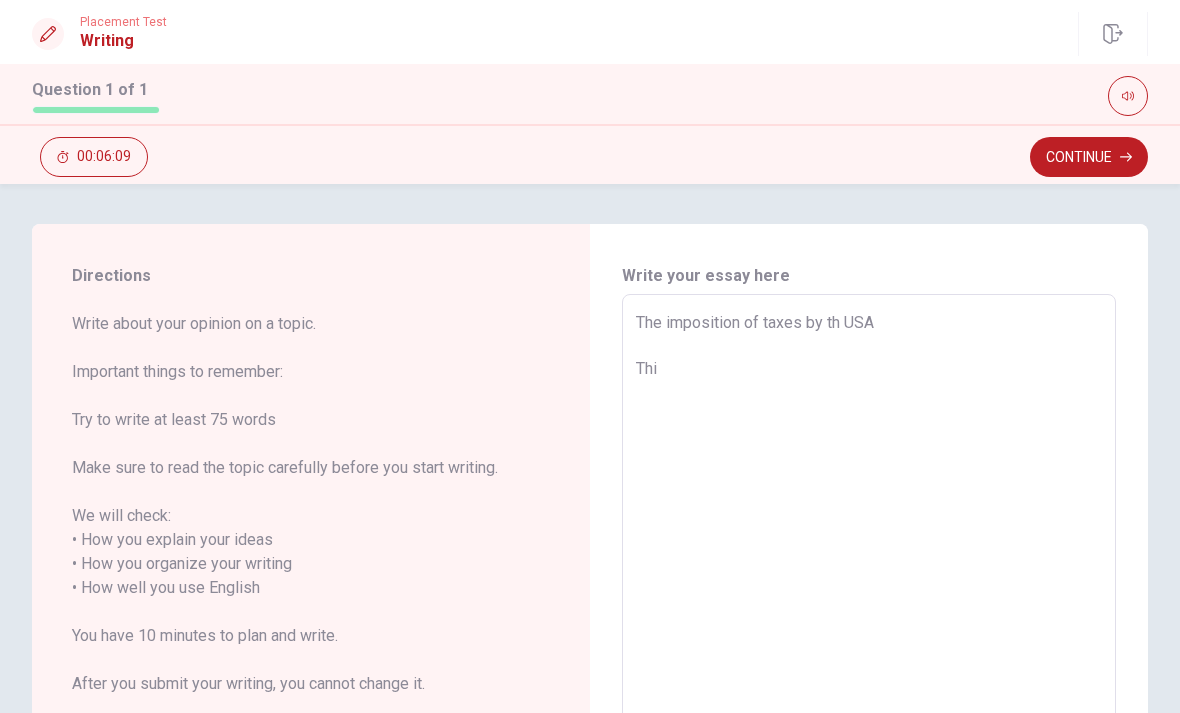 type on "x" 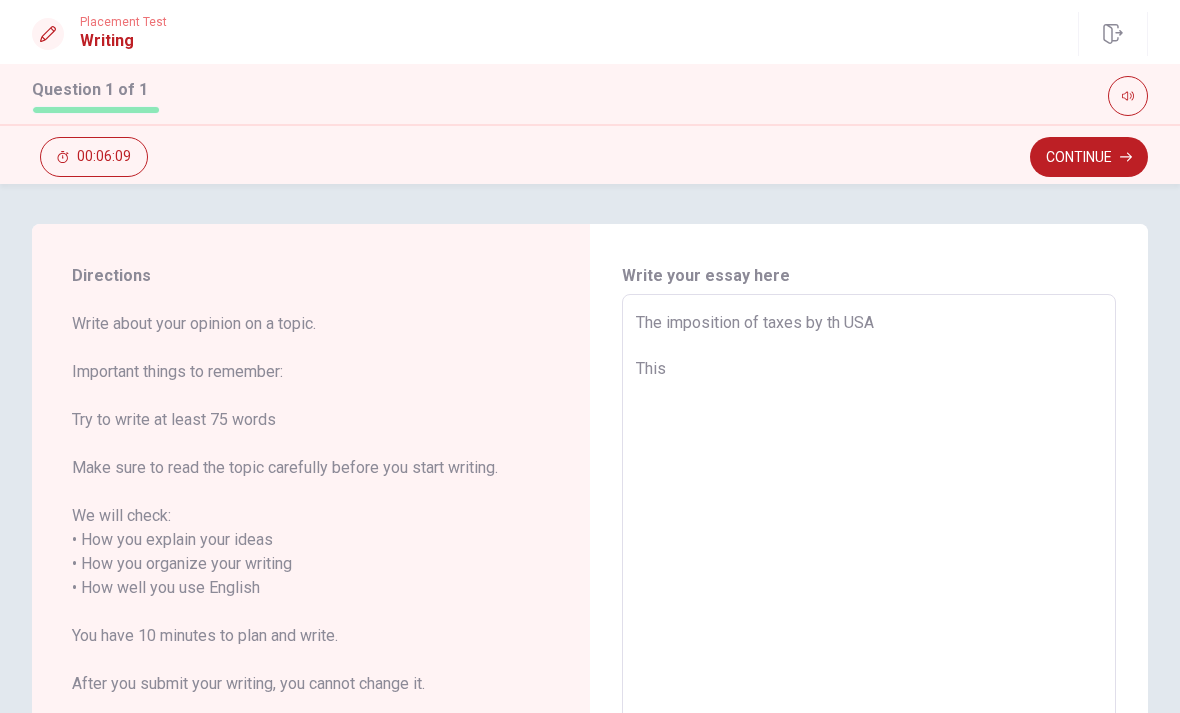type on "x" 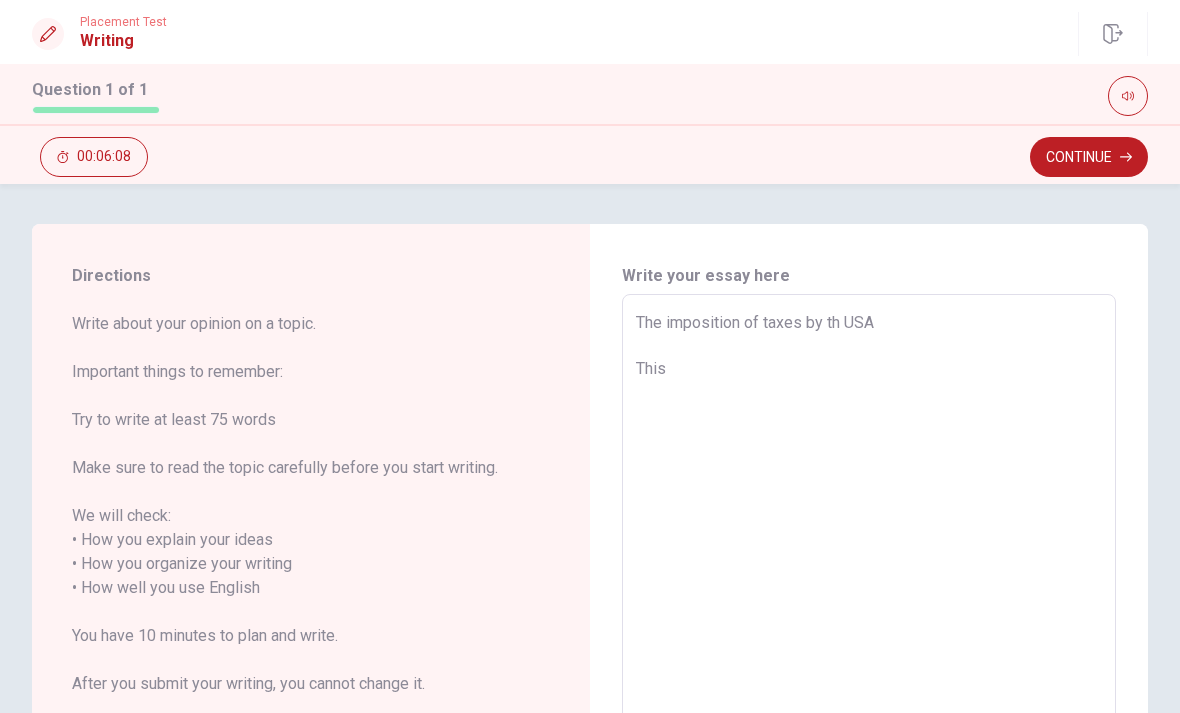 type on "x" 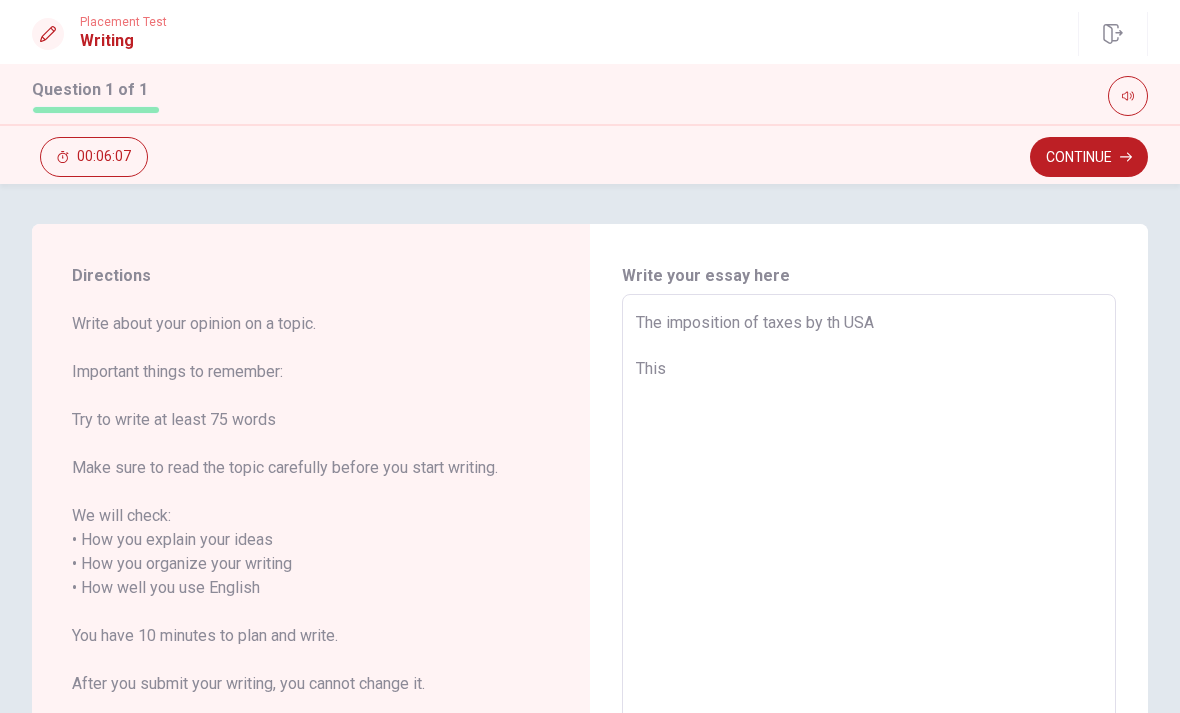 type on "The imposition of taxes by th USA
This y" 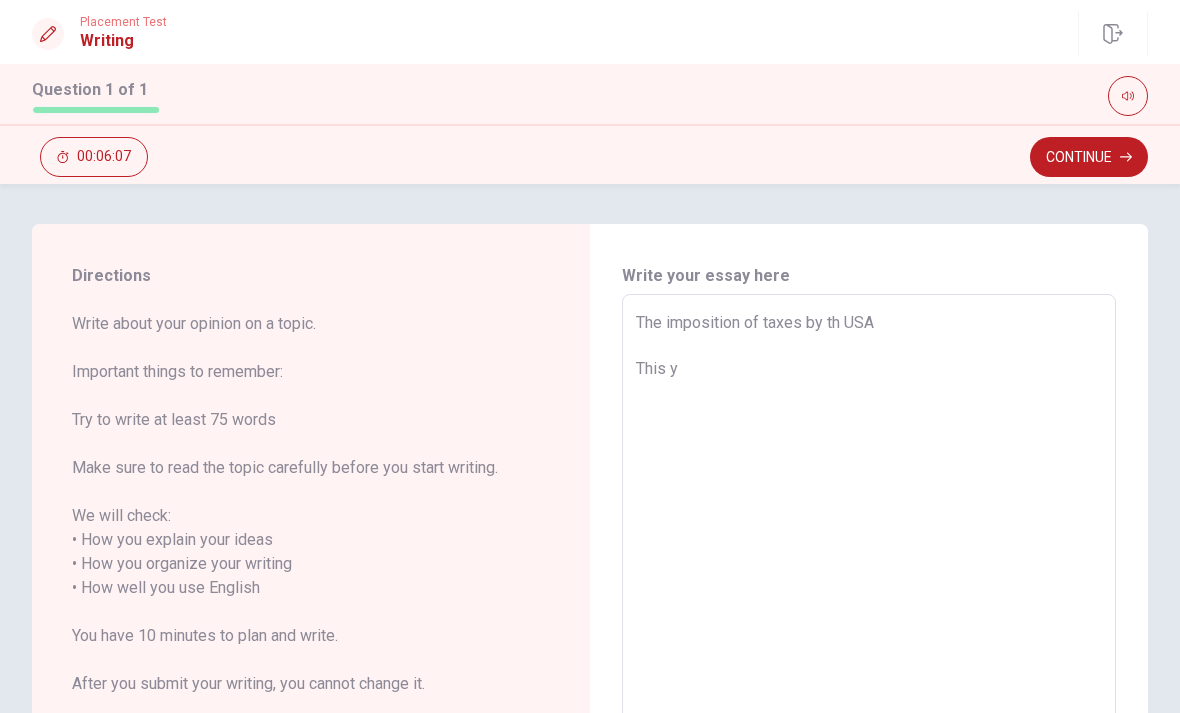type on "x" 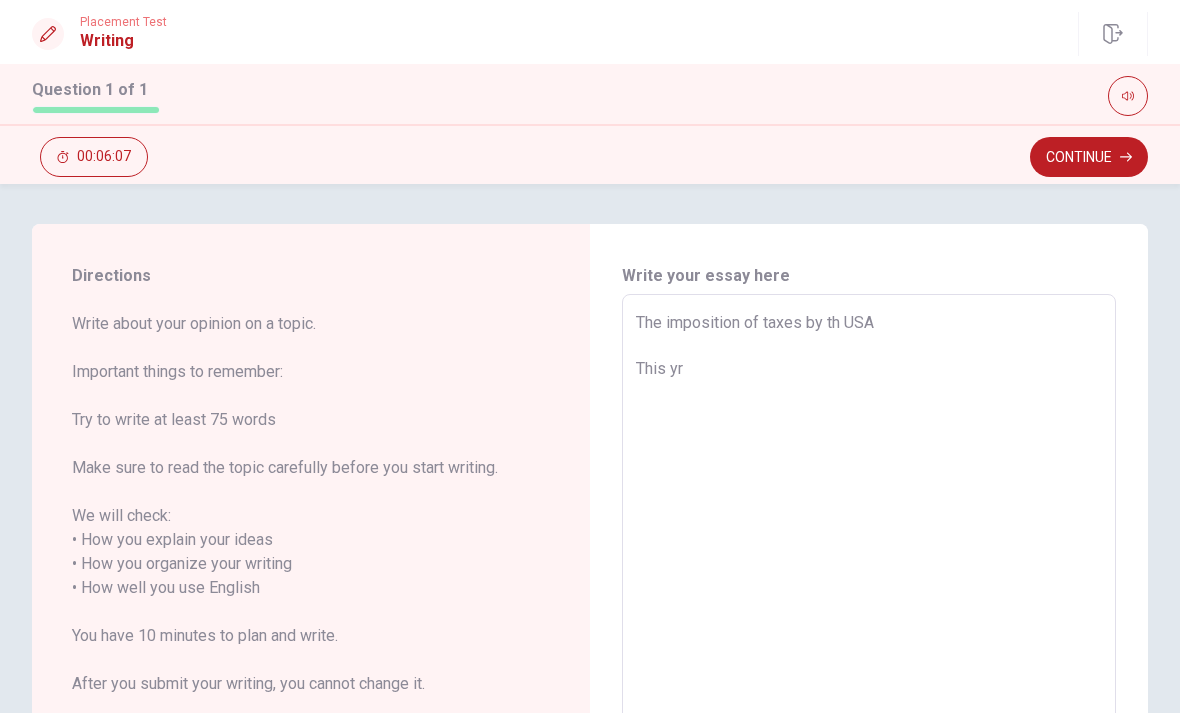 type on "x" 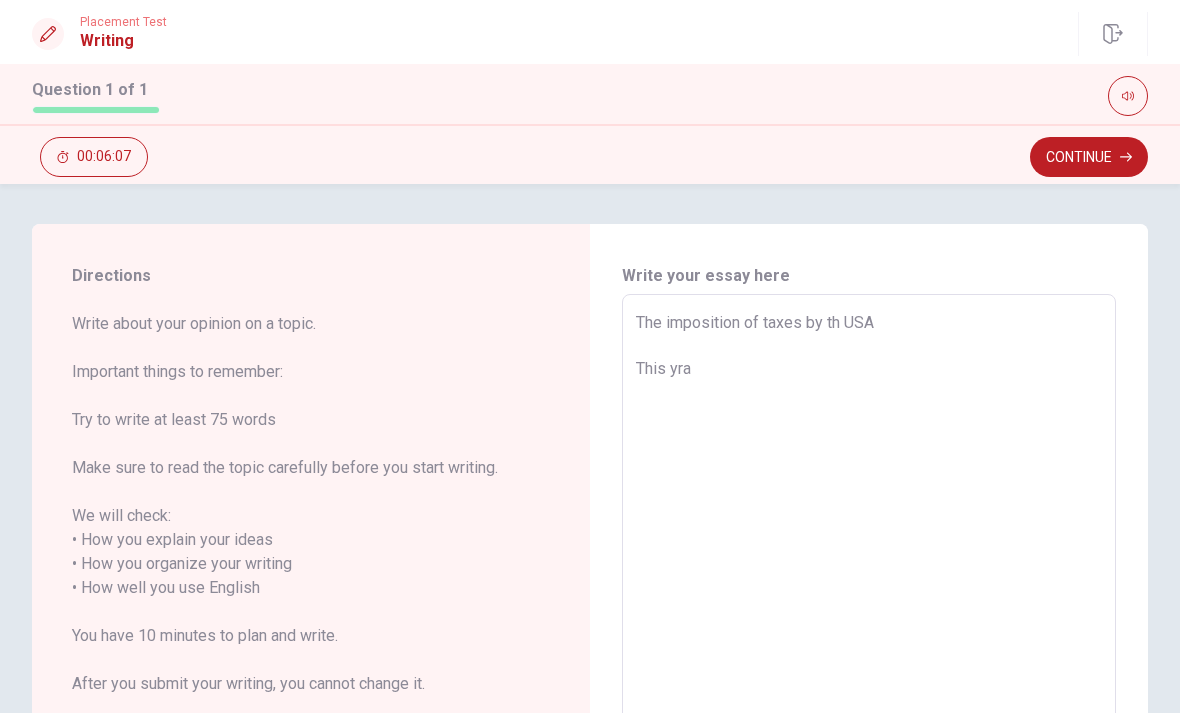 type on "x" 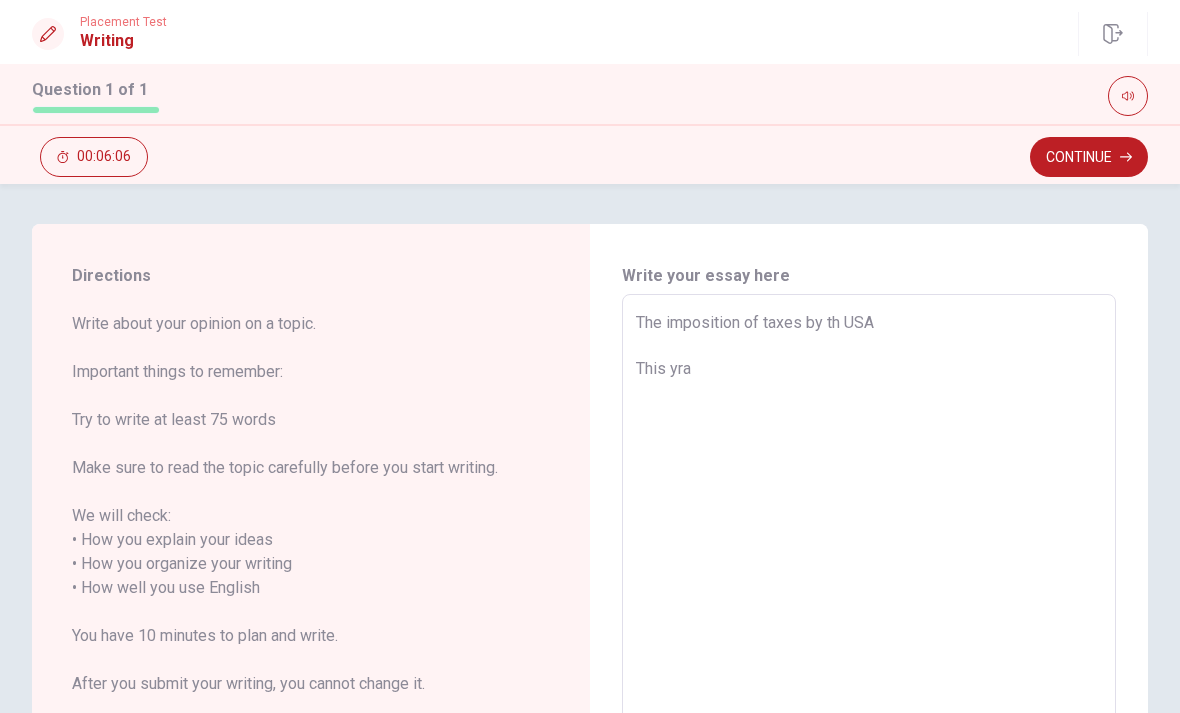 type on "The imposition of taxes by th USA
This yrar" 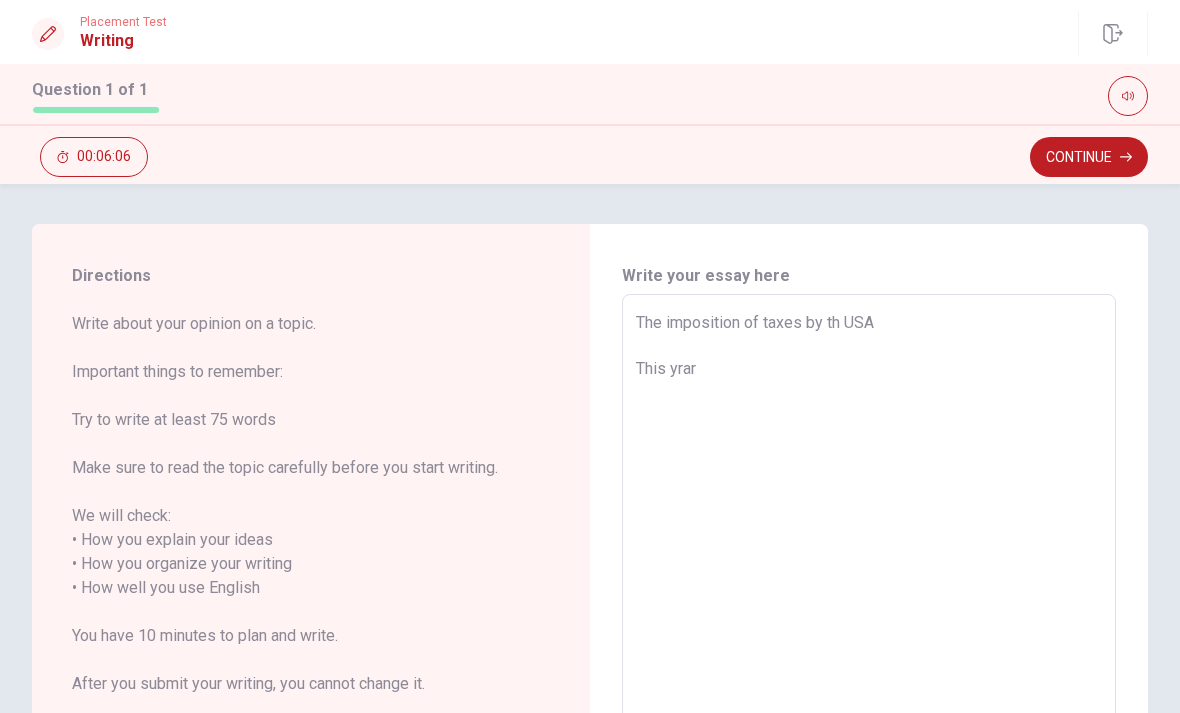 type on "x" 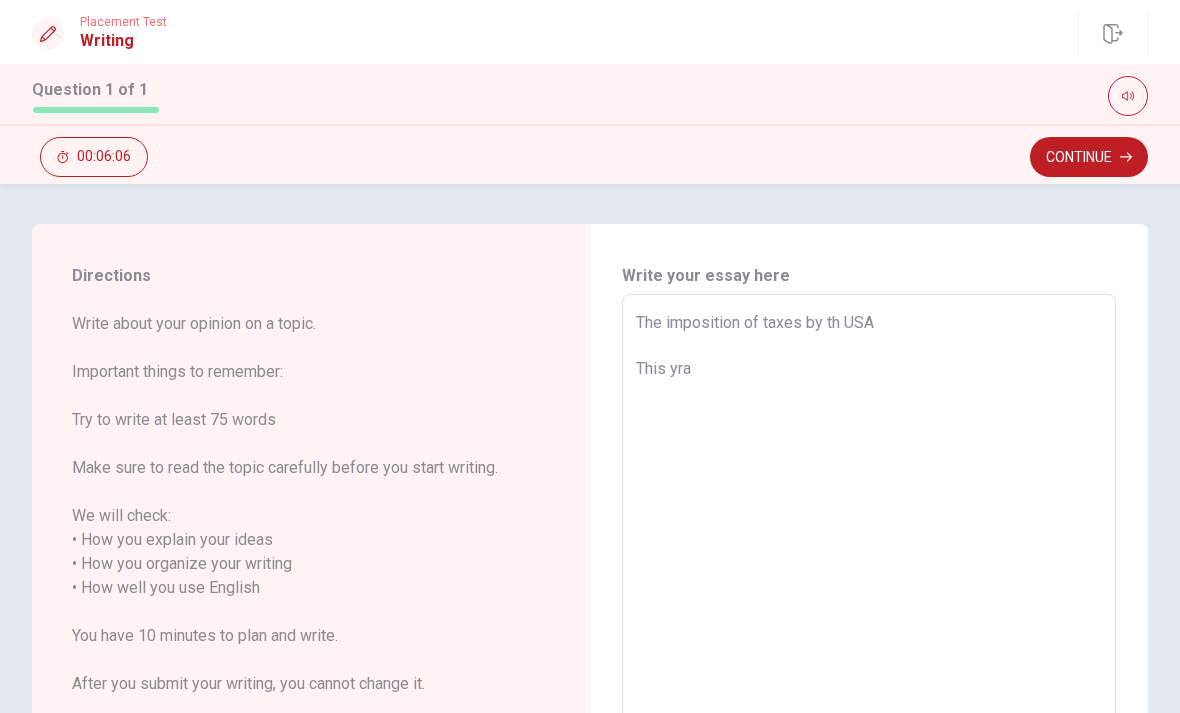 type on "x" 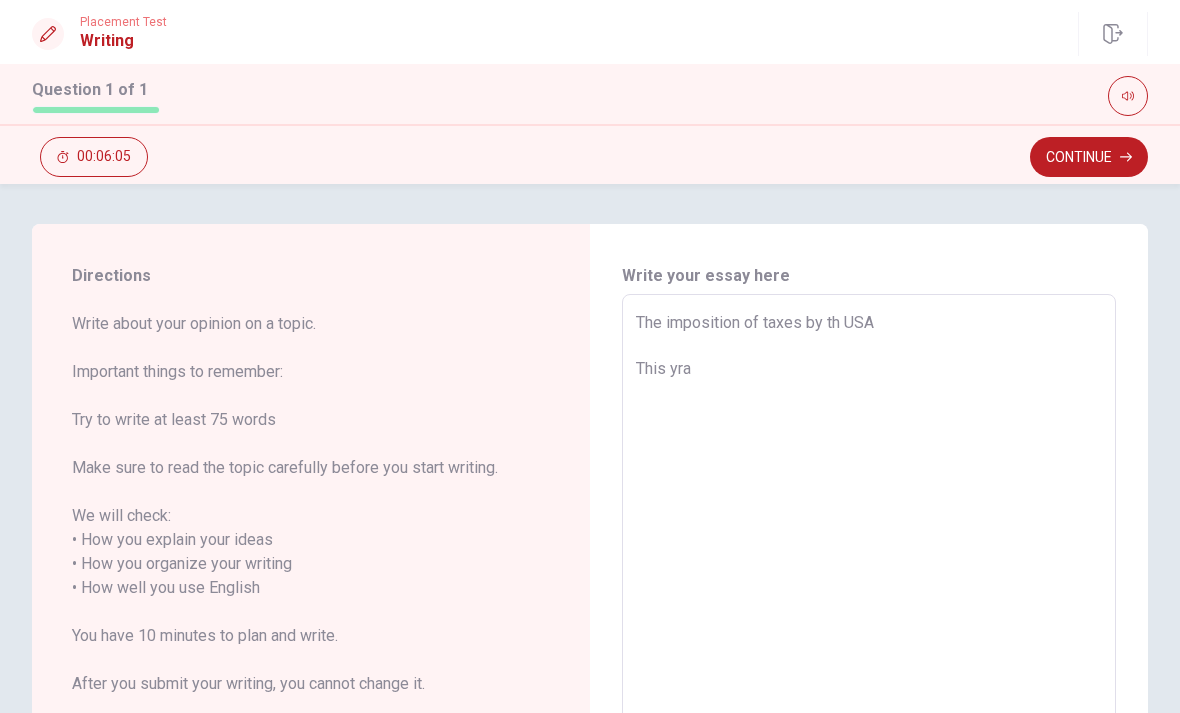 type on "The imposition of taxes by th USA
This yr" 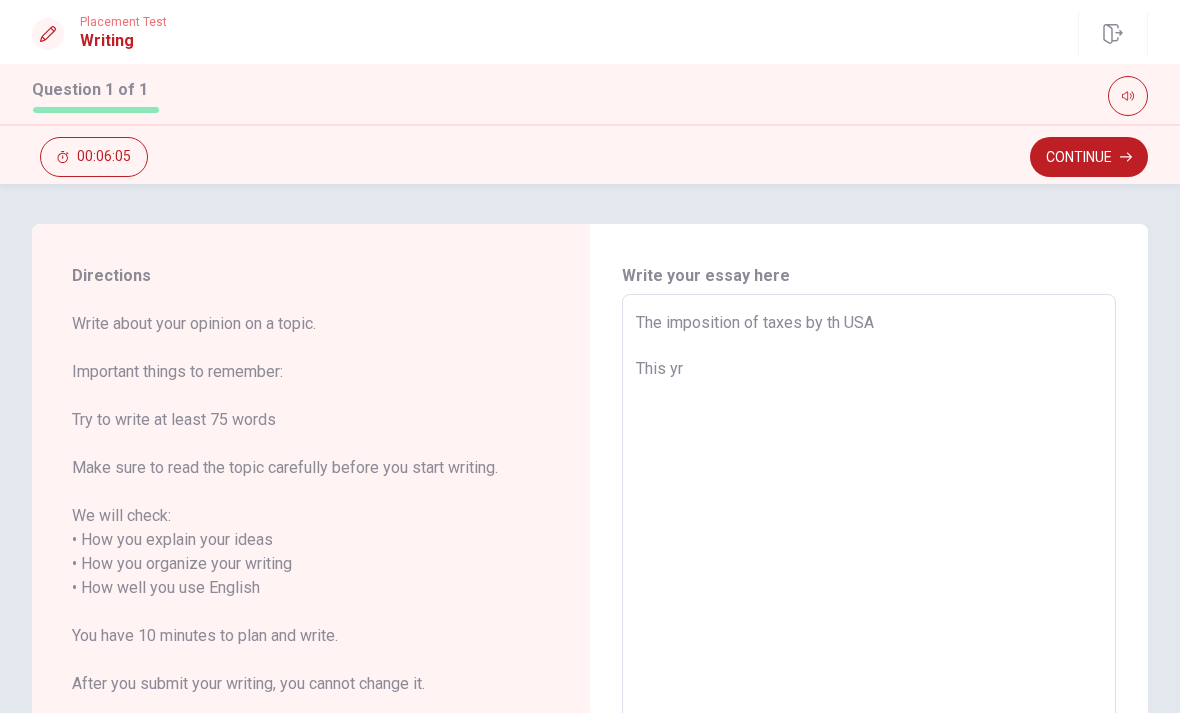 type on "x" 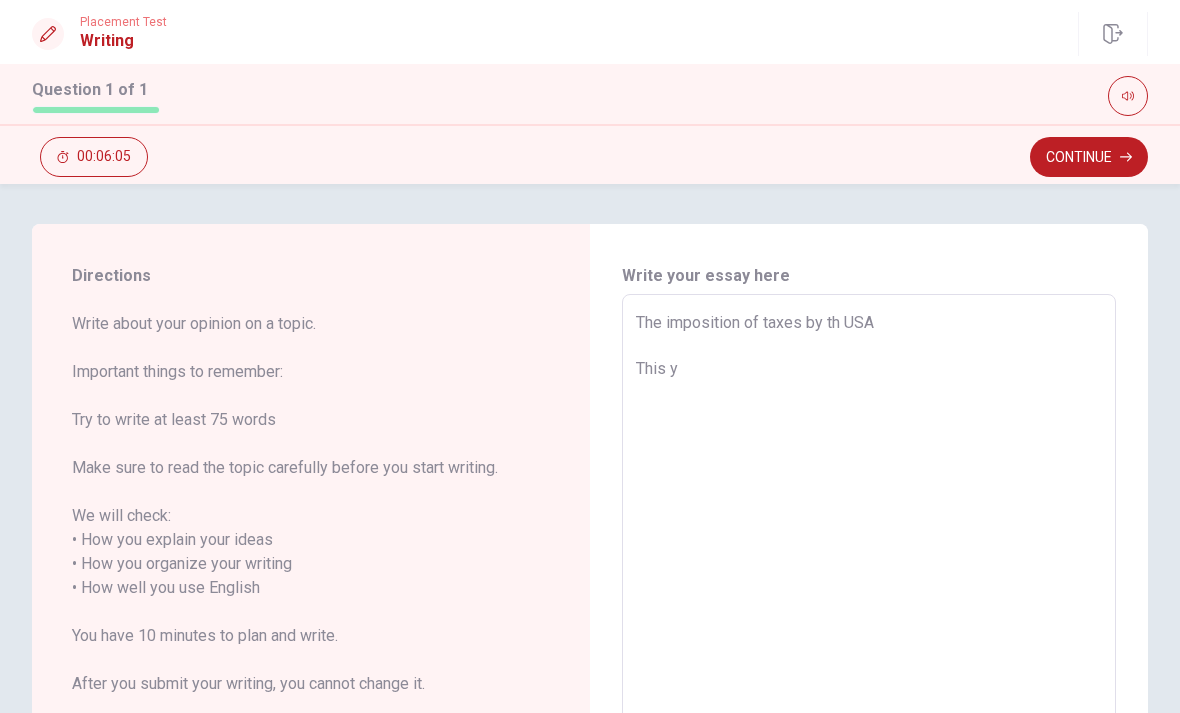 type on "x" 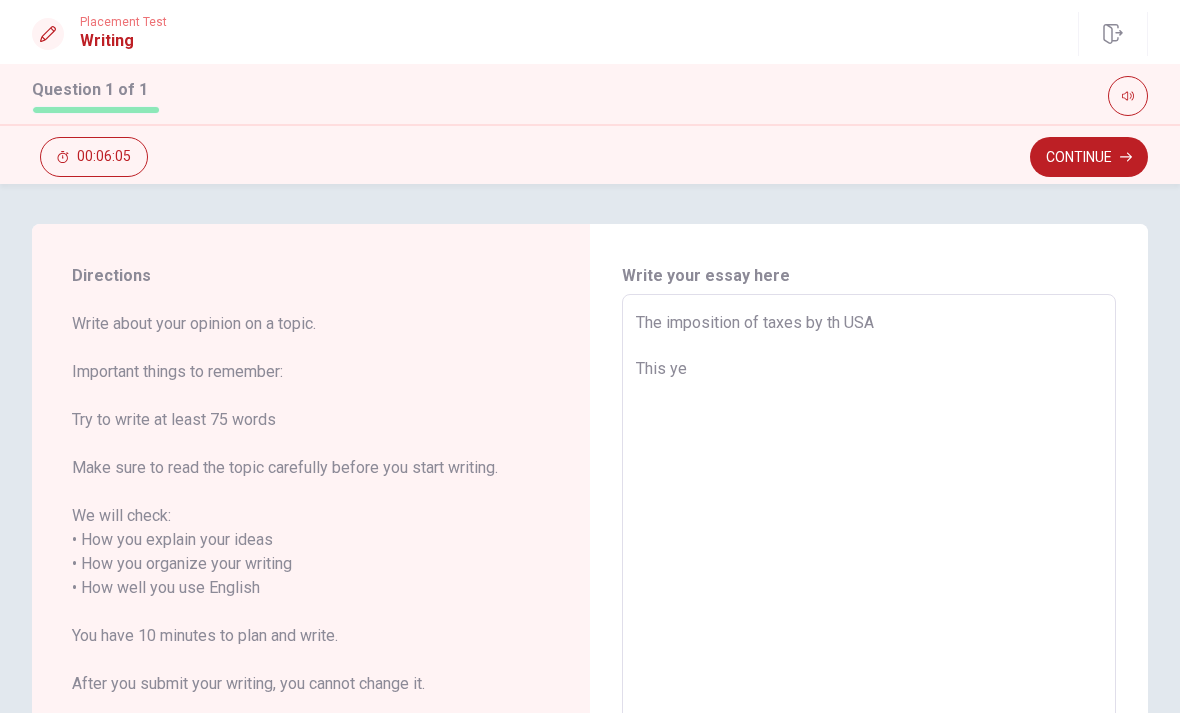 type on "x" 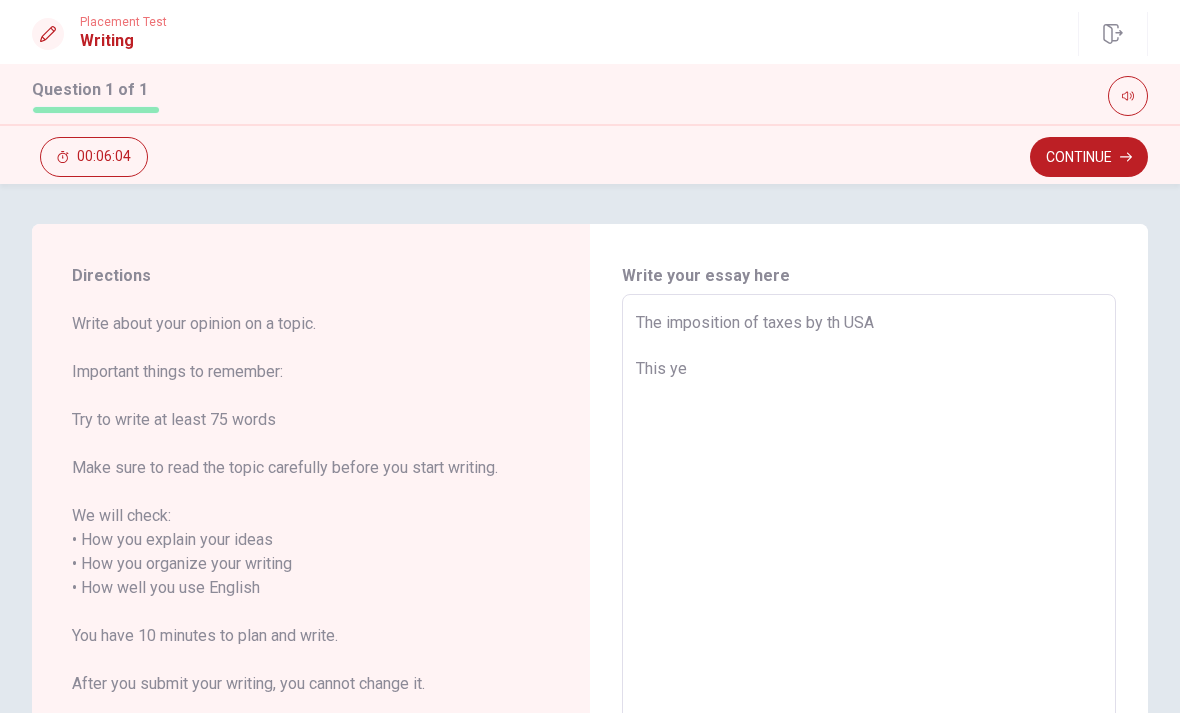type on "The imposition of taxes by th USA
This yea" 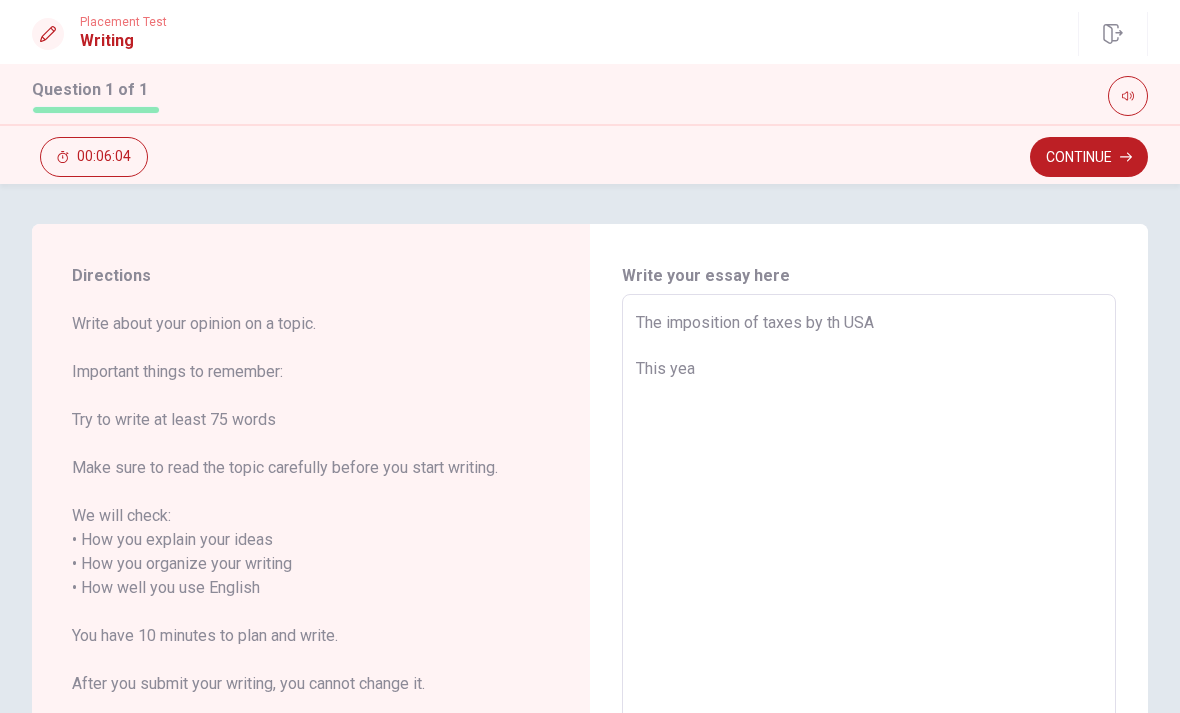type on "x" 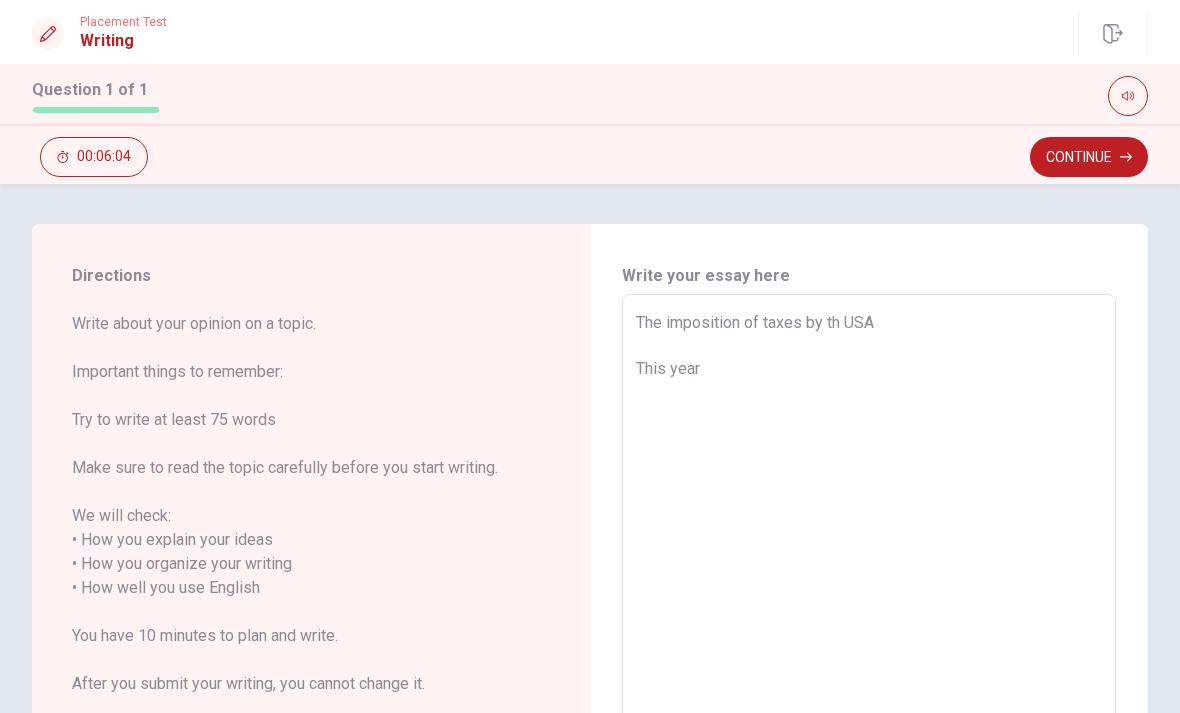 type on "x" 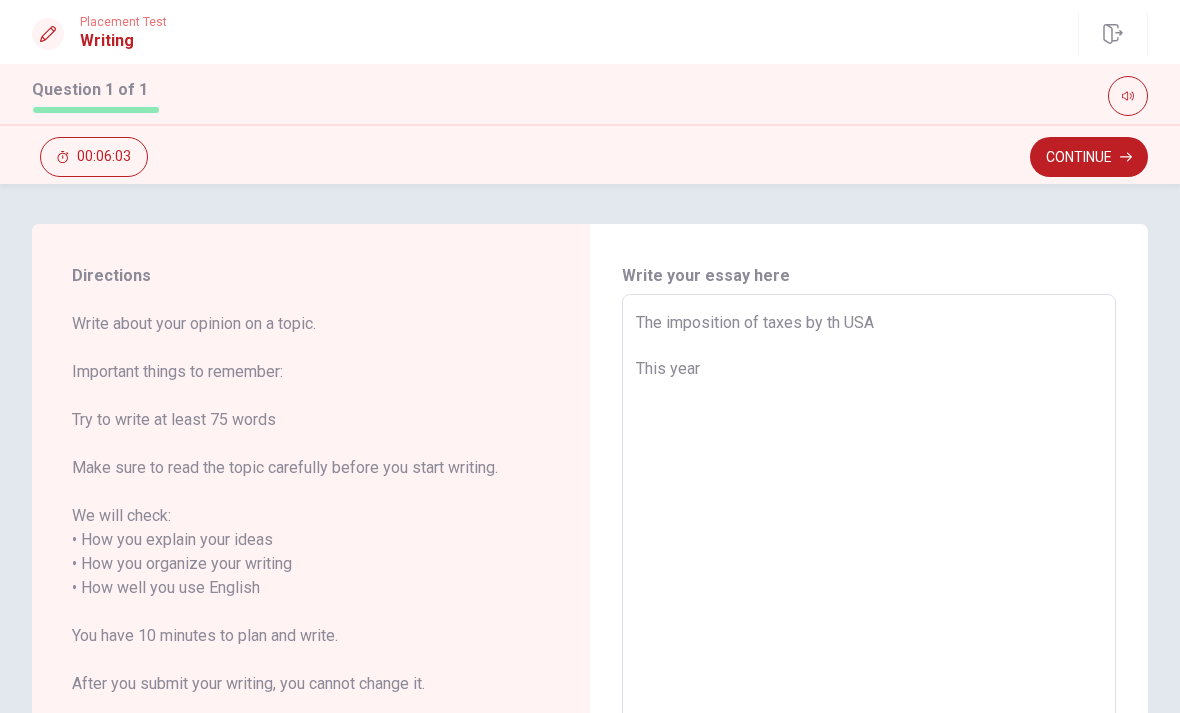type on "The imposition of taxes by th USA
This year" 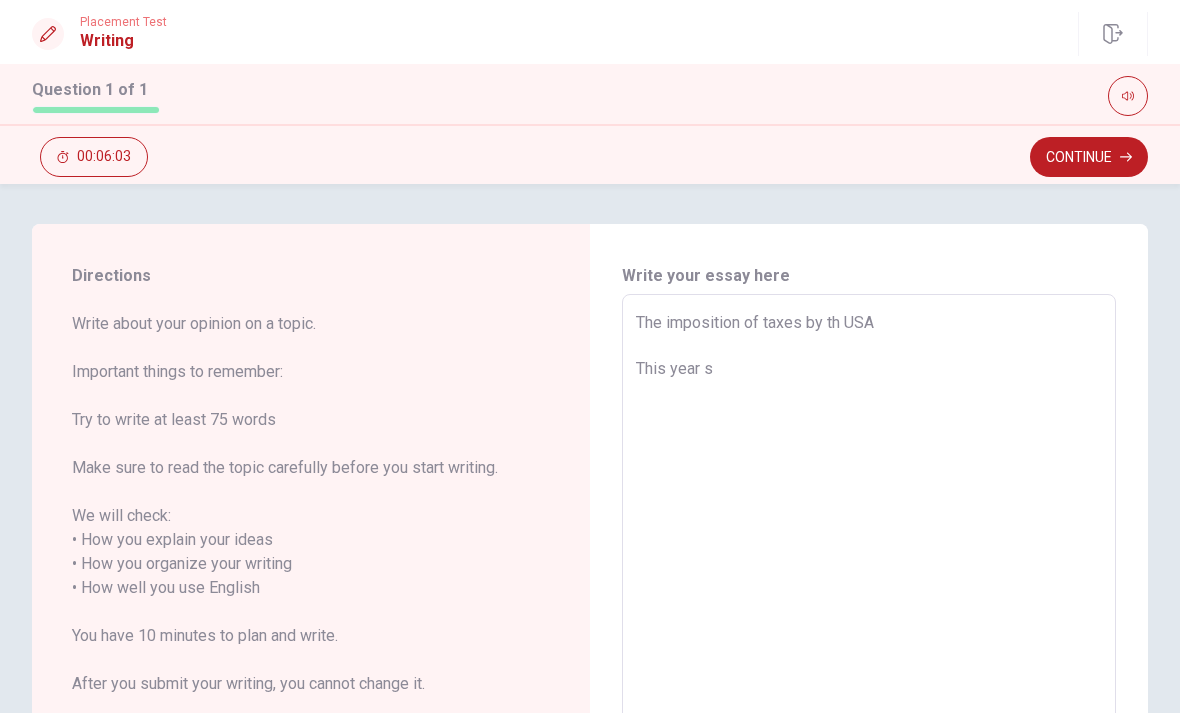 type 